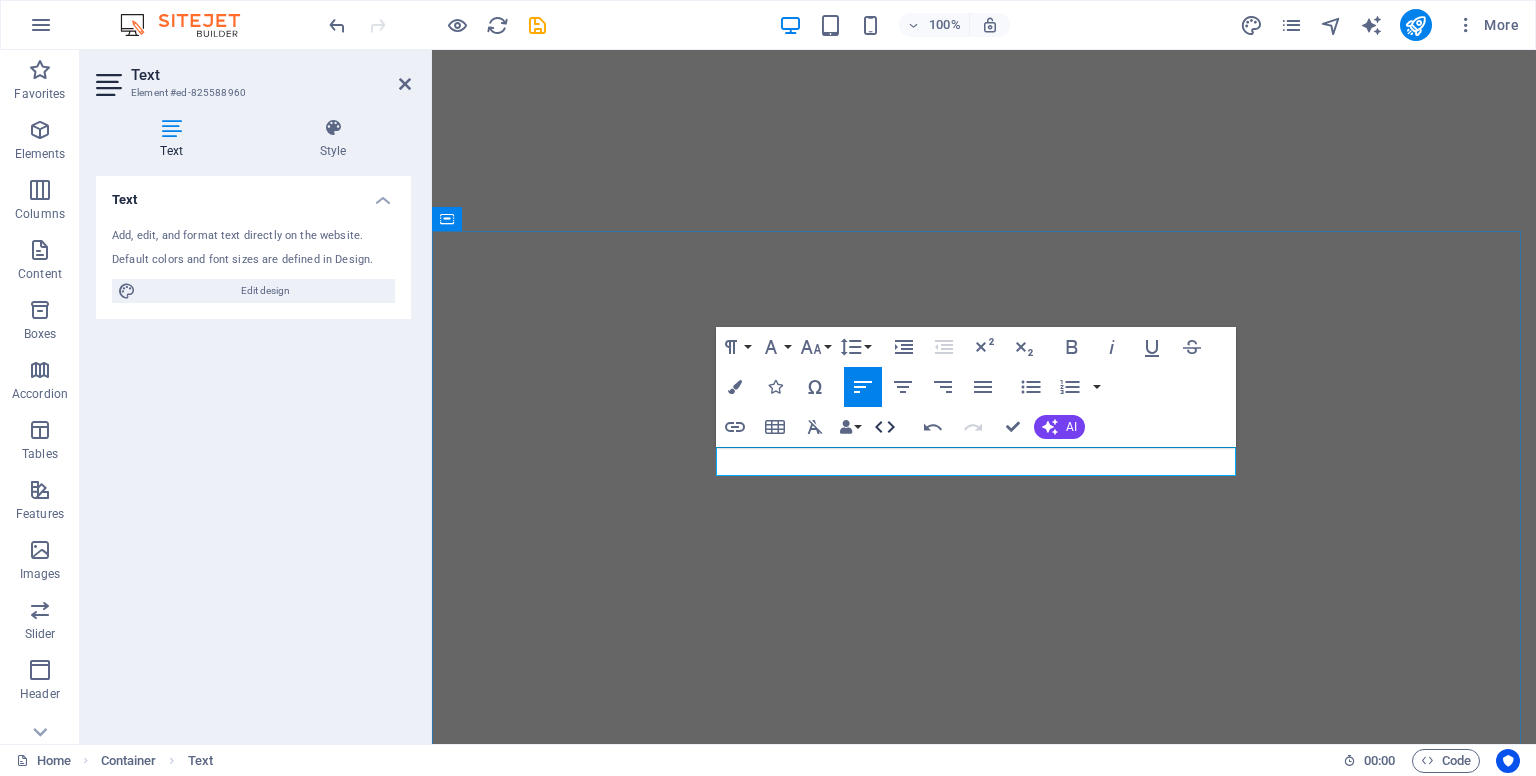scroll, scrollTop: 0, scrollLeft: 0, axis: both 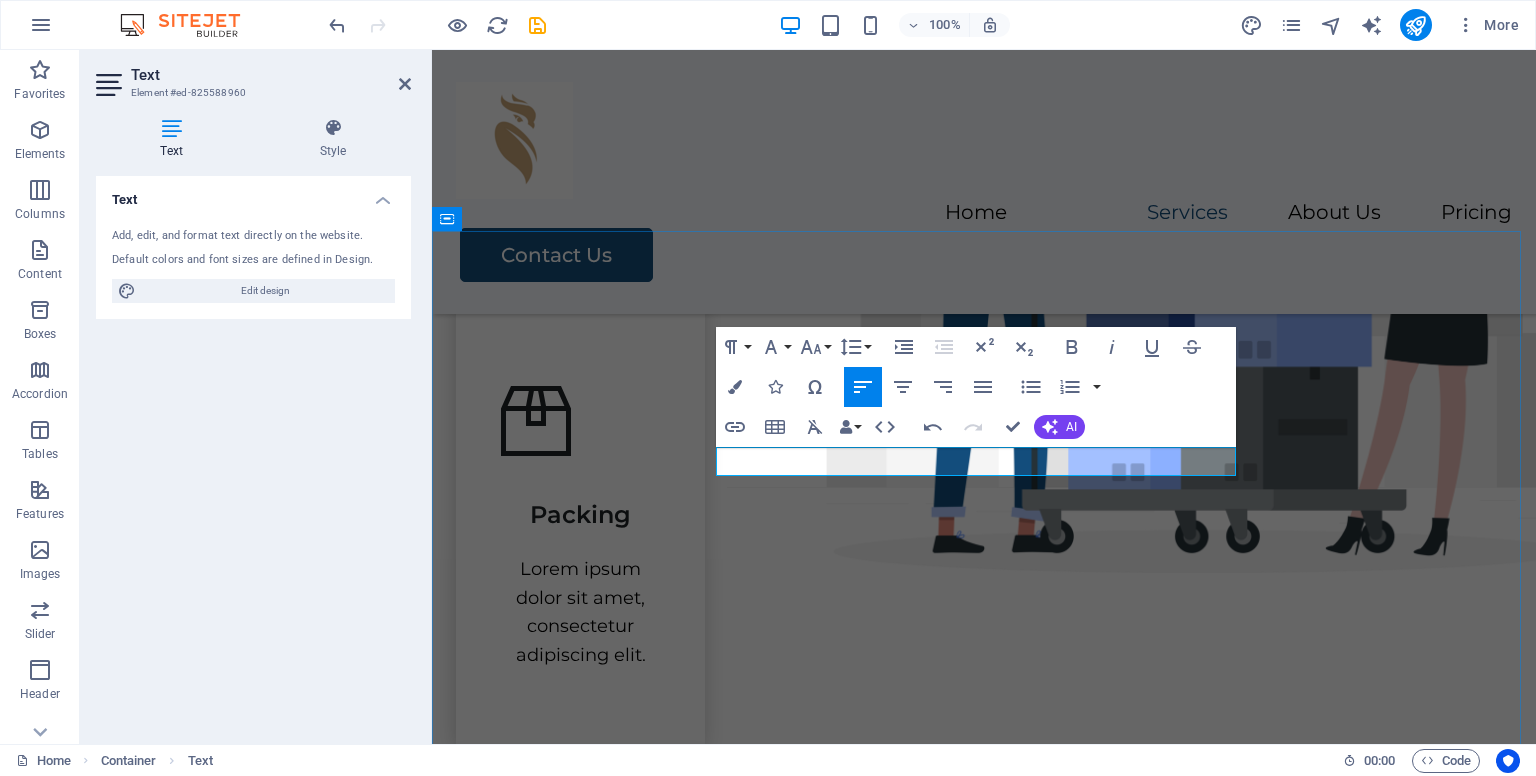 click on "Helping B2B and B2C companies" at bounding box center (984, 246) 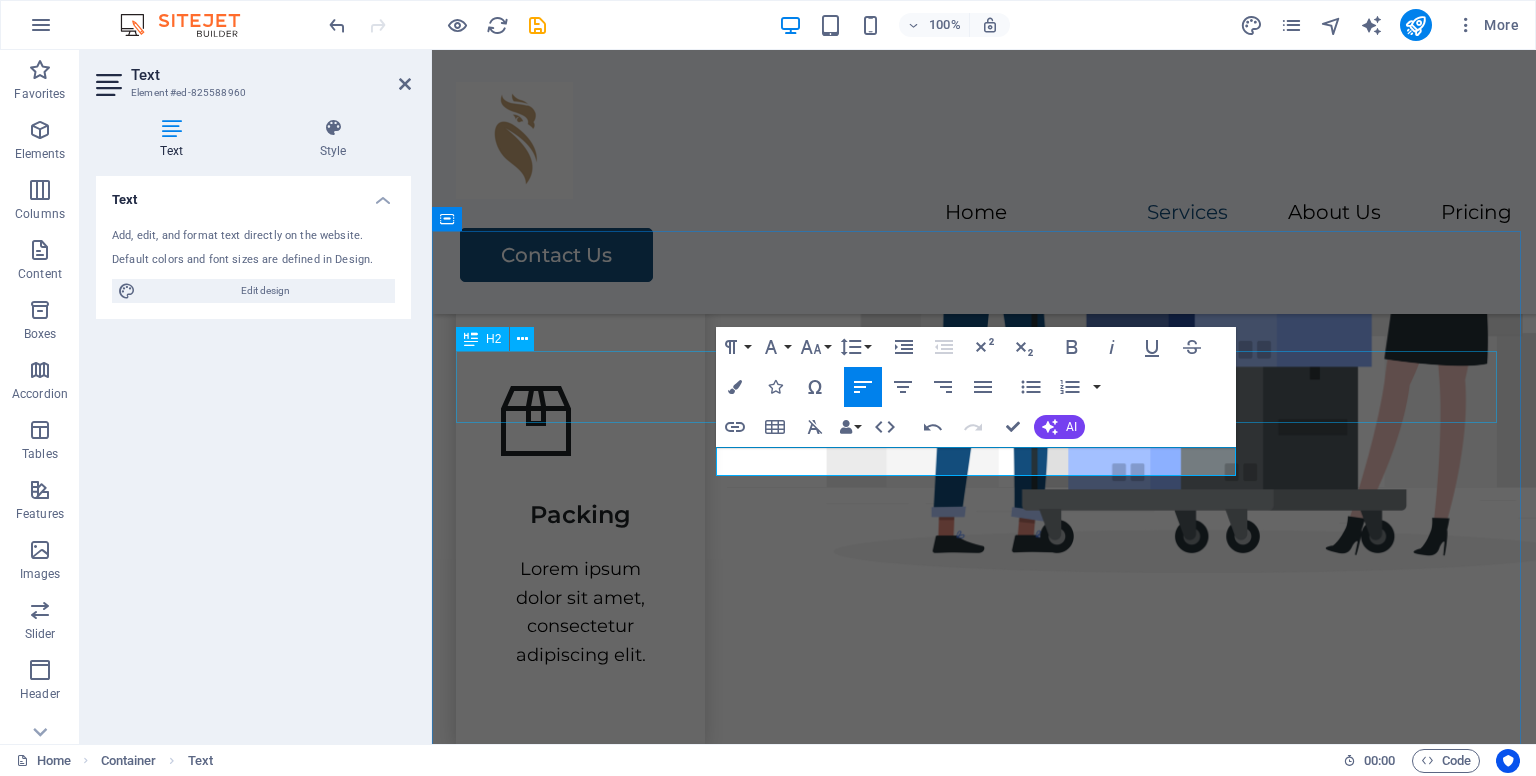 click on "Our Services" at bounding box center [984, 172] 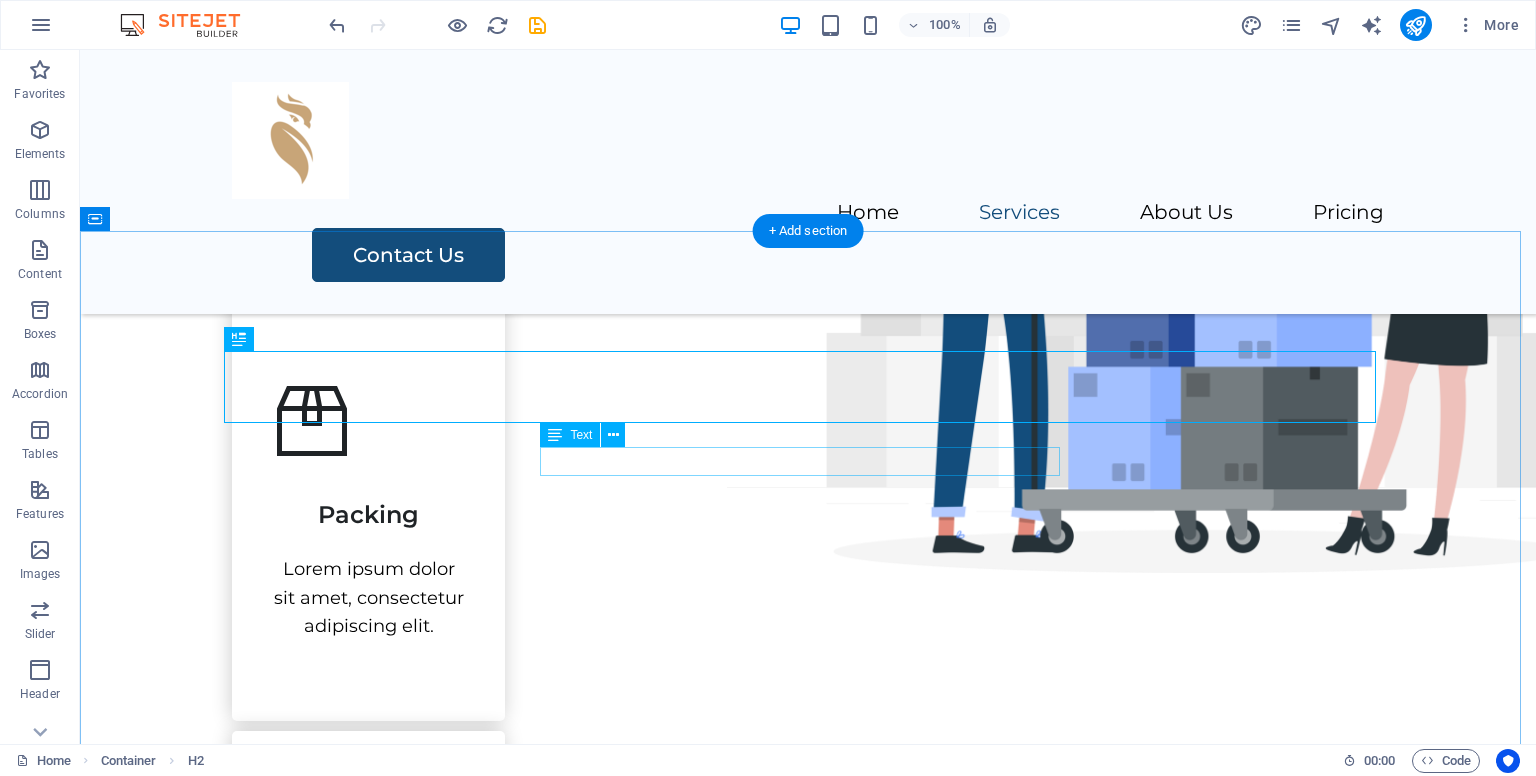 click on "Helping B2B and B2C companies" at bounding box center [808, 246] 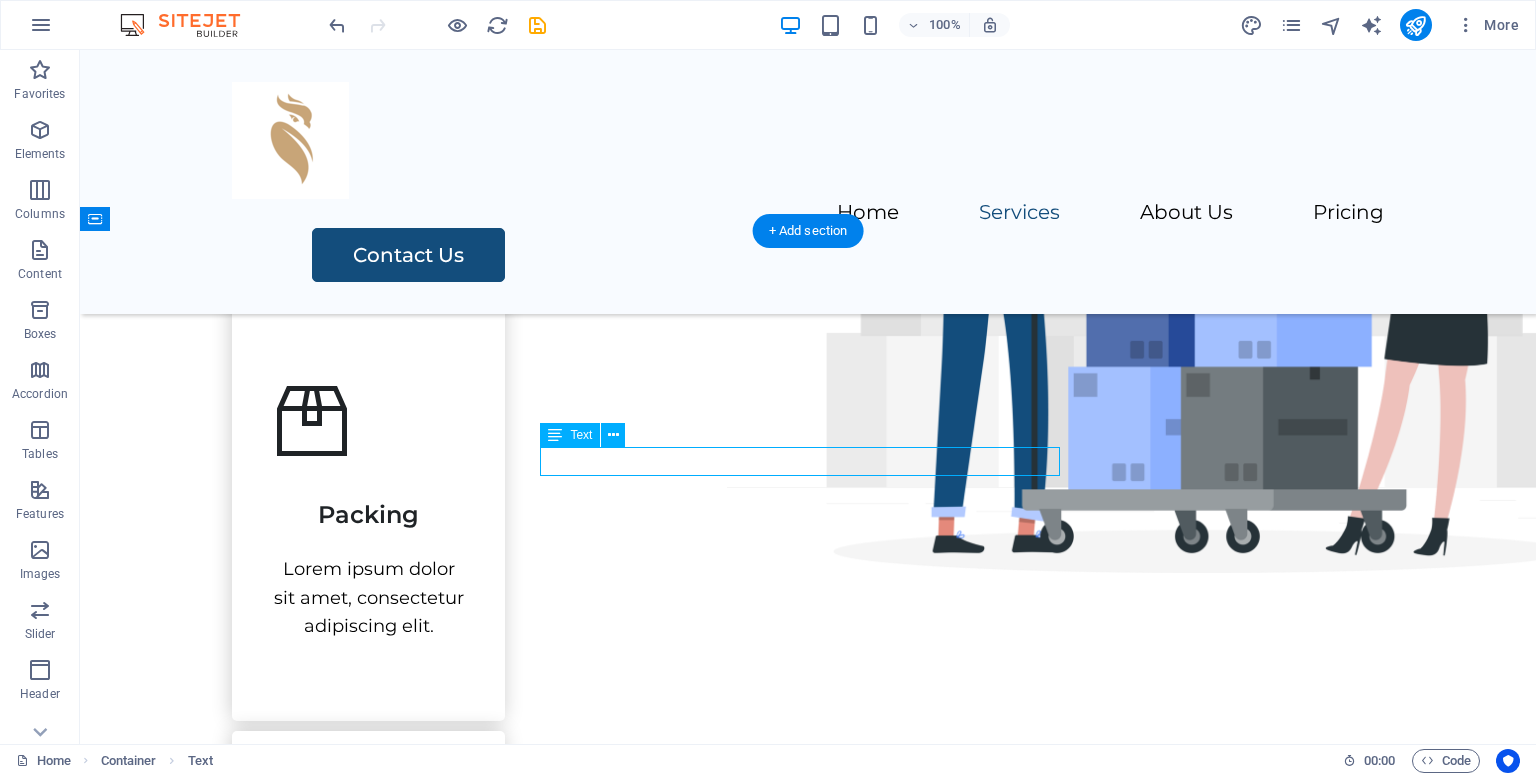 click on "Helping B2B and B2C companies" at bounding box center [808, 246] 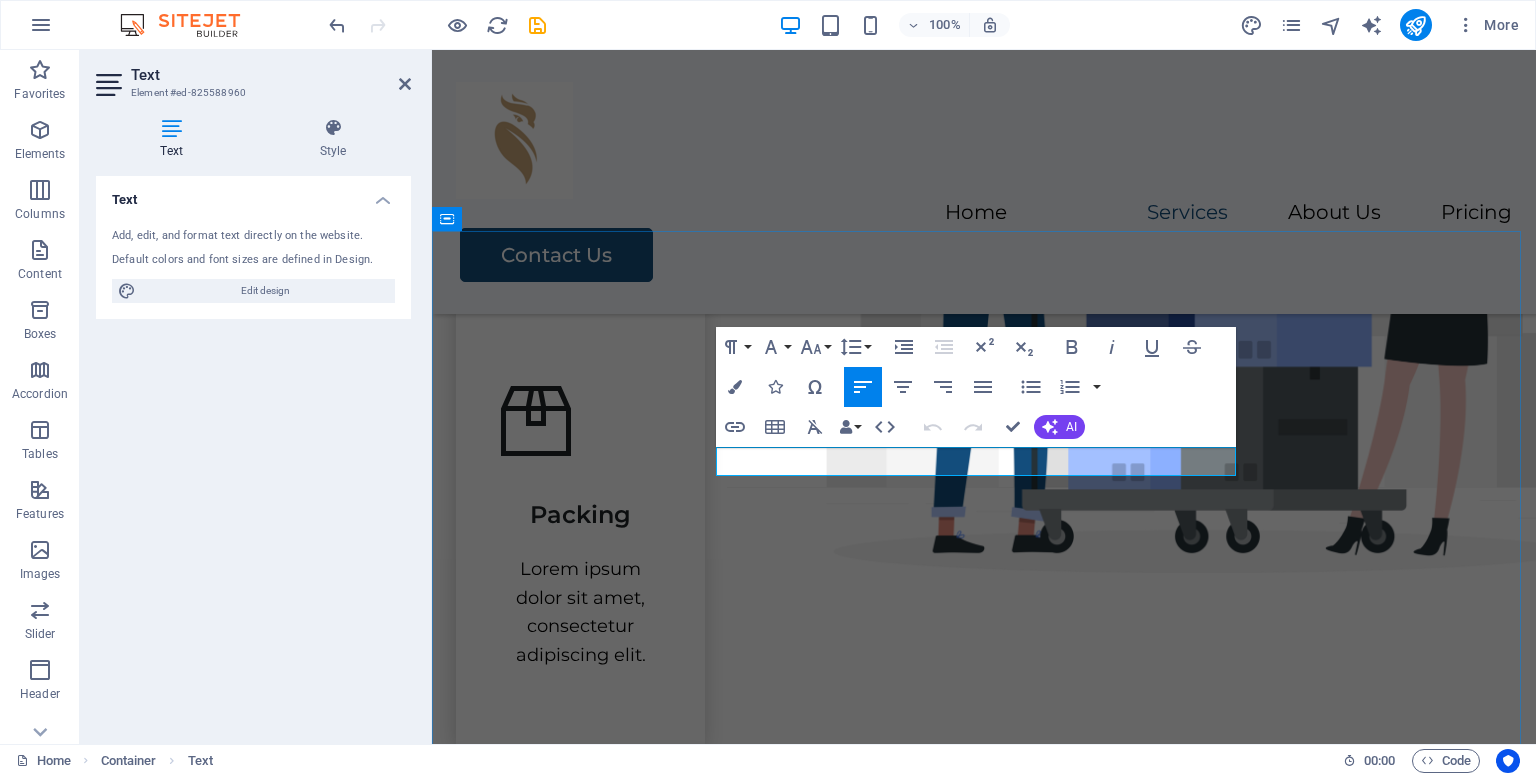 click on "Helping B2B and B2C companies" at bounding box center [984, 246] 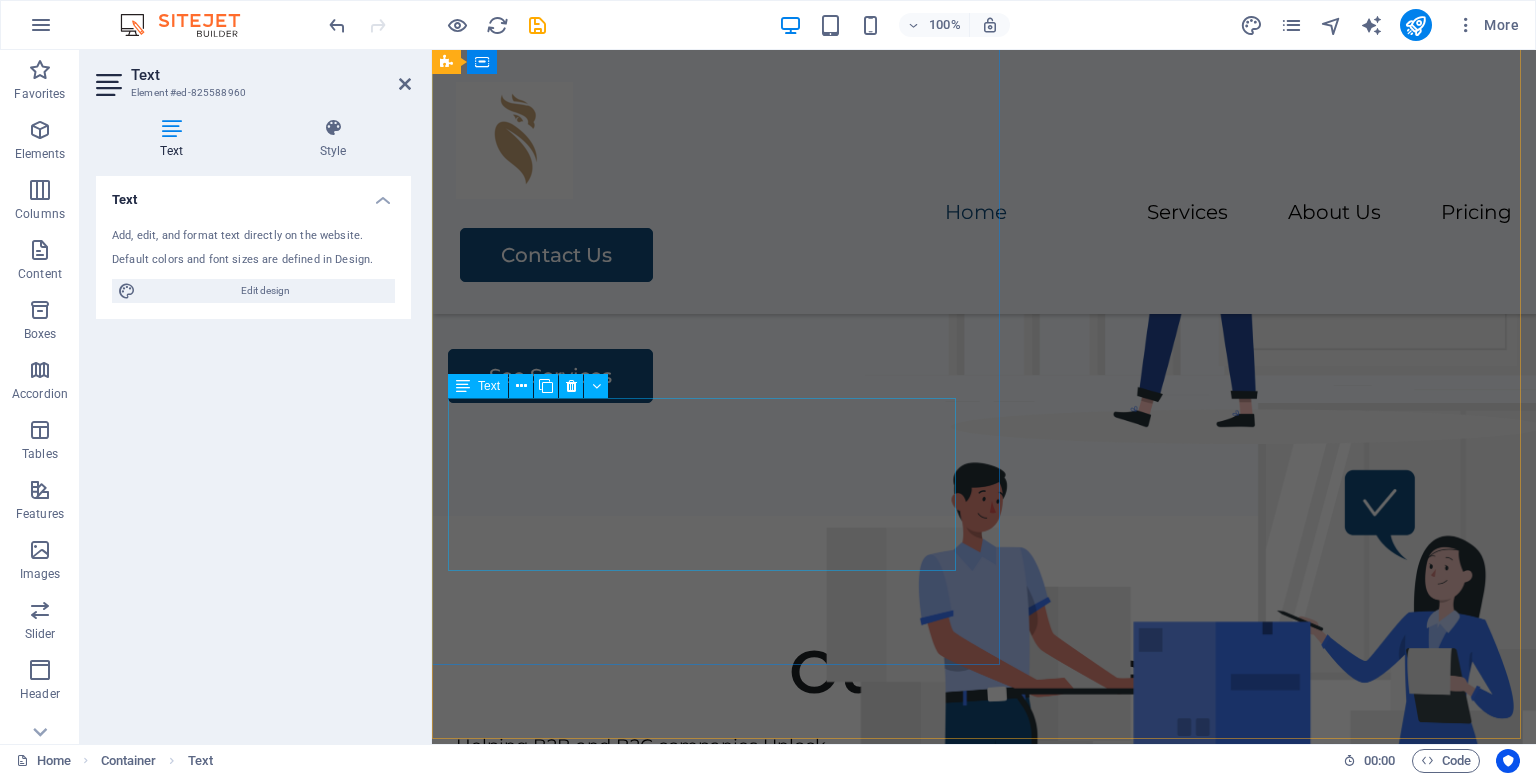 scroll, scrollTop: 0, scrollLeft: 0, axis: both 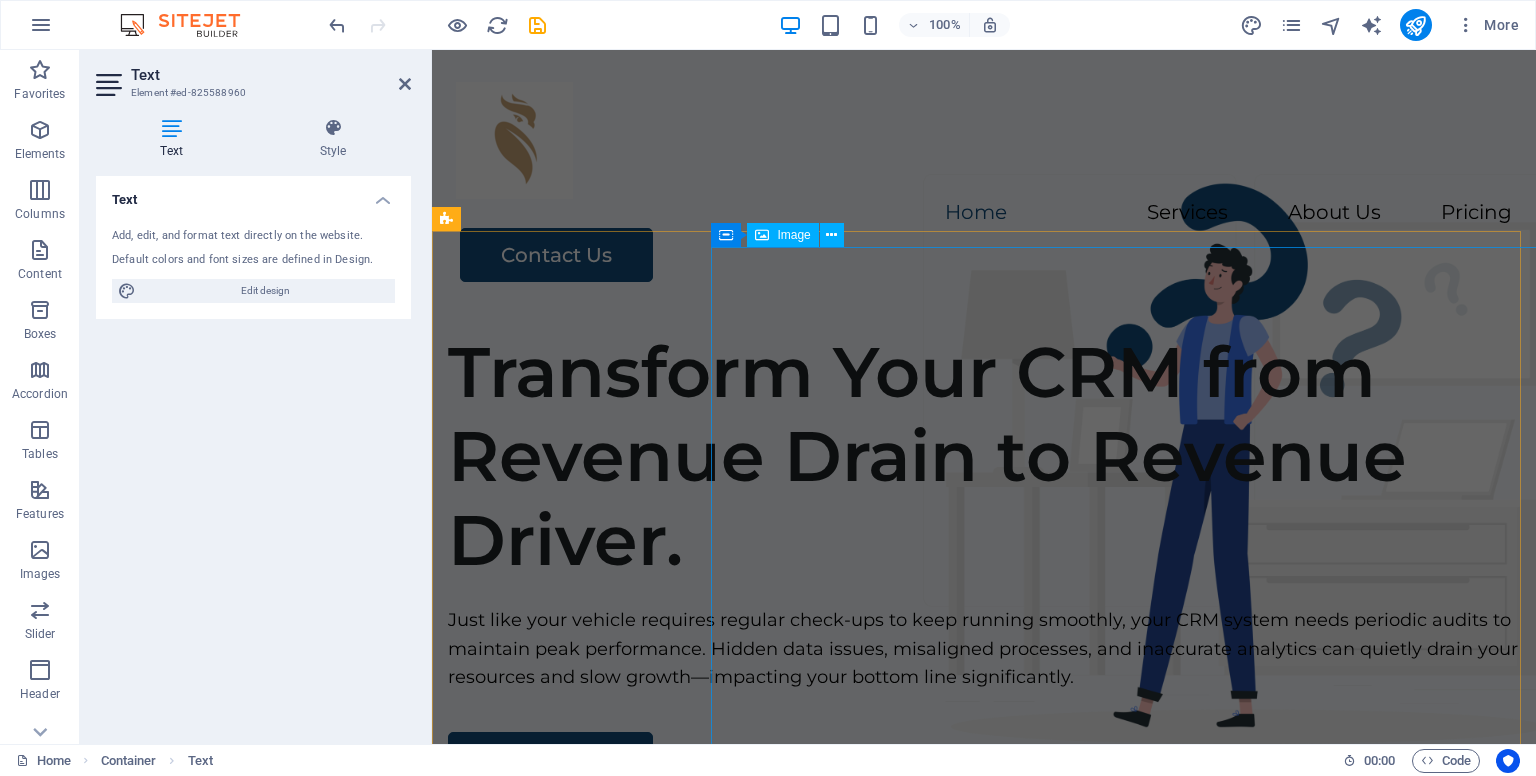 click at bounding box center (1201, 1121) 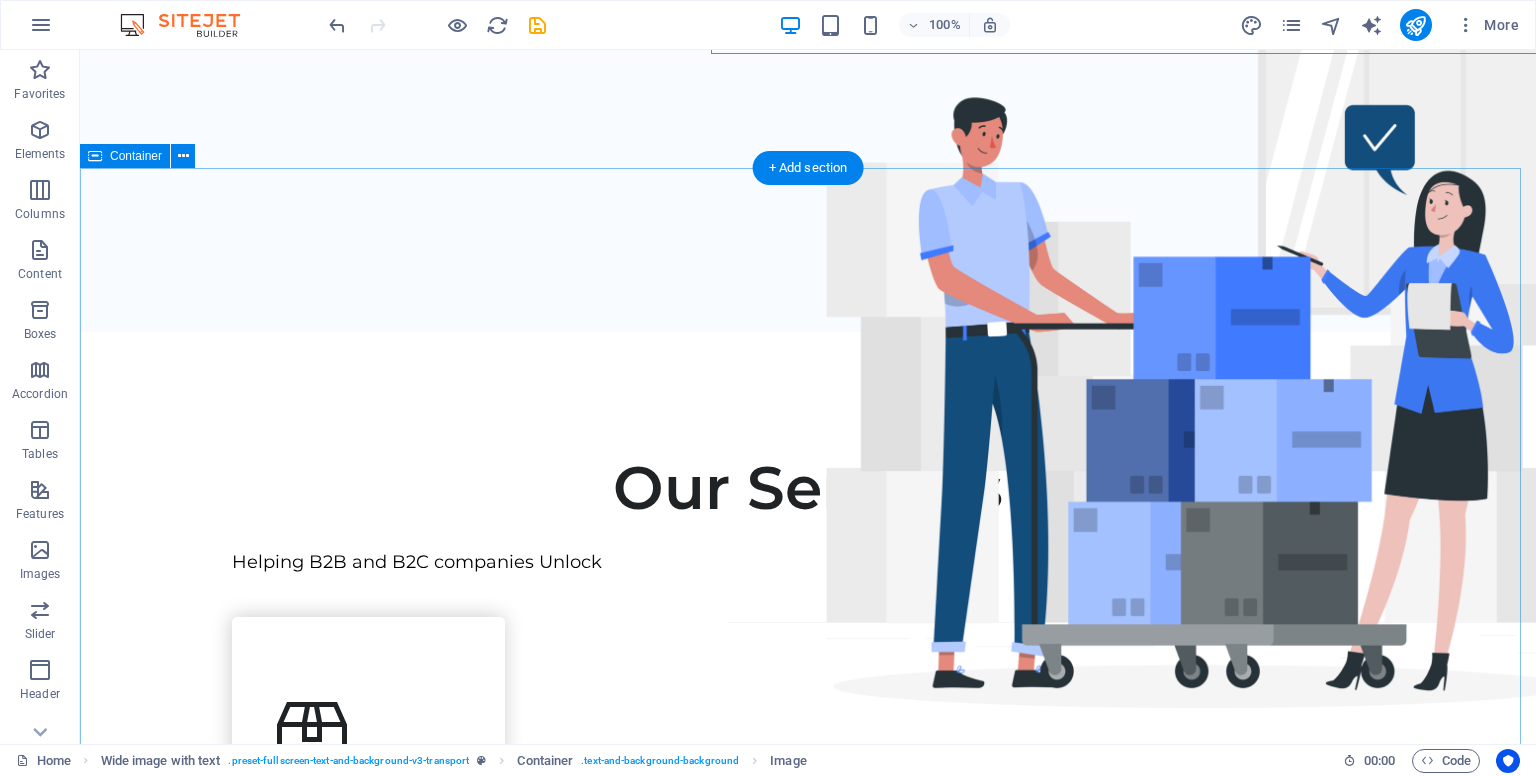 scroll, scrollTop: 864, scrollLeft: 0, axis: vertical 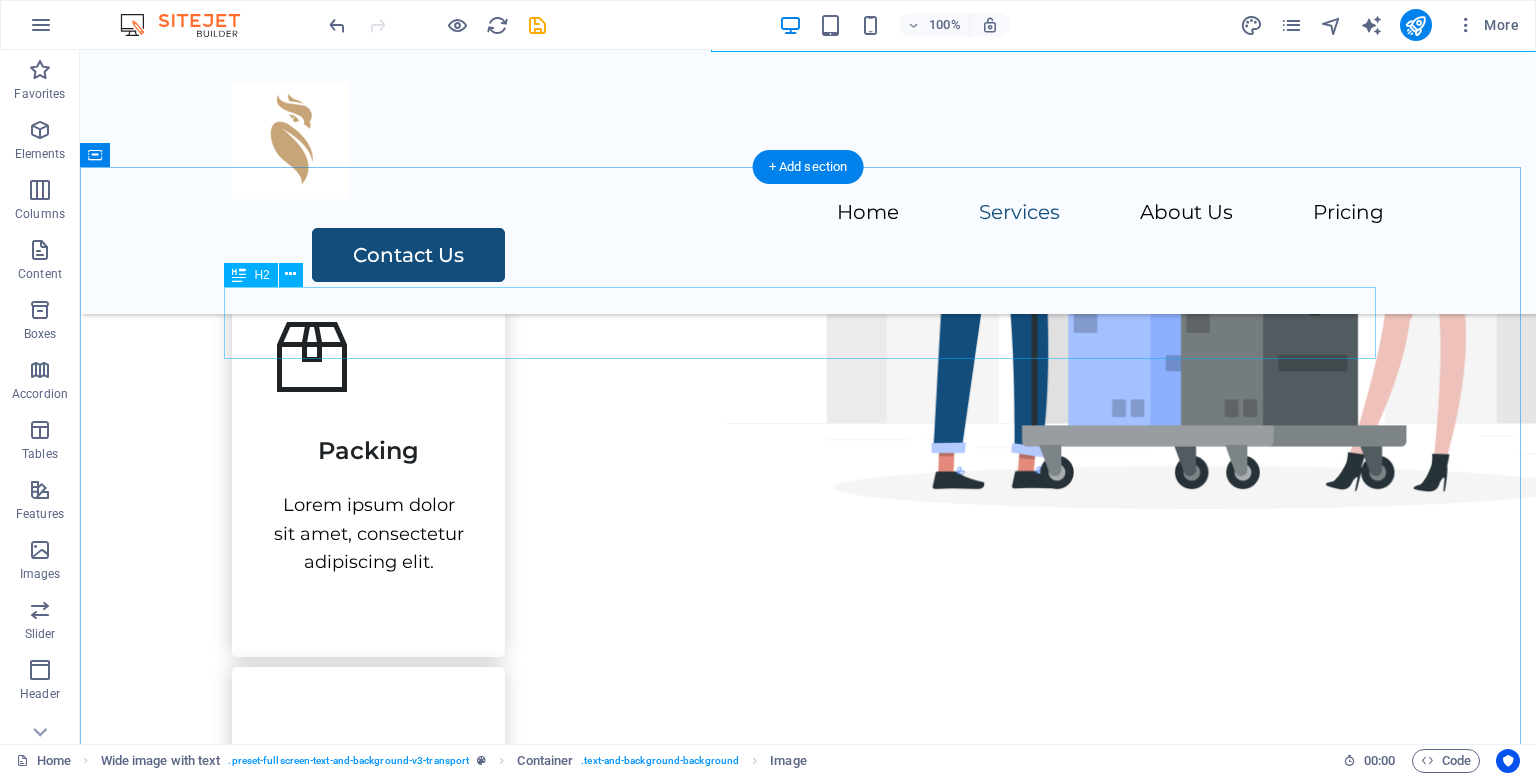 click on "Our Services" at bounding box center [808, 108] 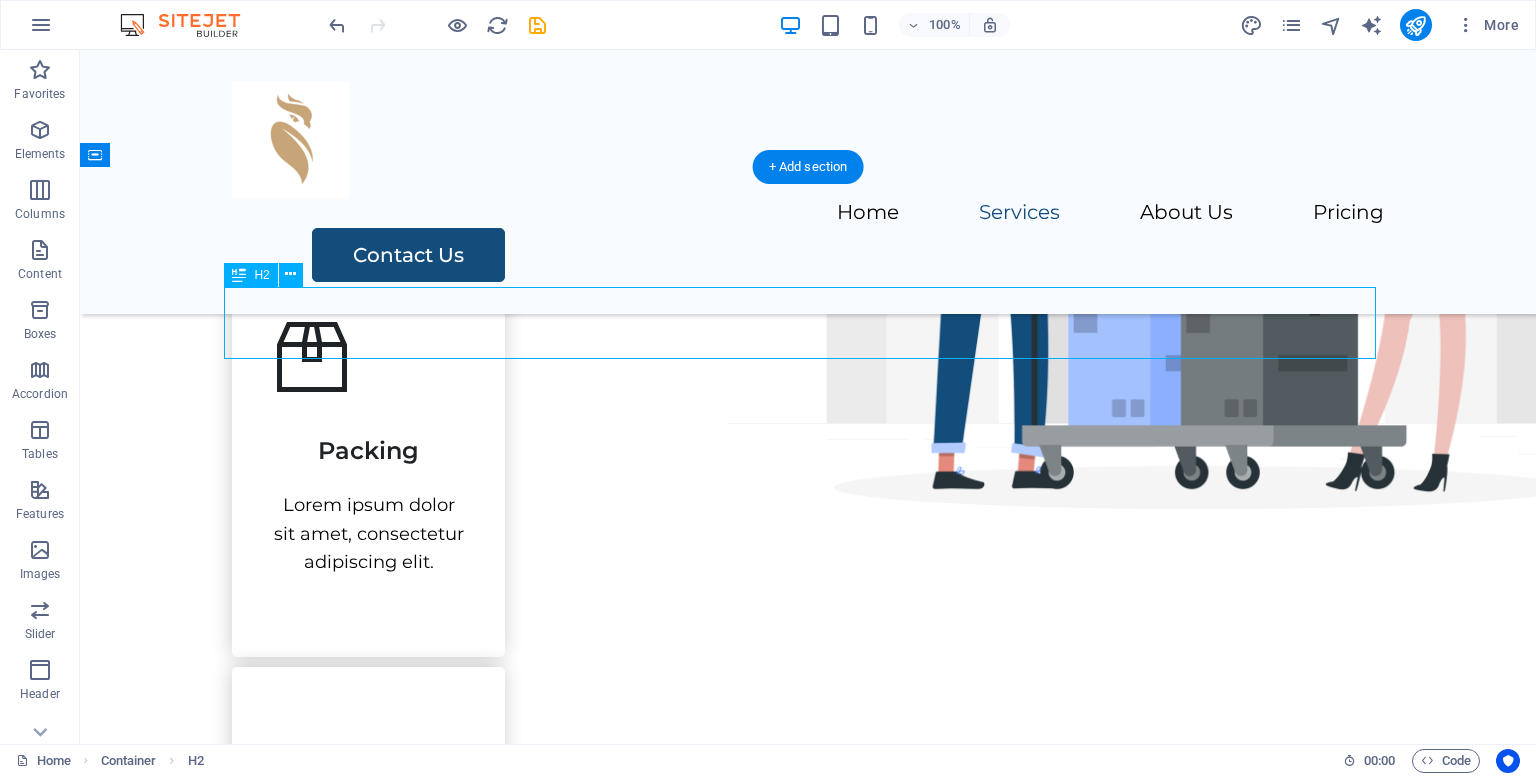 click on "Our Services" at bounding box center (808, 108) 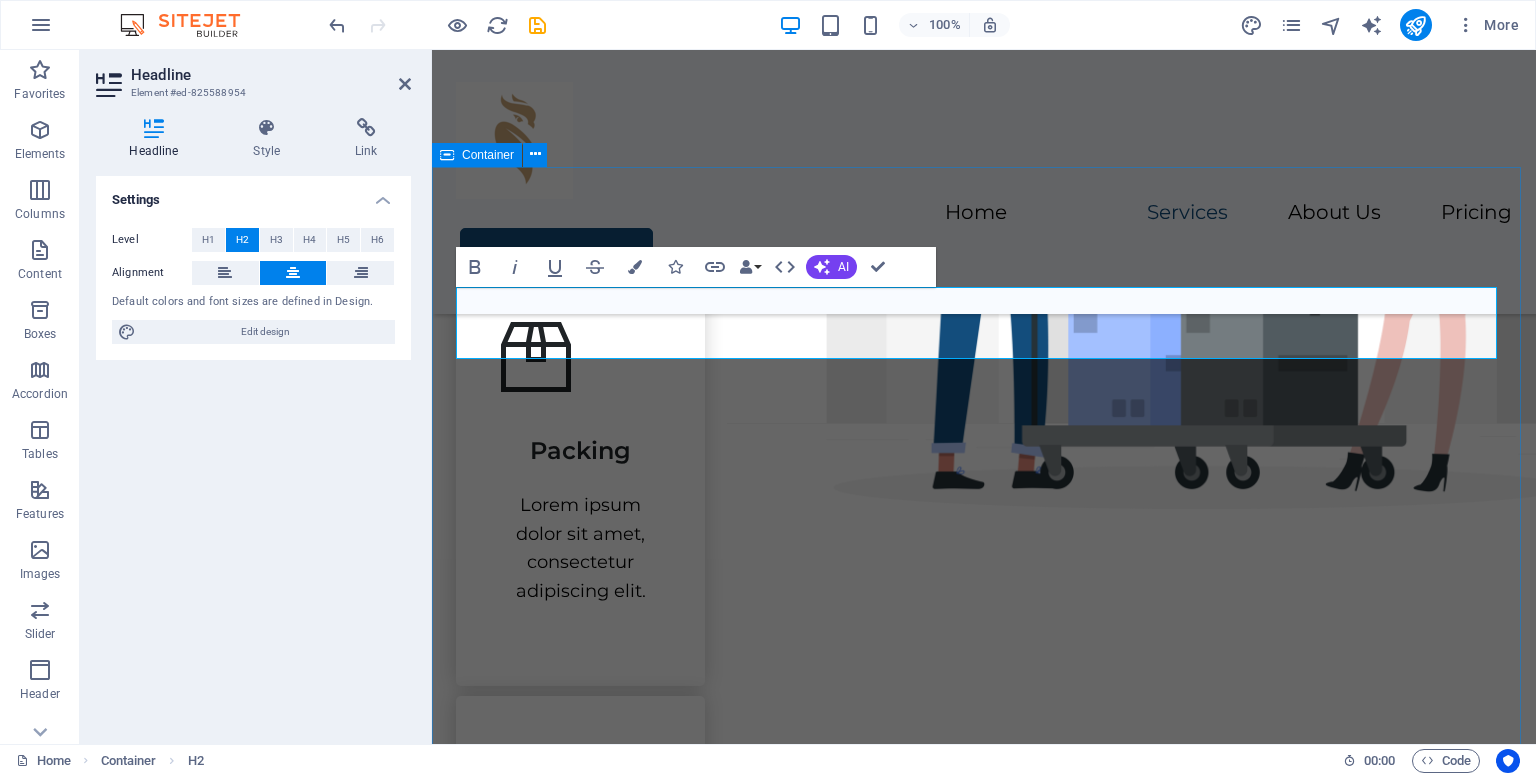 click on "Our Services Helping B2B and B2C companies Unlock  Packing Lorem ipsum dolor sit amet, consectetur adipiscing elit. Transportation Lorem ipsum dolor sit amet, consectetur adipiscing elit. Storage Lorem ipsum dolor sit amet, consectetur adipiscing elit. Assembly Lorem ipsum dolor sit amet, consectetur adipiscing elit." at bounding box center [984, 1068] 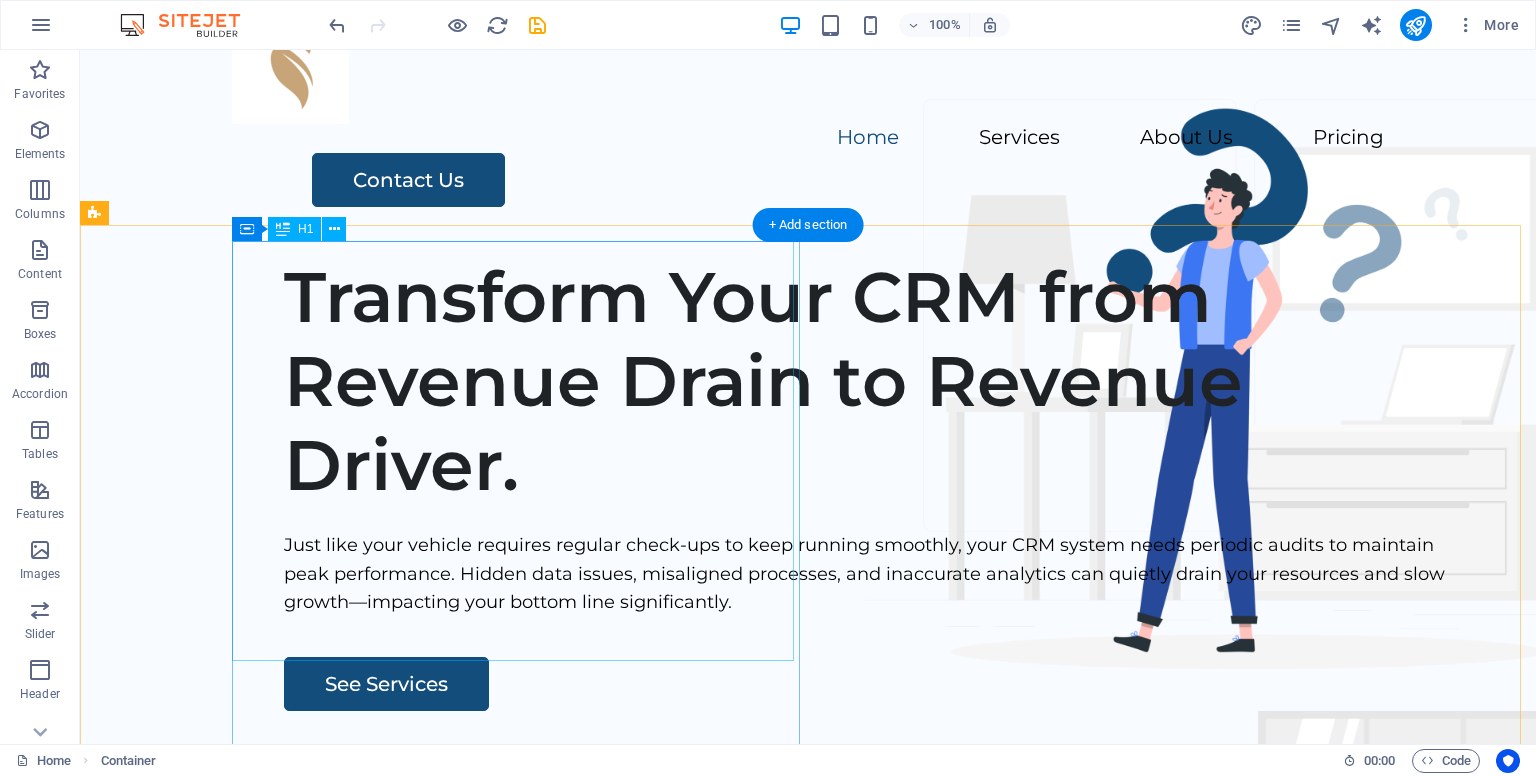 scroll, scrollTop: 0, scrollLeft: 0, axis: both 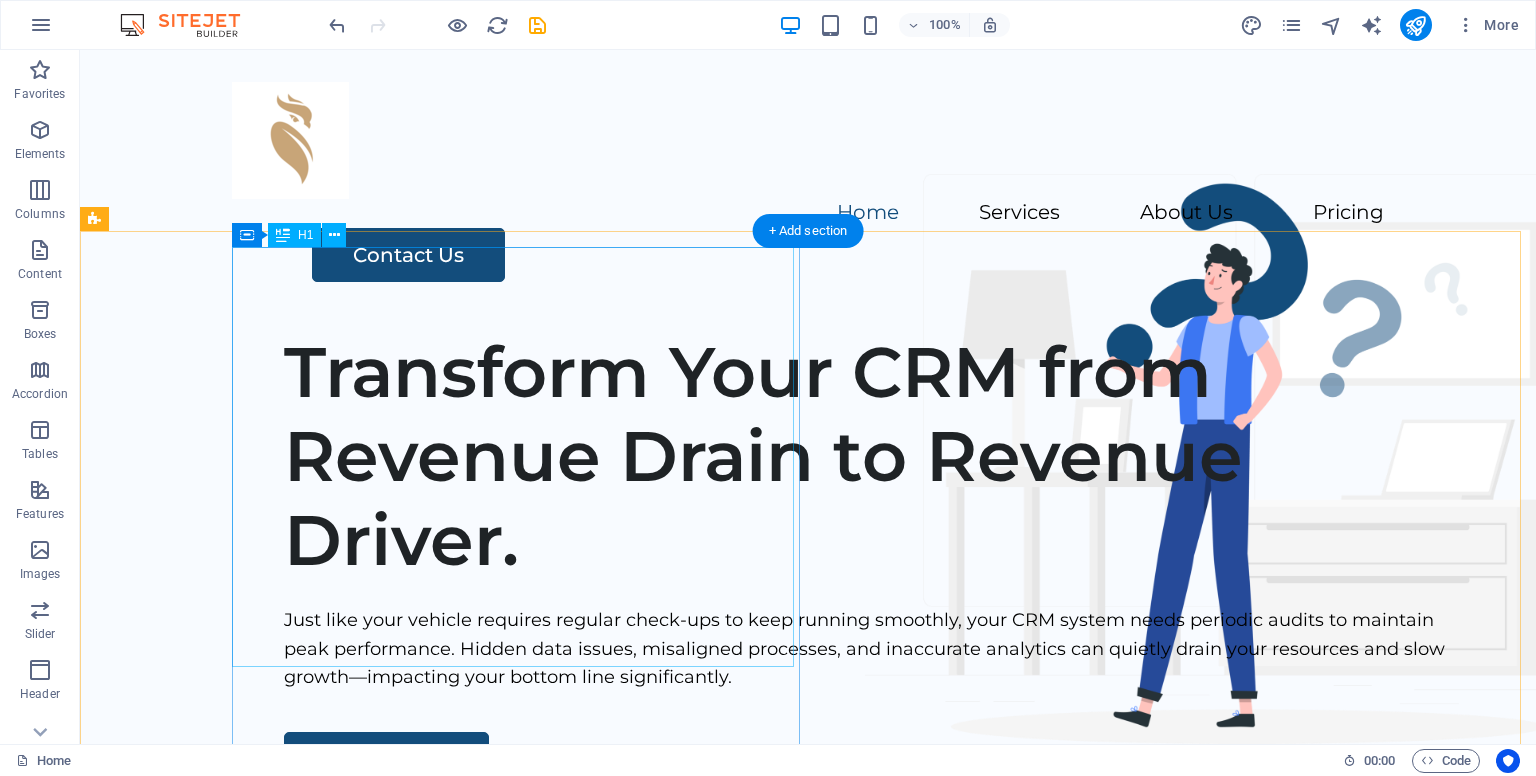 click on "Transform Your CRM from Revenue Drain to Revenue Driver." at bounding box center [876, 456] 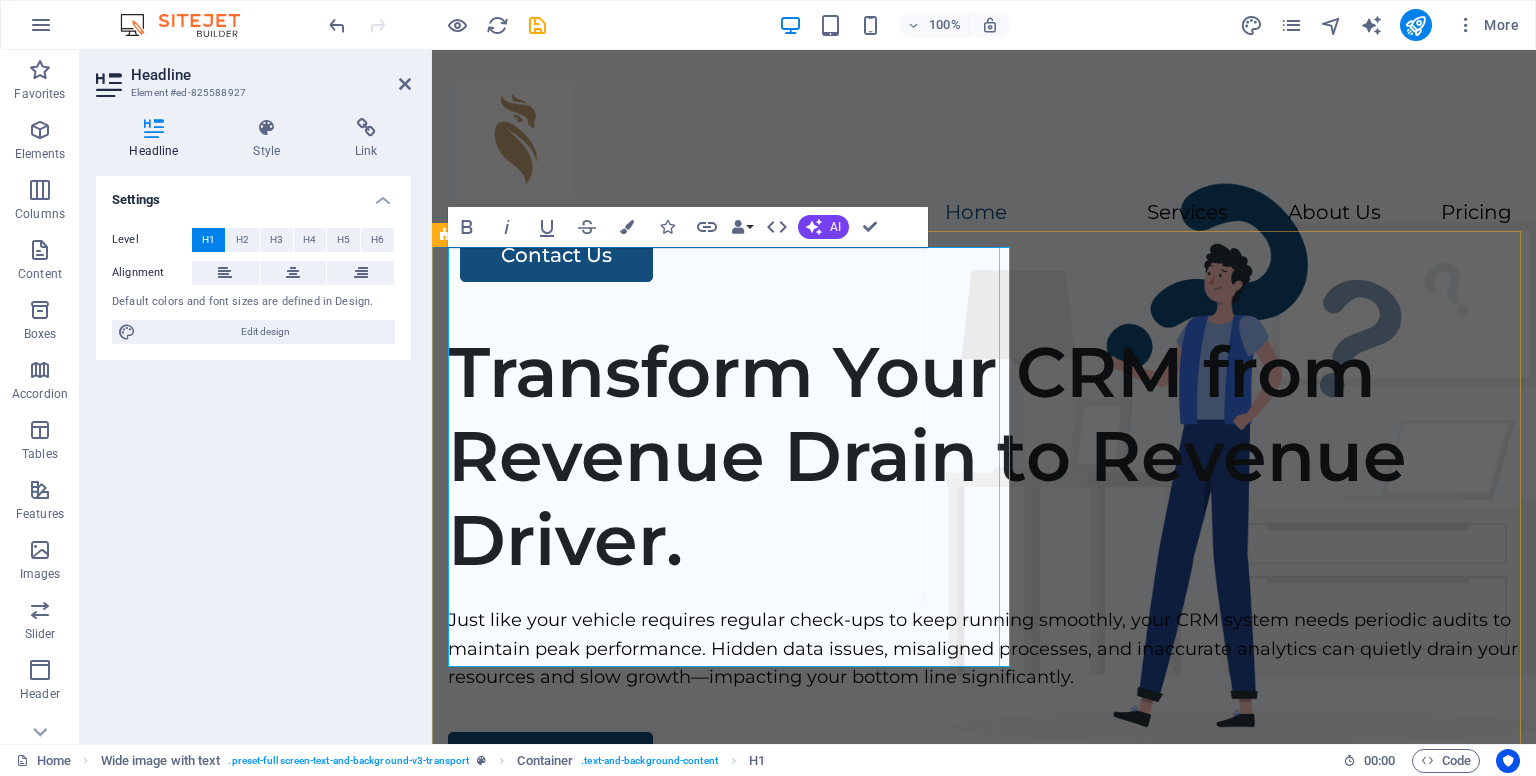 click on "Transform Your CRM from Revenue Drain to Revenue Driver." at bounding box center (984, 456) 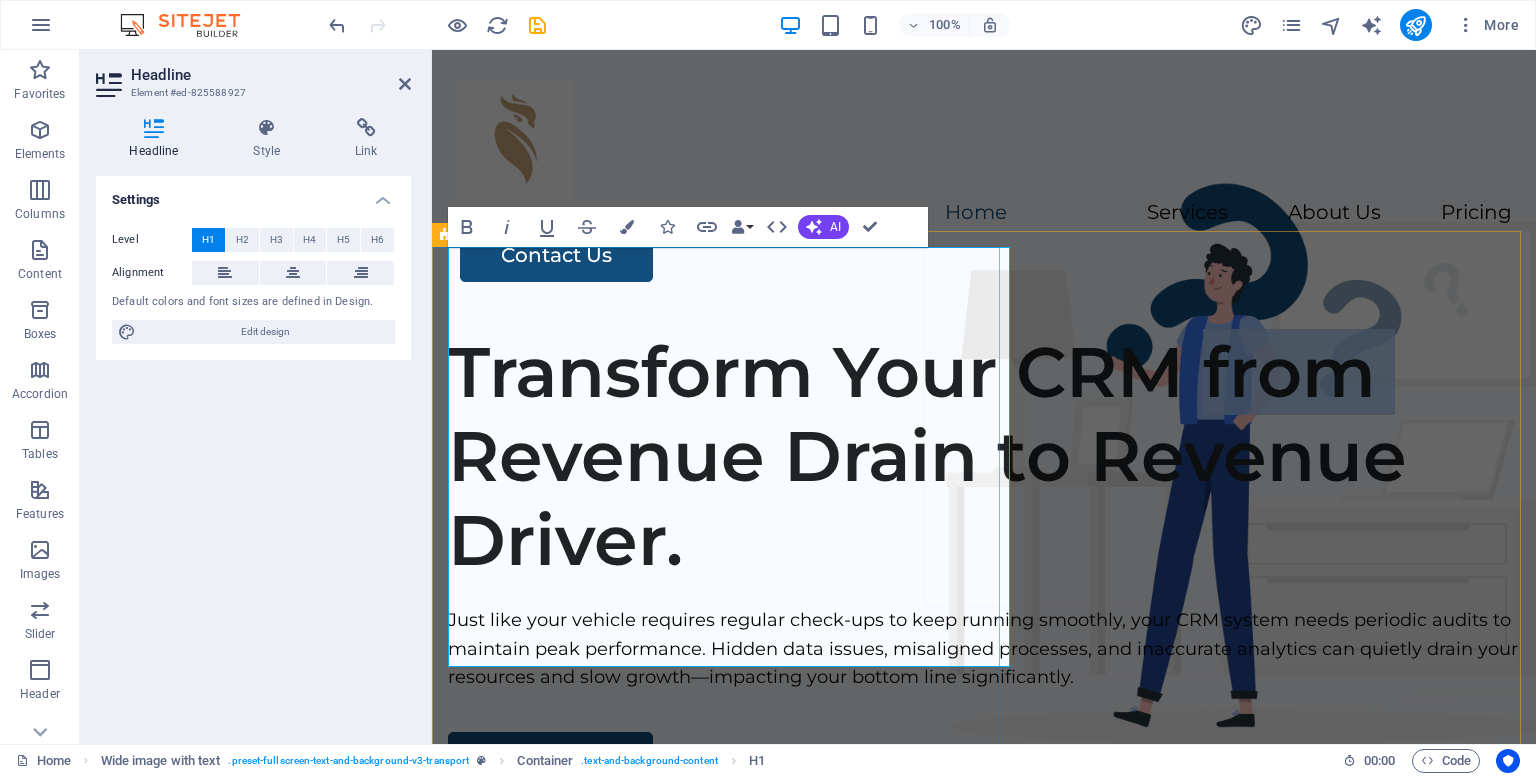 click on "Transform Your CRM from Revenue Drain to Revenue Driver." at bounding box center [984, 456] 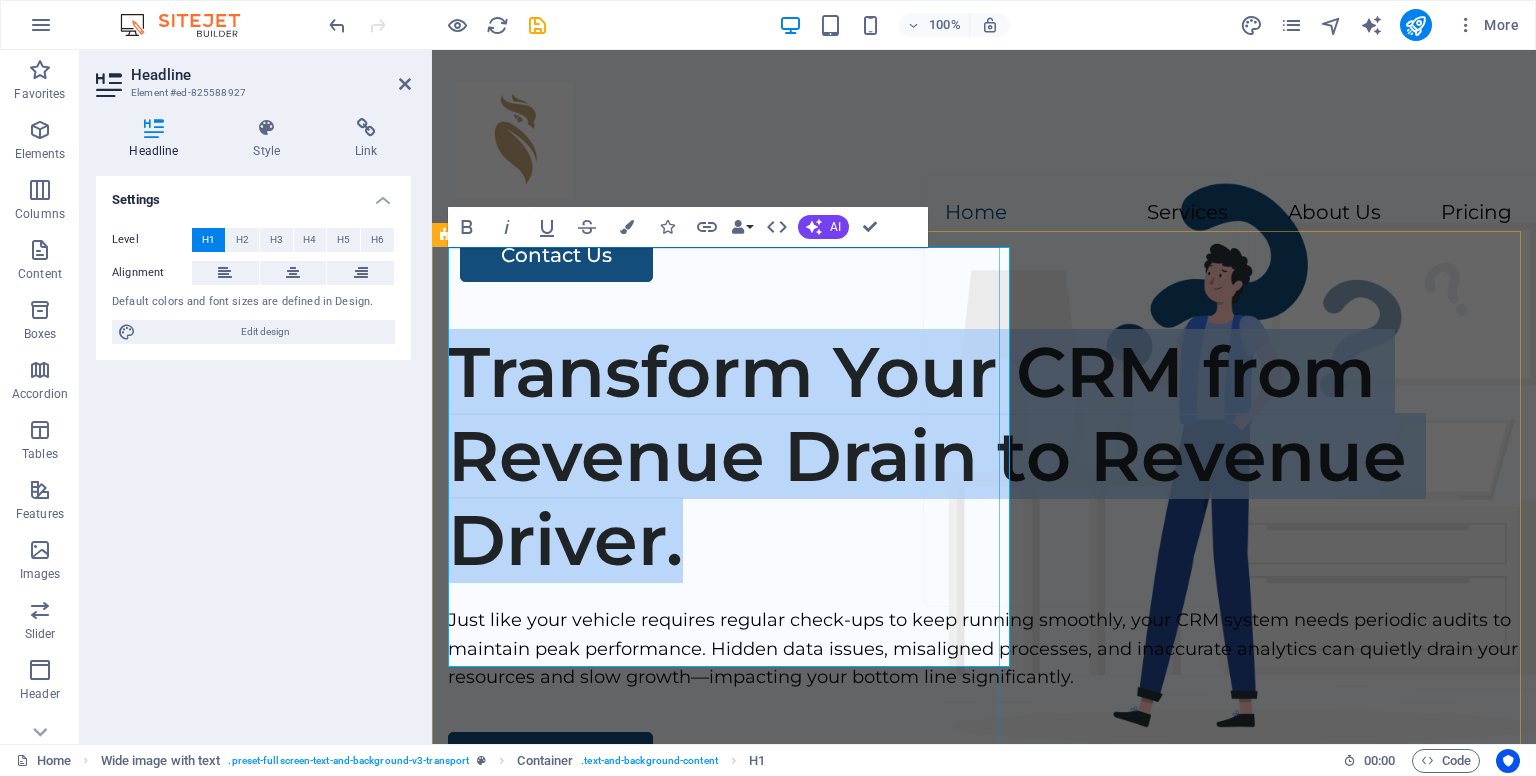 click on "Transform Your CRM from Revenue Drain to Revenue Driver." at bounding box center [984, 456] 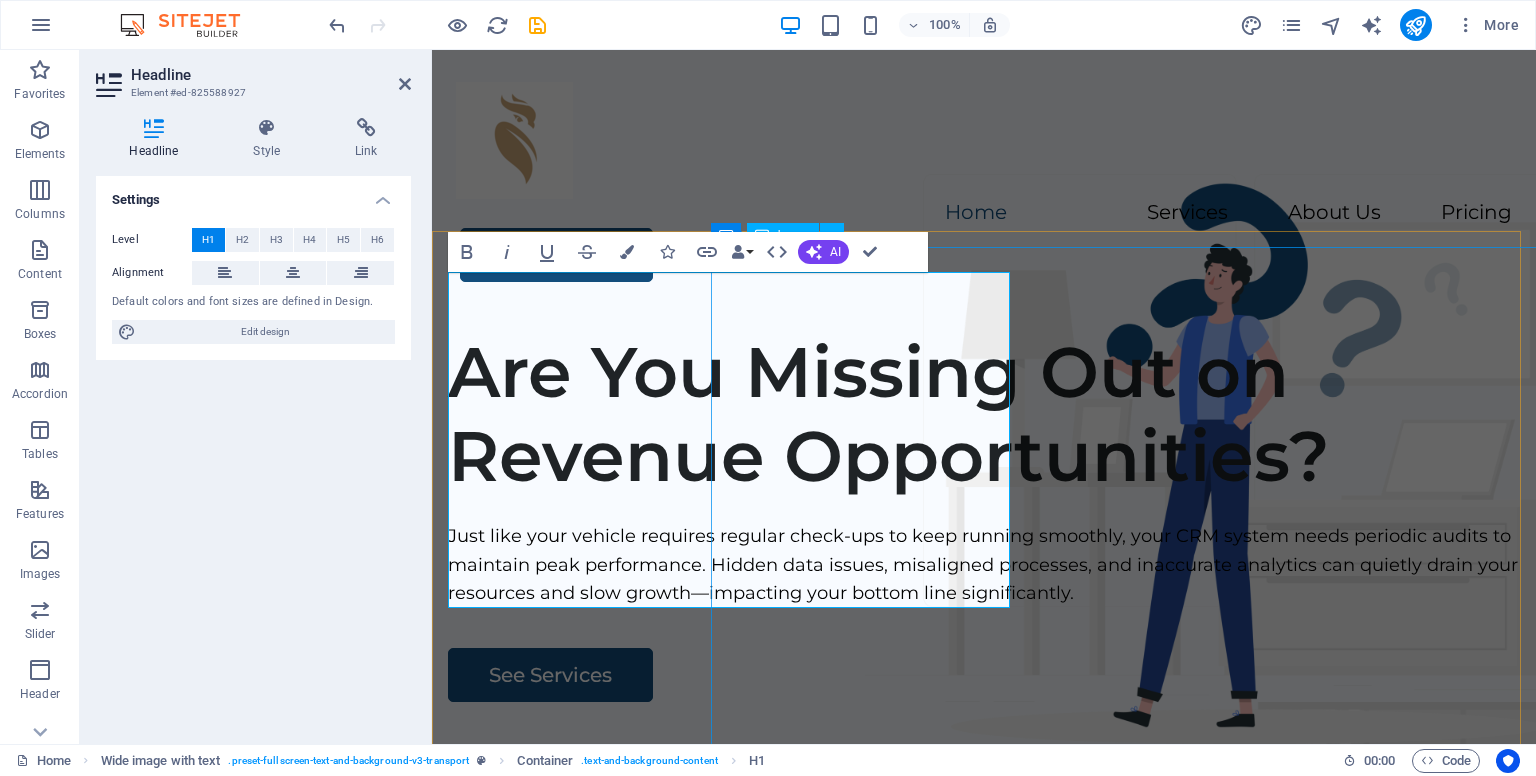 click at bounding box center (1201, 1037) 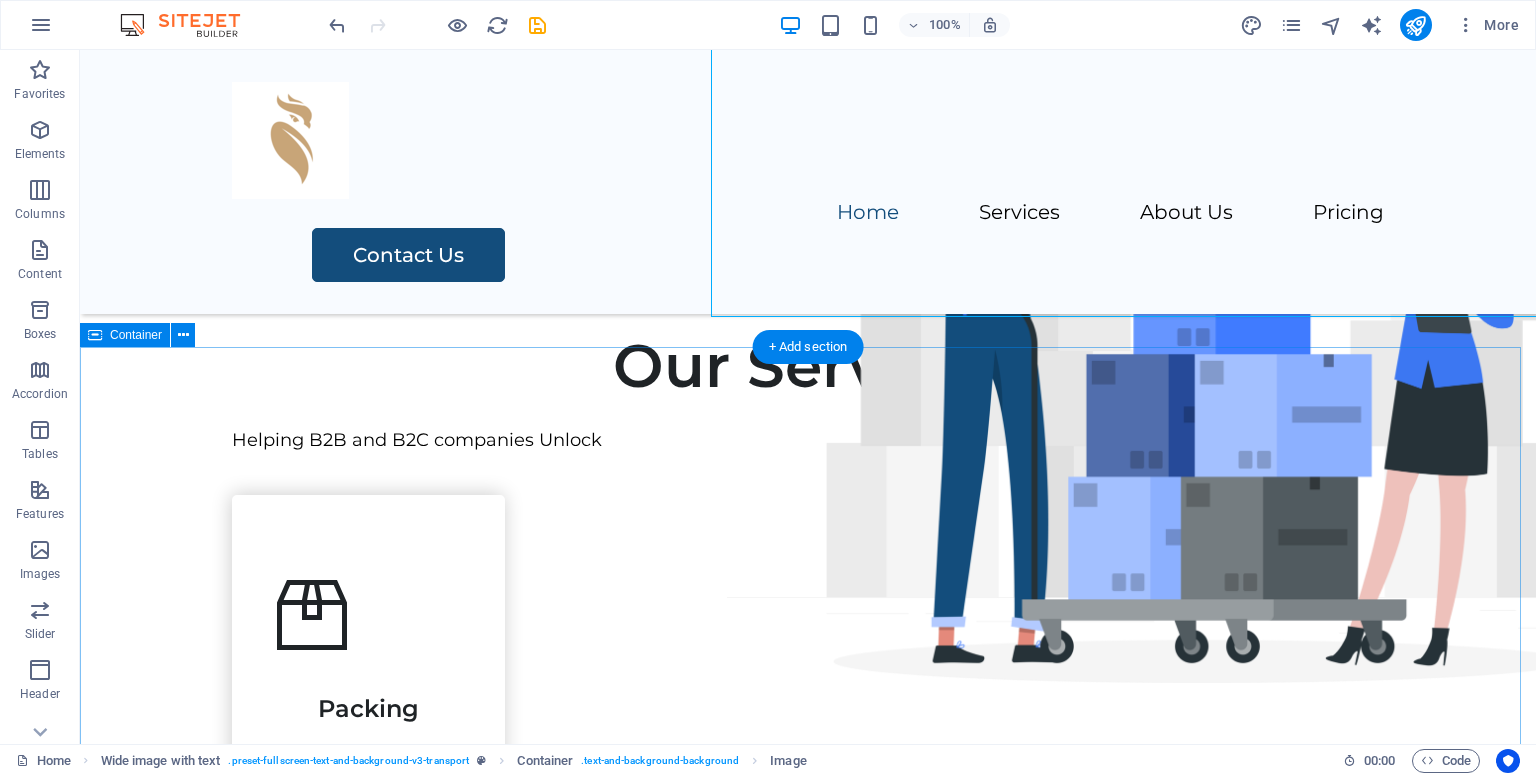 scroll, scrollTop: 700, scrollLeft: 0, axis: vertical 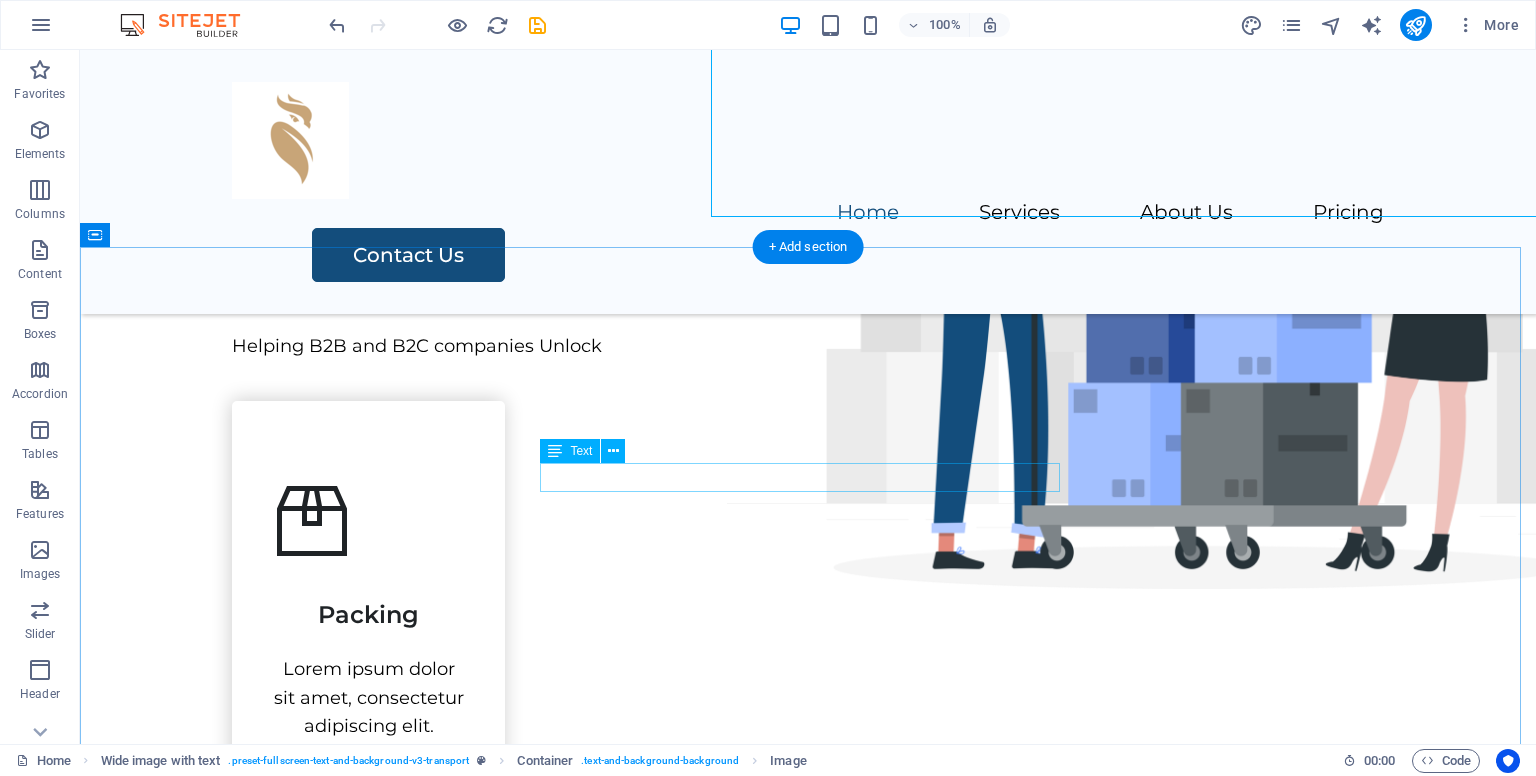 click on "Helping B2B and B2C companies Unlock" at bounding box center (808, 346) 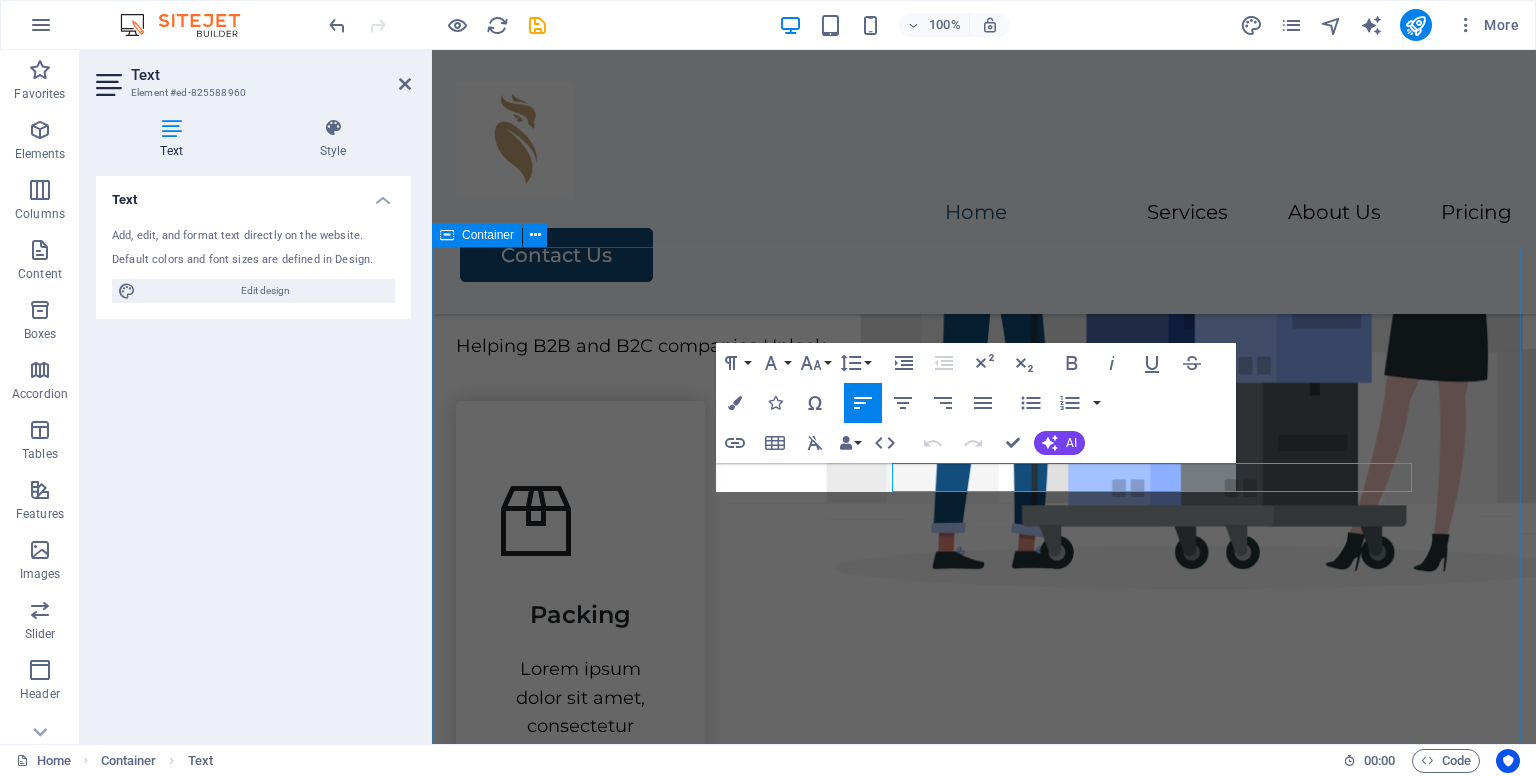 click on "Our Services Helping B2B and B2C companies Unlock  Packing Lorem ipsum dolor sit amet, consectetur adipiscing elit. Transportation Lorem ipsum dolor sit amet, consectetur adipiscing elit. Storage Lorem ipsum dolor sit amet, consectetur adipiscing elit. Assembly Lorem ipsum dolor sit amet, consectetur adipiscing elit." at bounding box center [984, 1232] 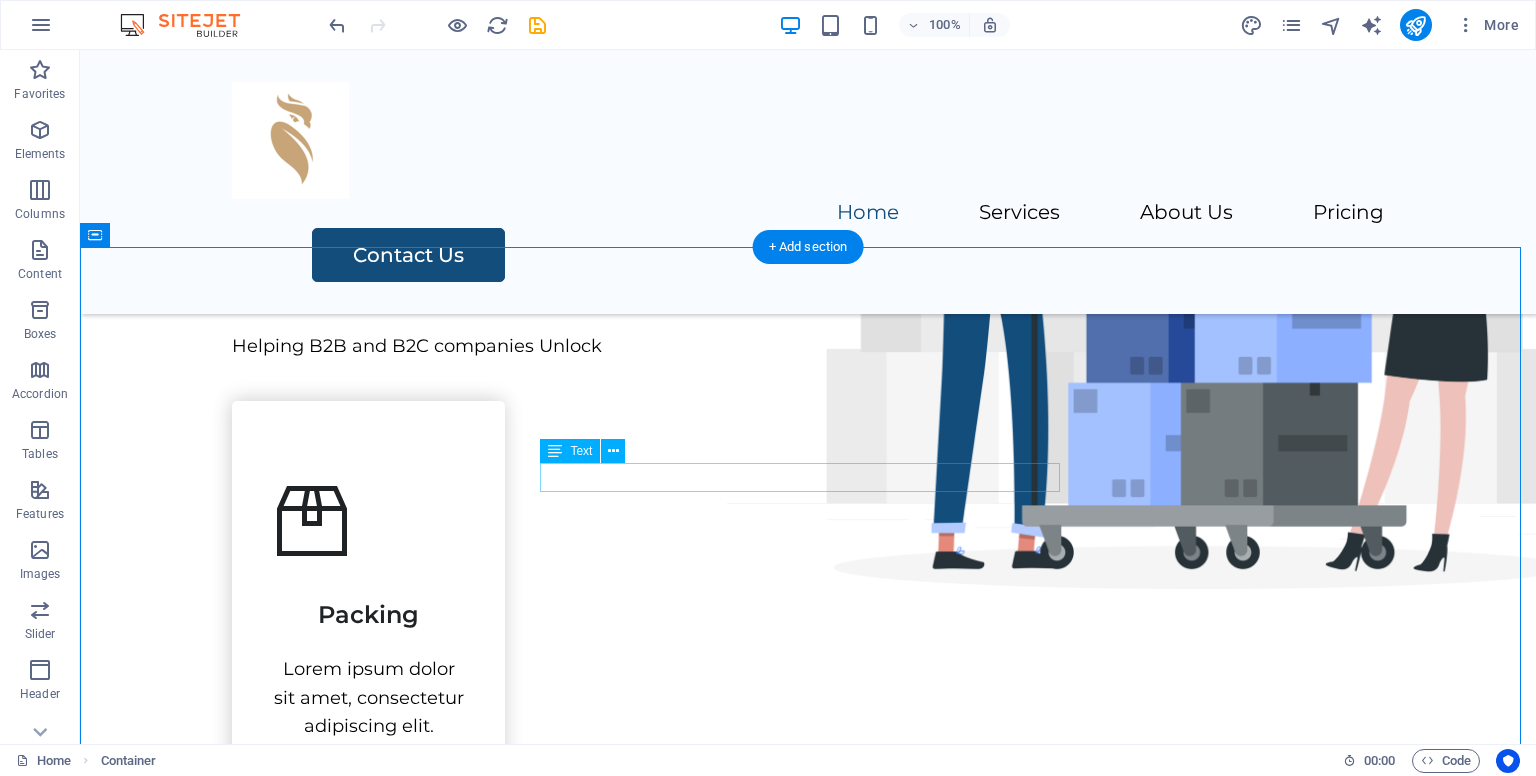 click on "Helping B2B and B2C companies Unlock" at bounding box center (808, 346) 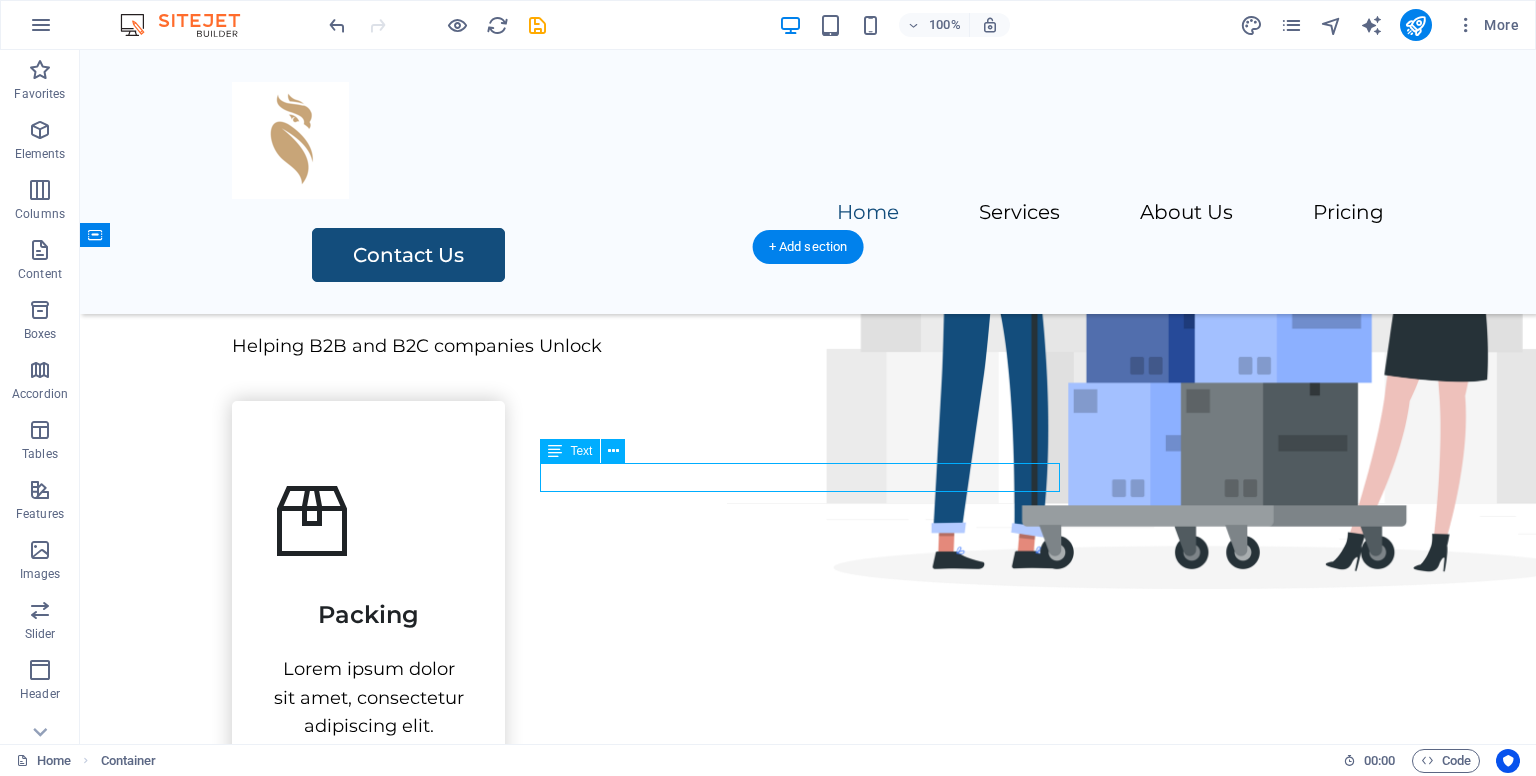 click on "Helping B2B and B2C companies Unlock" at bounding box center (808, 346) 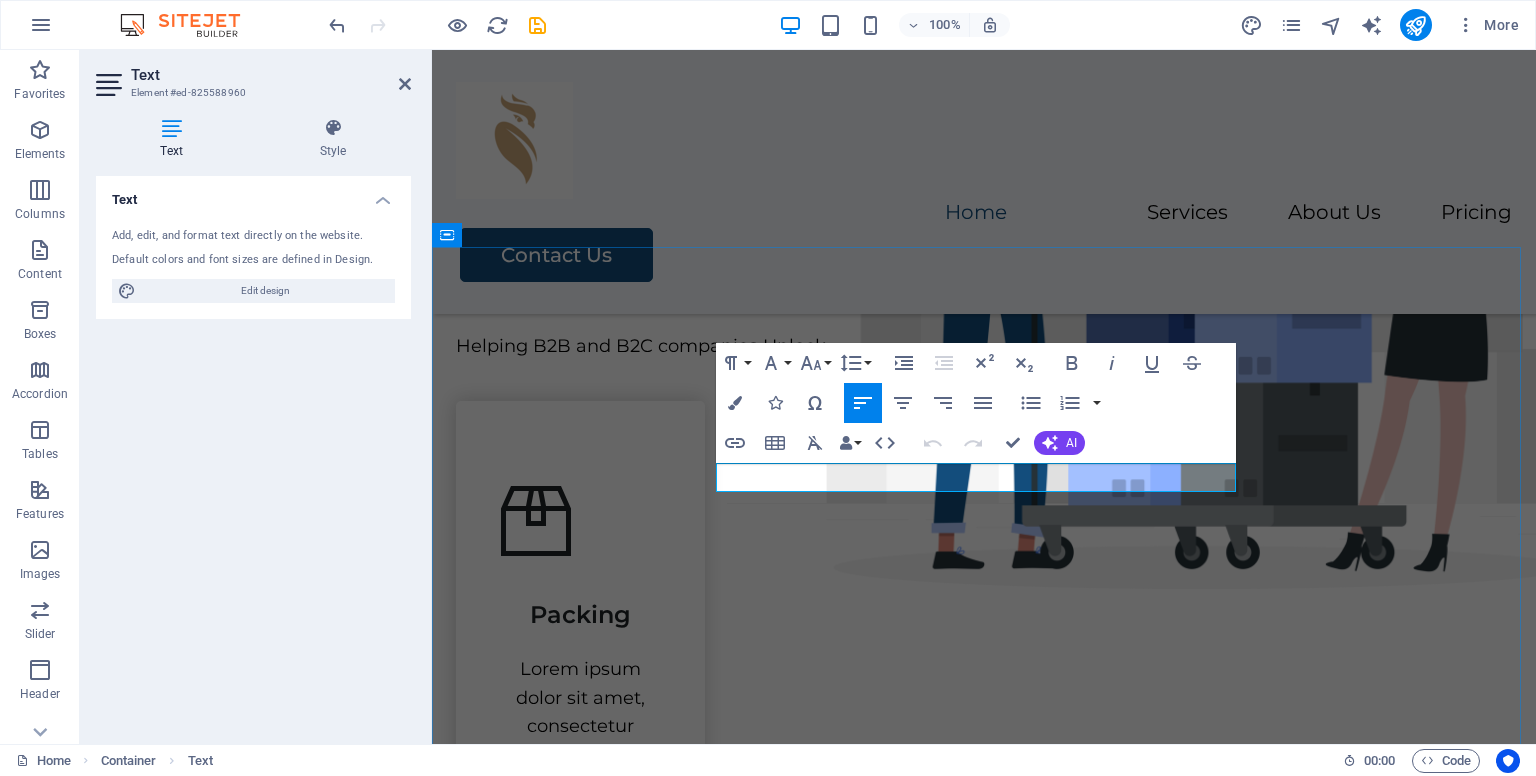 click on "Helping B2B and B2C companies Unlock" at bounding box center [984, 346] 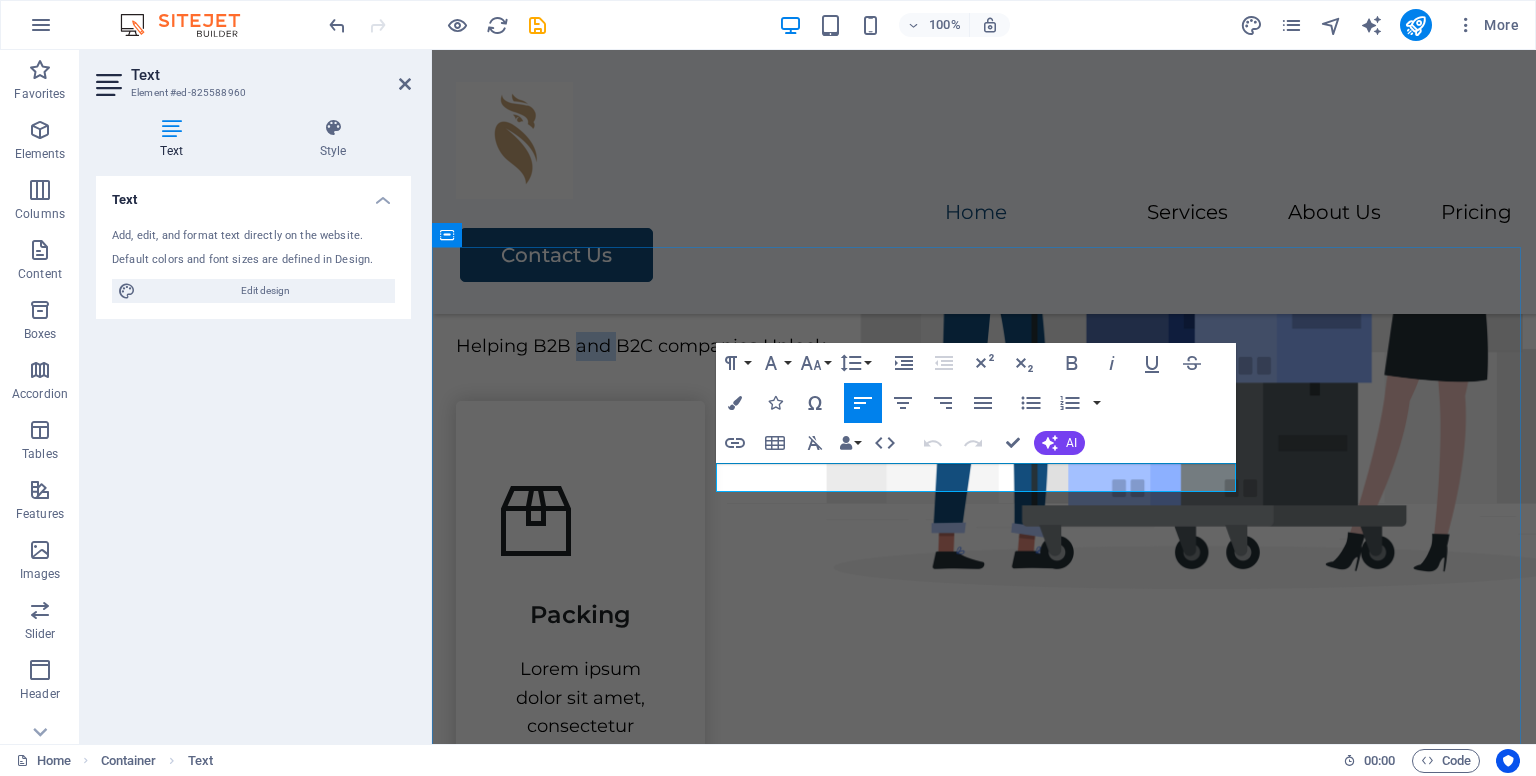 click on "Helping B2B and B2C companies Unlock" at bounding box center [984, 346] 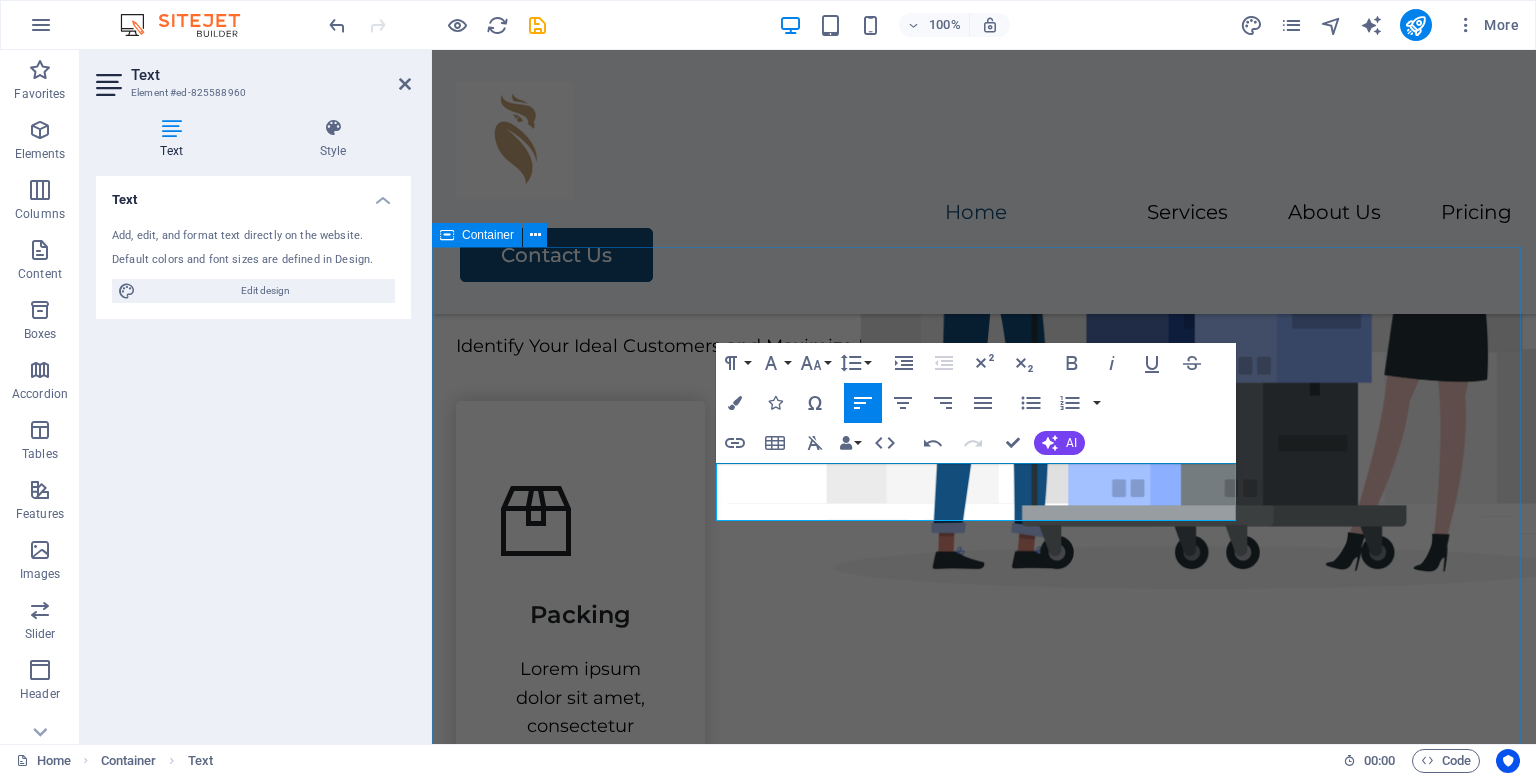 click on "Our Services Identify Your Ideal Customers and Maximize Revenue with Revfluencer Packing Lorem ipsum dolor sit amet, consectetur adipiscing elit. Transportation Lorem ipsum dolor sit amet, consectetur adipiscing elit. Storage Lorem ipsum dolor sit amet, consectetur adipiscing elit. Assembly Lorem ipsum dolor sit amet, consectetur adipiscing elit." at bounding box center (984, 1232) 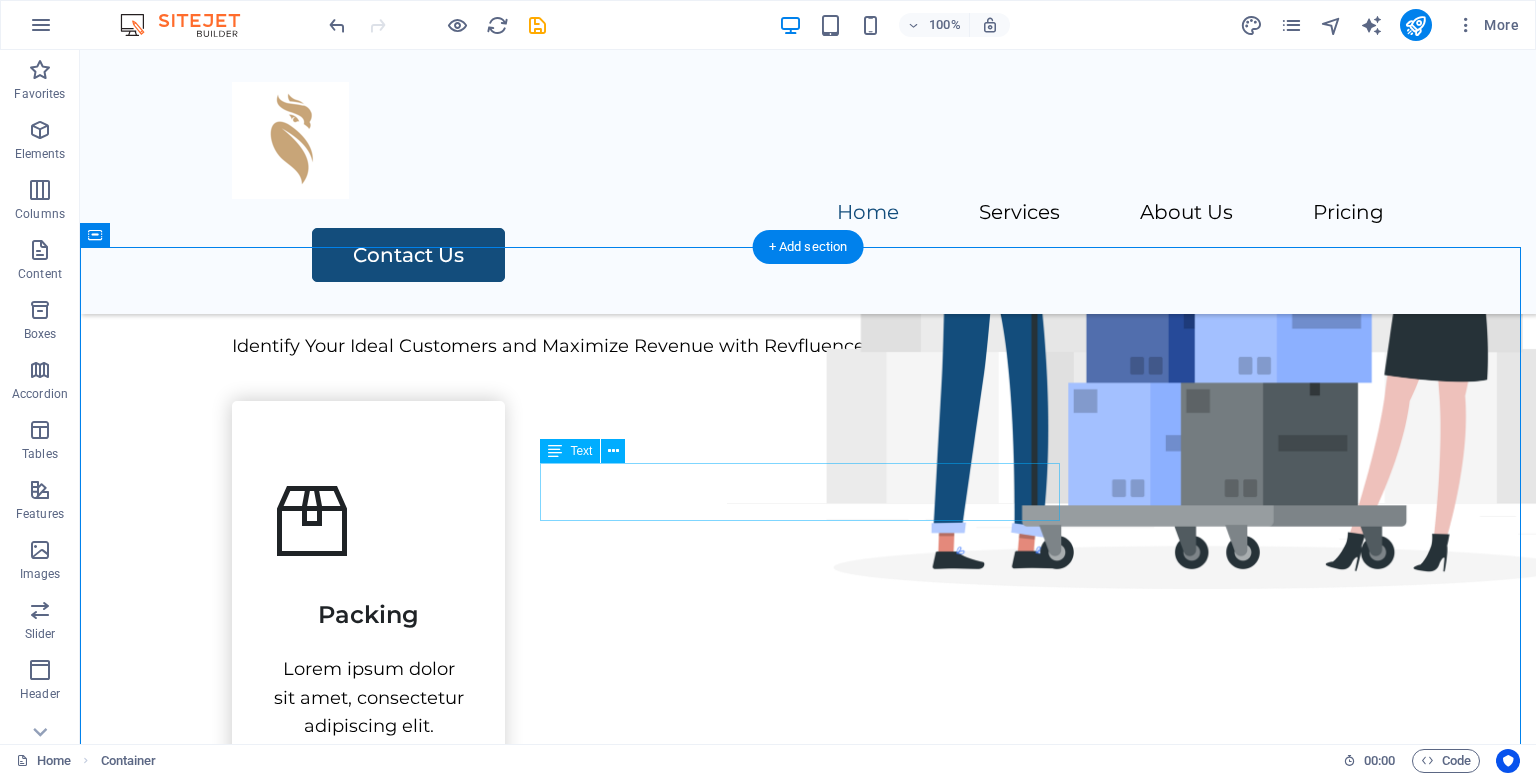 click on "Identify Your Ideal Customers and Maximize Revenue with Revfluencer" at bounding box center [808, 346] 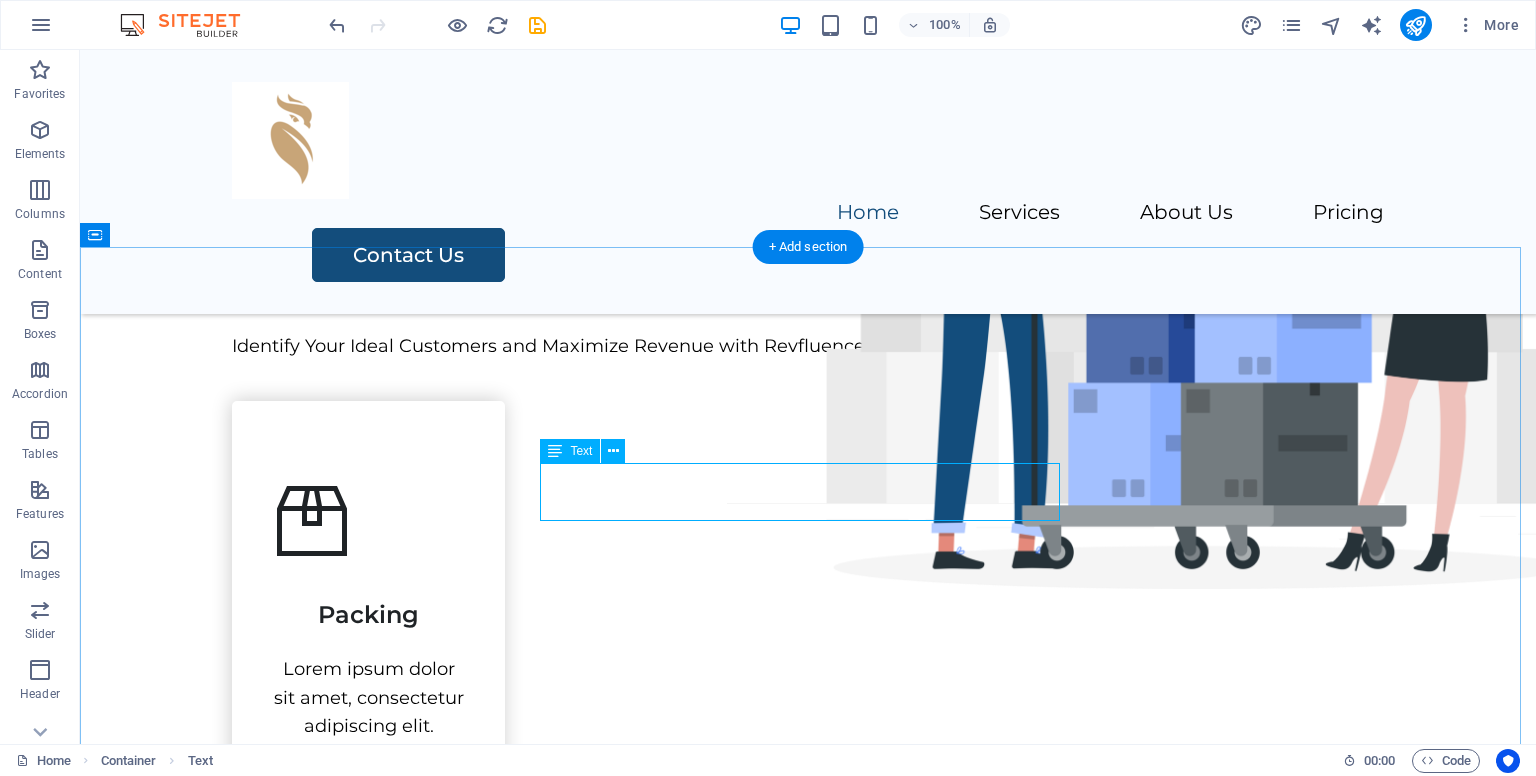 click on "Identify Your Ideal Customers and Maximize Revenue with Revfluencer" at bounding box center [808, 346] 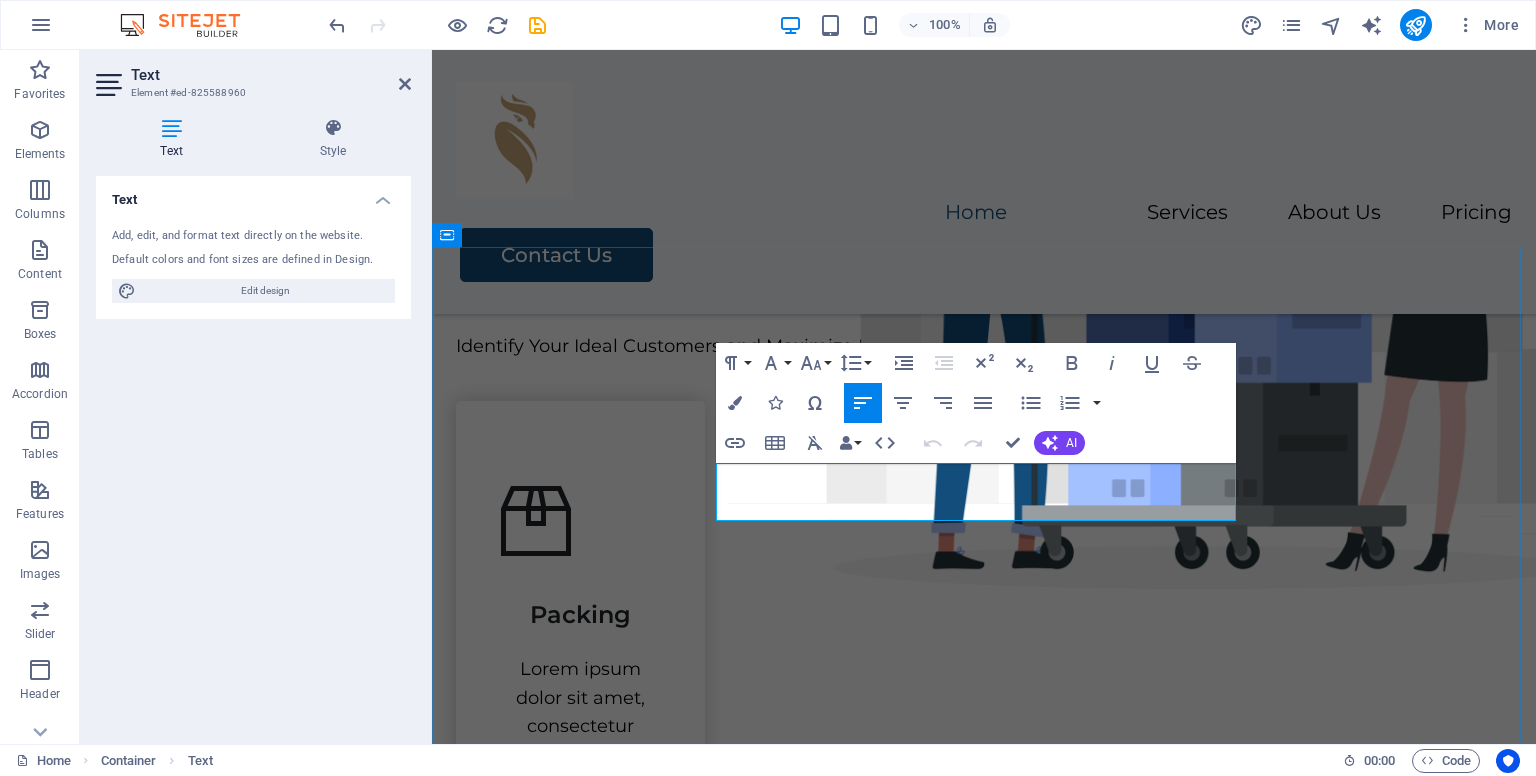 click on "Identify Your Ideal Customers and Maximize Revenue with Revfluencer" at bounding box center [984, 346] 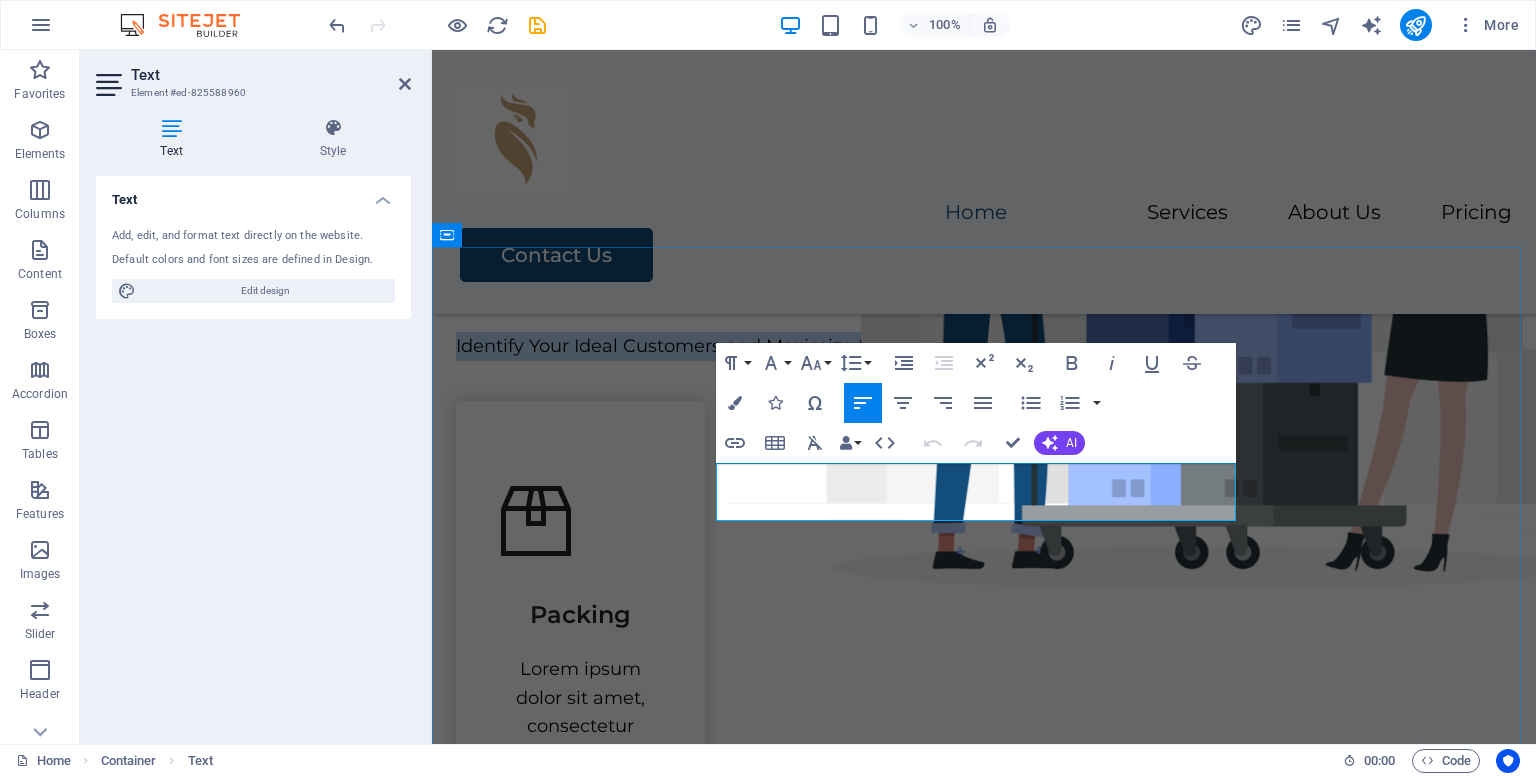 click on "Identify Your Ideal Customers and Maximize Revenue with Revfluencer" at bounding box center [984, 346] 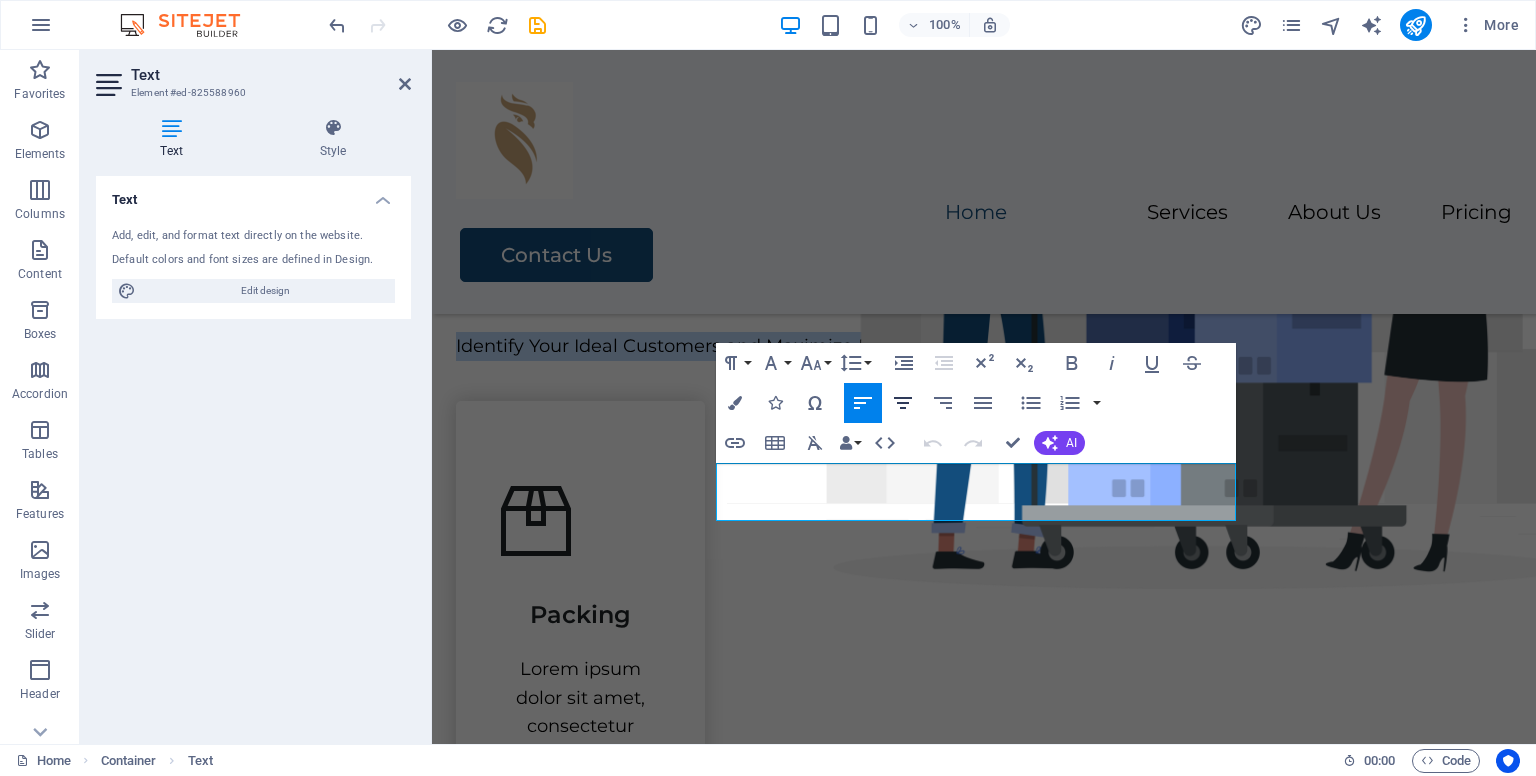 click 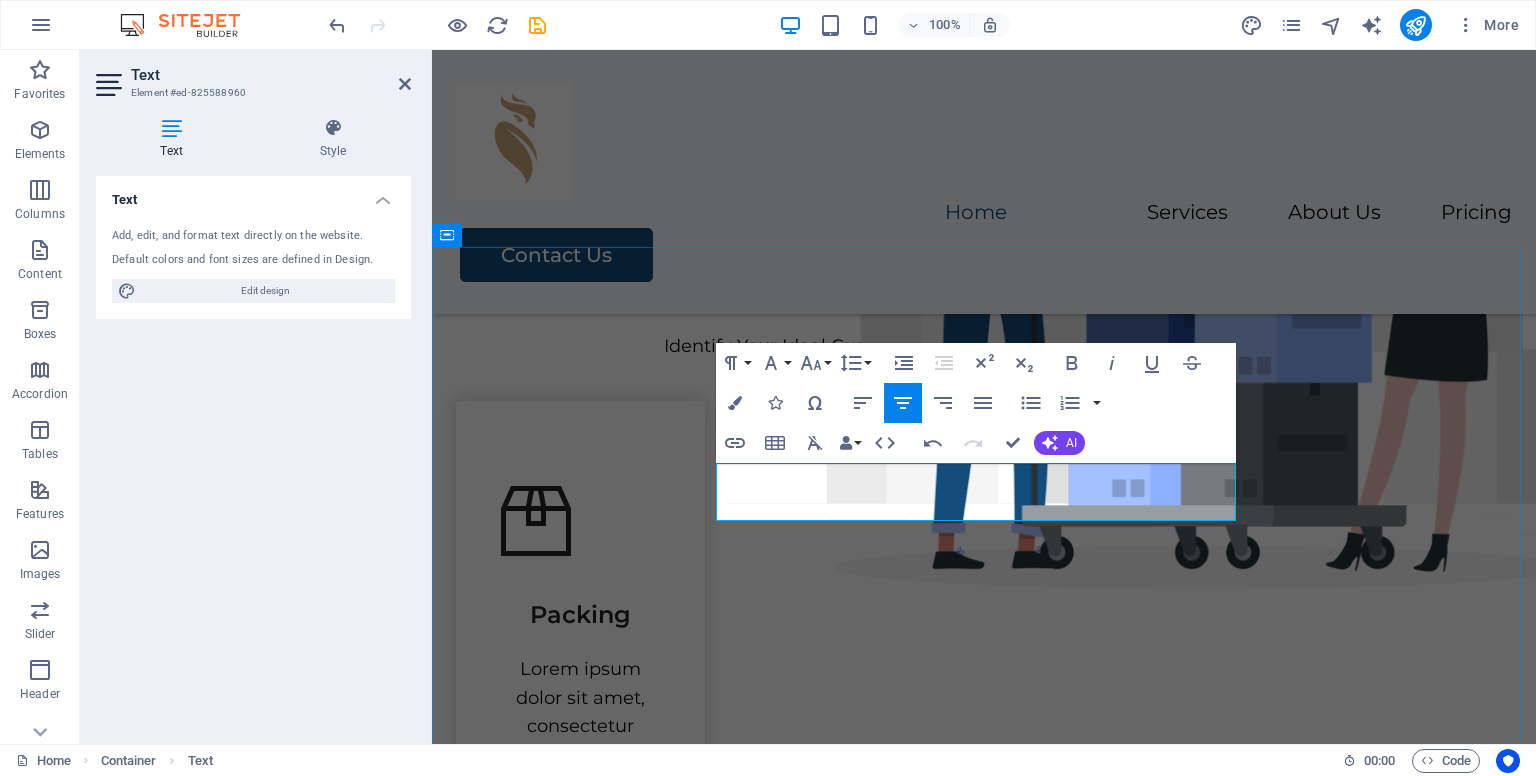 click on "Identify Your Ideal Customers and Maximize Revenue with Revfluencer" at bounding box center [984, 346] 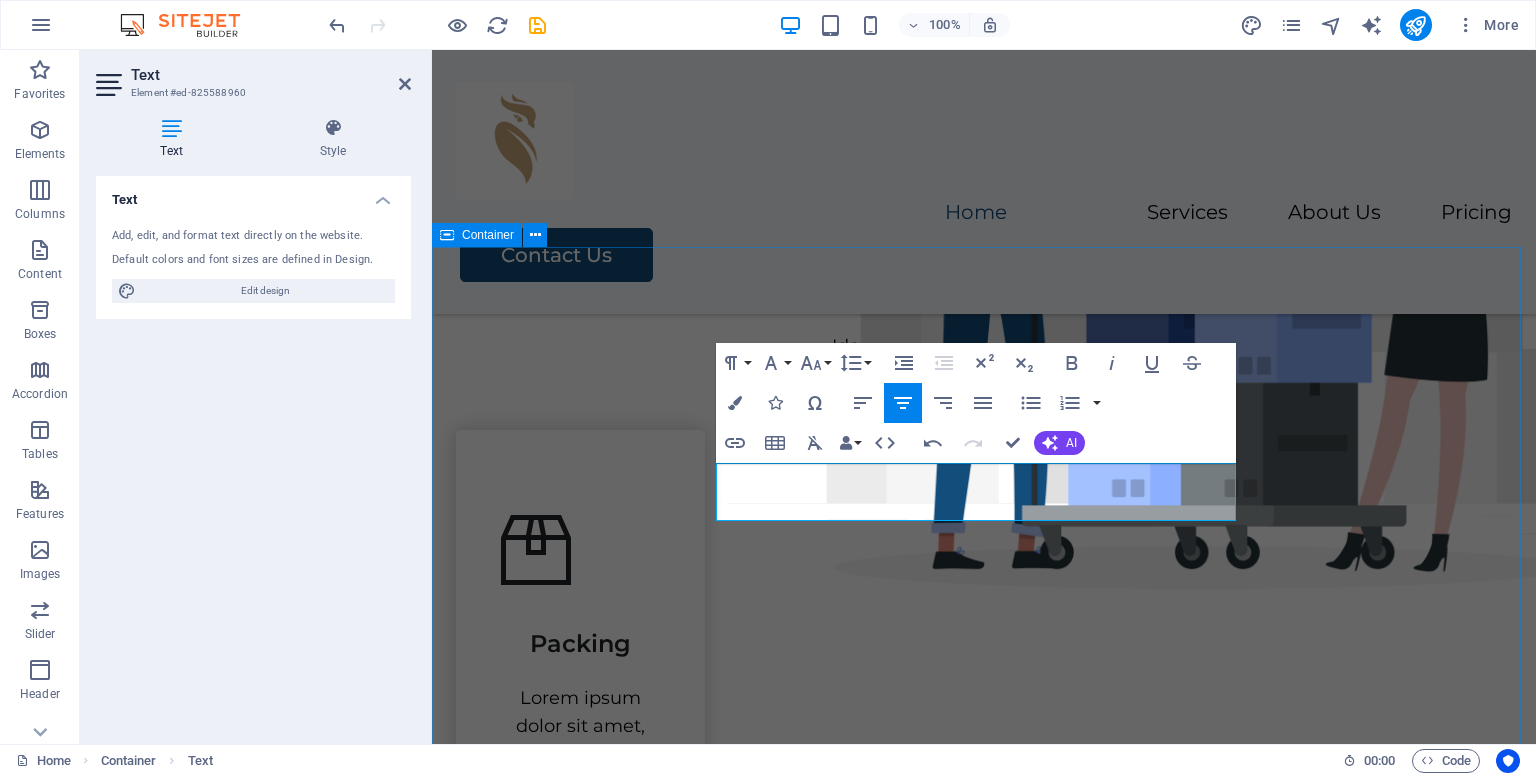 click on "Our Services Identify Your Ideal Customers and  Maximize Revenue with Revfluencer Packing Lorem ipsum dolor sit amet, consectetur adipiscing elit. Transportation Lorem ipsum dolor sit amet, consectetur adipiscing elit. Storage Lorem ipsum dolor sit amet, consectetur adipiscing elit. Assembly Lorem ipsum dolor sit amet, consectetur adipiscing elit." at bounding box center [984, 1246] 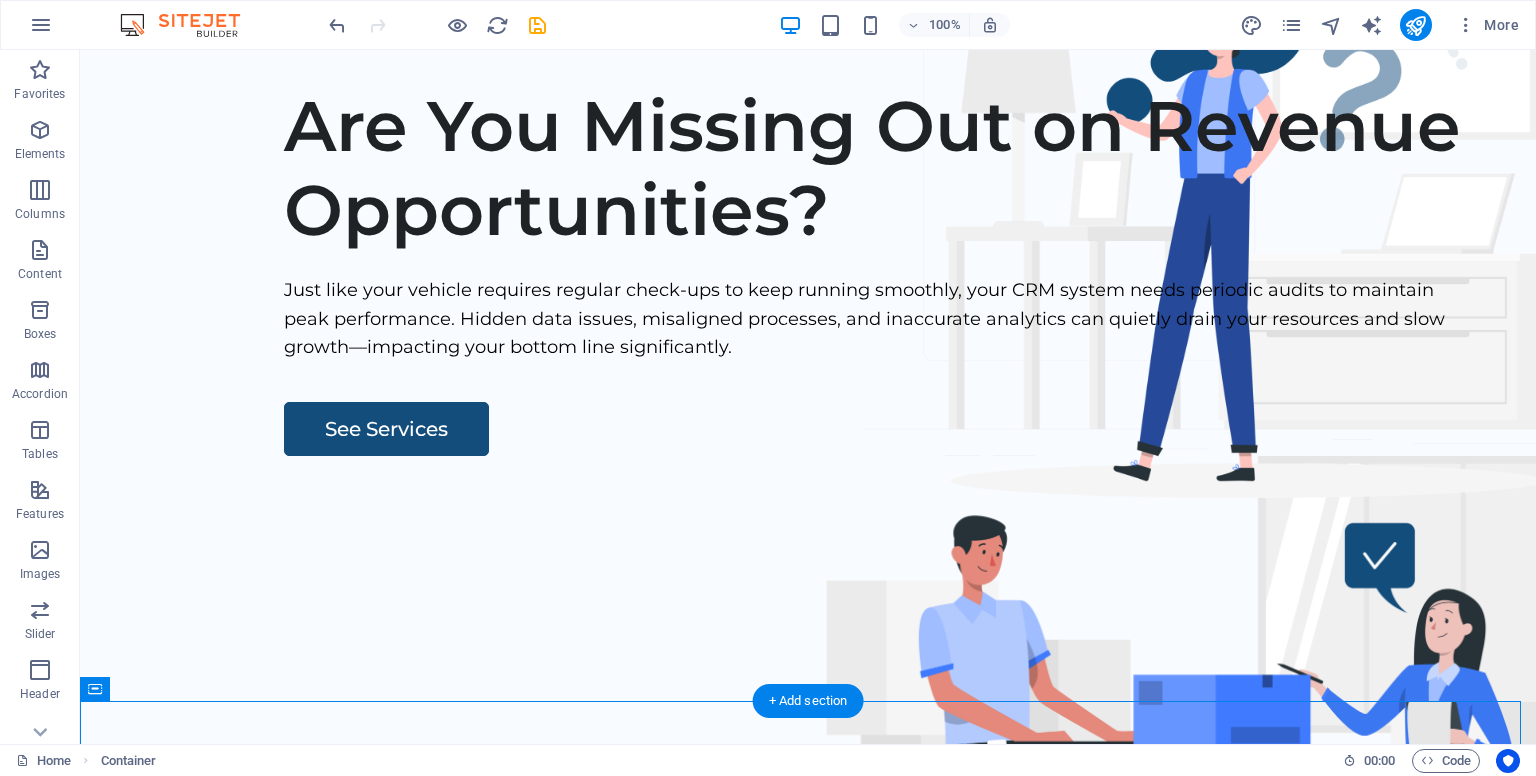 scroll, scrollTop: 100, scrollLeft: 0, axis: vertical 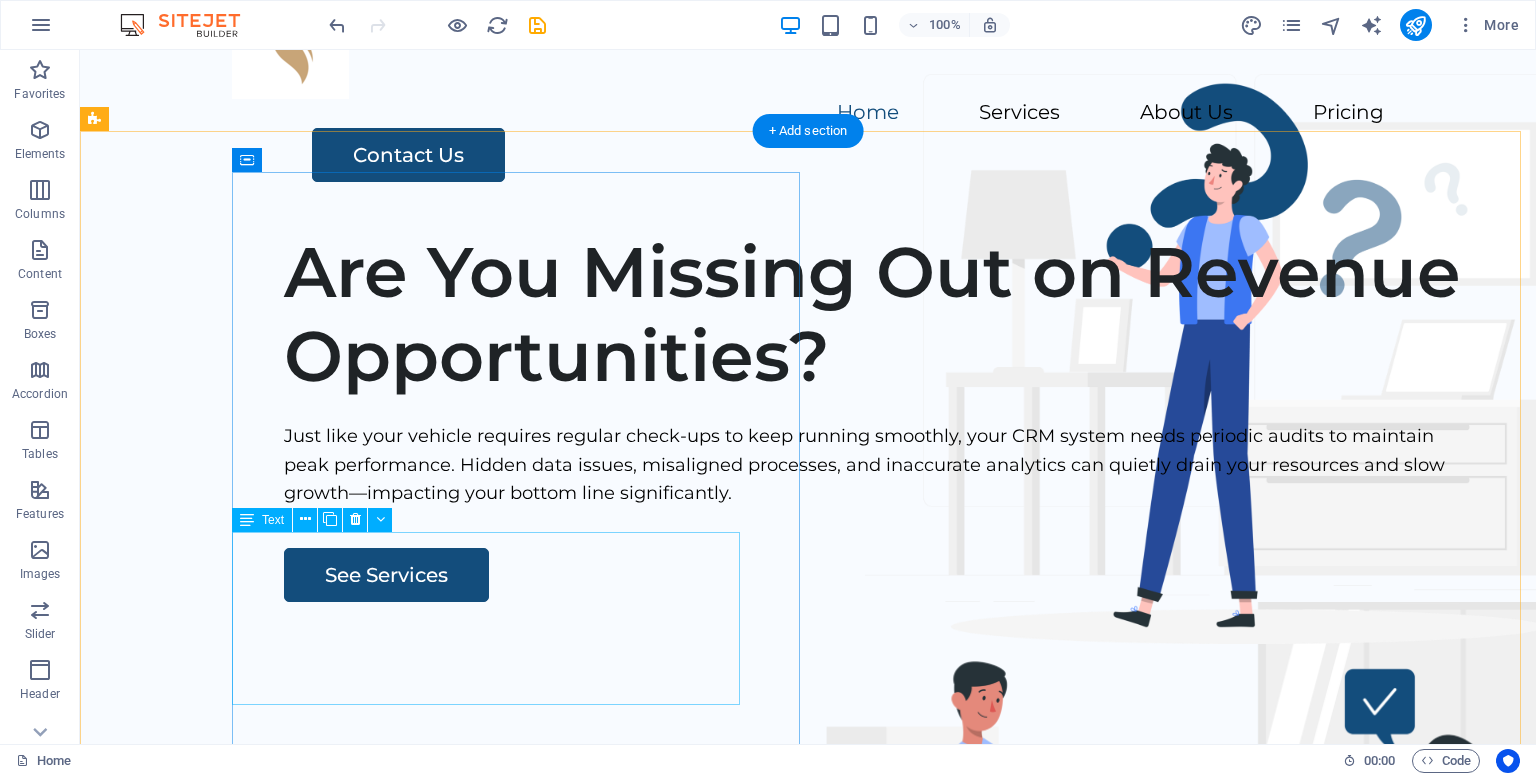 drag, startPoint x: 407, startPoint y: 581, endPoint x: 420, endPoint y: 585, distance: 13.601471 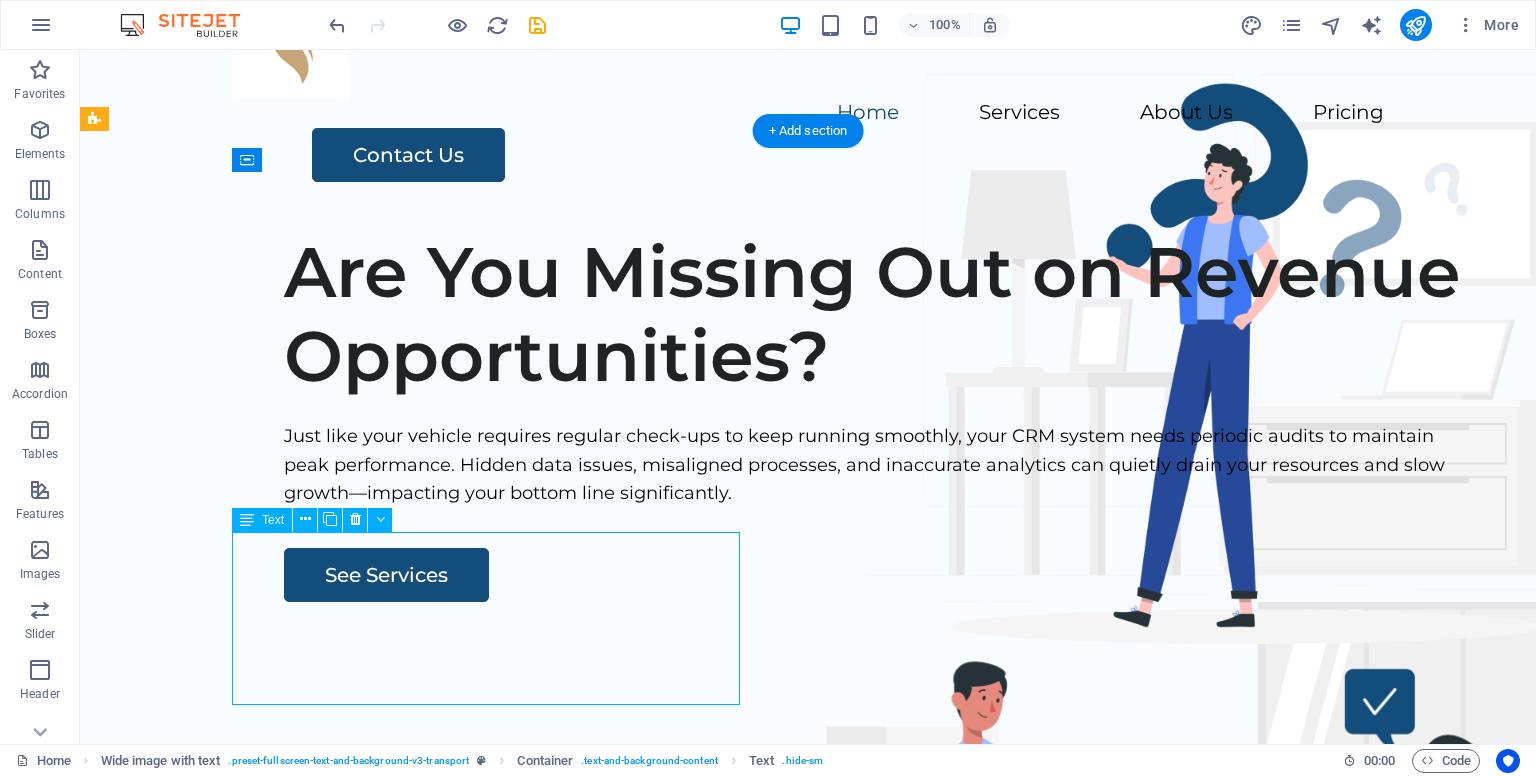 click on "Just like your vehicle requires regular check-ups to keep running smoothly, your CRM system needs periodic audits to maintain peak performance. Hidden data issues, misaligned processes, and inaccurate analytics can quietly drain your resources and slow growth—impacting your bottom line significantly." at bounding box center (876, 465) 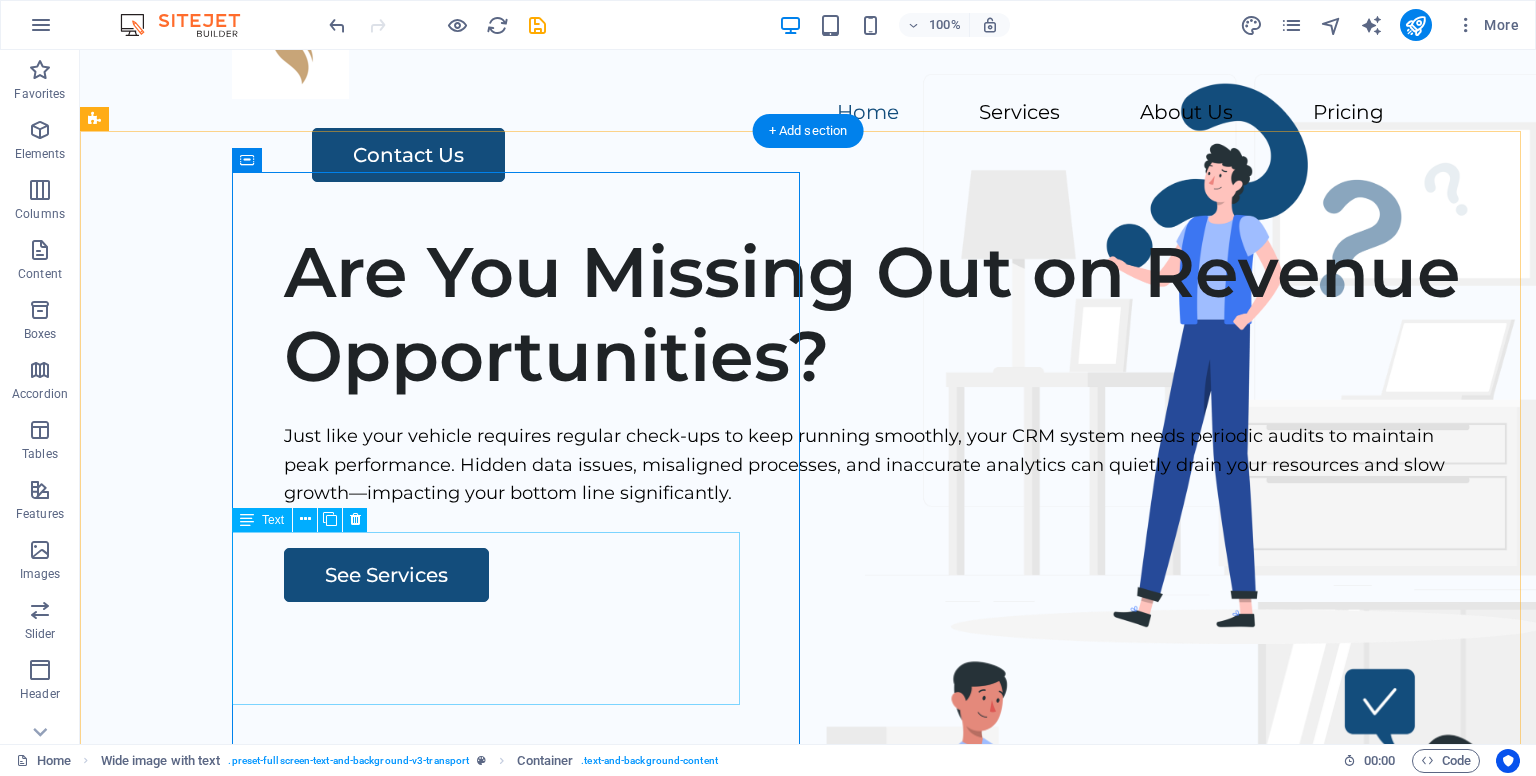 click on "Just like your vehicle requires regular check-ups to keep running smoothly, your CRM system needs periodic audits to maintain peak performance. Hidden data issues, misaligned processes, and inaccurate analytics can quietly drain your resources and slow growth—impacting your bottom line significantly." at bounding box center [876, 465] 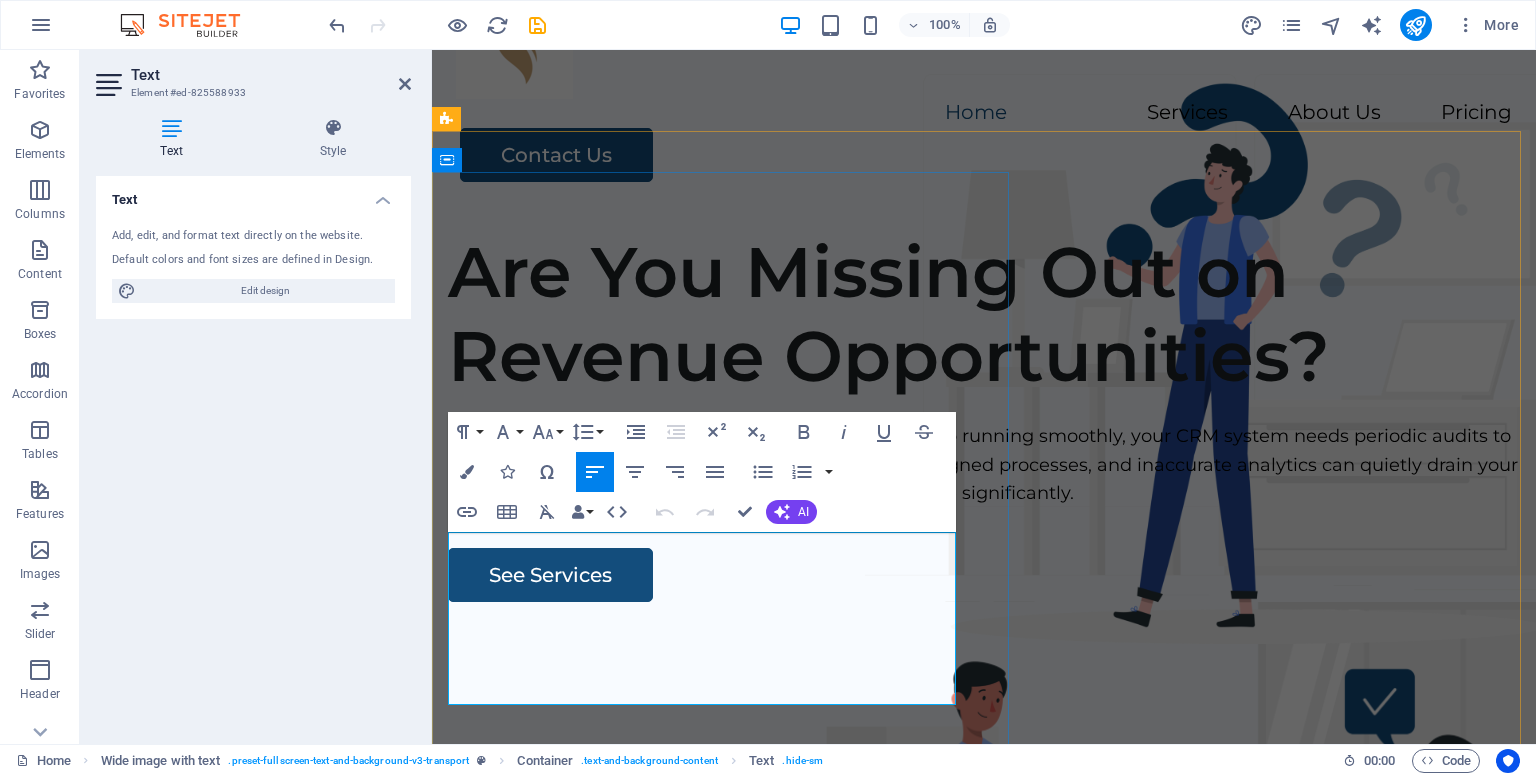 click on "Just like your vehicle requires regular check-ups to keep running smoothly, your CRM system needs periodic audits to maintain peak performance. Hidden data issues, misaligned processes, and inaccurate analytics can quietly drain your resources and slow growth—impacting your bottom line significantly." at bounding box center (984, 465) 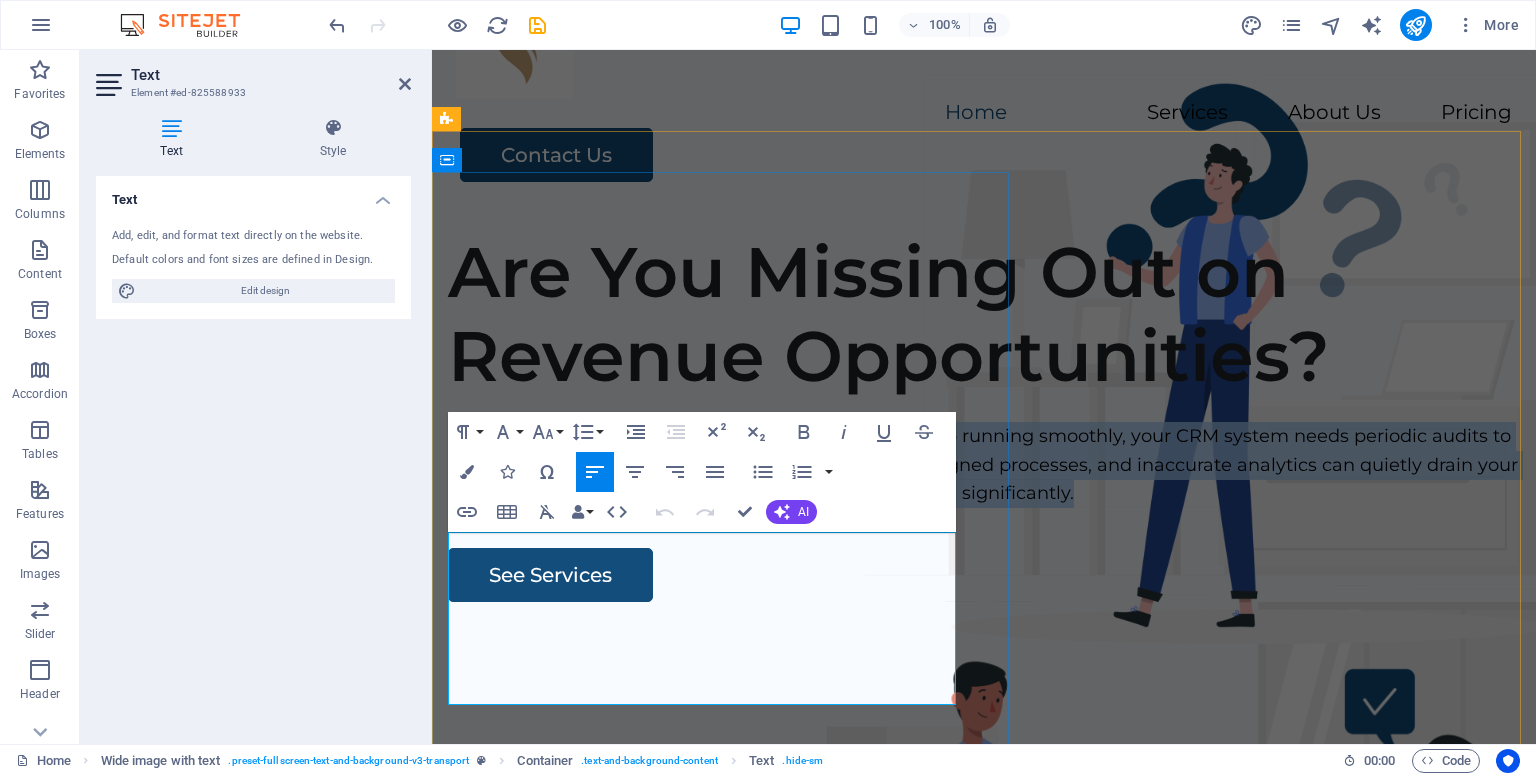 click on "Just like your vehicle requires regular check-ups to keep running smoothly, your CRM system needs periodic audits to maintain peak performance. Hidden data issues, misaligned processes, and inaccurate analytics can quietly drain your resources and slow growth—impacting your bottom line significantly." at bounding box center (984, 465) 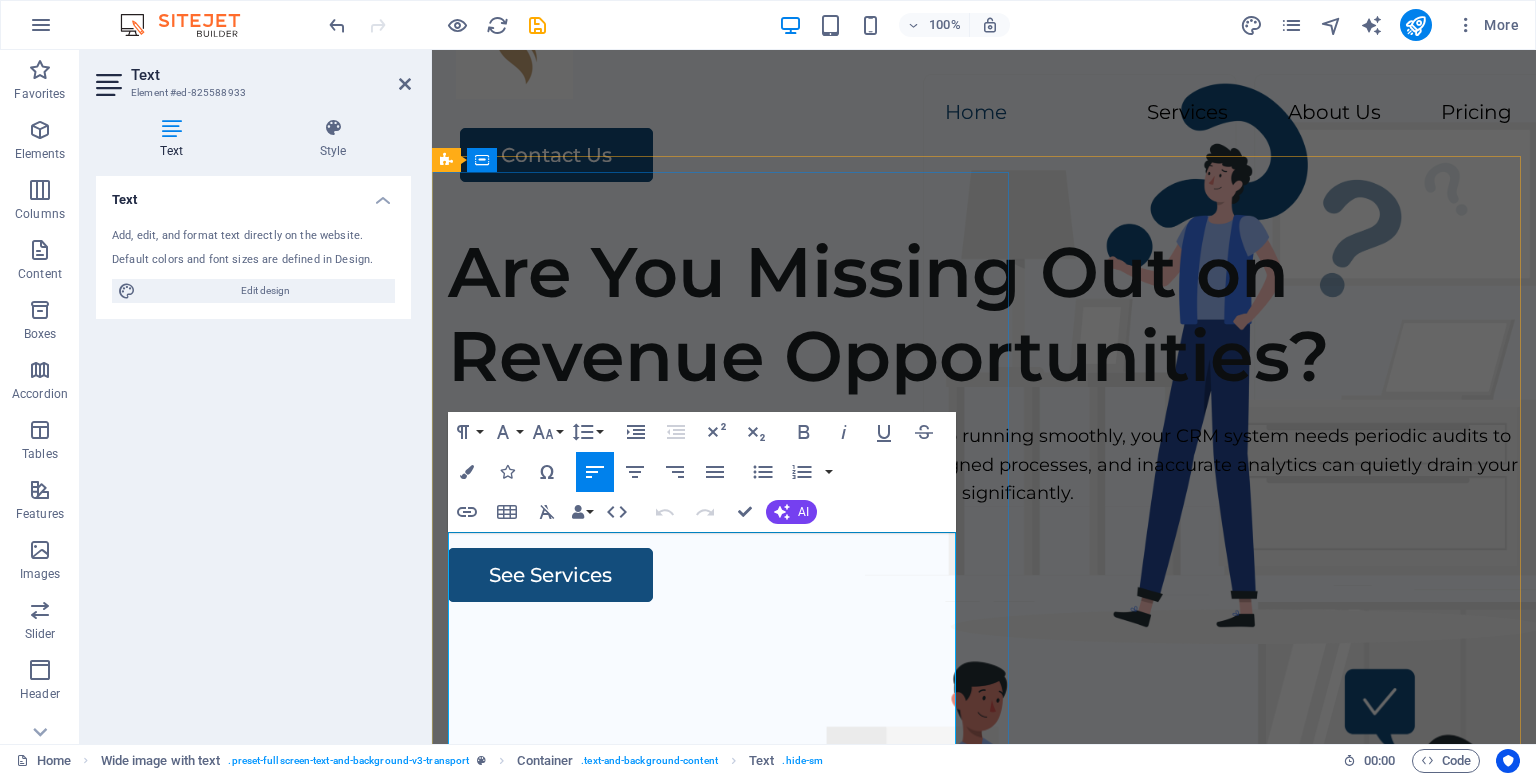 scroll, scrollTop: 75, scrollLeft: 0, axis: vertical 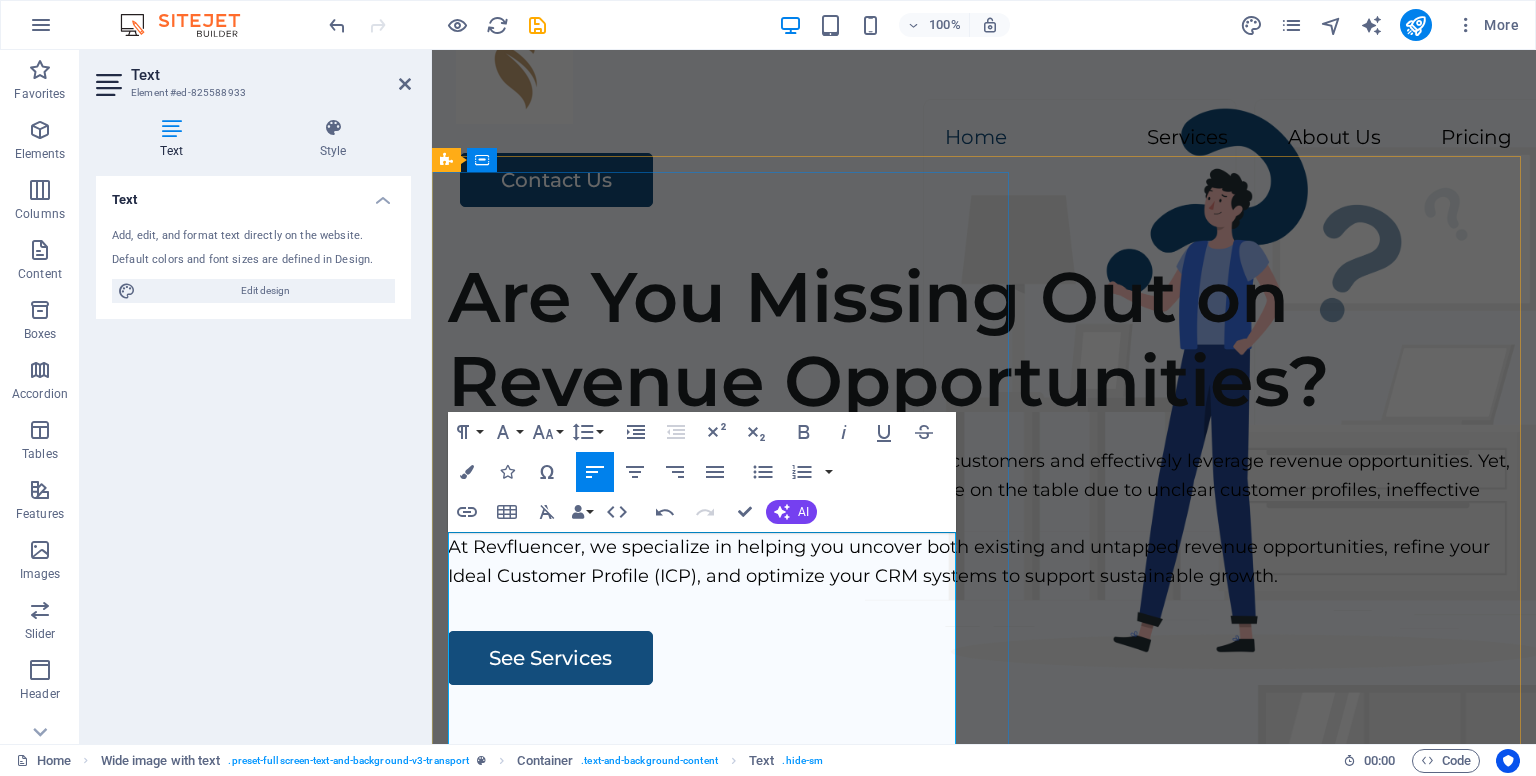 click on "Your business thrives when you clearly know your ideal customers and effectively leverage revenue opportunities. Yet, many companies unknowingly leave substantial revenue on the table due to unclear customer profiles, ineffective targeting, and hidden CRM issues." at bounding box center (984, 490) 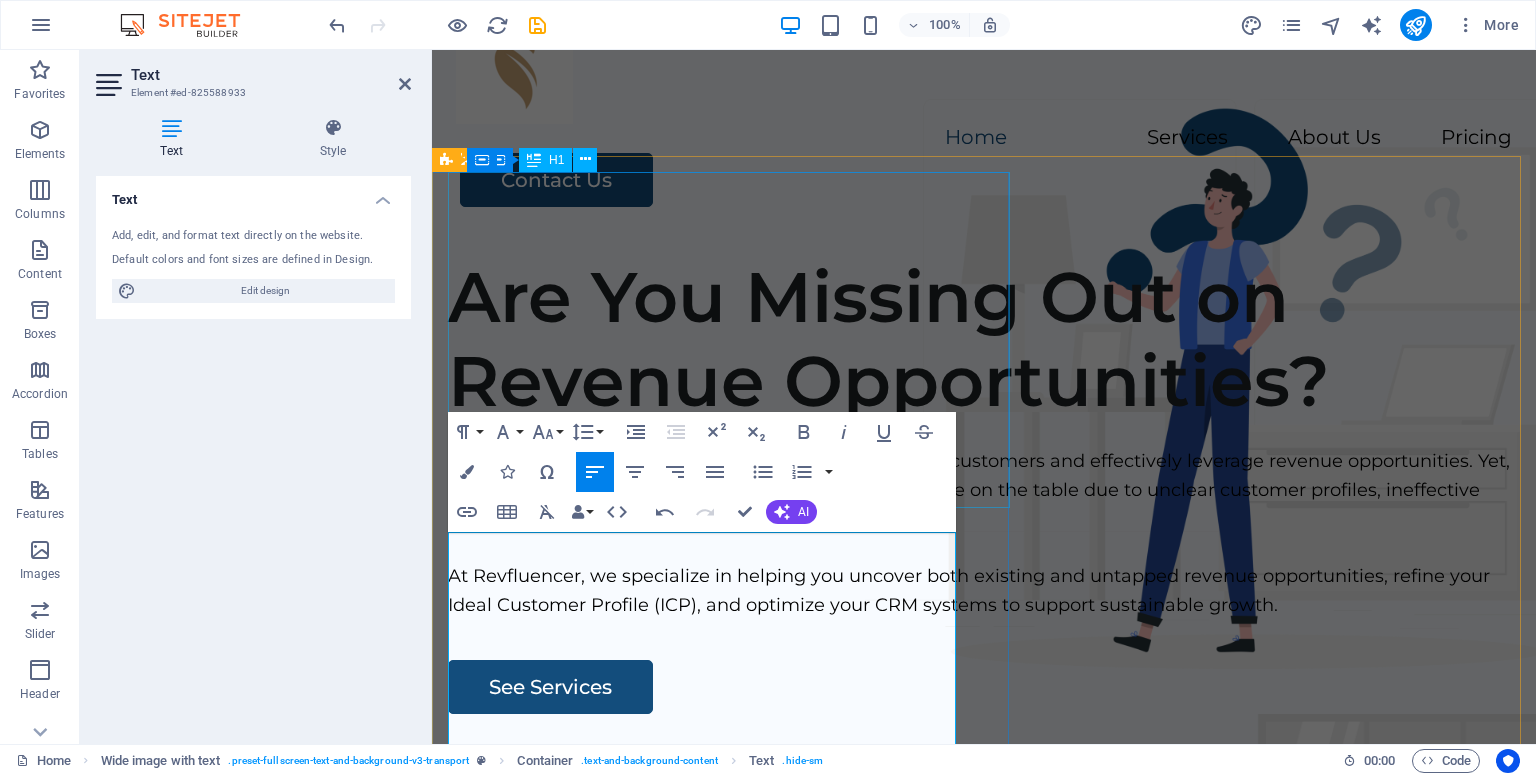 click on "Are You Missing Out on Revenue Opportunities?" at bounding box center (984, 339) 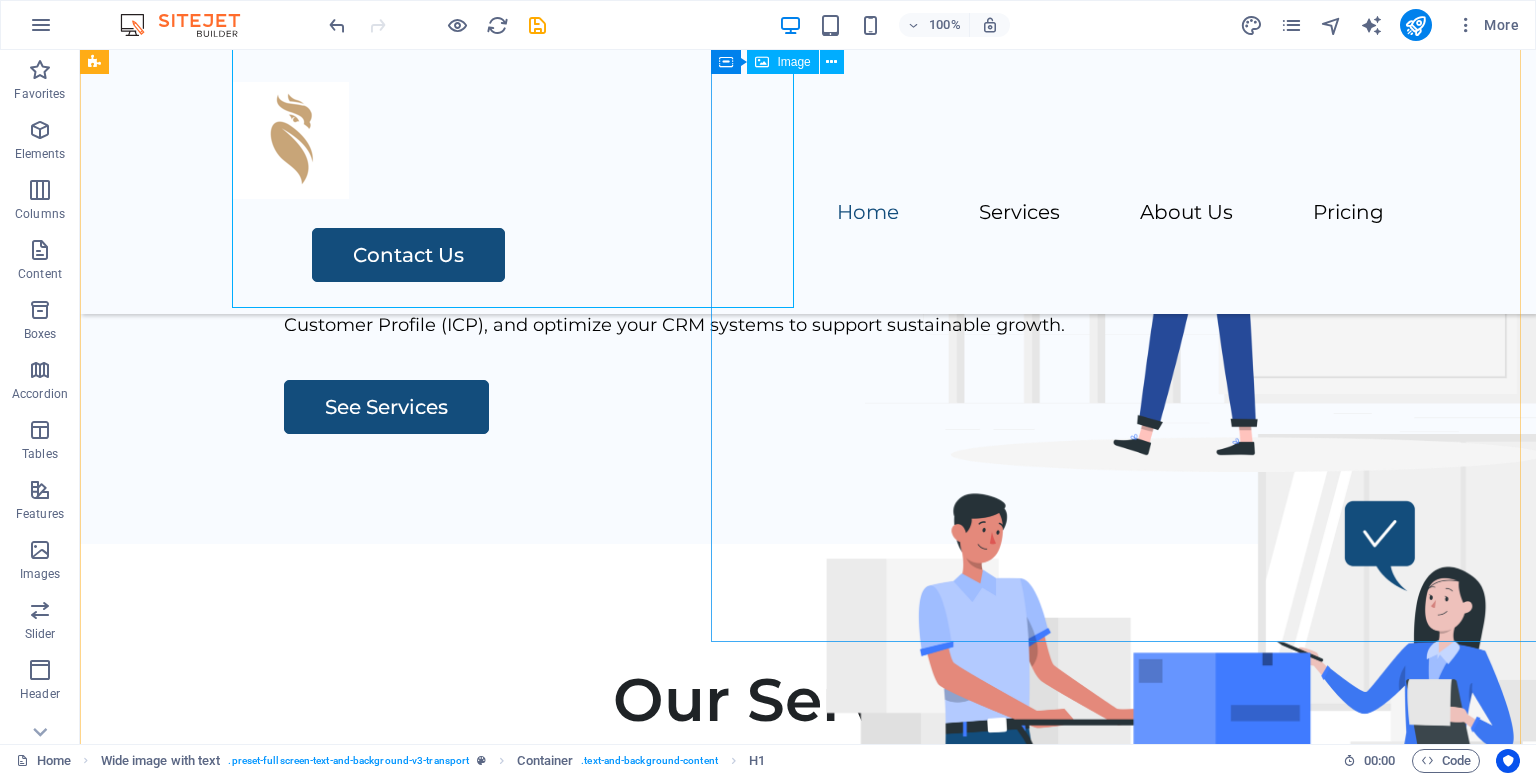 scroll, scrollTop: 275, scrollLeft: 0, axis: vertical 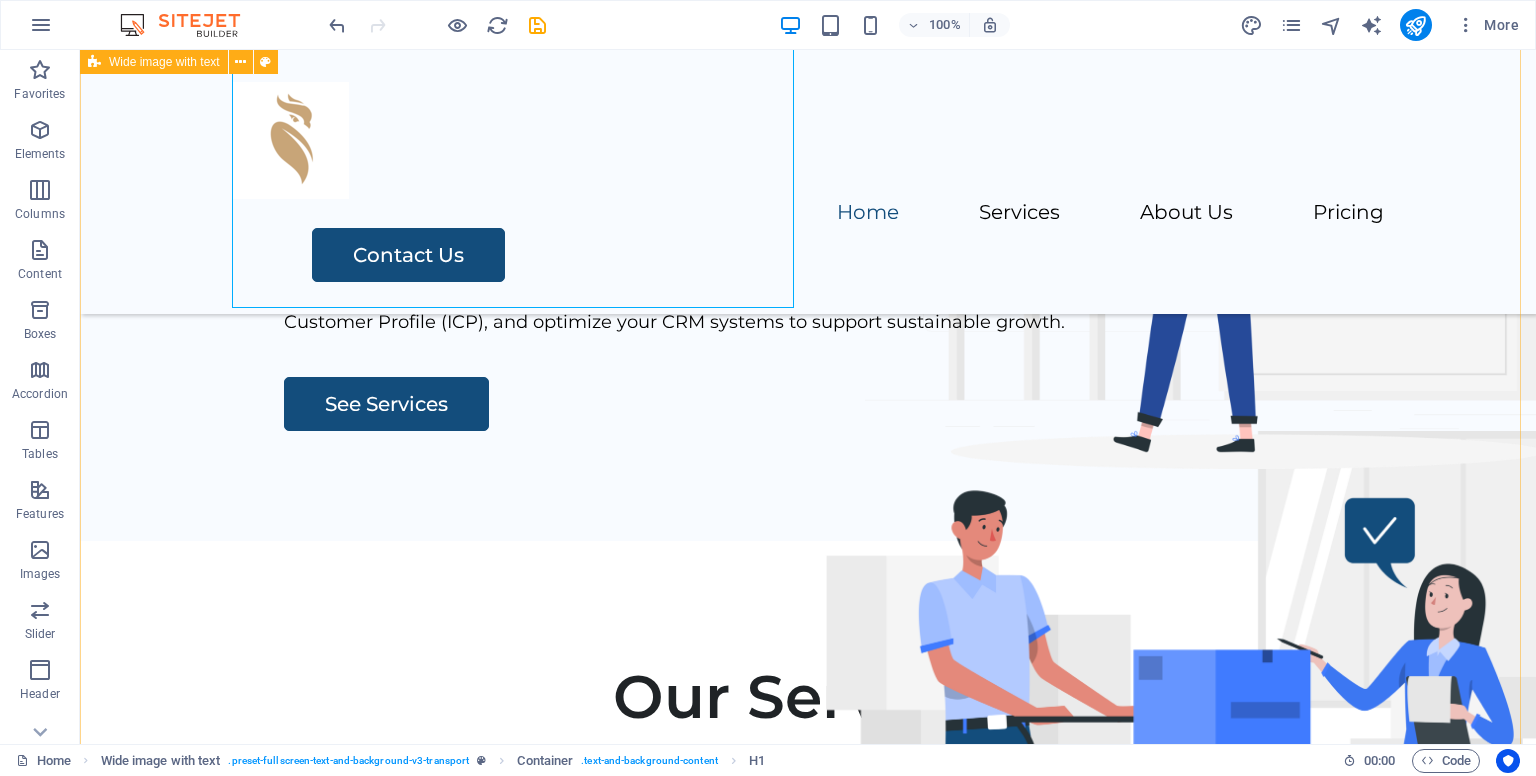 click on "Are You Missing Out on Revenue Opportunities? Your business thrives when you clearly know your ideal customers and effectively leverage revenue opportunities. Yet, many companies unknowingly leave substantial revenue on the table due to unclear customer profiles, ineffective targeting, and hidden CRM issues. At Revfluencer, we specialize in helping you uncover both existing and untapped revenue opportunities, refine your Ideal Customer Profile (ICP), and optimize your CRM systems to support sustainable growth. See Services" at bounding box center [808, 158] 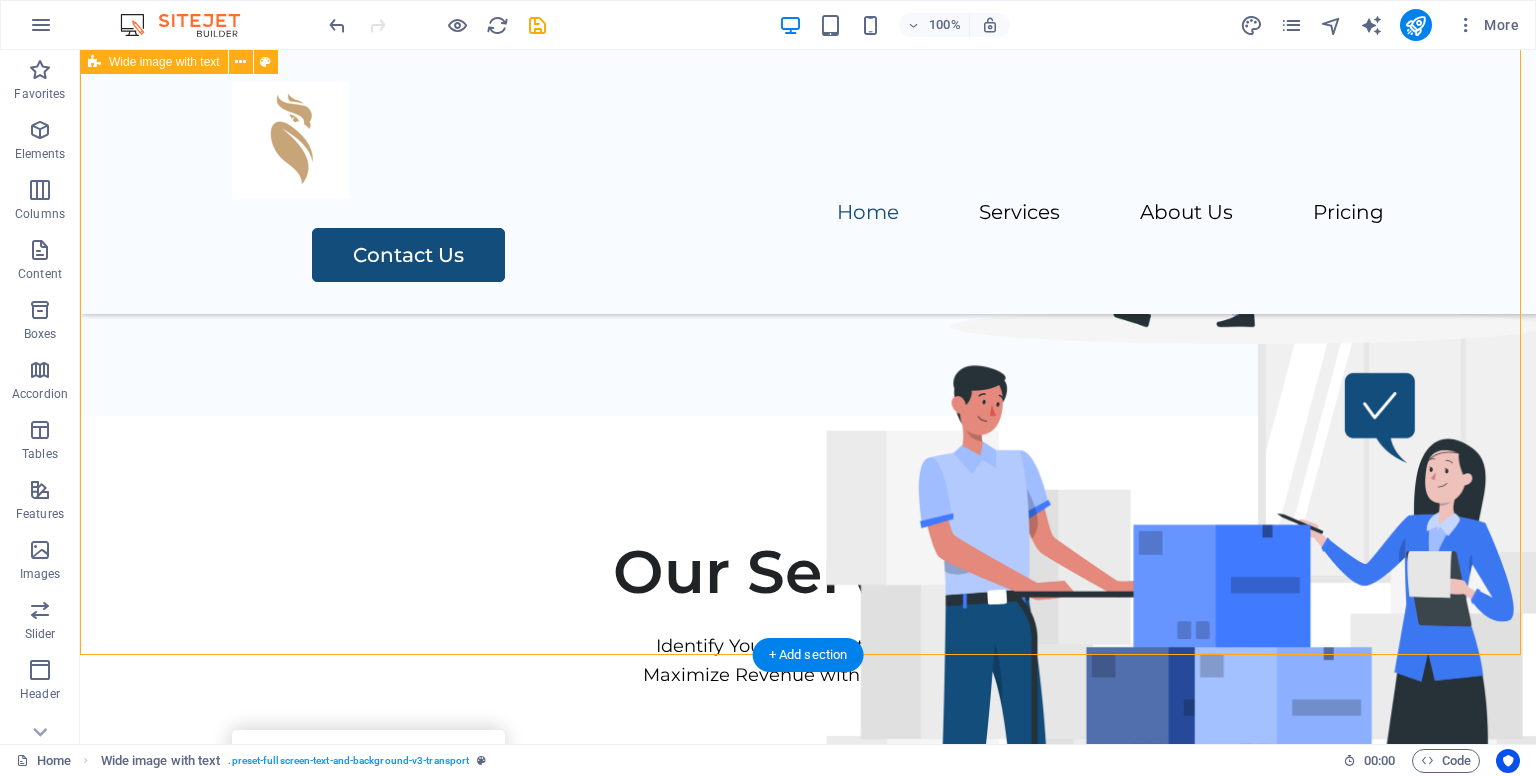 scroll, scrollTop: 600, scrollLeft: 0, axis: vertical 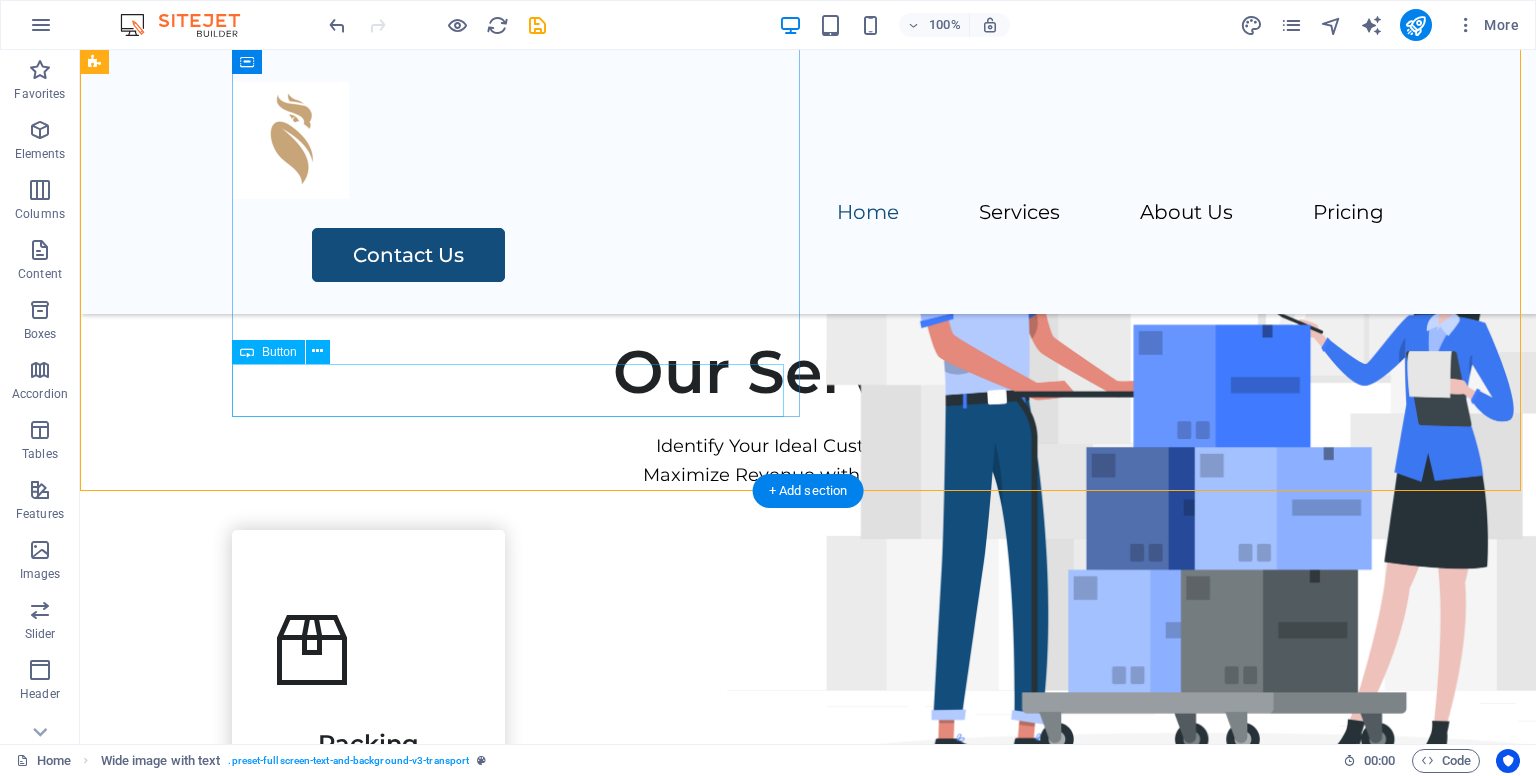 click on "See Services" at bounding box center [876, 79] 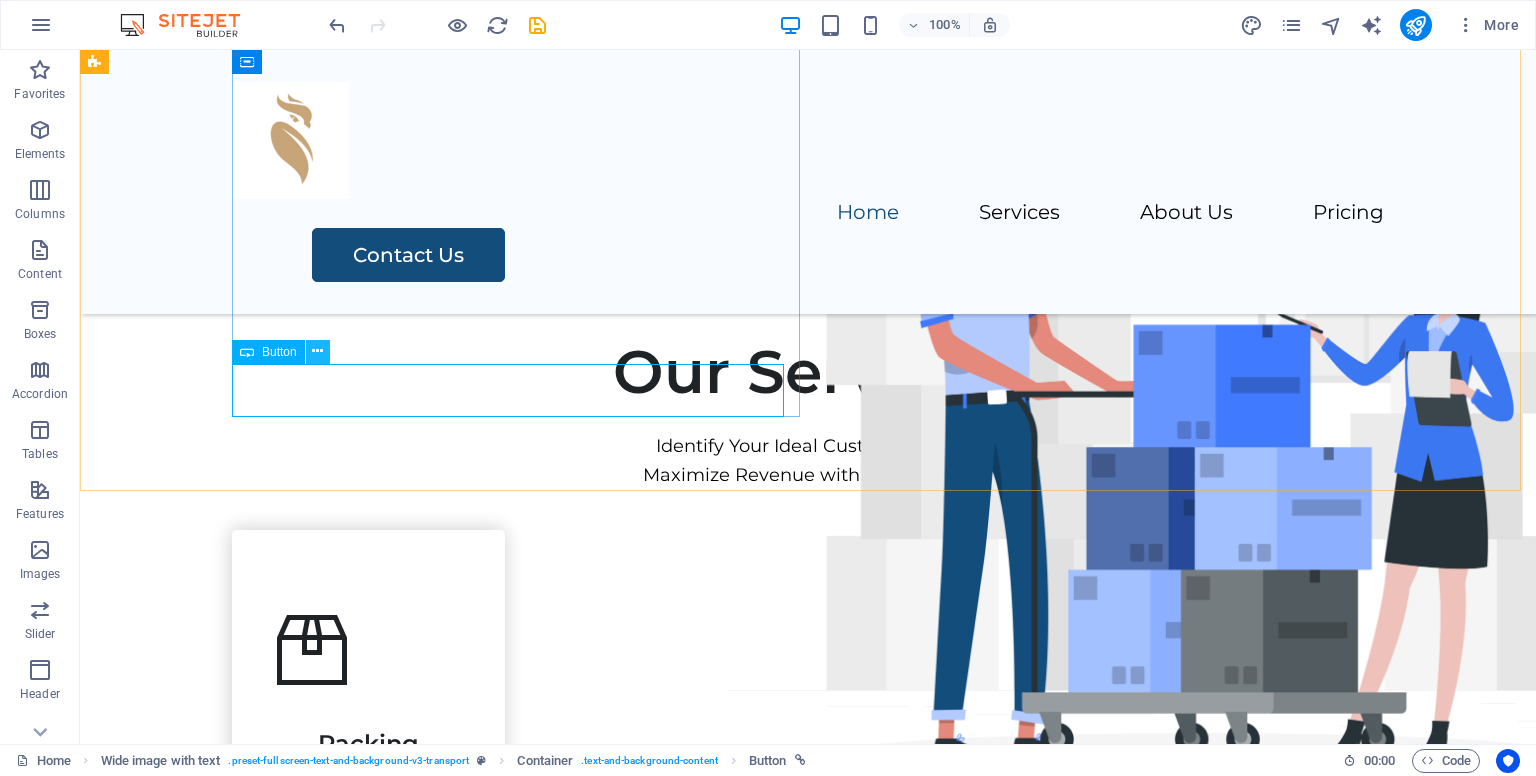 click at bounding box center (317, 351) 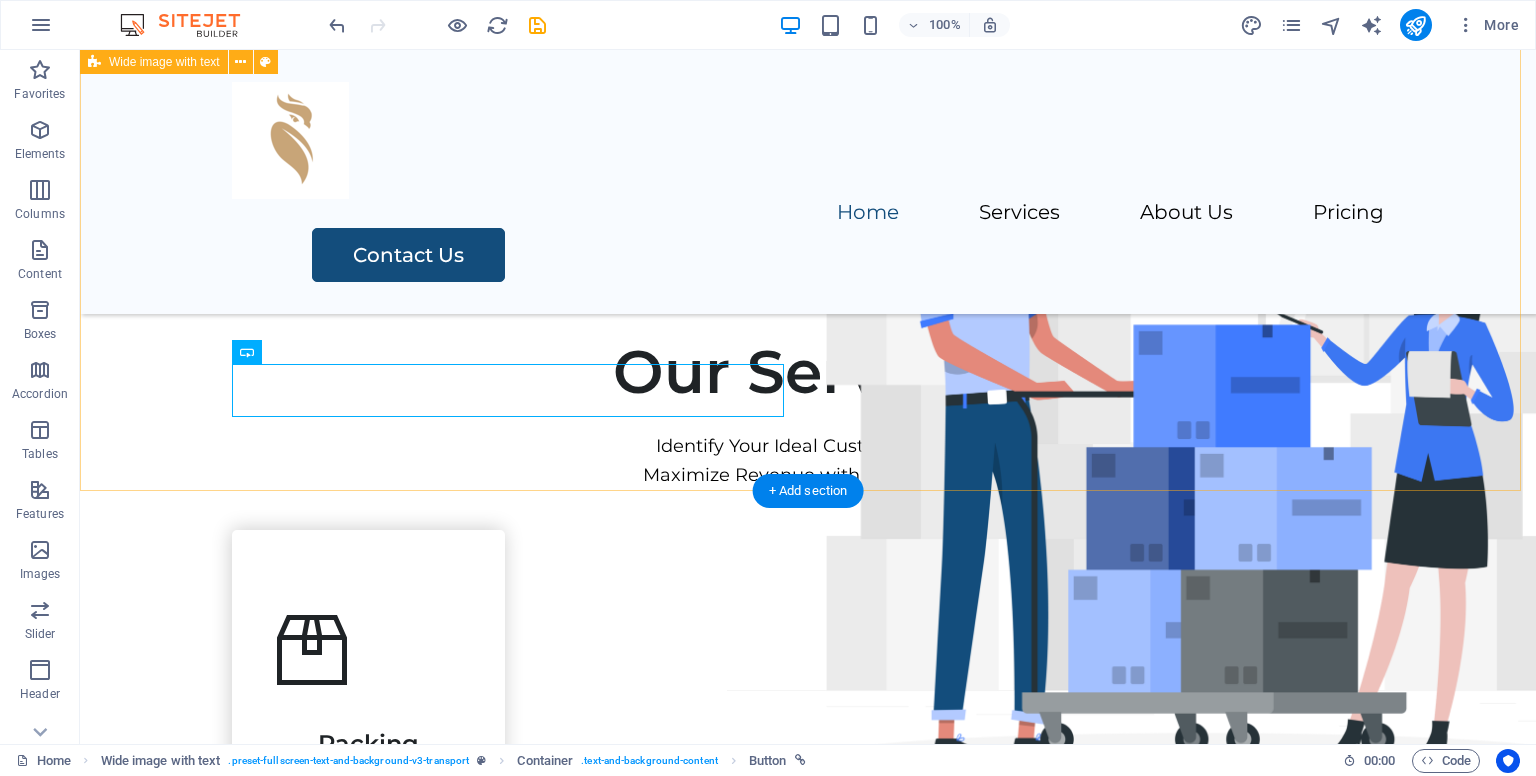 click on "Are You Missing Out on Revenue Opportunities? Your business thrives when you clearly know your ideal customers and effectively leverage revenue opportunities. Yet, many companies unknowingly leave substantial revenue on the table due to unclear customer profiles, ineffective targeting, and hidden CRM issues. At Revfluencer, we specialize in helping you uncover both existing and untapped revenue opportunities, refine your Ideal Customer Profile (ICP), and optimize your CRM systems to support sustainable growth. See Services" at bounding box center (808, -167) 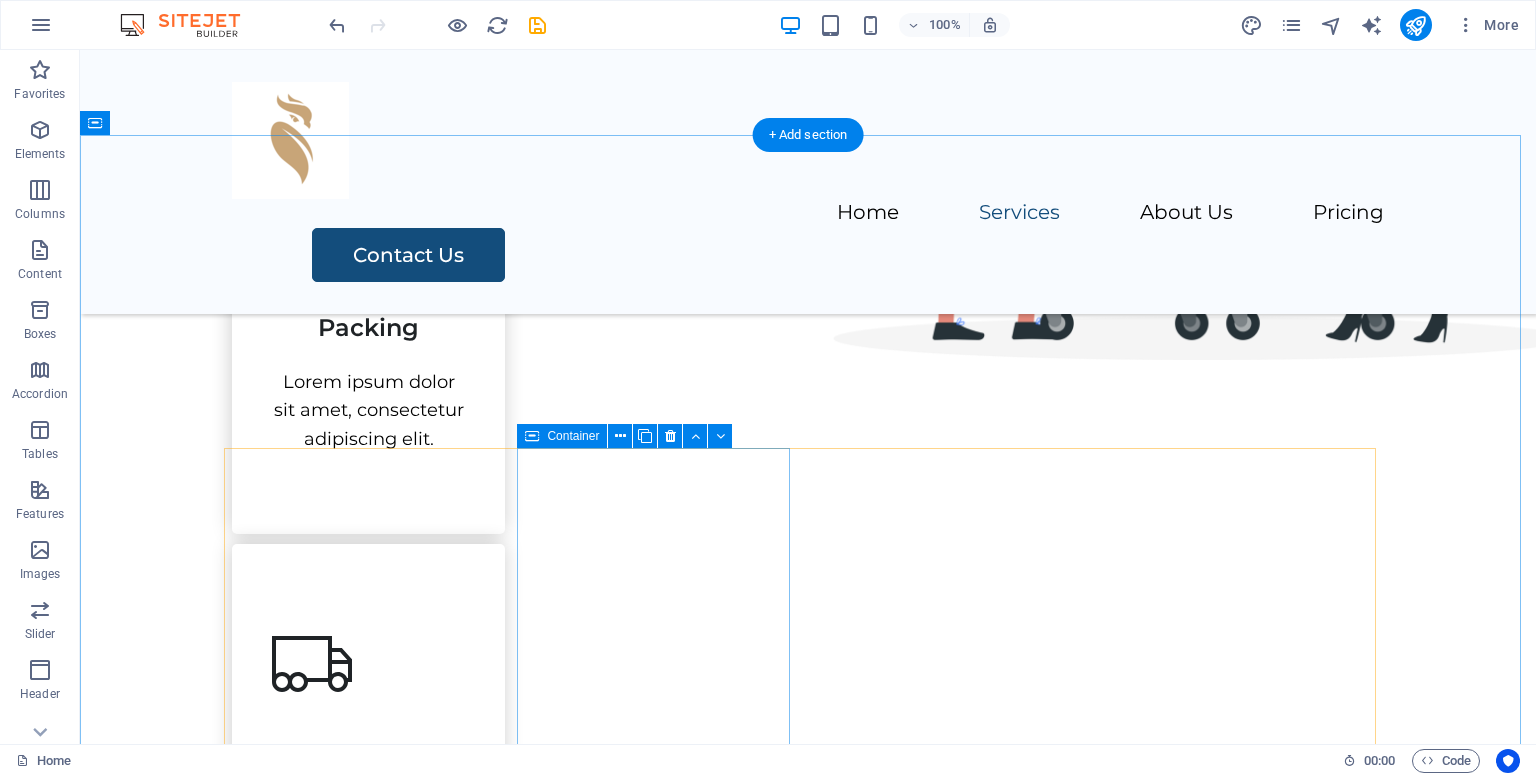 scroll, scrollTop: 1100, scrollLeft: 0, axis: vertical 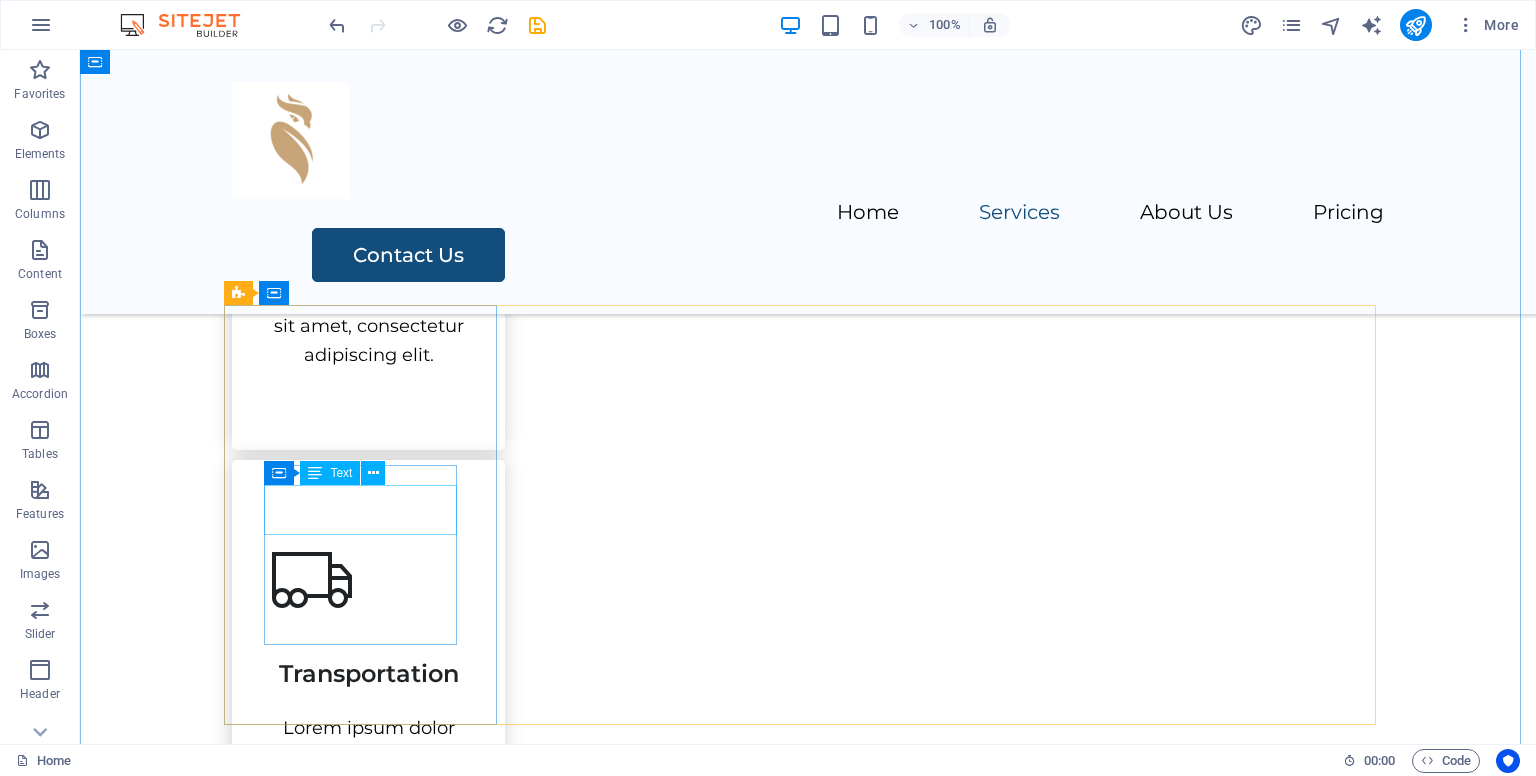 click on "Packing" at bounding box center (368, 235) 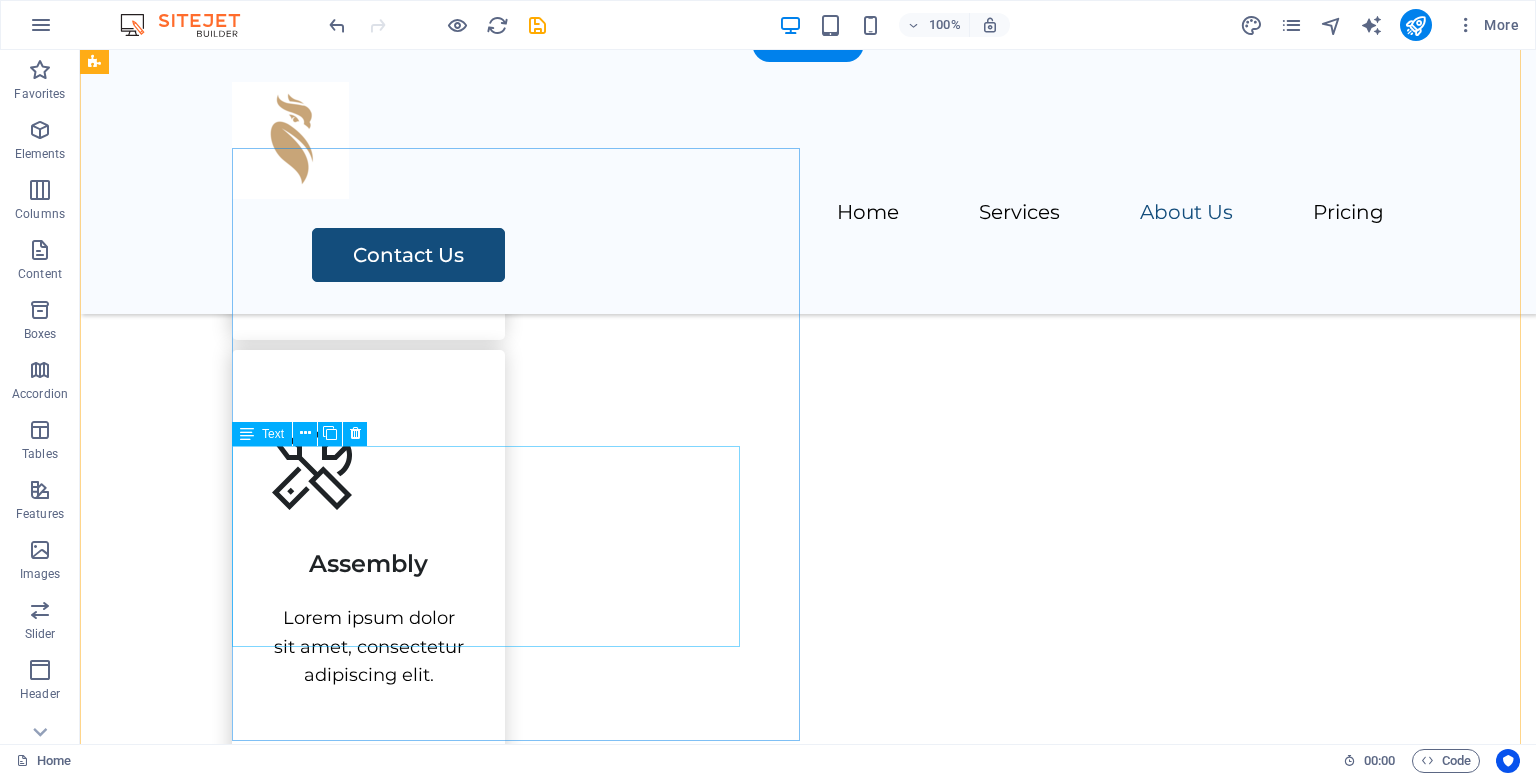 scroll, scrollTop: 1900, scrollLeft: 0, axis: vertical 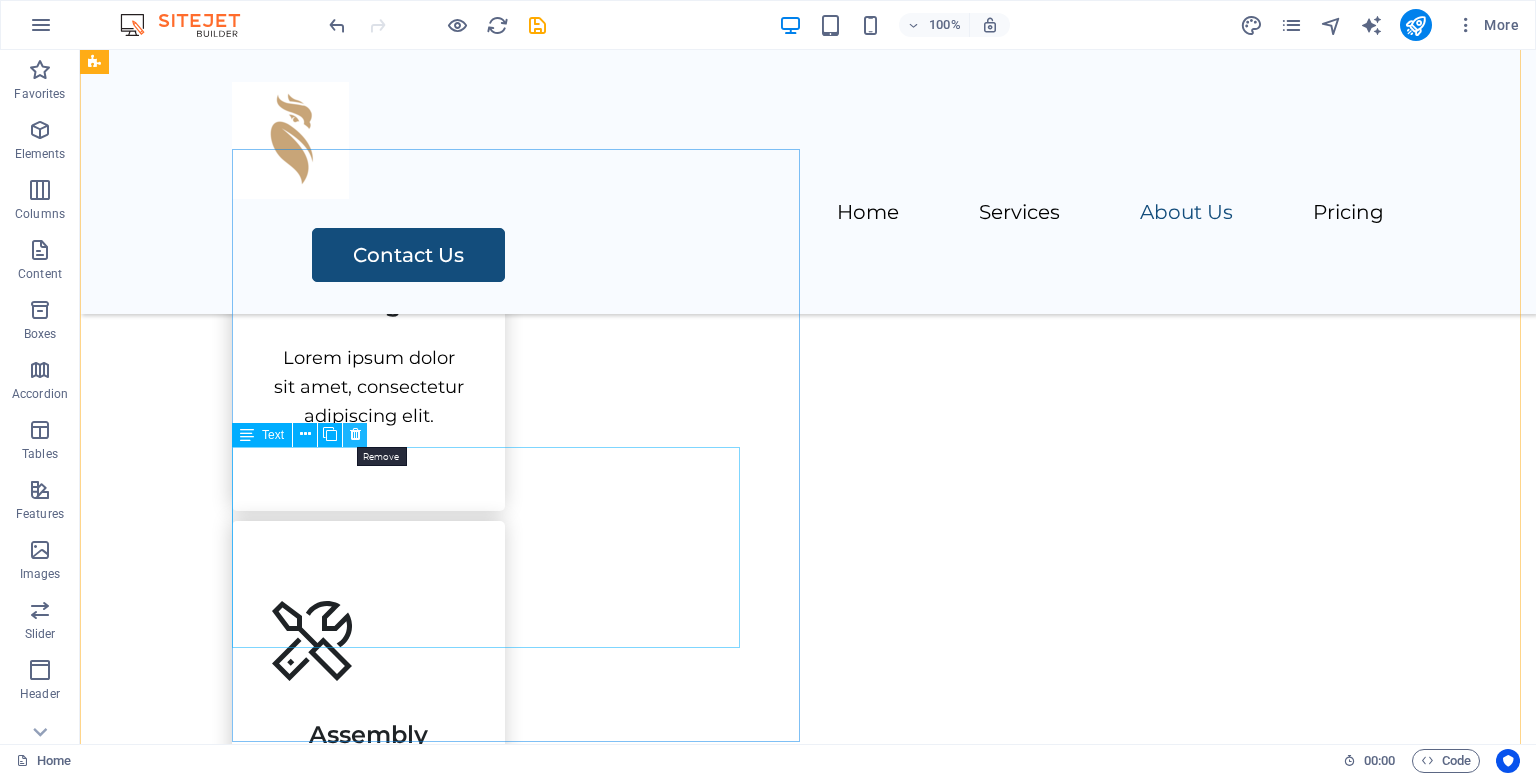 click at bounding box center (355, 434) 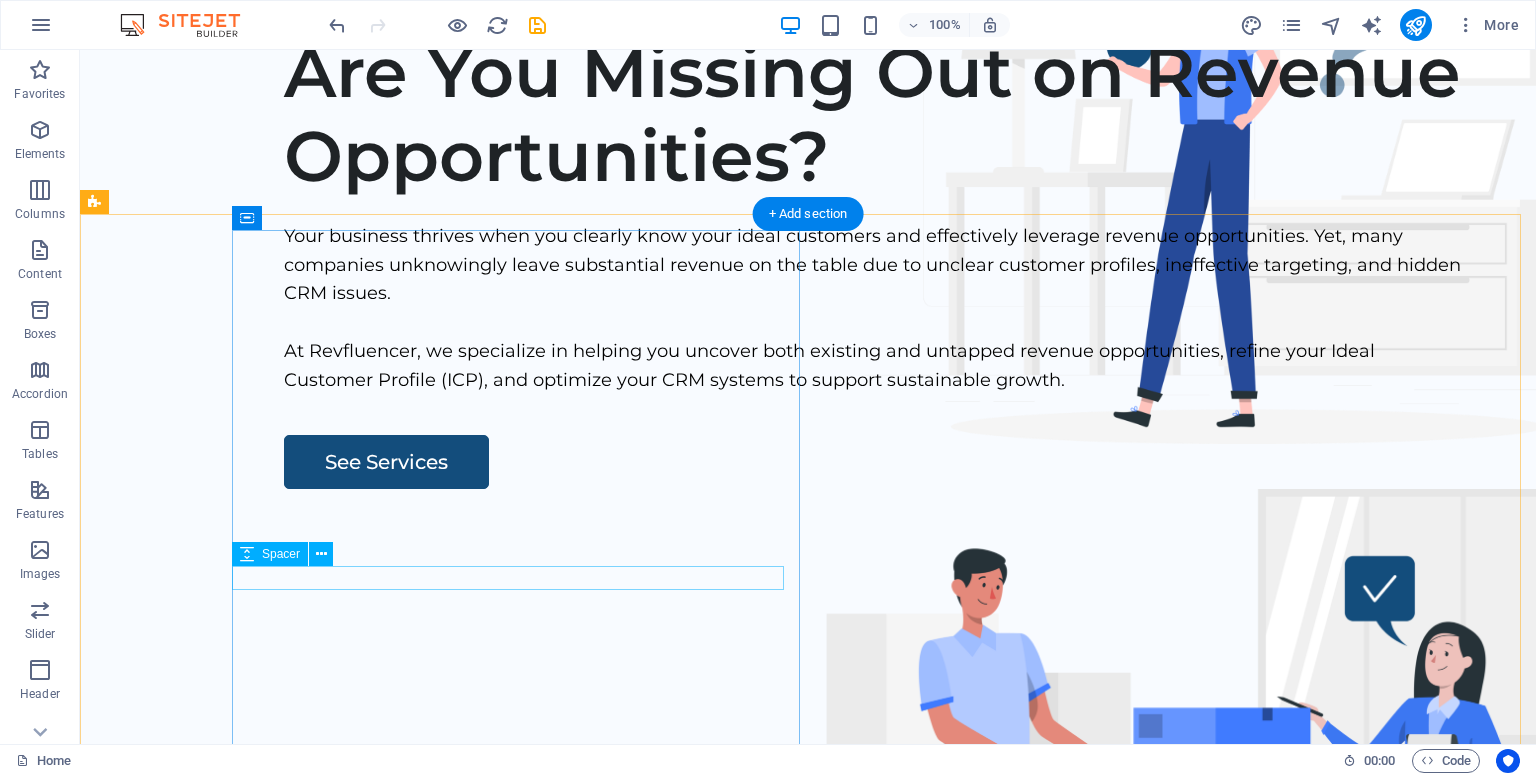 scroll, scrollTop: 0, scrollLeft: 0, axis: both 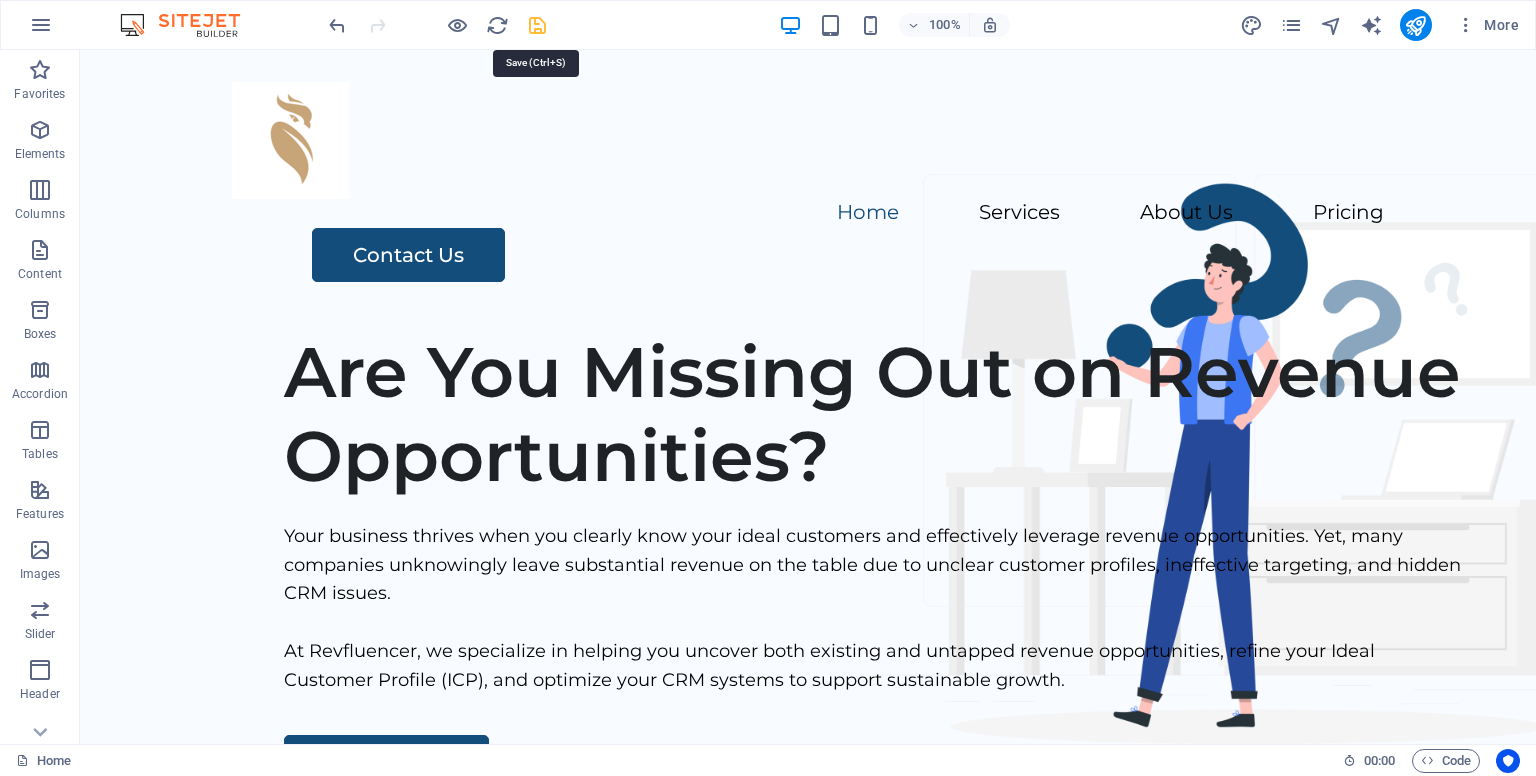click at bounding box center [537, 25] 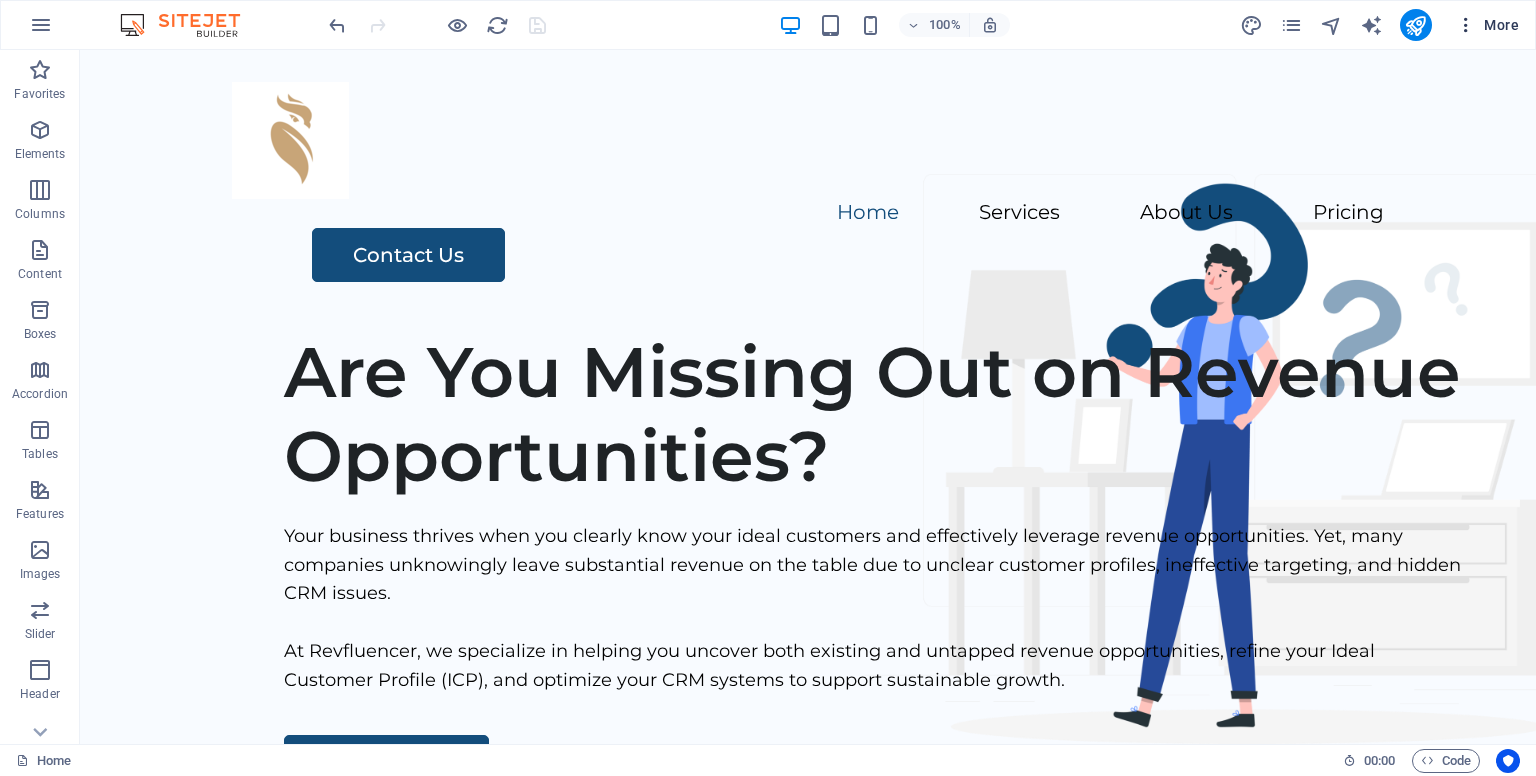 click at bounding box center (1466, 25) 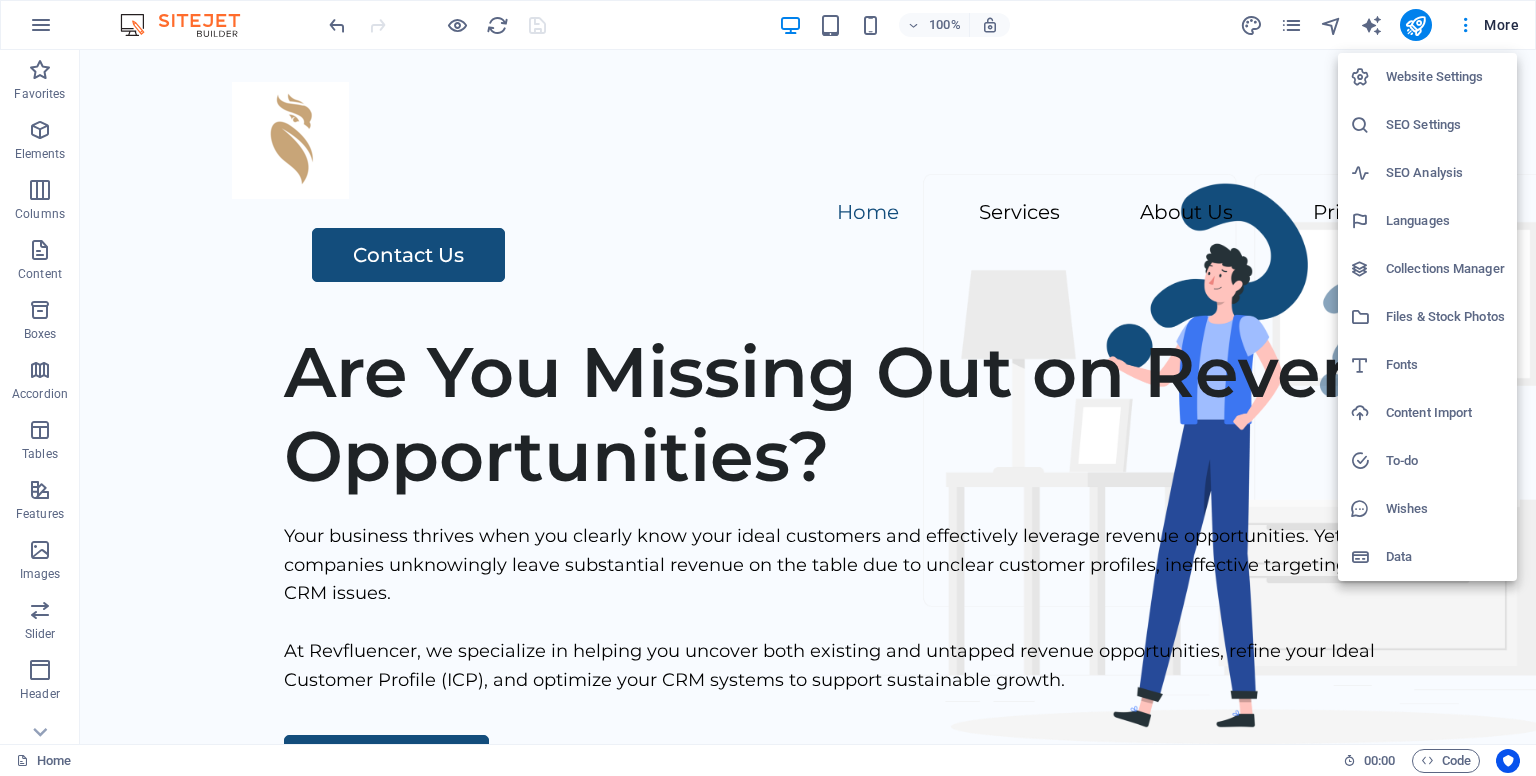 click at bounding box center [768, 388] 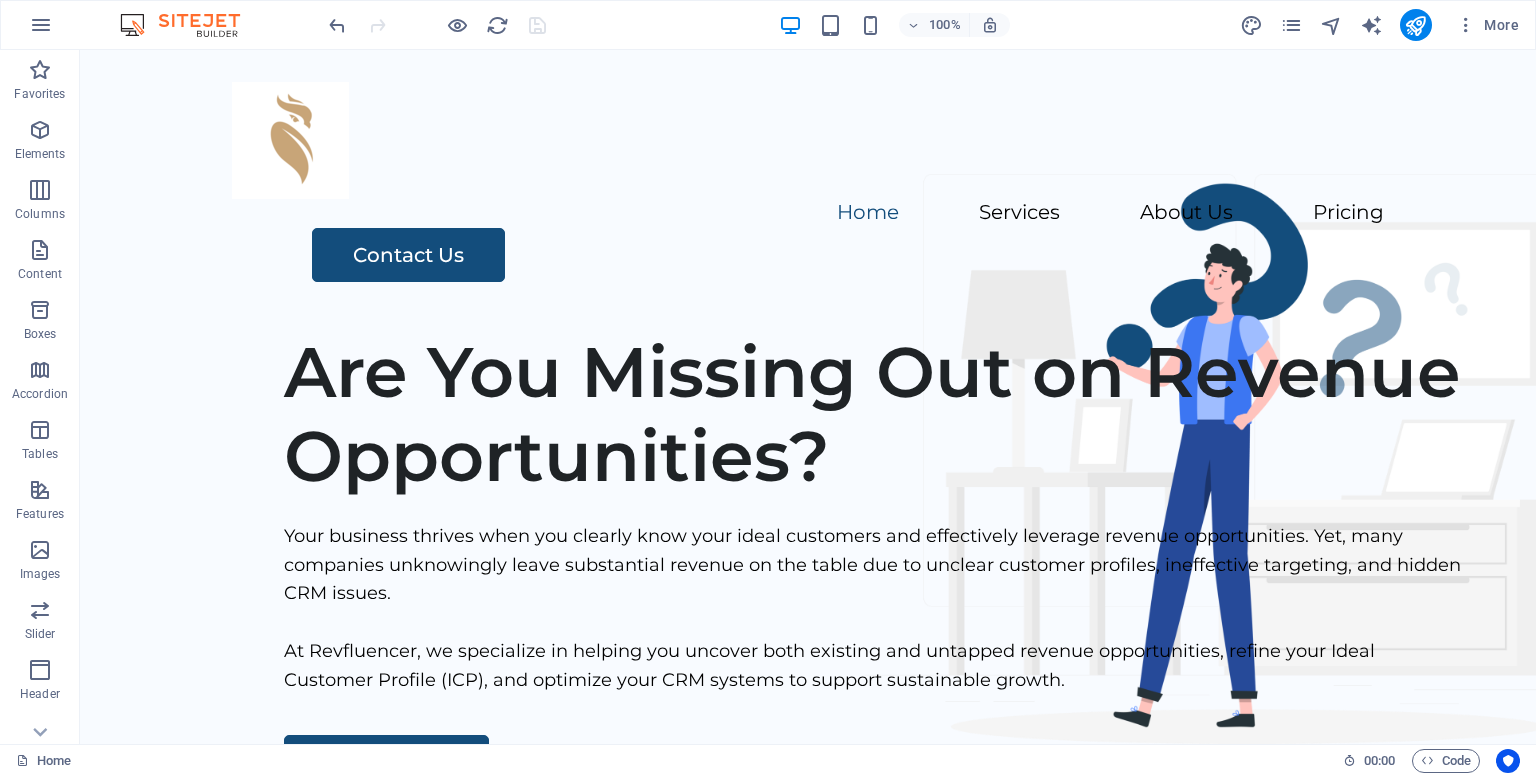 click on "More" at bounding box center [1487, 25] 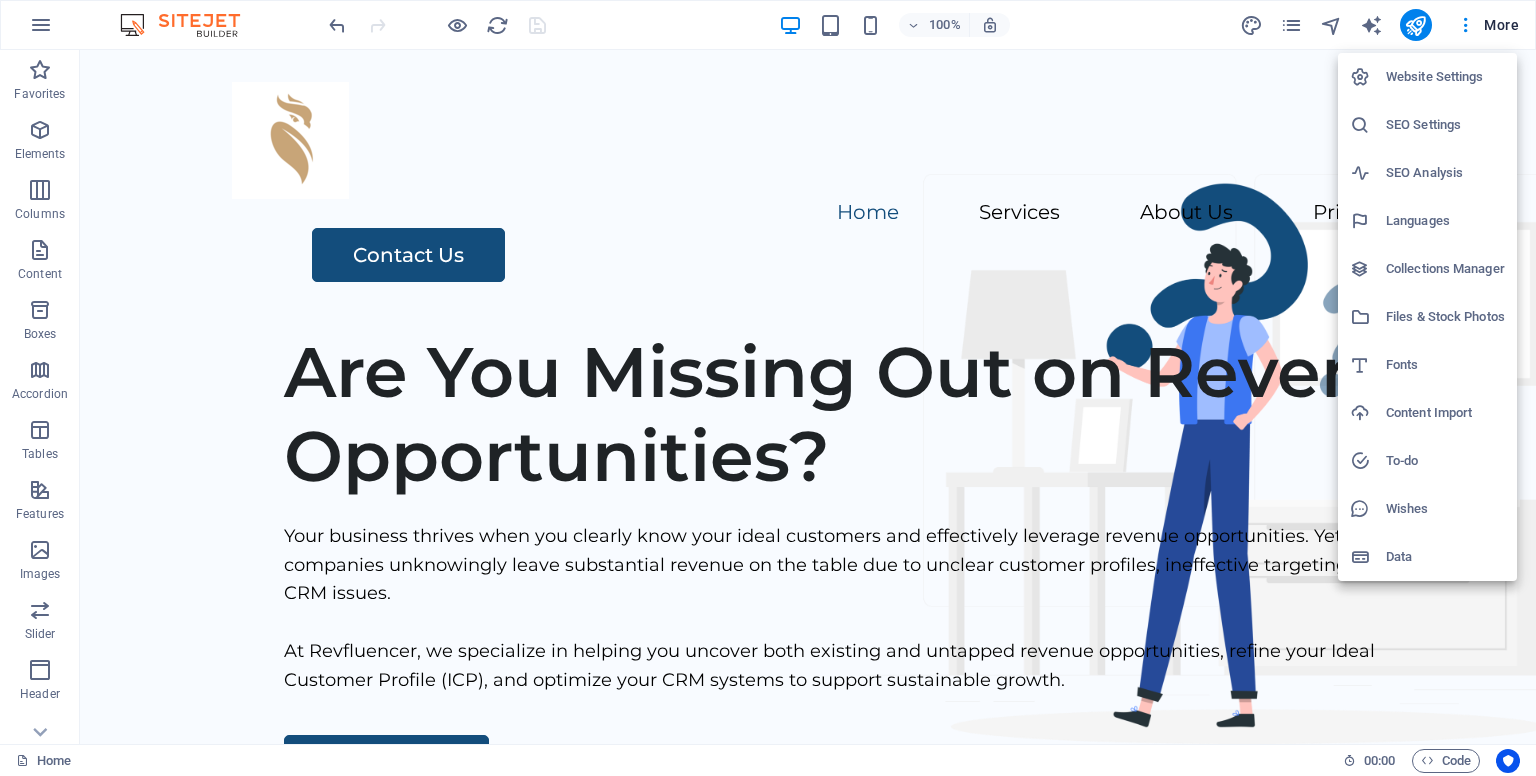 click at bounding box center (768, 388) 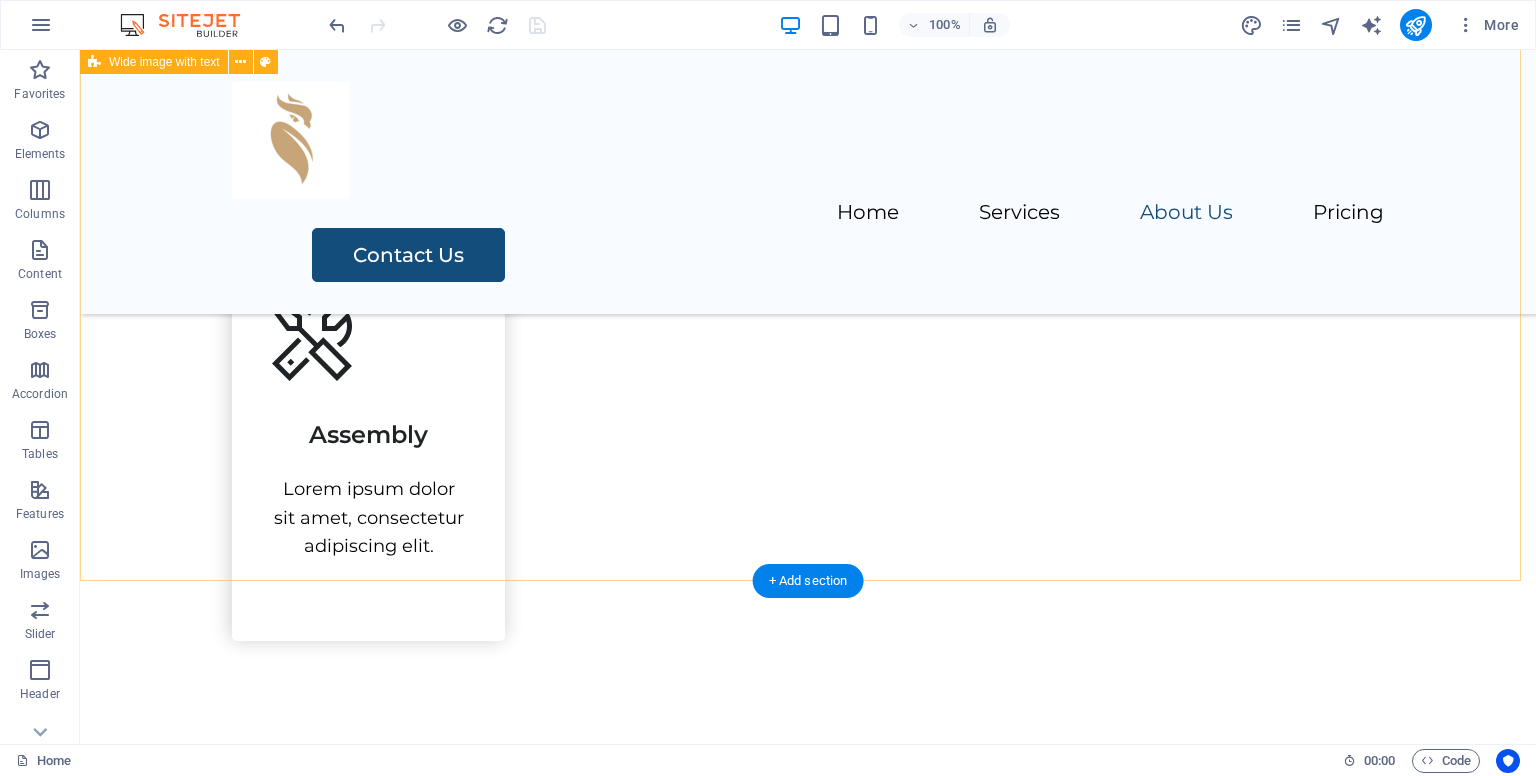 scroll, scrollTop: 1800, scrollLeft: 0, axis: vertical 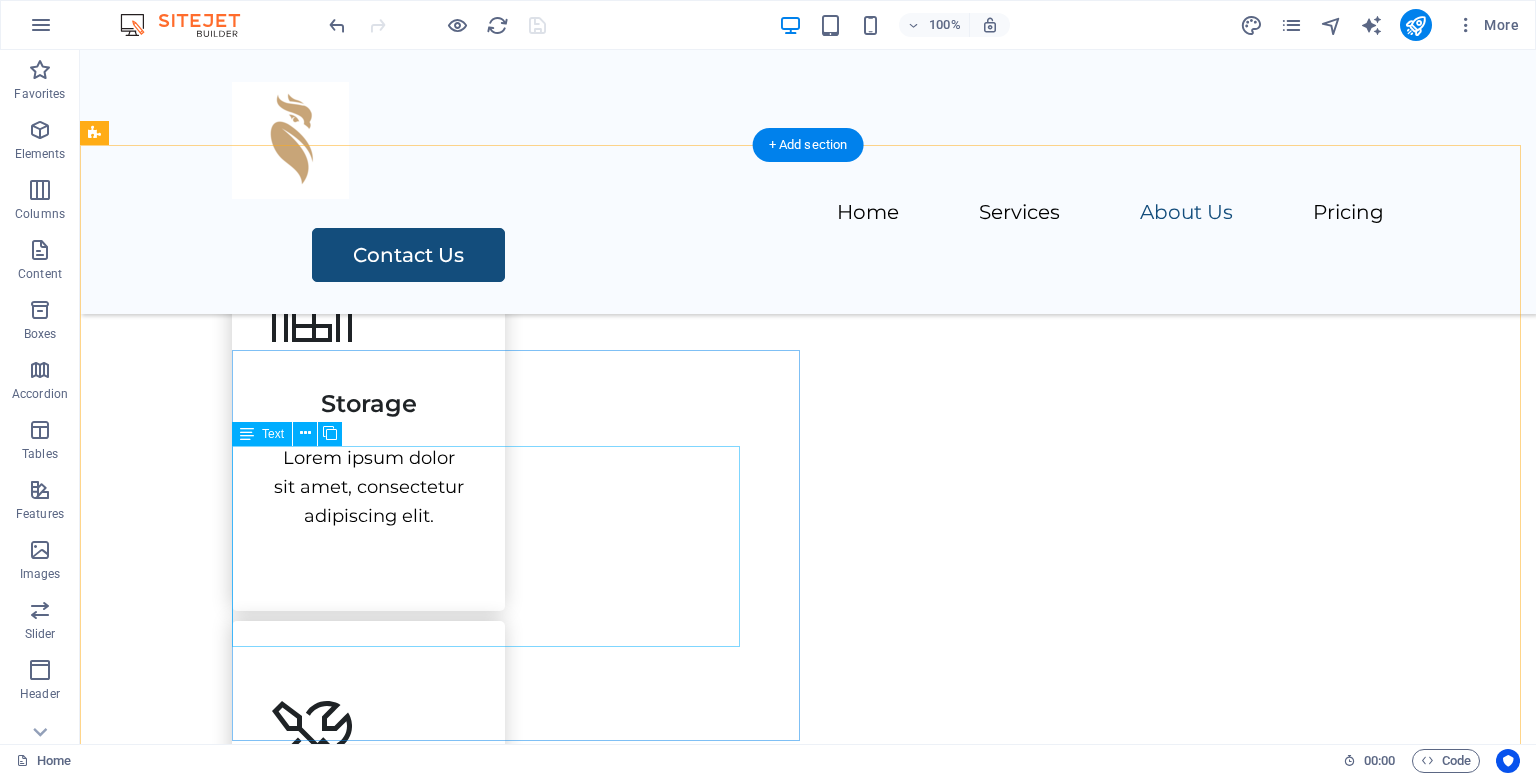 click on "Lorem ipsum dolor sit amet, consectetur adipiscing elit, sed do eiusmod tempor incididunt ut labore et dolore magna aliqua. Ut enim ad minim veniam, quis nostrud exercitation ullamco laboris nisi ut aliquip ex ea commodo consequat." at bounding box center (876, 1380) 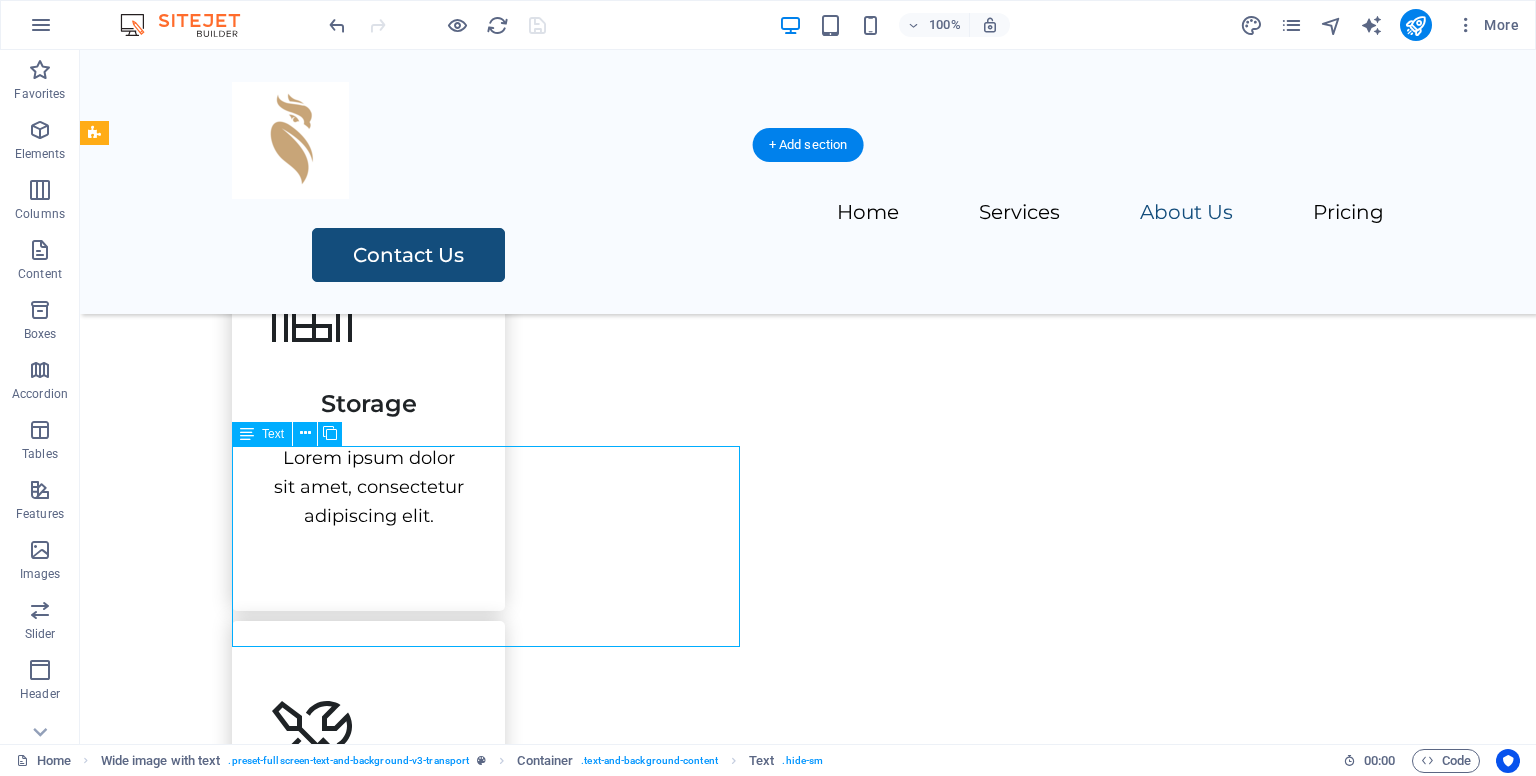 click on "Lorem ipsum dolor sit amet, consectetur adipiscing elit, sed do eiusmod tempor incididunt ut labore et dolore magna aliqua. Ut enim ad minim veniam, quis nostrud exercitation ullamco laboris nisi ut aliquip ex ea commodo consequat." at bounding box center (876, 1380) 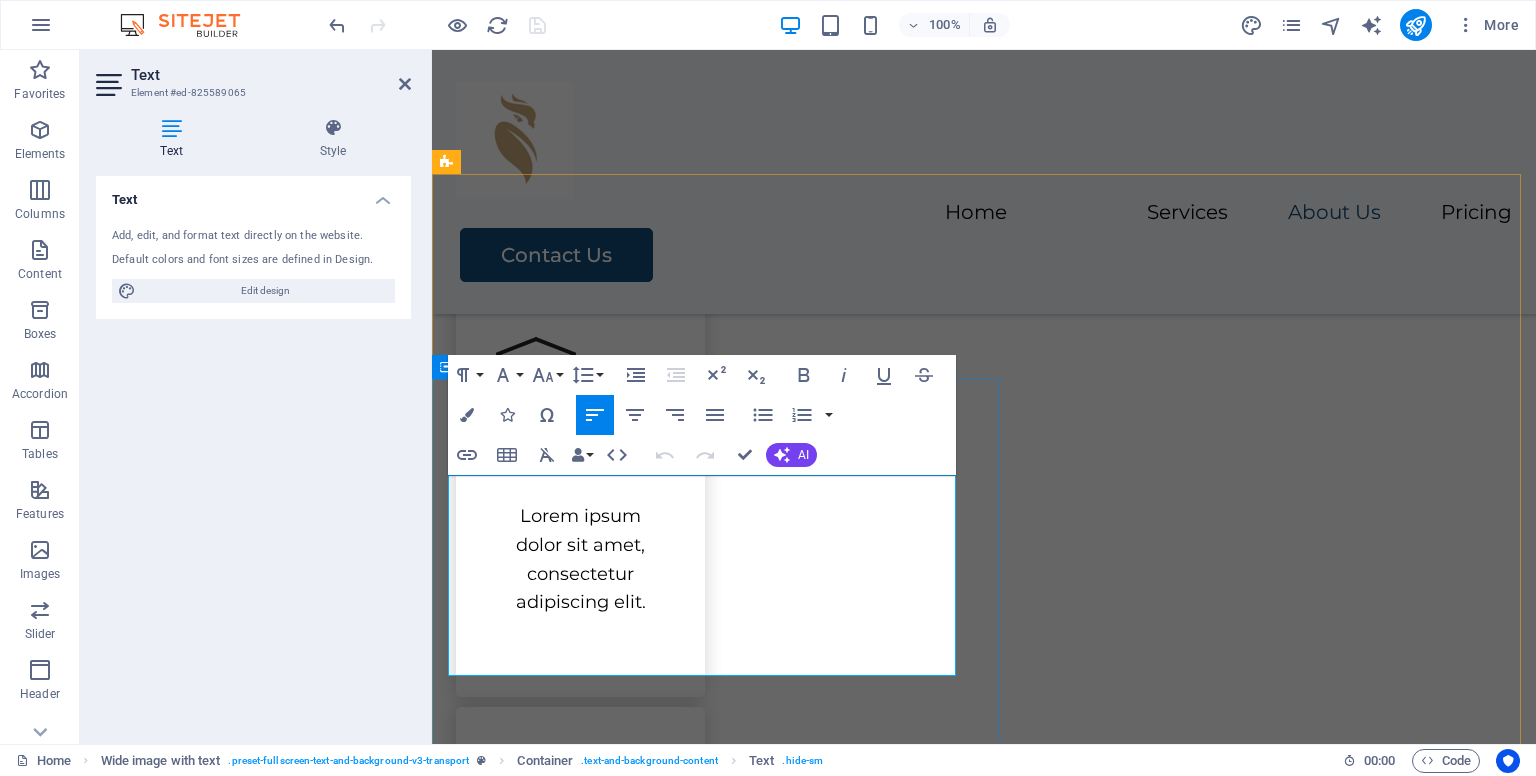 click on "Lorem ipsum dolor sit amet, consectetur adipiscing elit, sed do eiusmod tempor incididunt ut labore et dolore magna aliqua." at bounding box center (984, 1481) 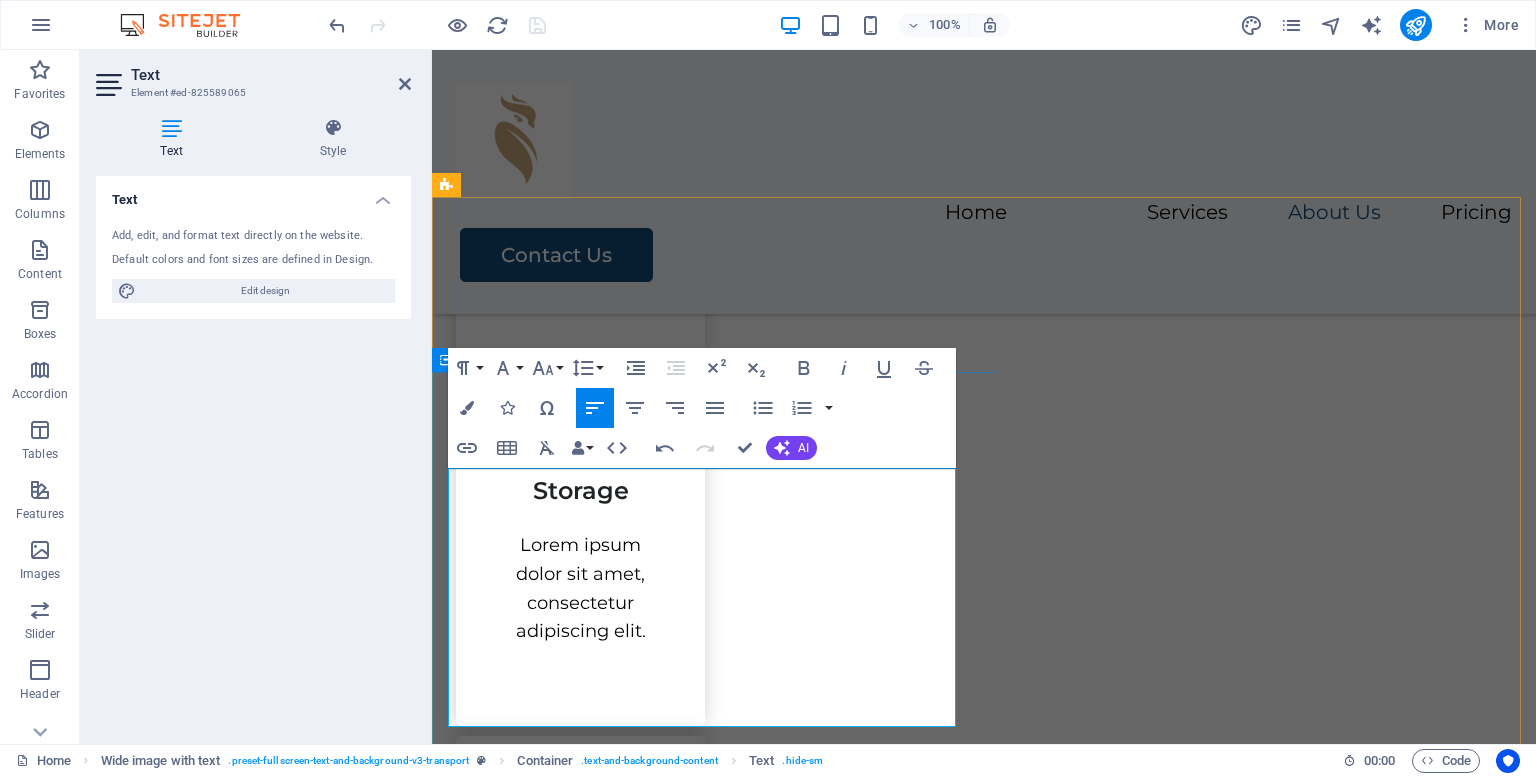 scroll, scrollTop: 1871, scrollLeft: 0, axis: vertical 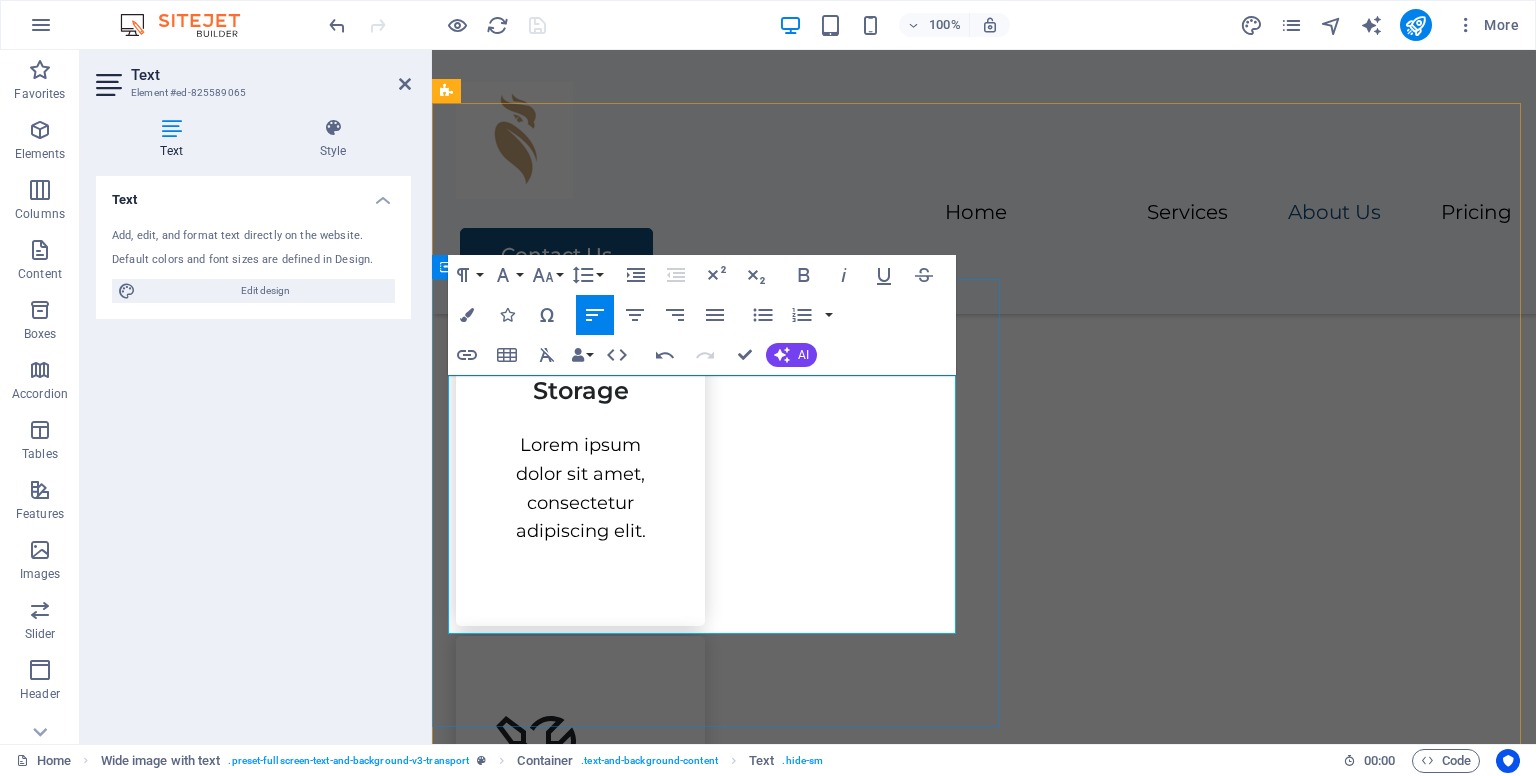 click on "Revfluencer was founded on the belief that businesses thrive when revenue opportunities are clearly identified and strategically pursued. Our team combines deep expertise in CRM optimization, revenue analysis, and data-driven marketing strategies to empower companies to find and leverage hidden revenue streams. With Revfluencer, you gain a strategic partner dedicated to clarity, actionable insights, and sustainable growth." at bounding box center [984, 1438] 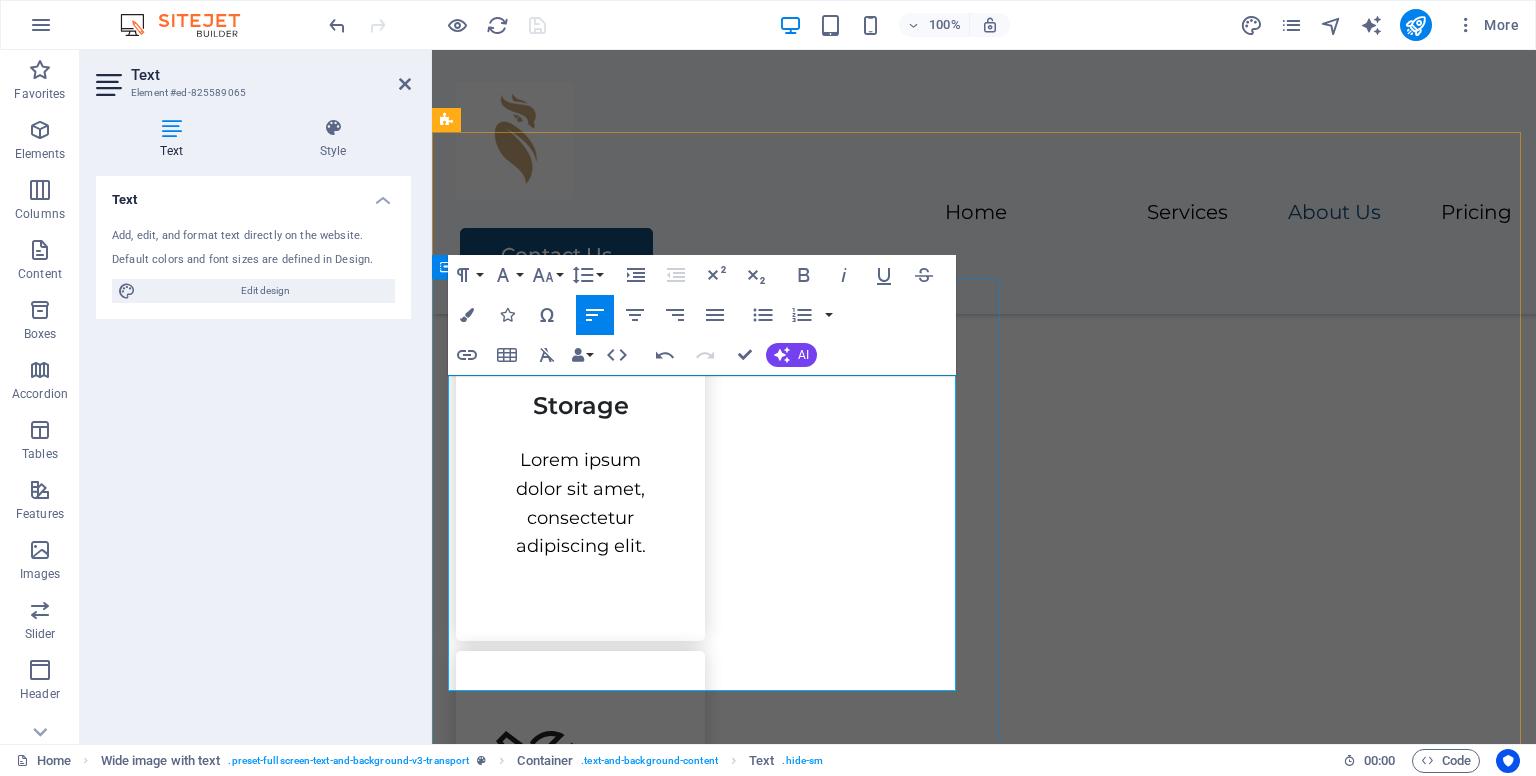 scroll, scrollTop: 1842, scrollLeft: 0, axis: vertical 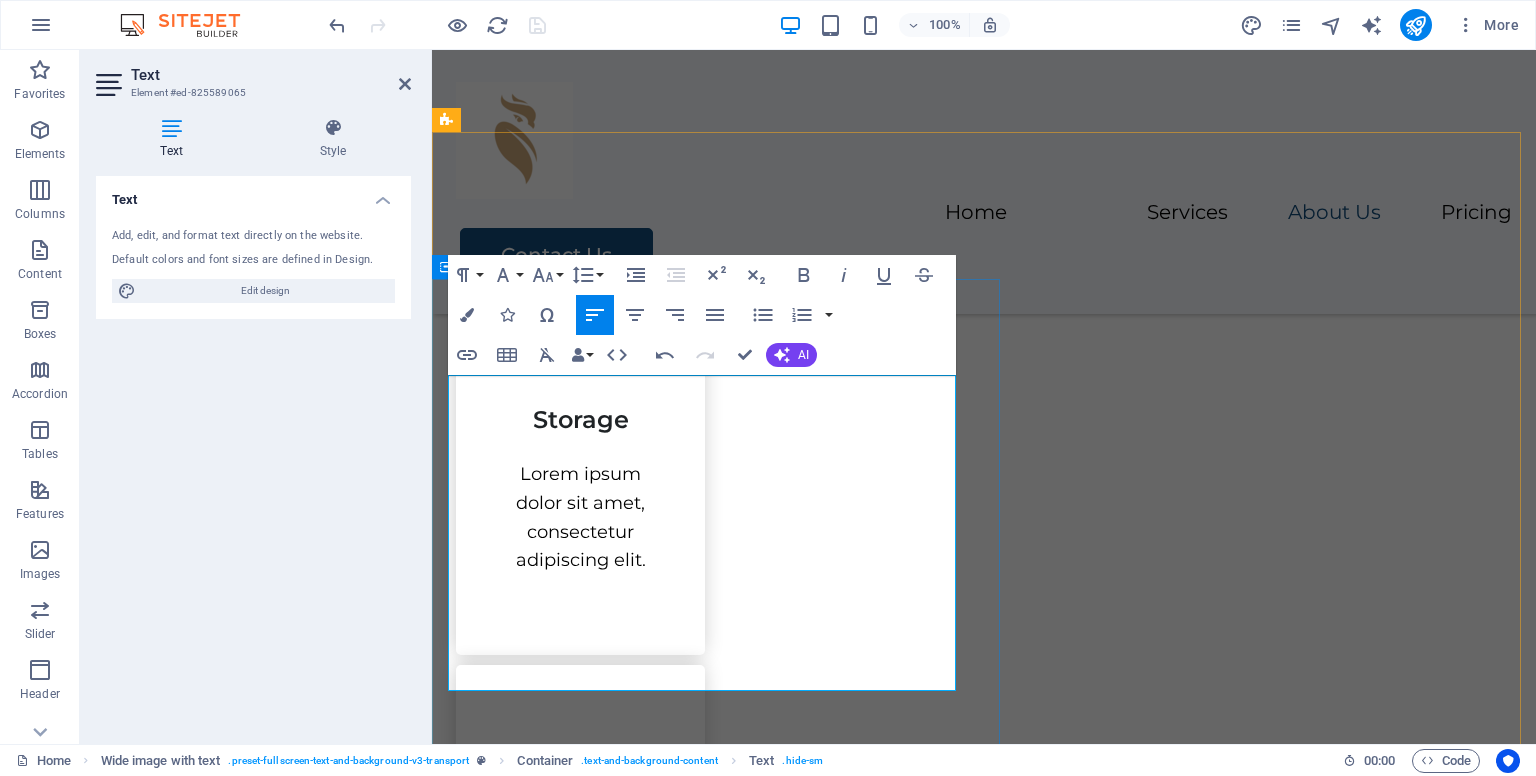click on "Revfluencer was founded on the belief that businesses thrive when revenue opportunities are clearly identified and strategically pursued. Our team combines deep expertise in CRM optimization, revenue analysis, and data-driven marketing strategies to empower companies to find and leverage hidden revenue streams.  With Revfluencer, you gain a strategic partner dedicated to clarity, actionable insights, and sustainable growth." at bounding box center (984, 1482) 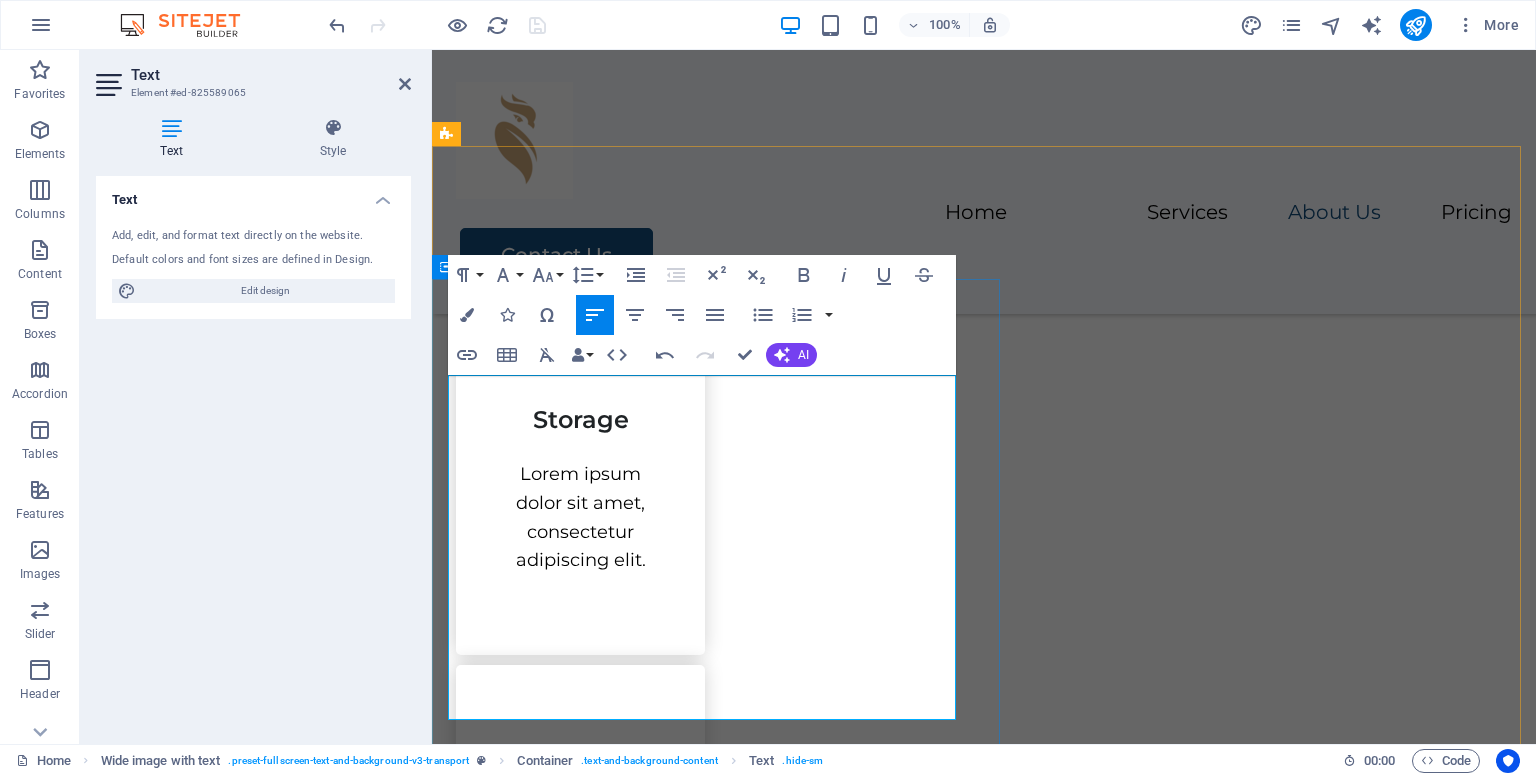 scroll, scrollTop: 1828, scrollLeft: 0, axis: vertical 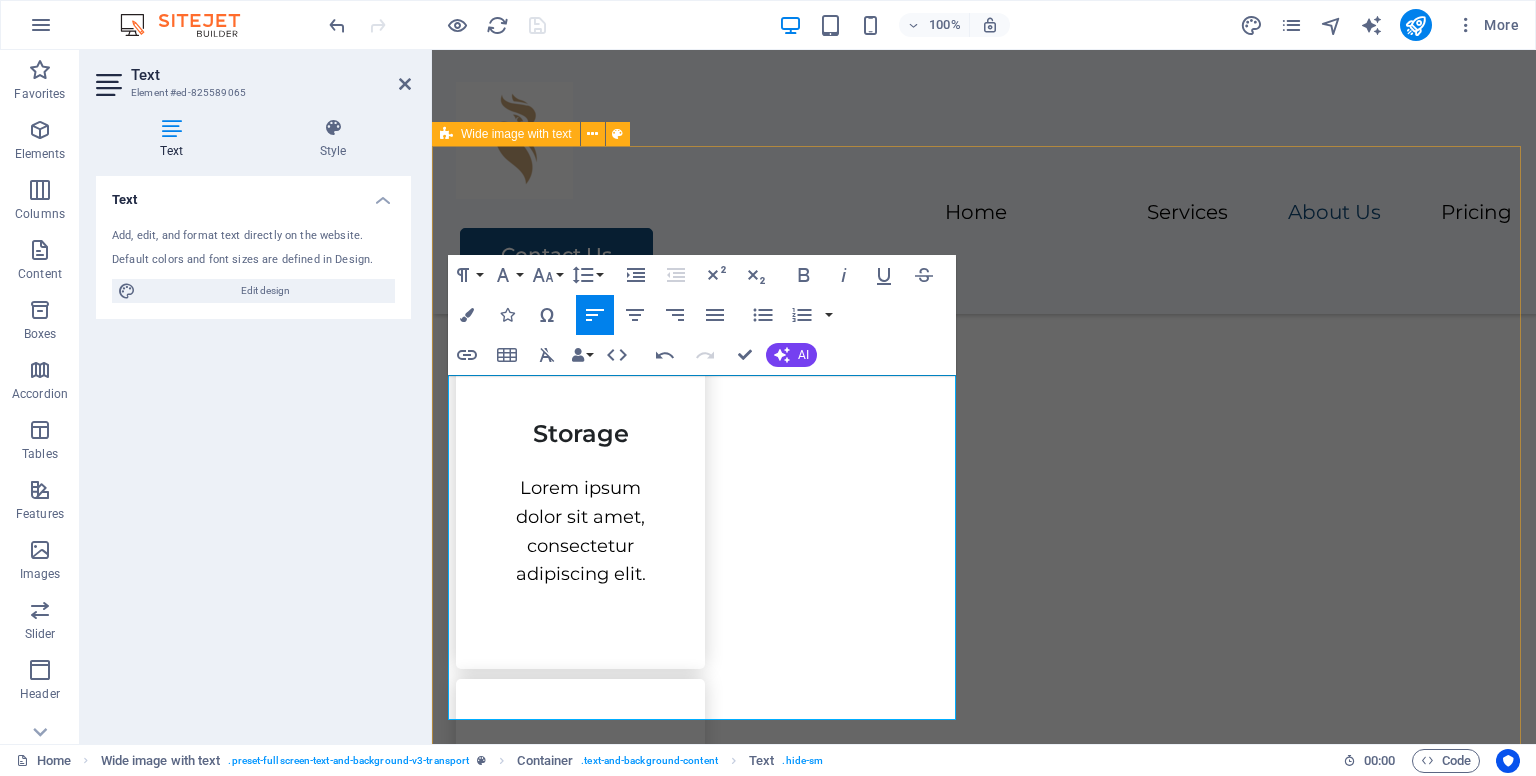 click on "About Us Revfluencer was founded on the belief that businesses thrive when revenue opportunities are clearly identified and strategically pursued.  Our team combines deep expertise in CRM optimization, revenue analysis, and data-driven marketing strategies to empower companies to find and leverage hidden revenue streams.  With Revfluencer, you gain a strategic partner dedicated to clarity, actionable insights, and sustainable growth. Contact Us" at bounding box center (984, 1648) 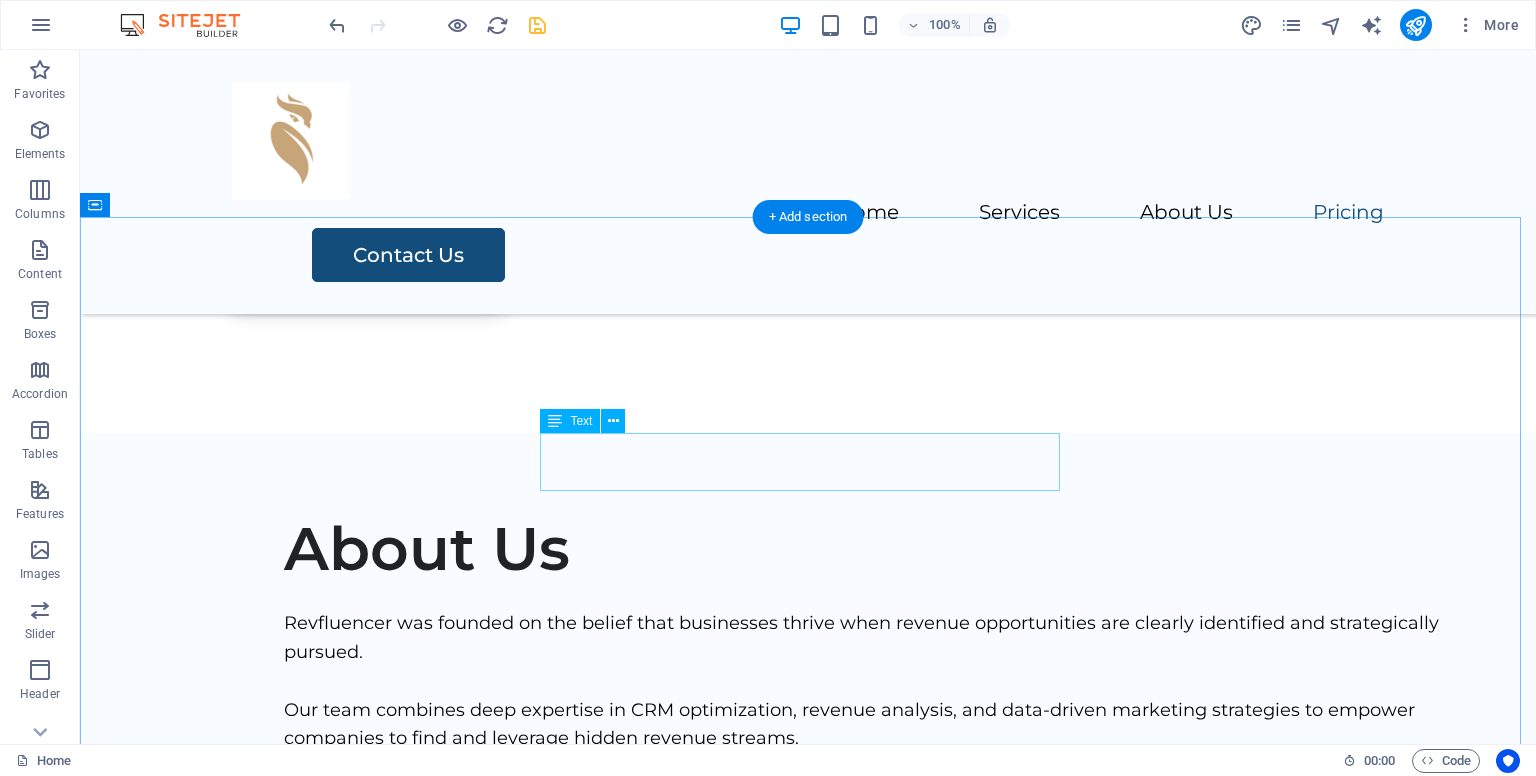 scroll, scrollTop: 2328, scrollLeft: 0, axis: vertical 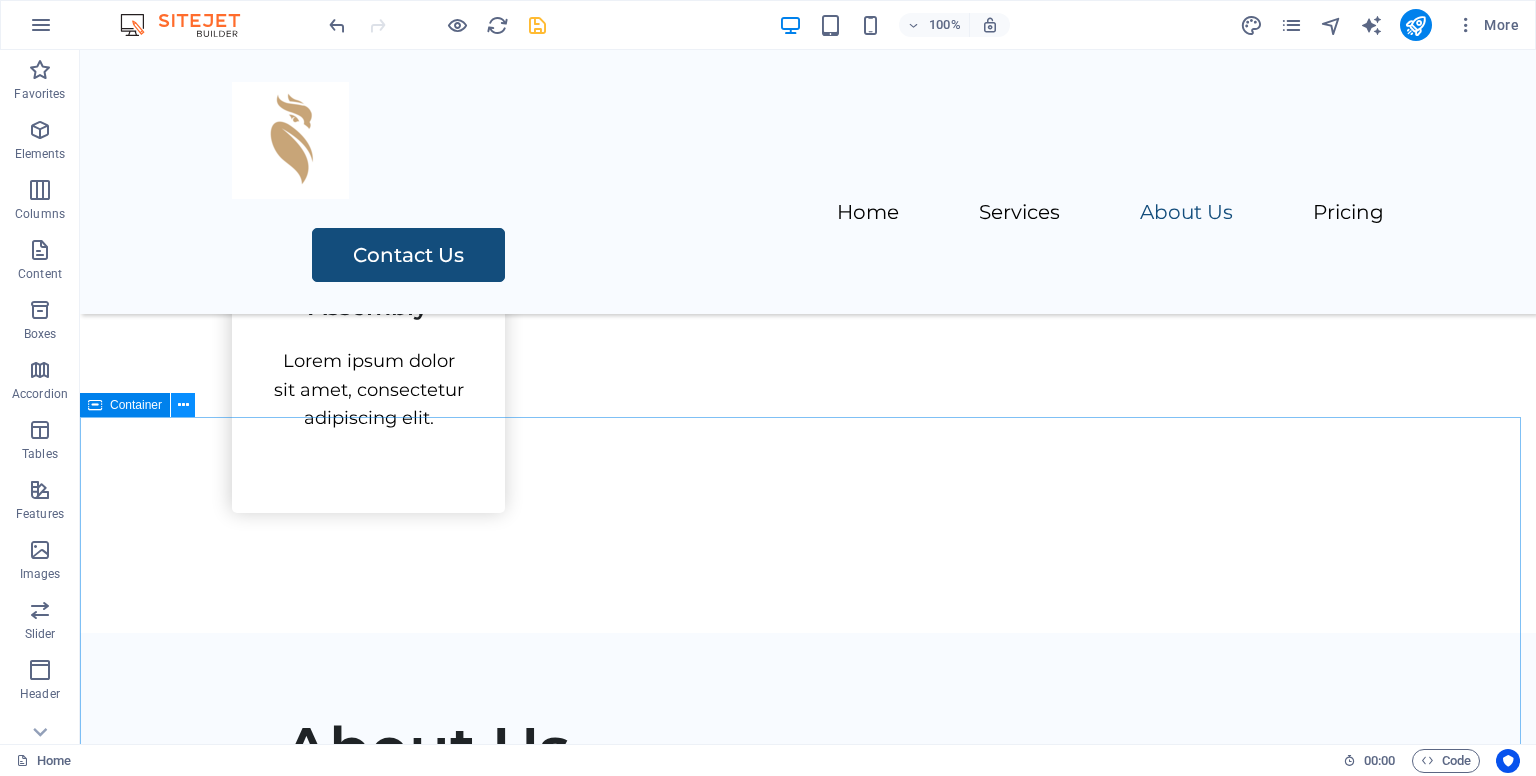 click at bounding box center (183, 405) 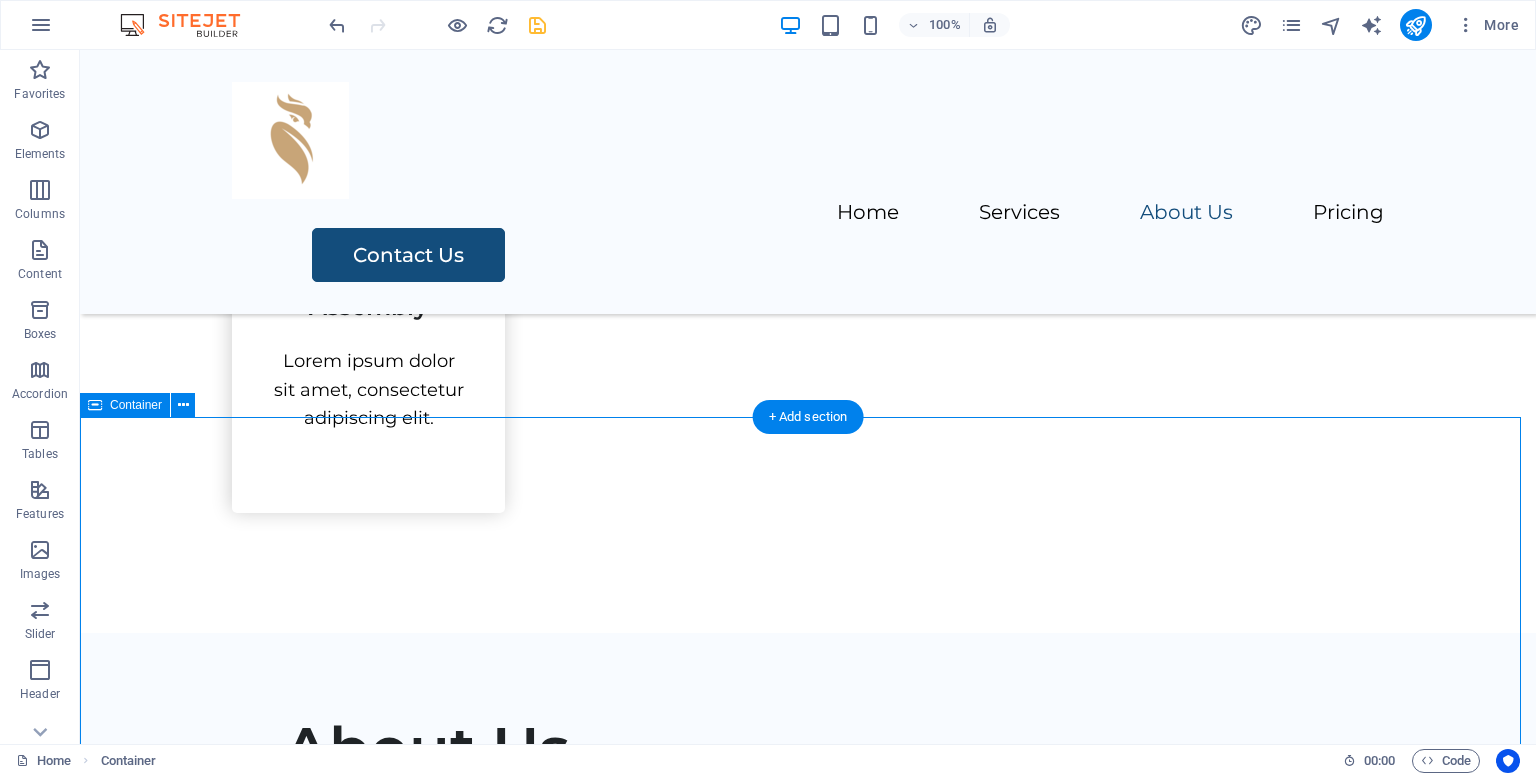 click on "Service Packages Lorem ipsum dolor sit amet, consectetur adipiscing elit, sed do eiusmod tempor incididunt. Essential Transport $[PRICE] Contact Us Standard Packing Transport $[PRICE] Contact Us Complete Packing Transport Assembly $[PRICE] Contact Us Premium Packing Transport Assembly Storage Solution $[PRICE] Contact Us" at bounding box center [808, 2530] 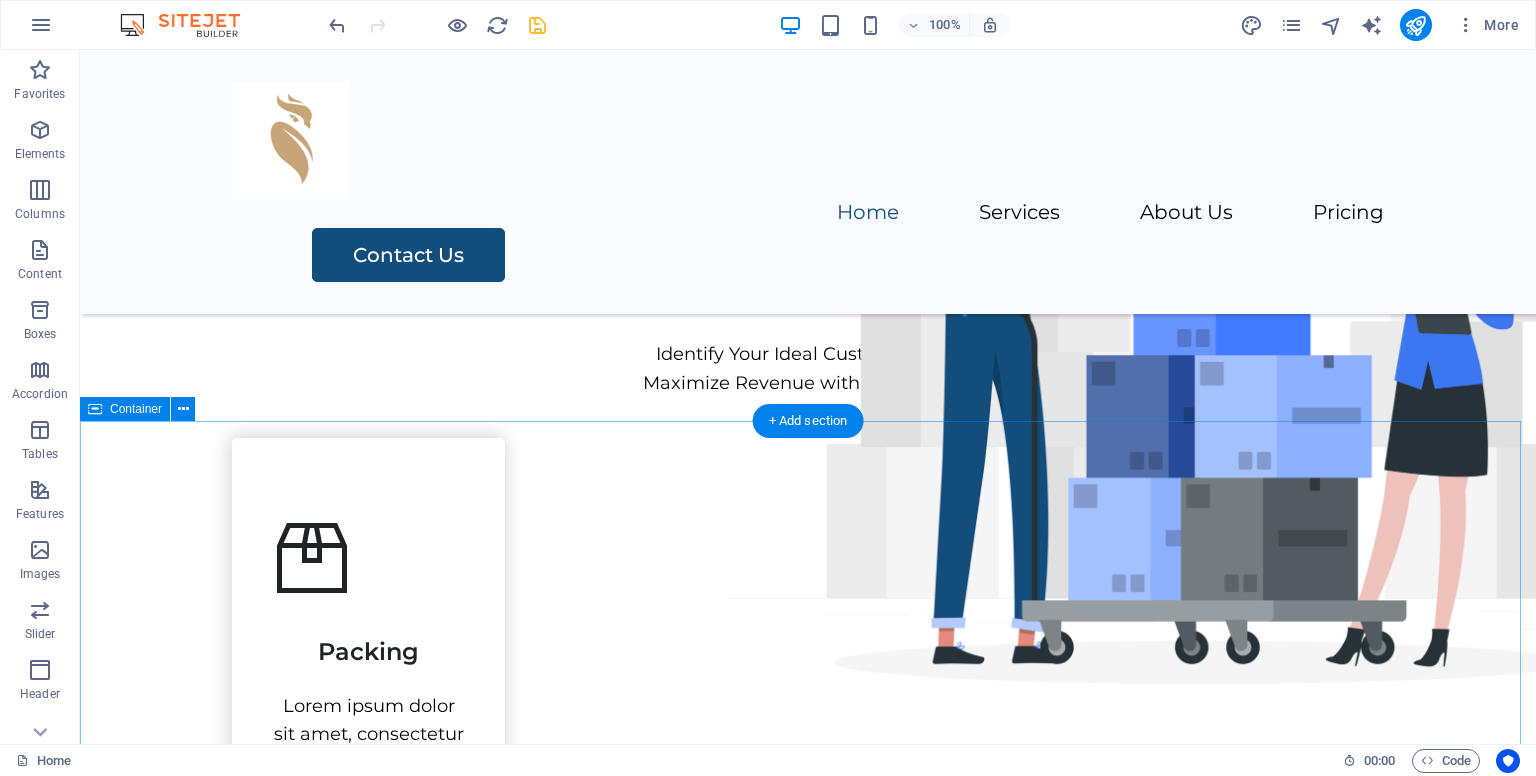 scroll, scrollTop: 0, scrollLeft: 0, axis: both 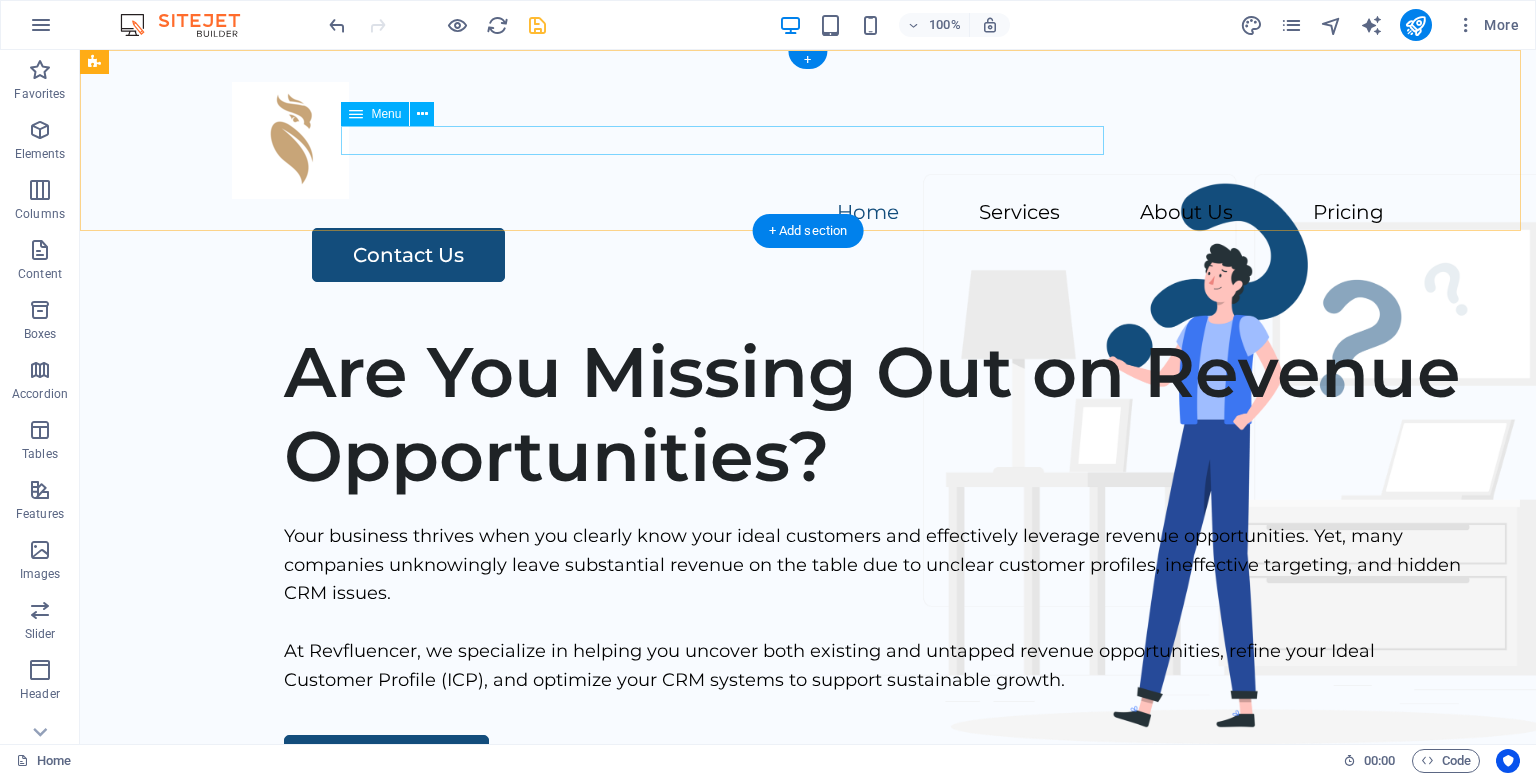 click on "Home Services About Us Pricing" at bounding box center (808, 213) 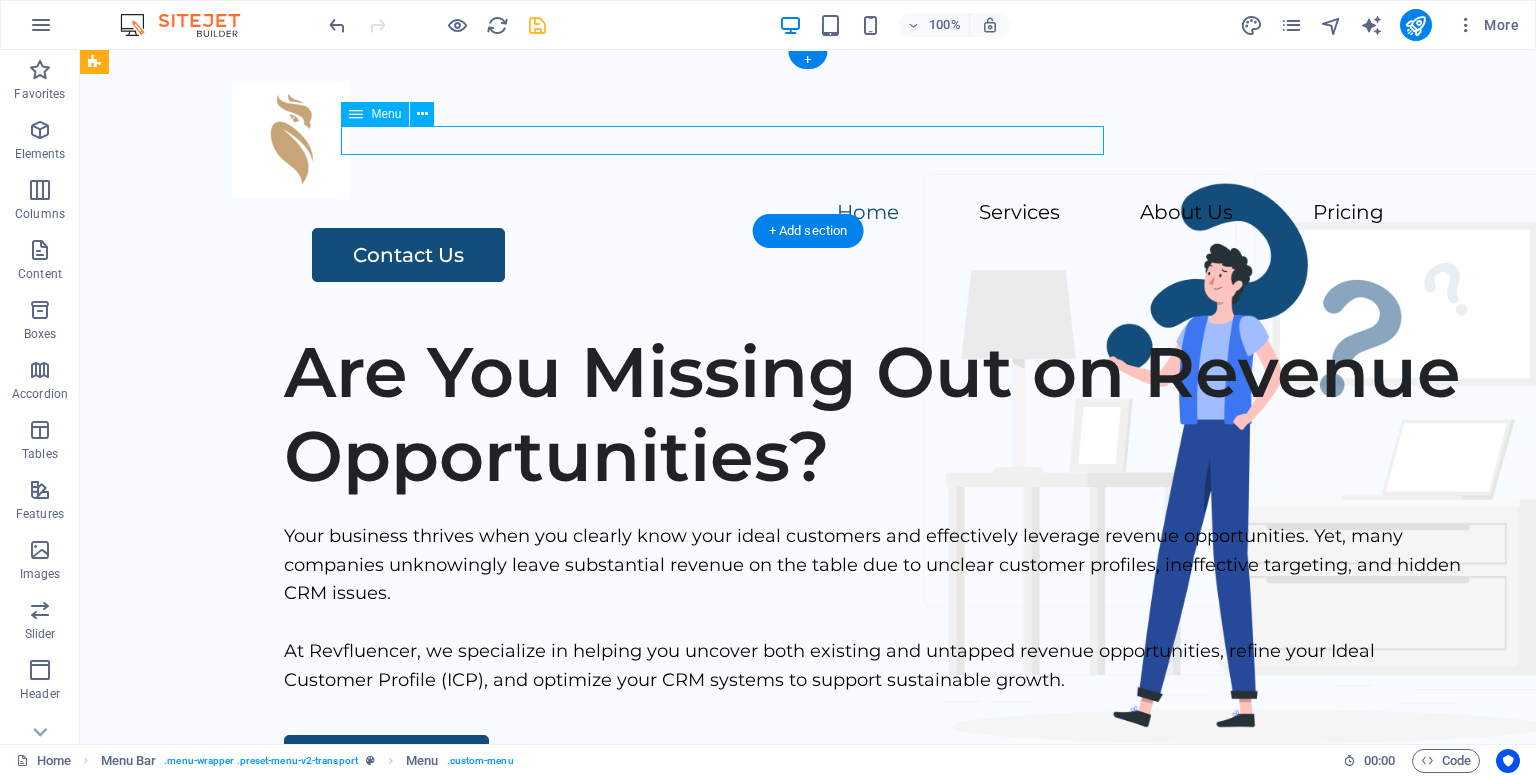 click on "Home Services About Us Pricing" at bounding box center [808, 213] 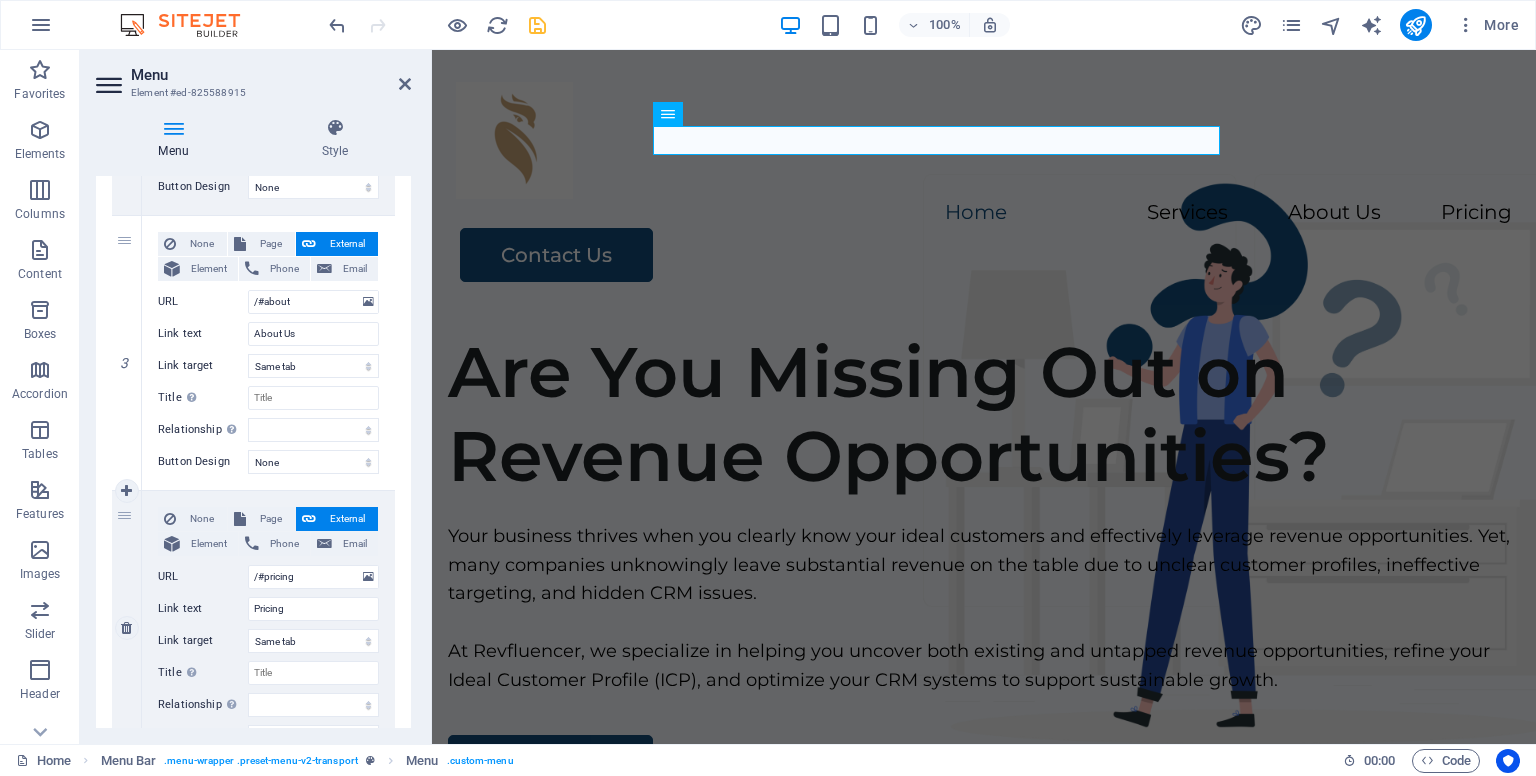 scroll, scrollTop: 792, scrollLeft: 0, axis: vertical 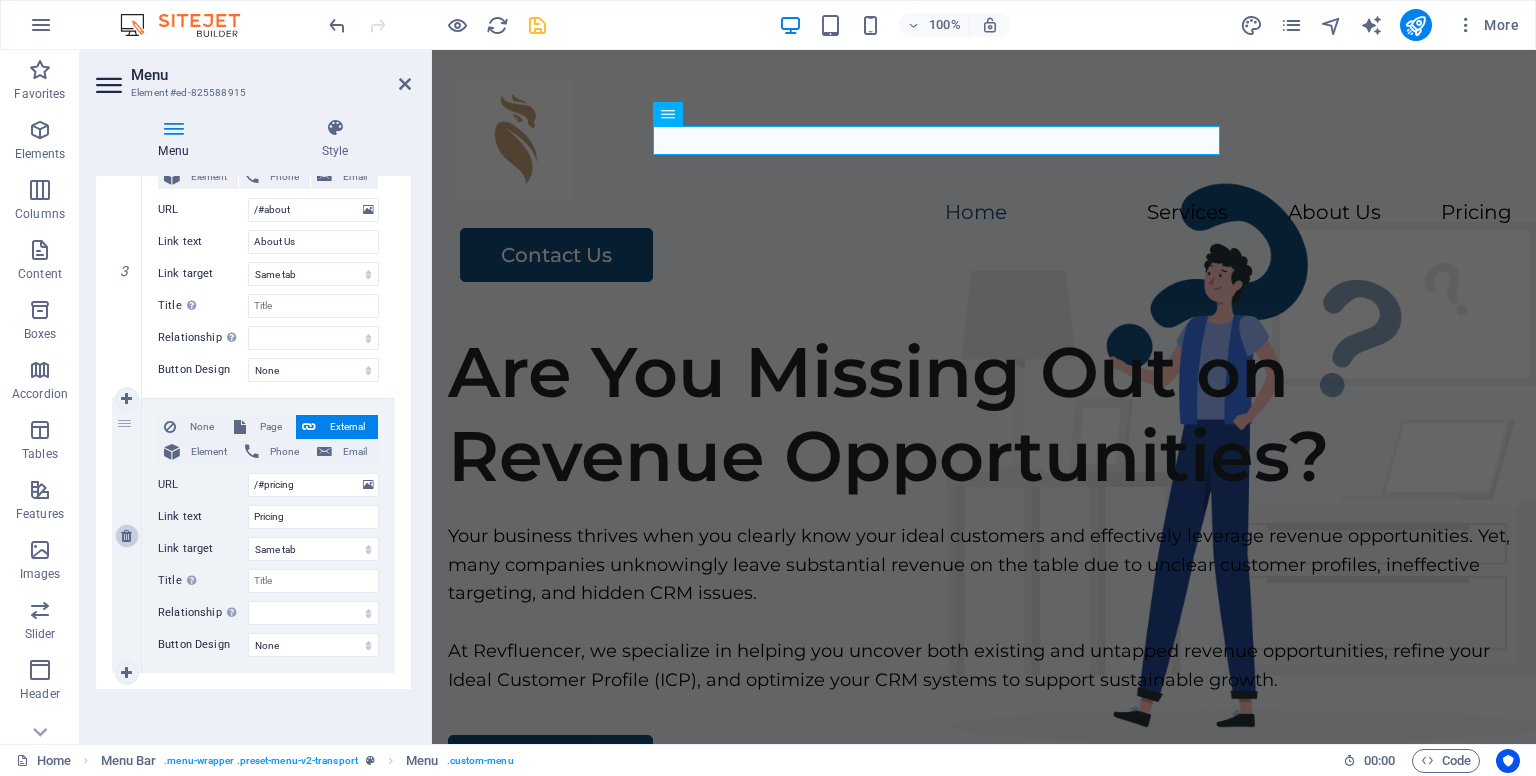 click at bounding box center [126, 536] 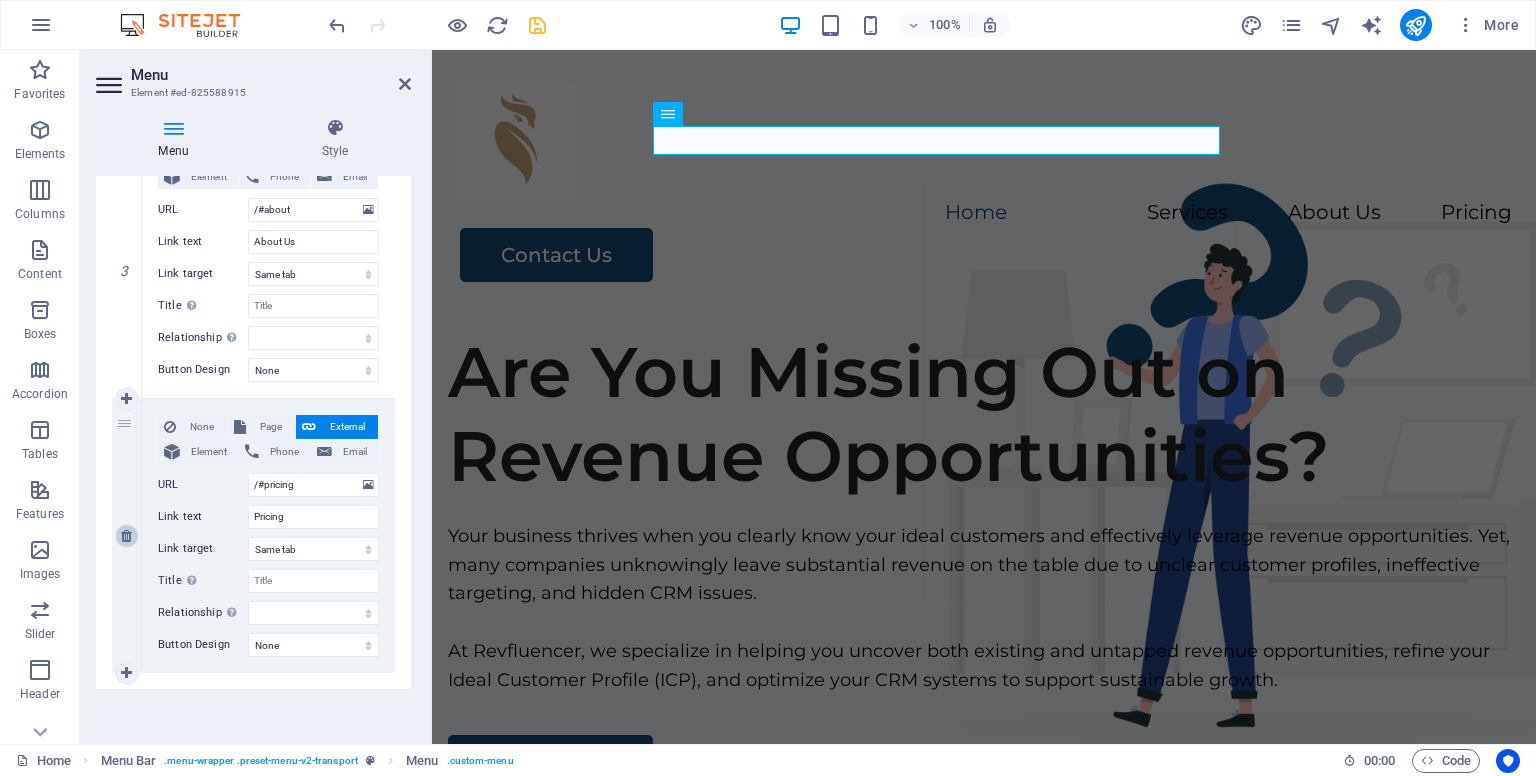 select 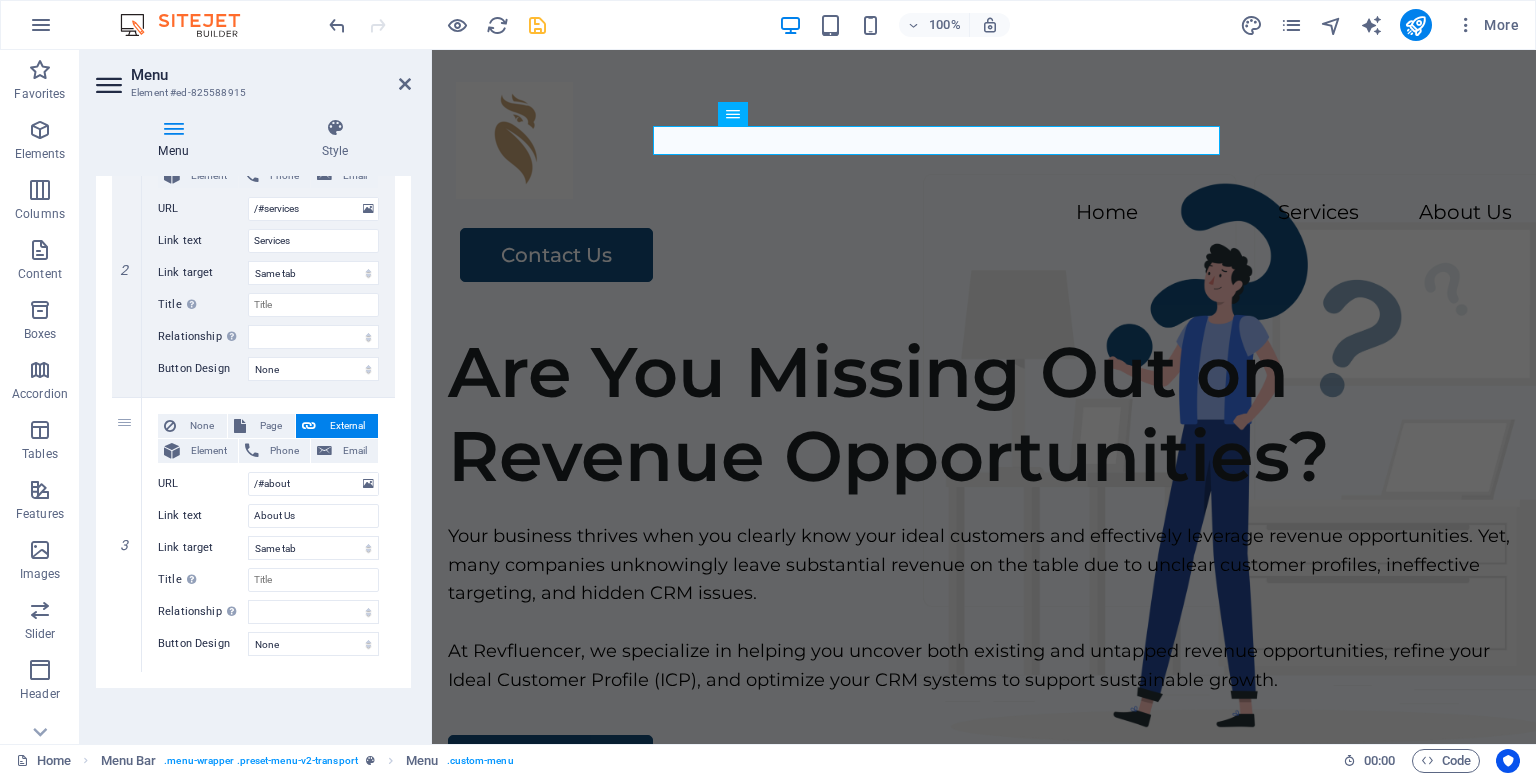 scroll, scrollTop: 517, scrollLeft: 0, axis: vertical 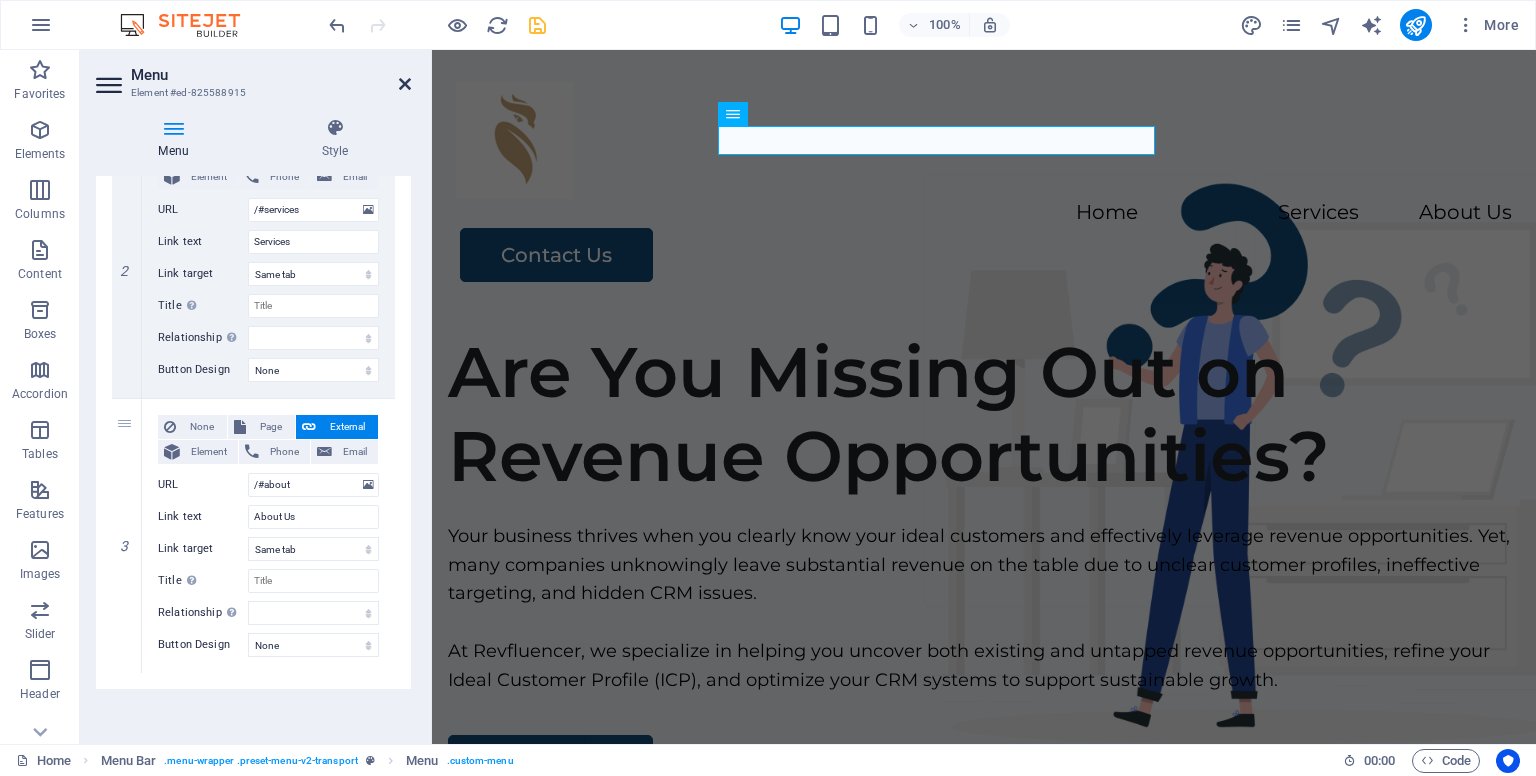 click at bounding box center (405, 84) 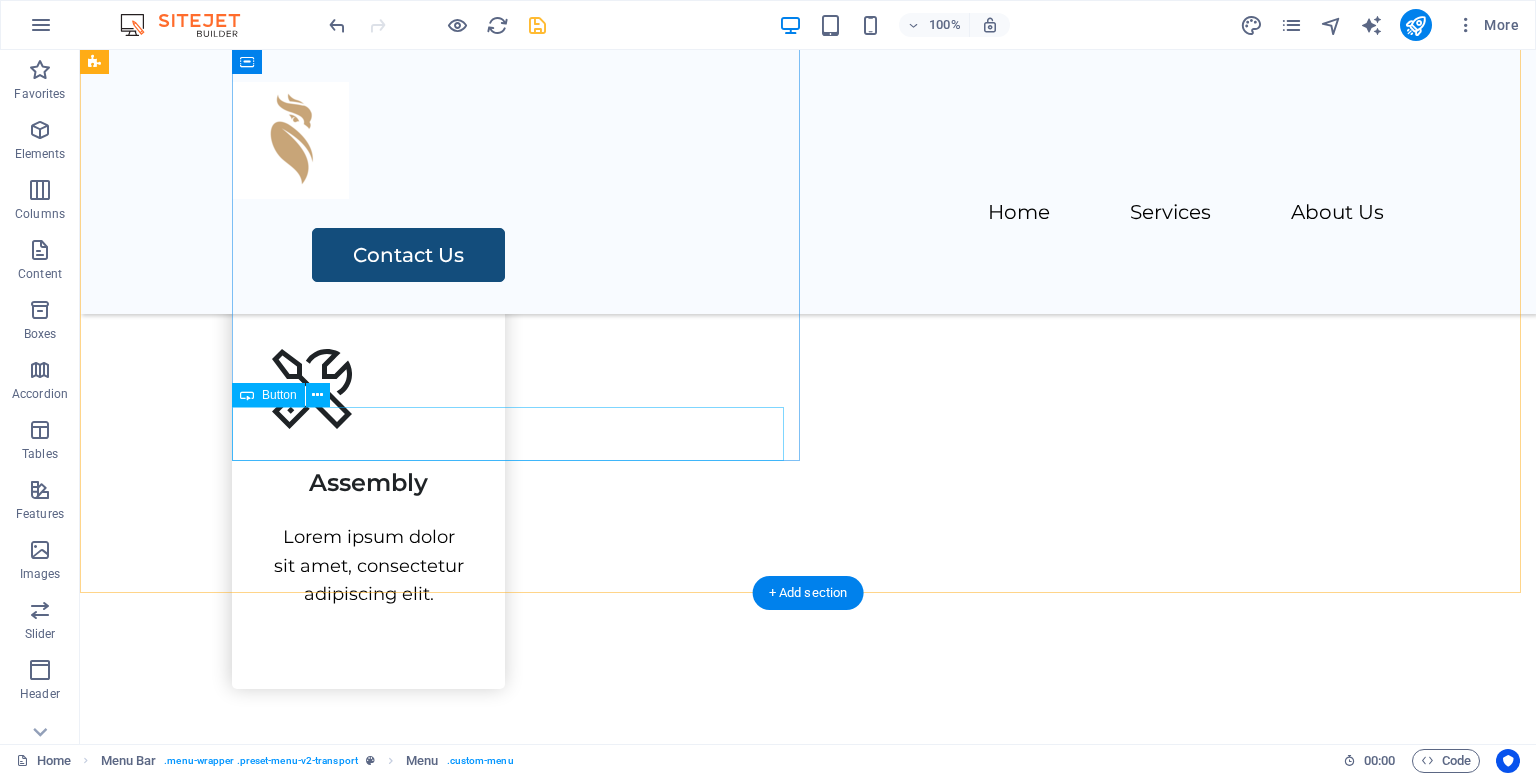 scroll, scrollTop: 2400, scrollLeft: 0, axis: vertical 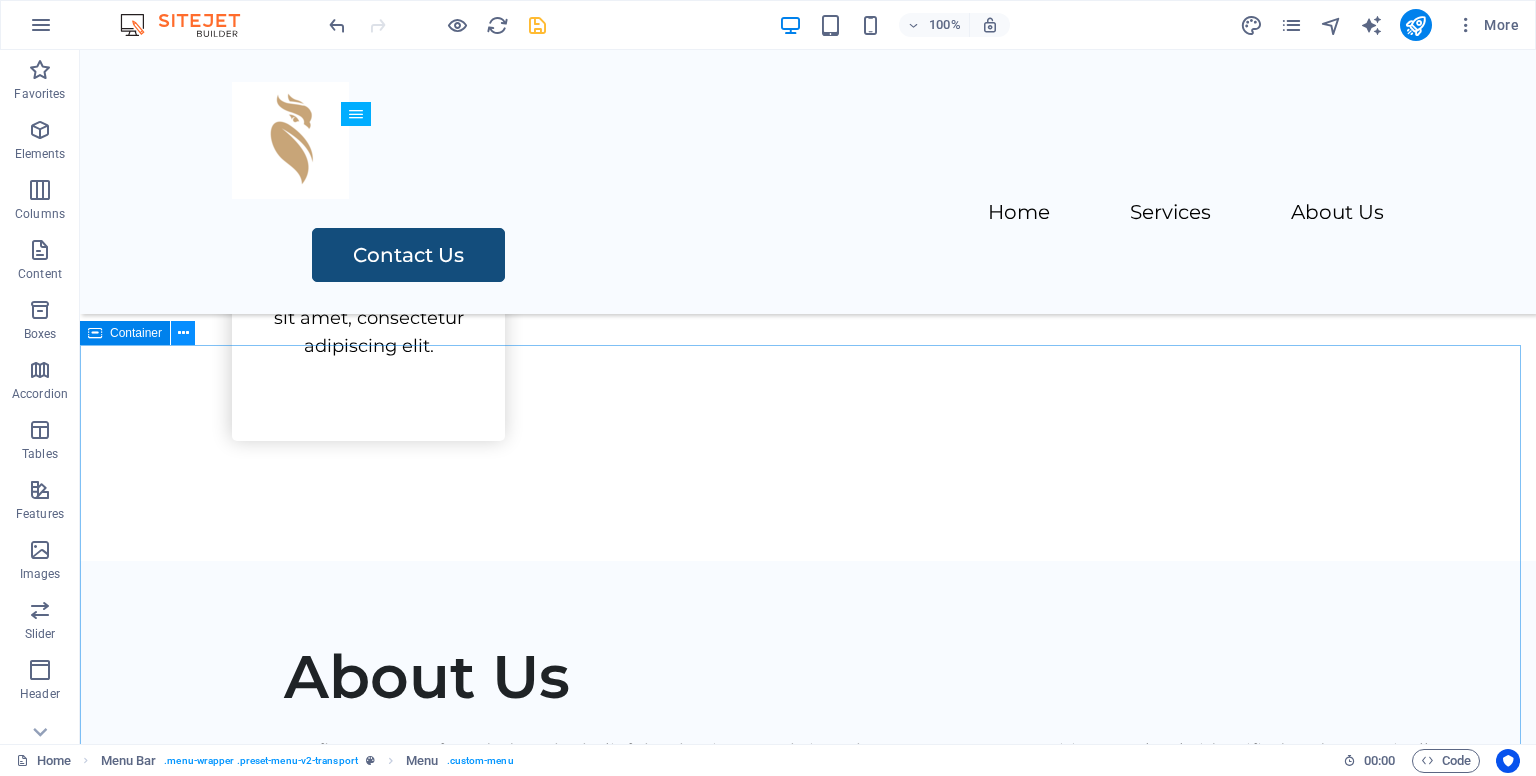 click at bounding box center (183, 333) 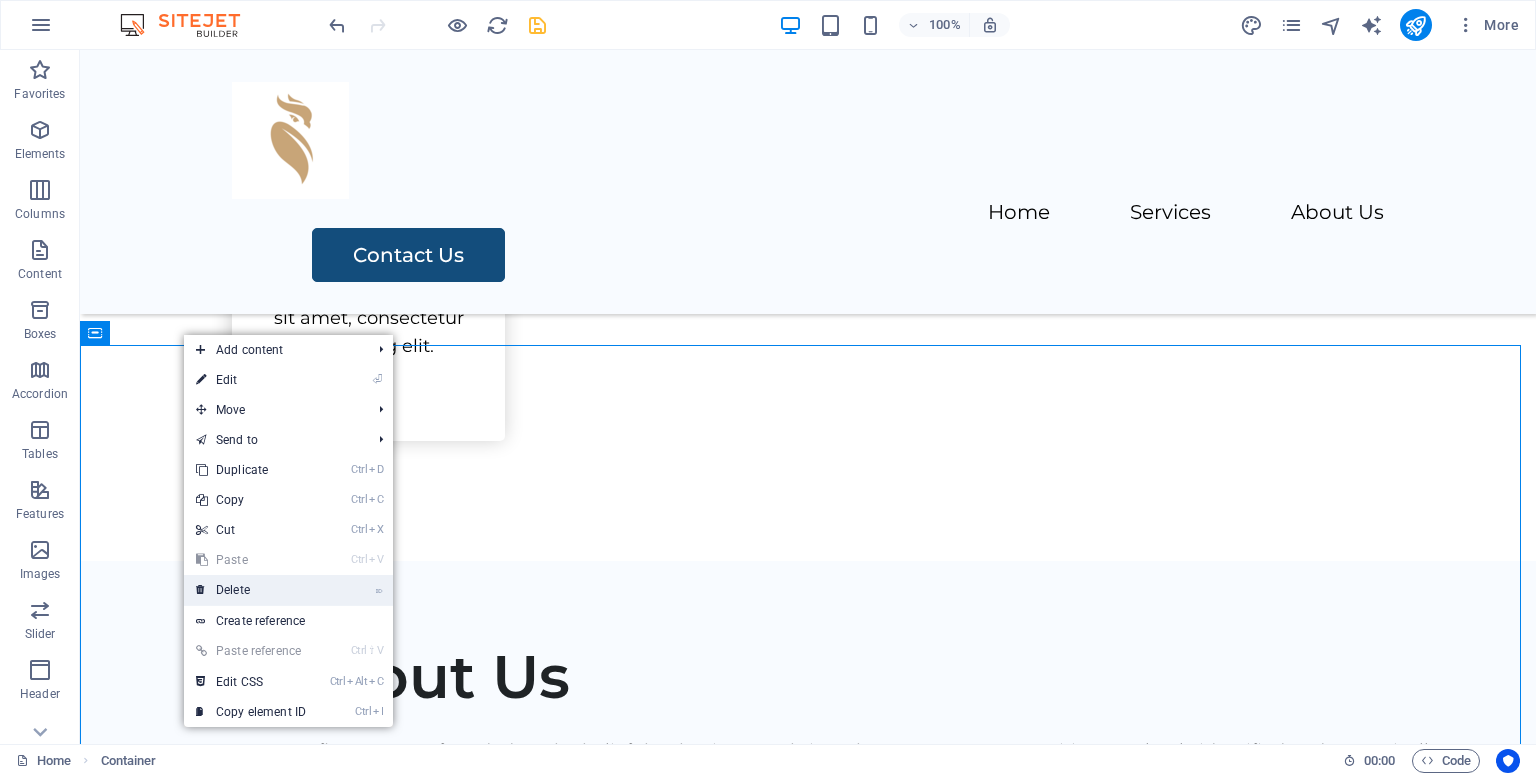 click on "⌦  Delete" at bounding box center (251, 590) 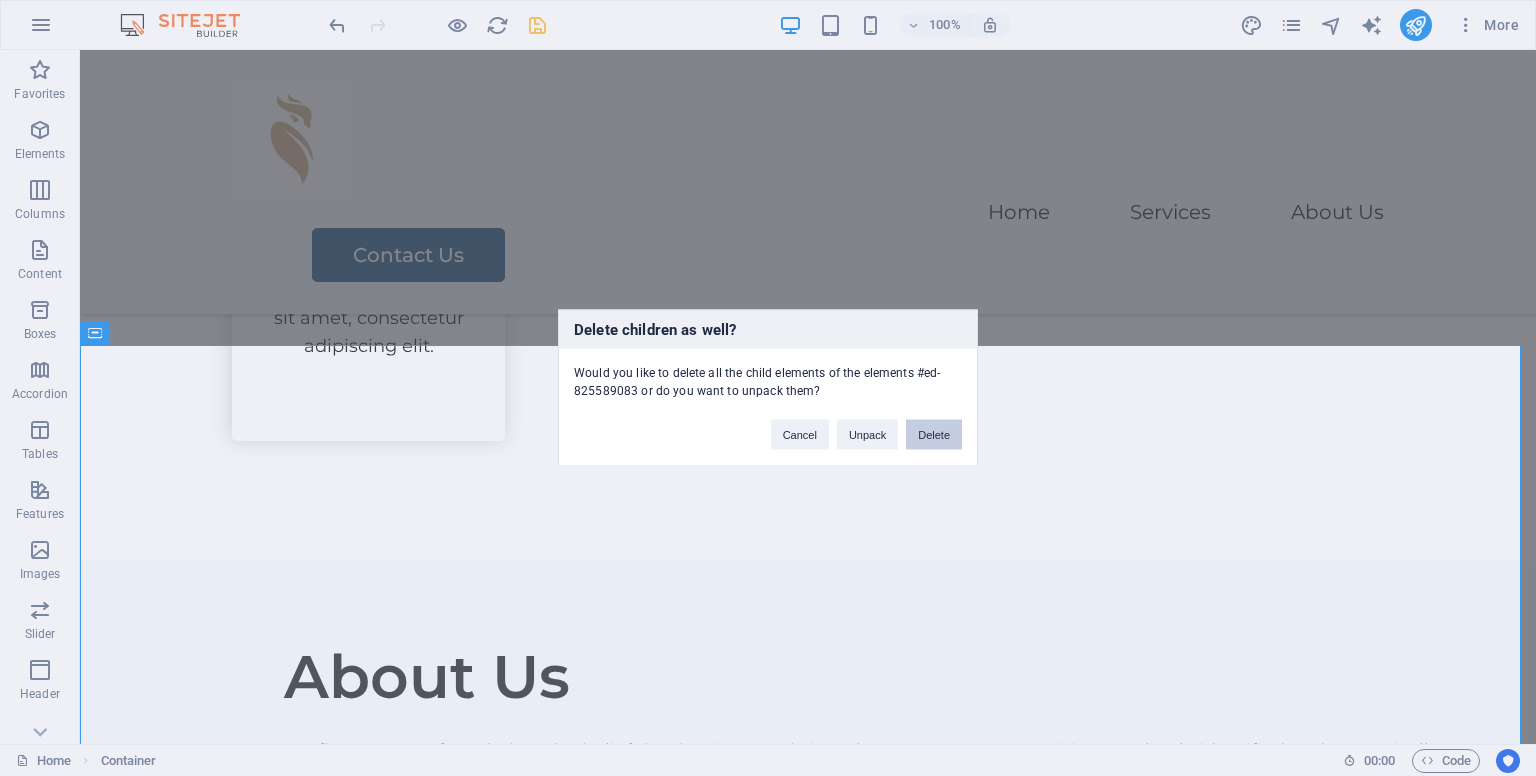 click on "Delete" at bounding box center (934, 435) 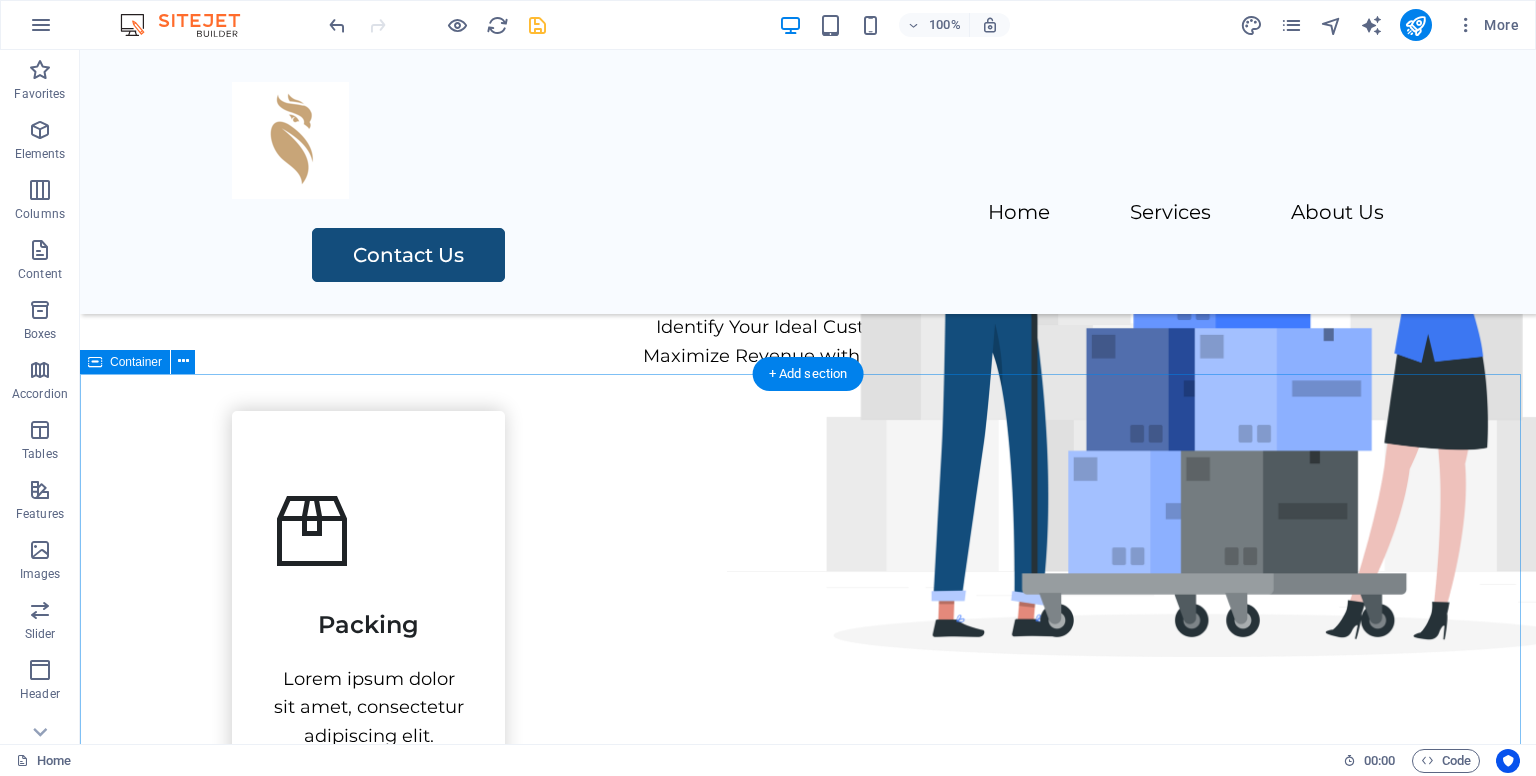 scroll, scrollTop: 519, scrollLeft: 0, axis: vertical 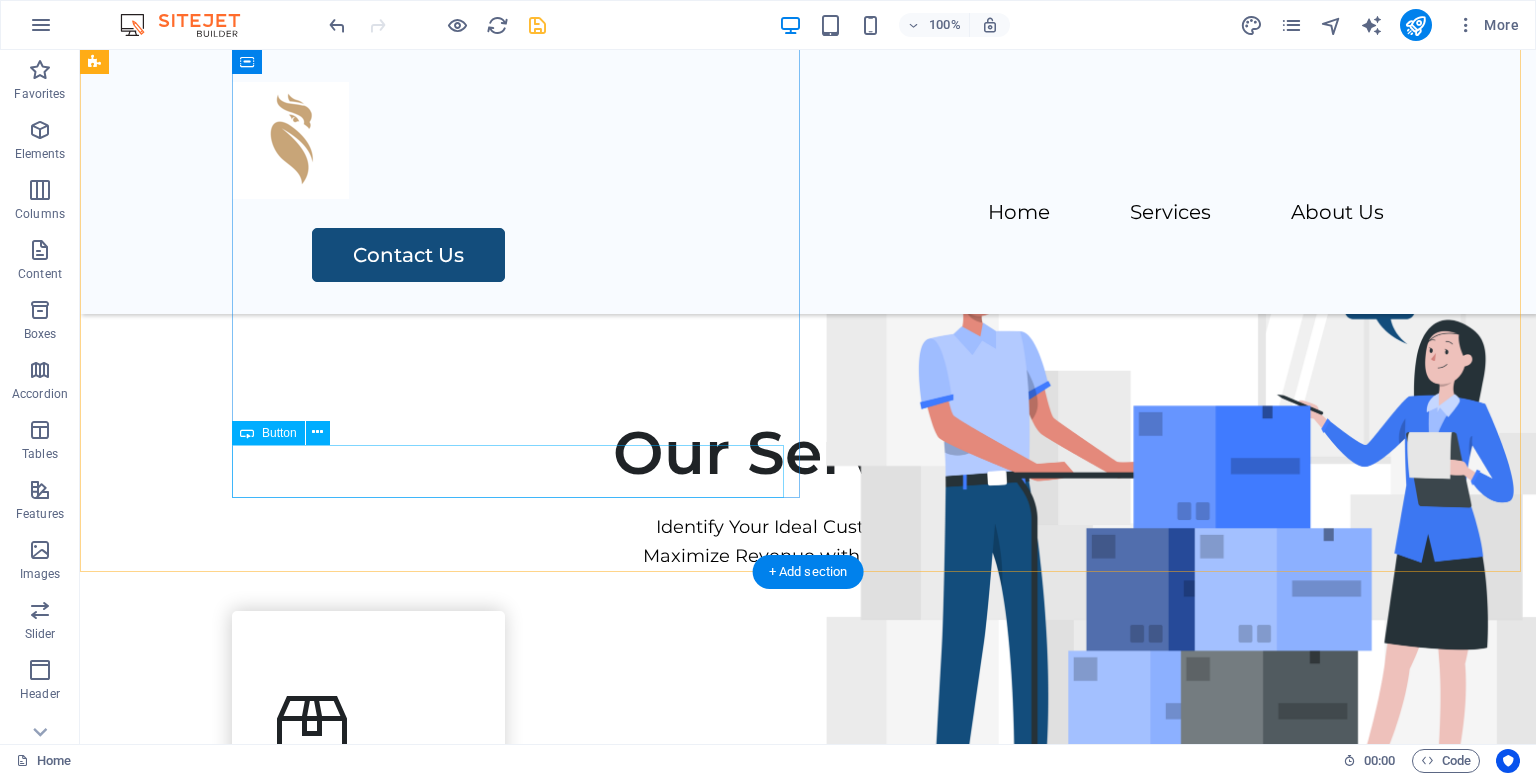 click on "See Services" at bounding box center (876, 160) 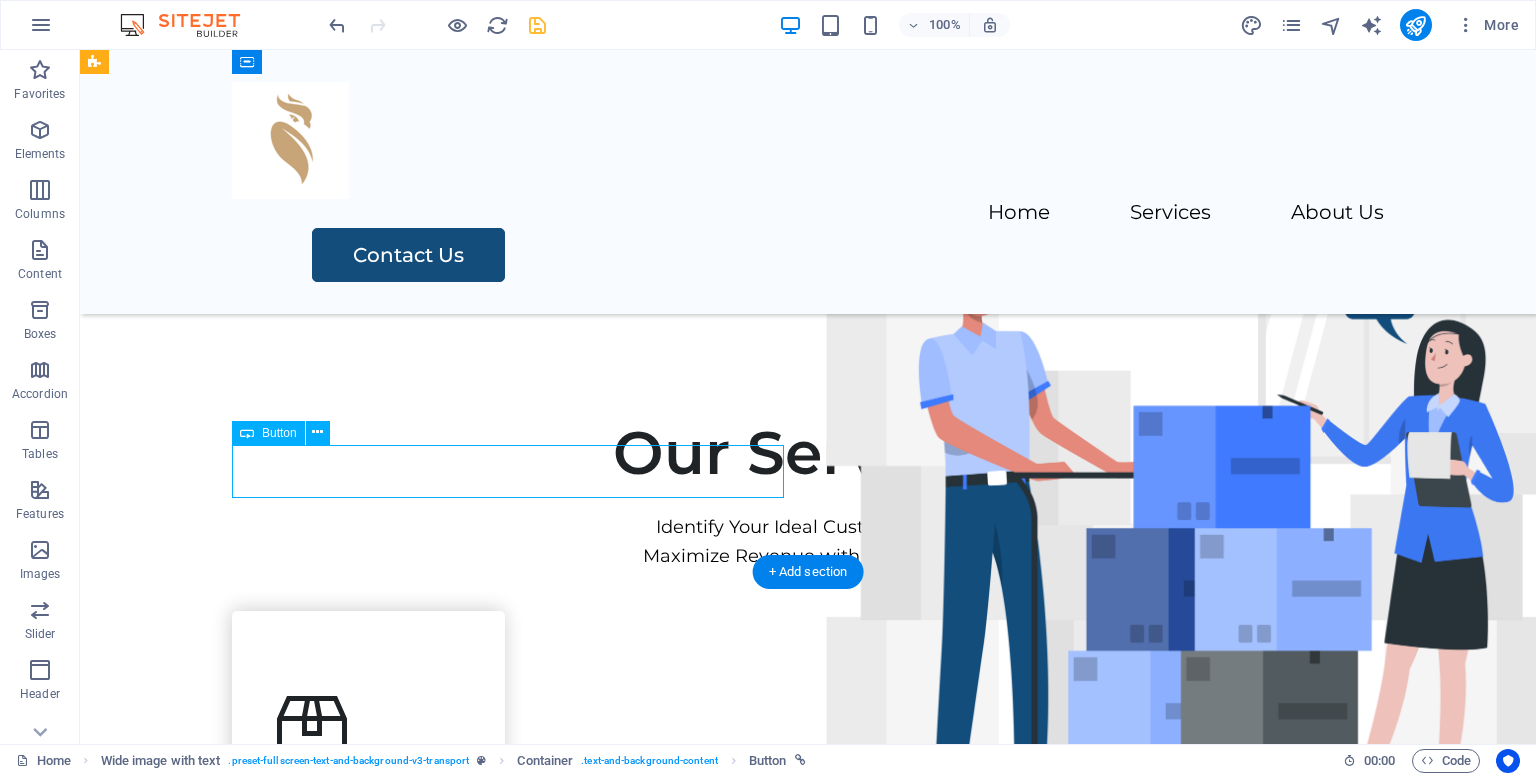 click on "See Services" at bounding box center [876, 160] 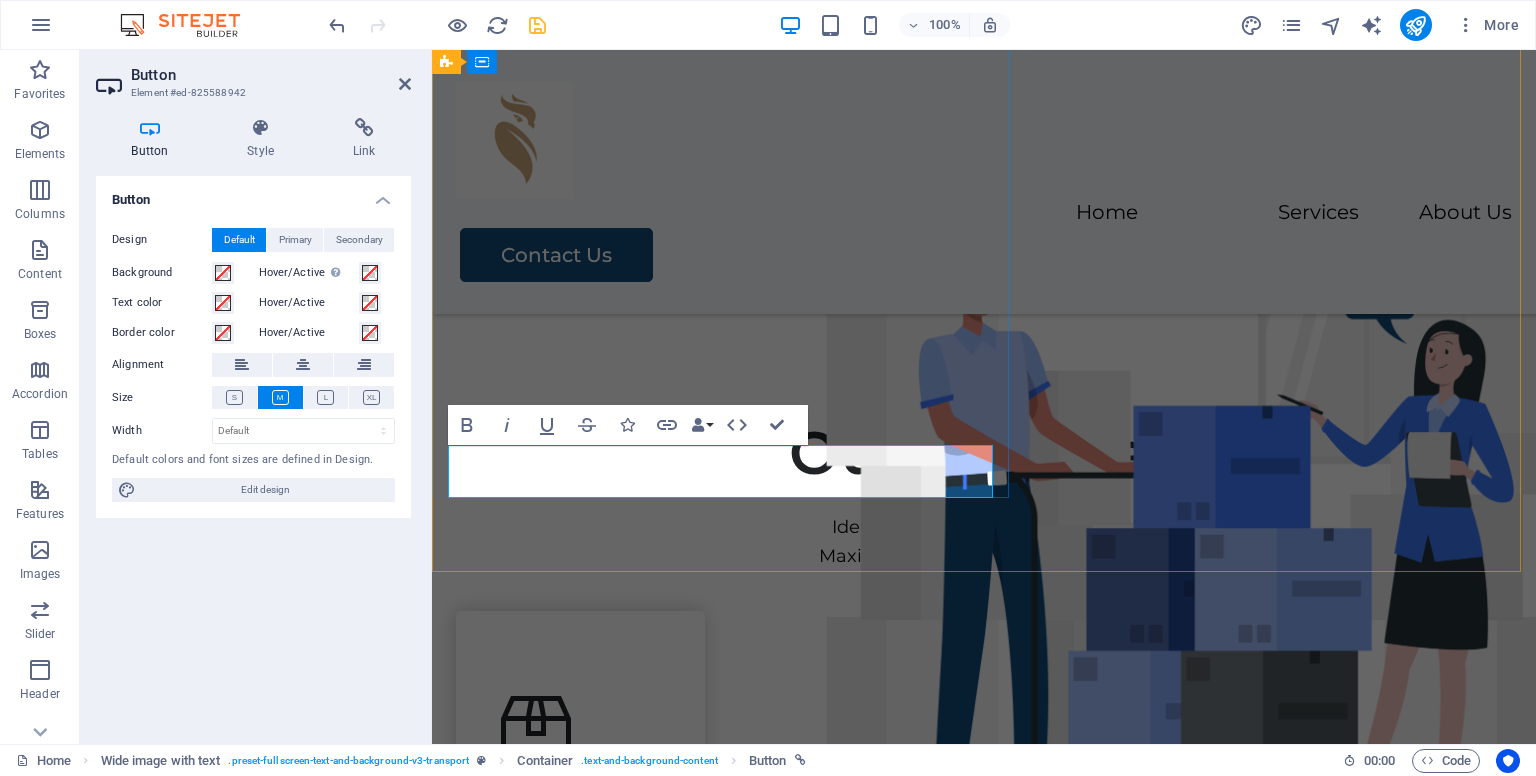 click on "See Services" at bounding box center [550, 160] 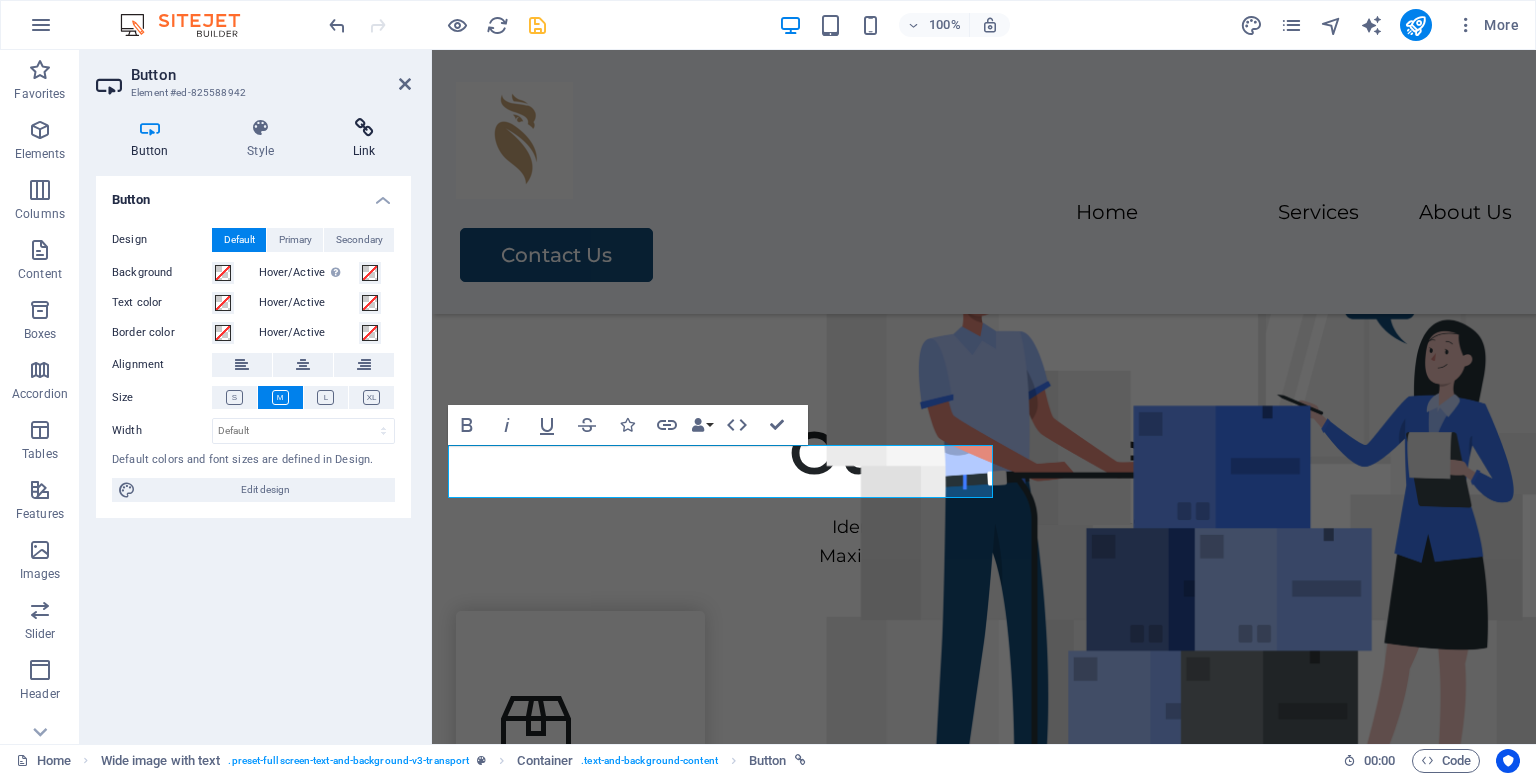 click on "Link" at bounding box center (364, 139) 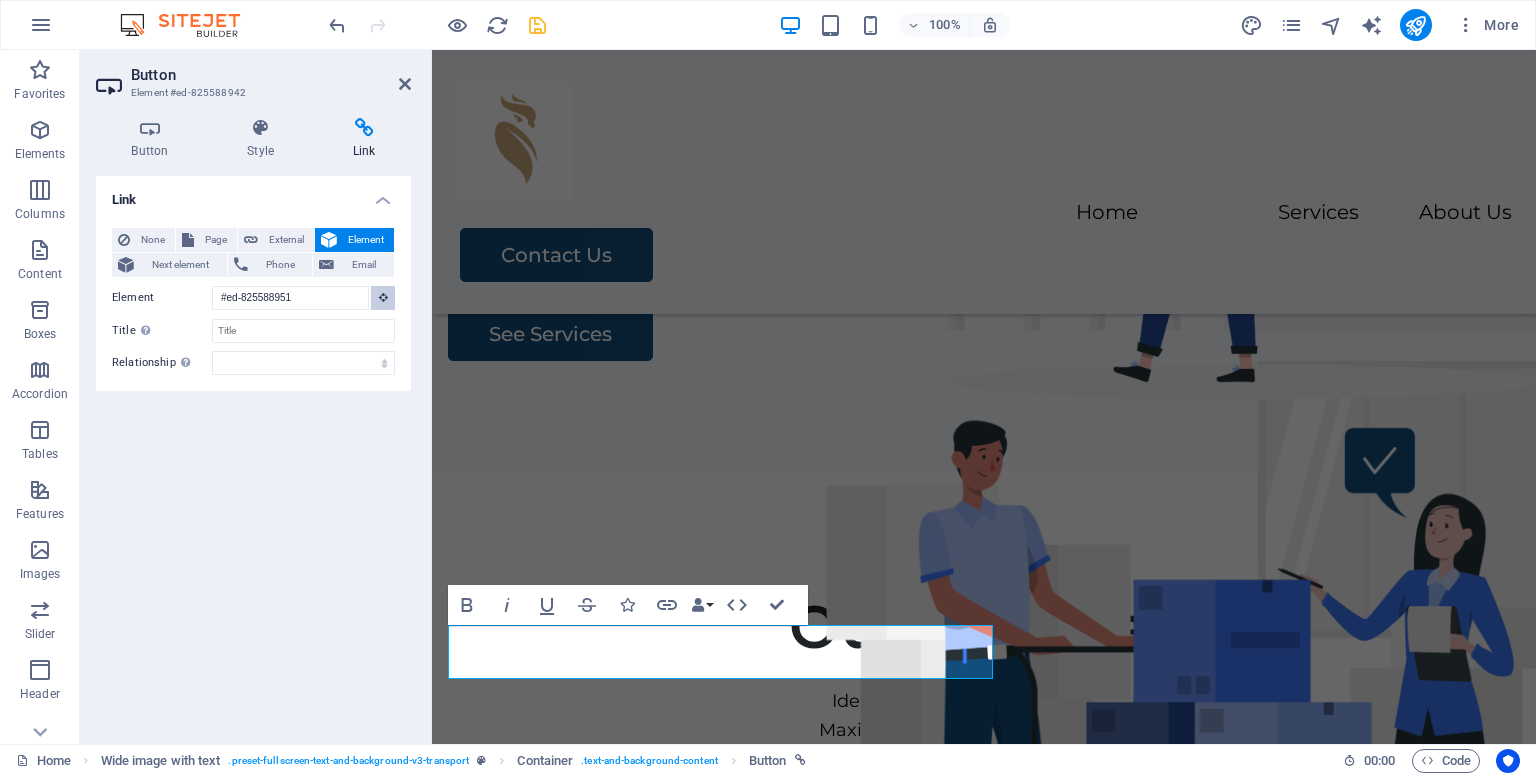scroll, scrollTop: 338, scrollLeft: 0, axis: vertical 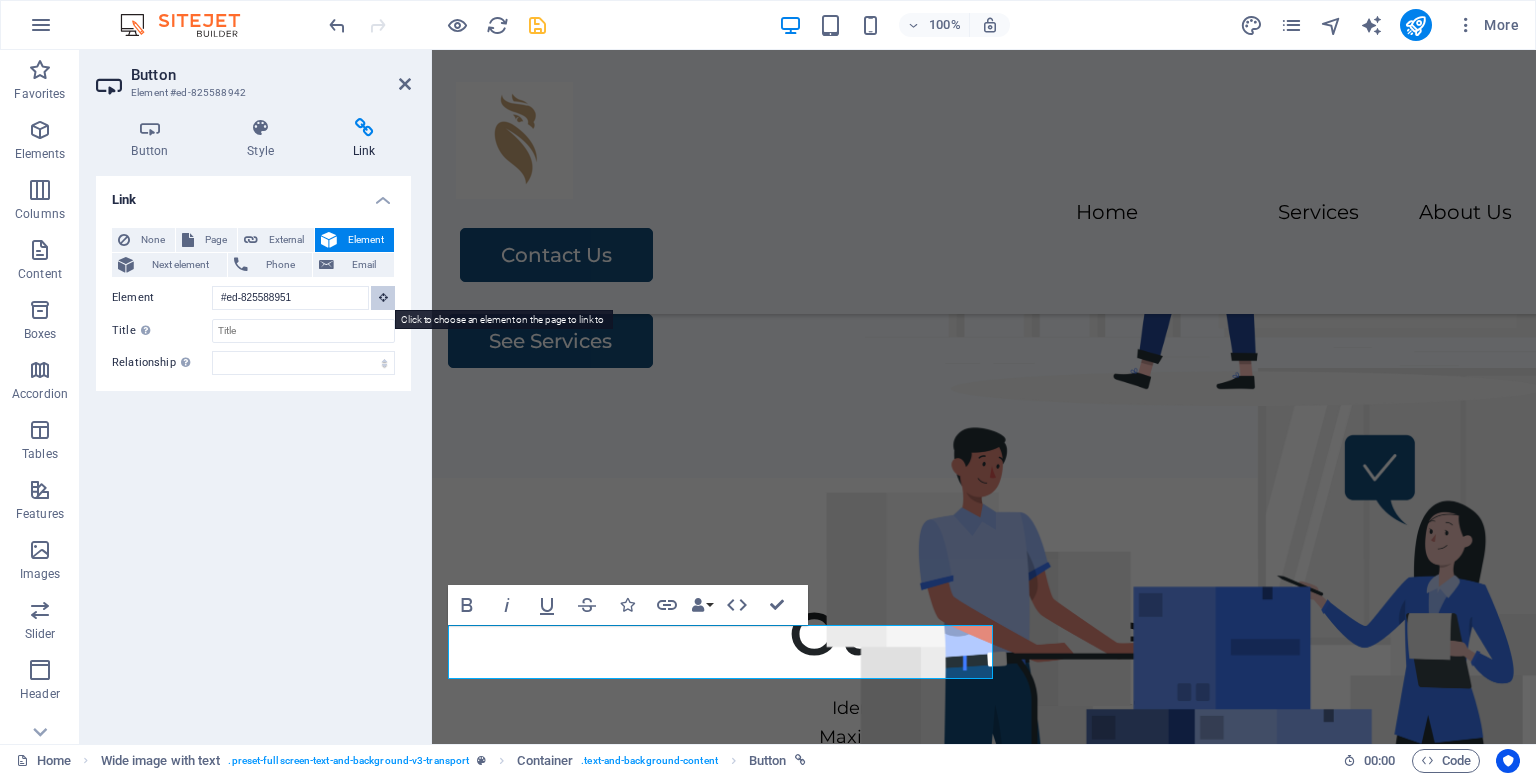 click at bounding box center (383, 297) 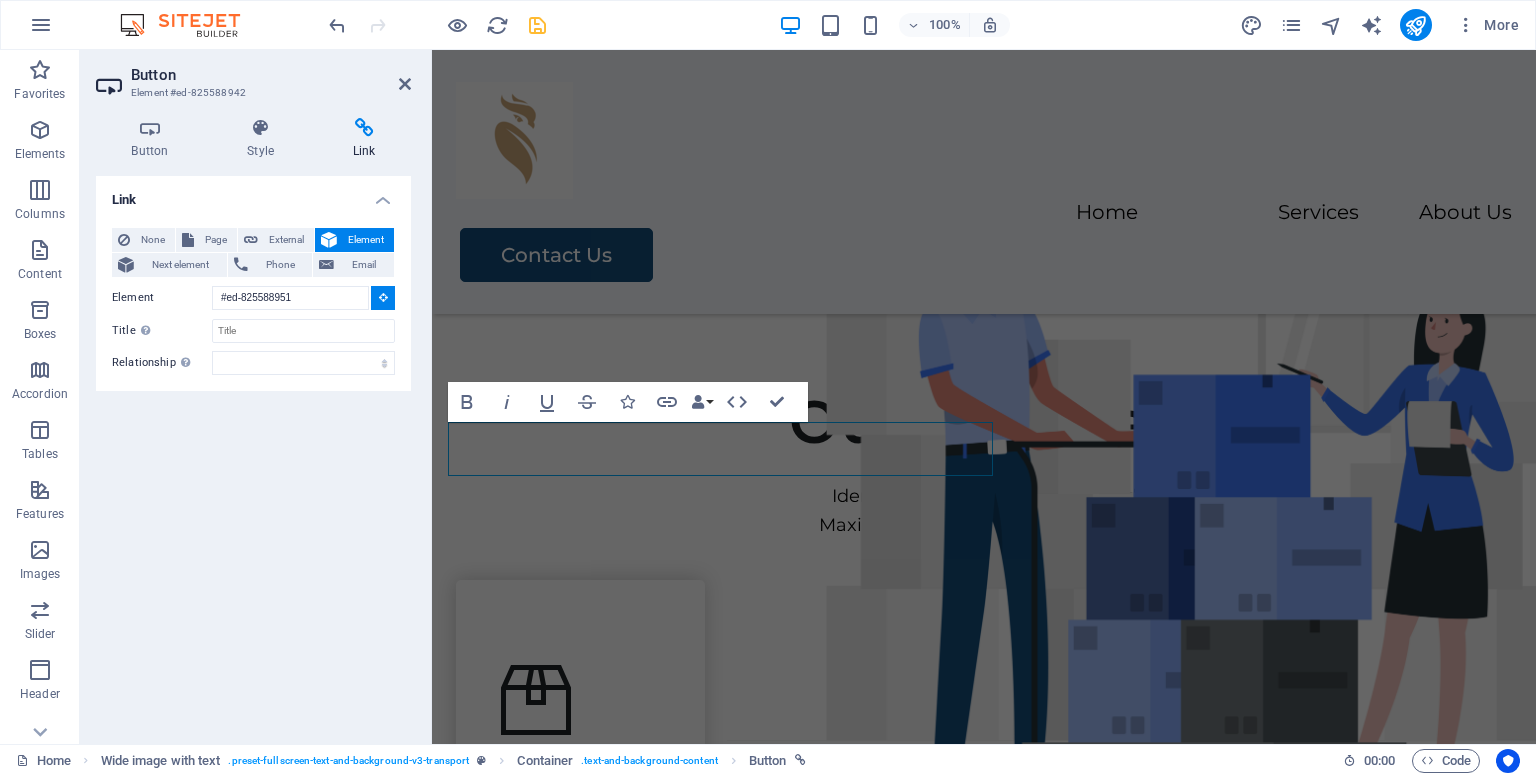 scroll, scrollTop: 538, scrollLeft: 0, axis: vertical 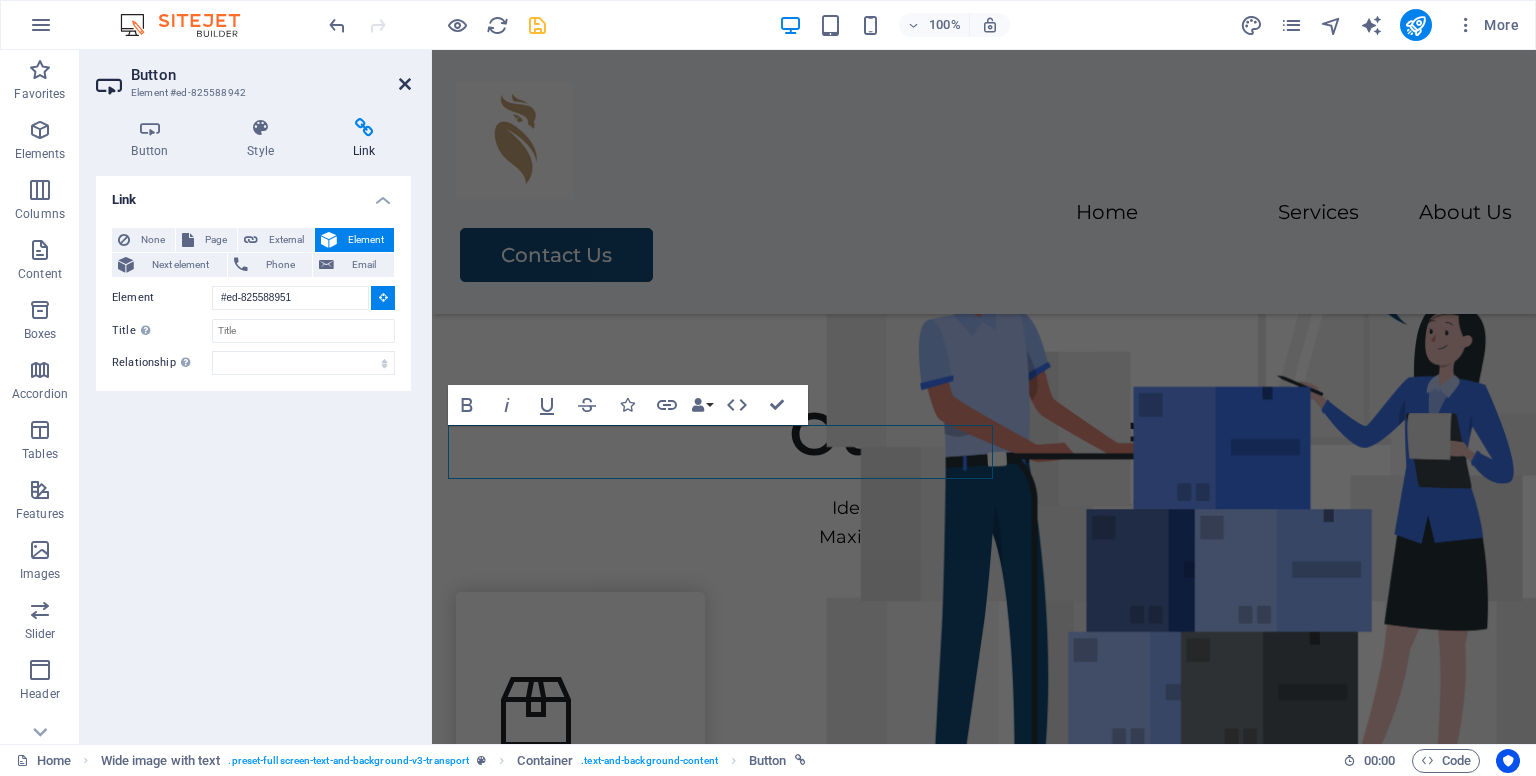 drag, startPoint x: 403, startPoint y: 84, endPoint x: 336, endPoint y: 82, distance: 67.02985 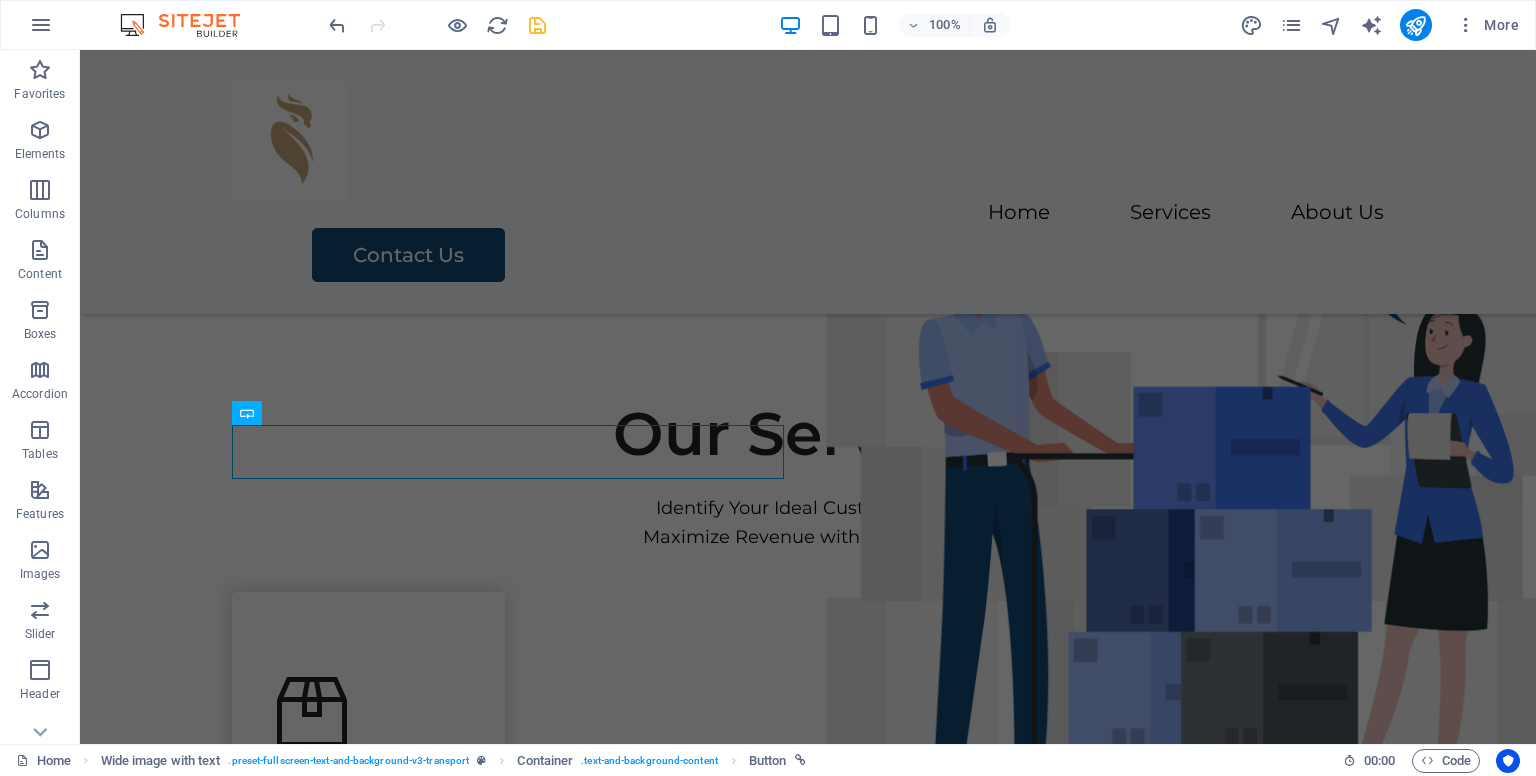 click on "100% More" at bounding box center [926, 25] 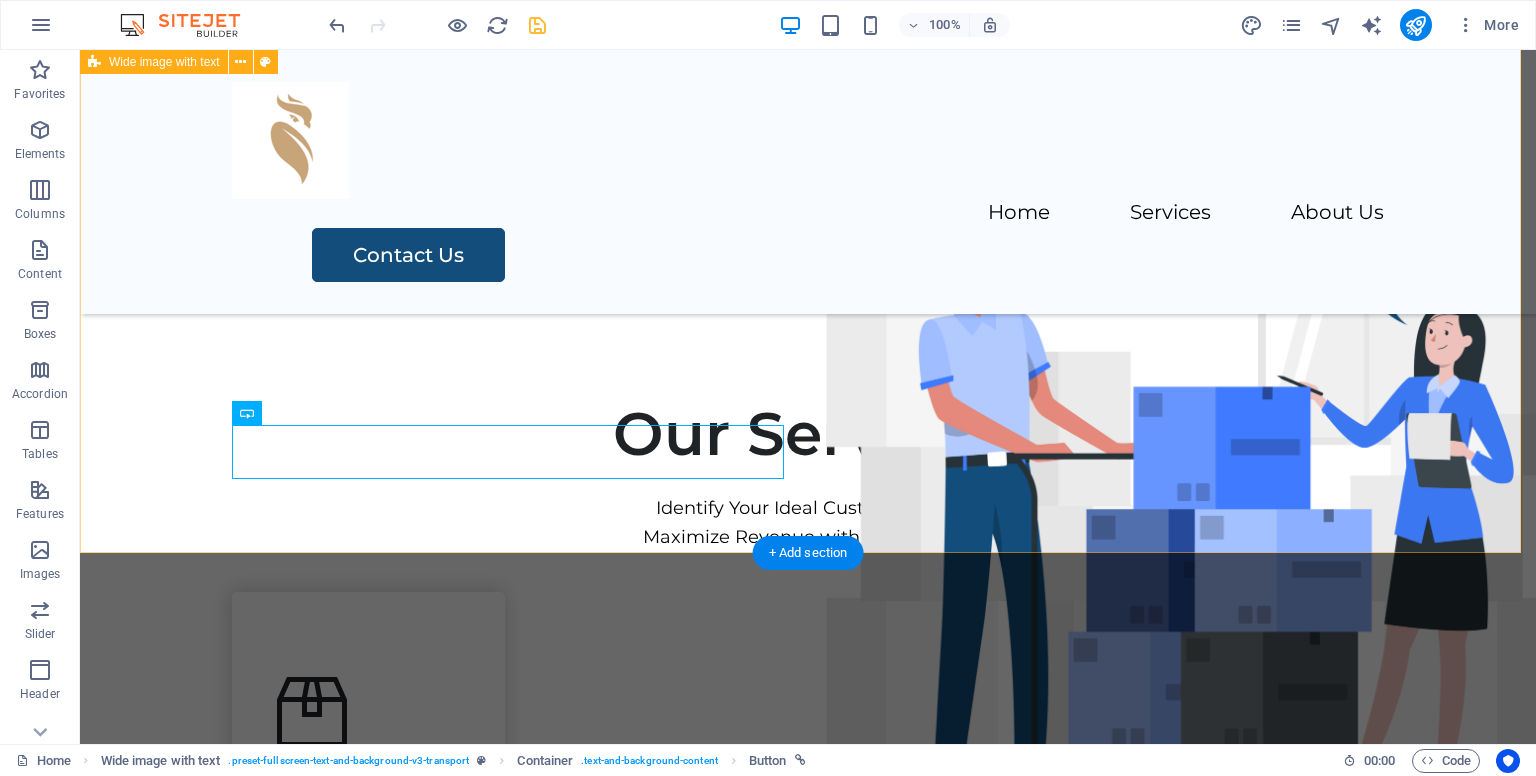 scroll, scrollTop: 0, scrollLeft: 0, axis: both 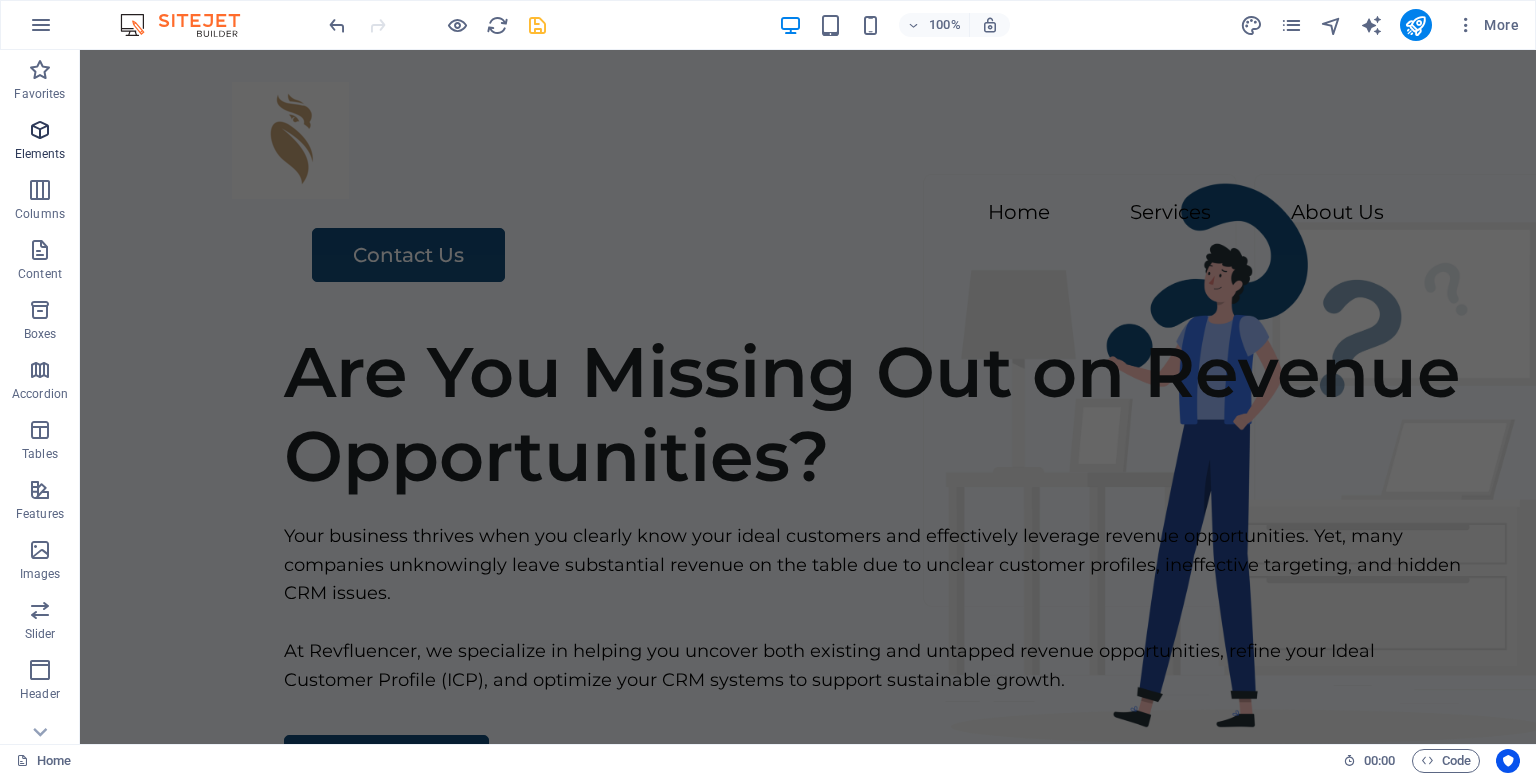 click at bounding box center (40, 130) 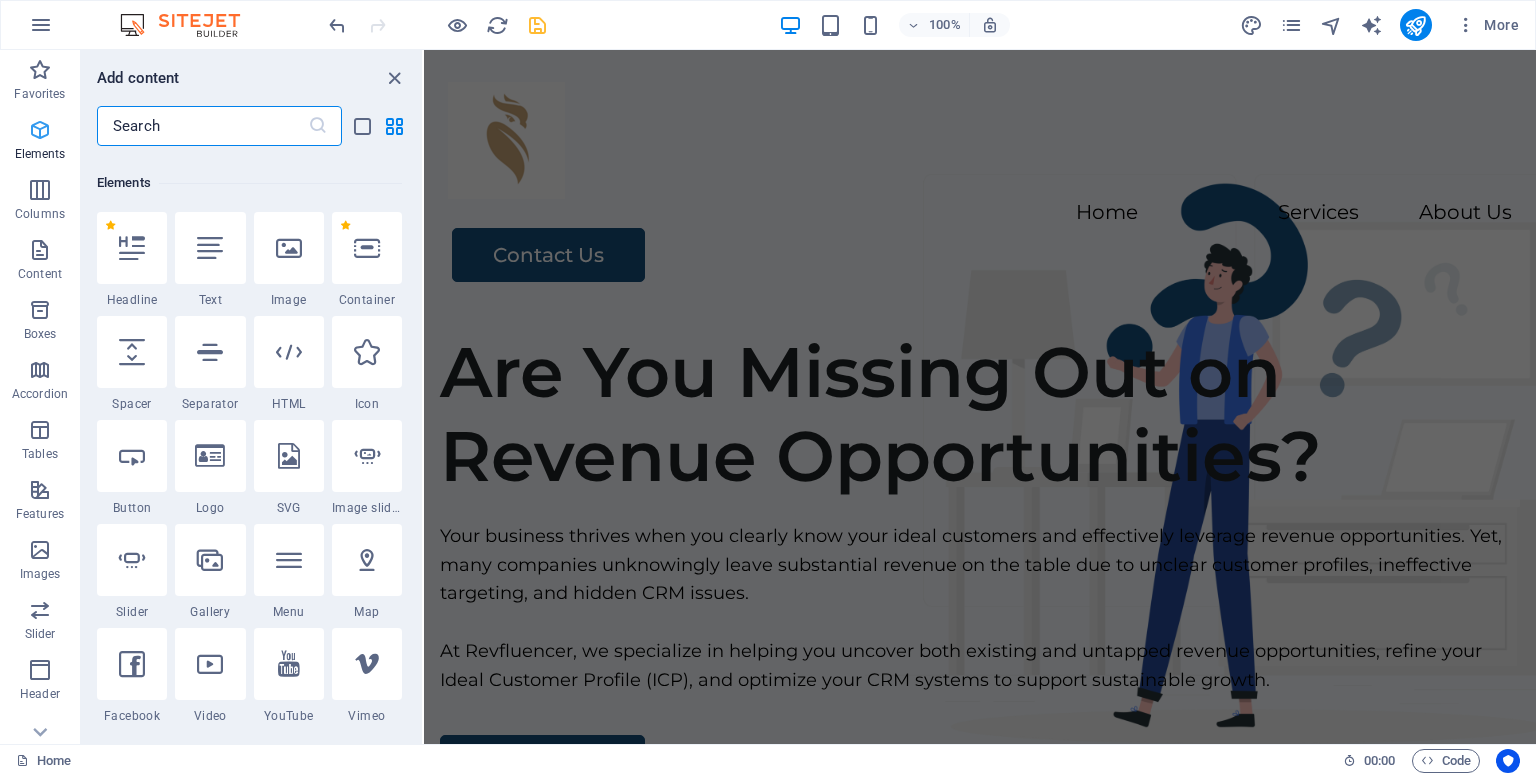scroll, scrollTop: 212, scrollLeft: 0, axis: vertical 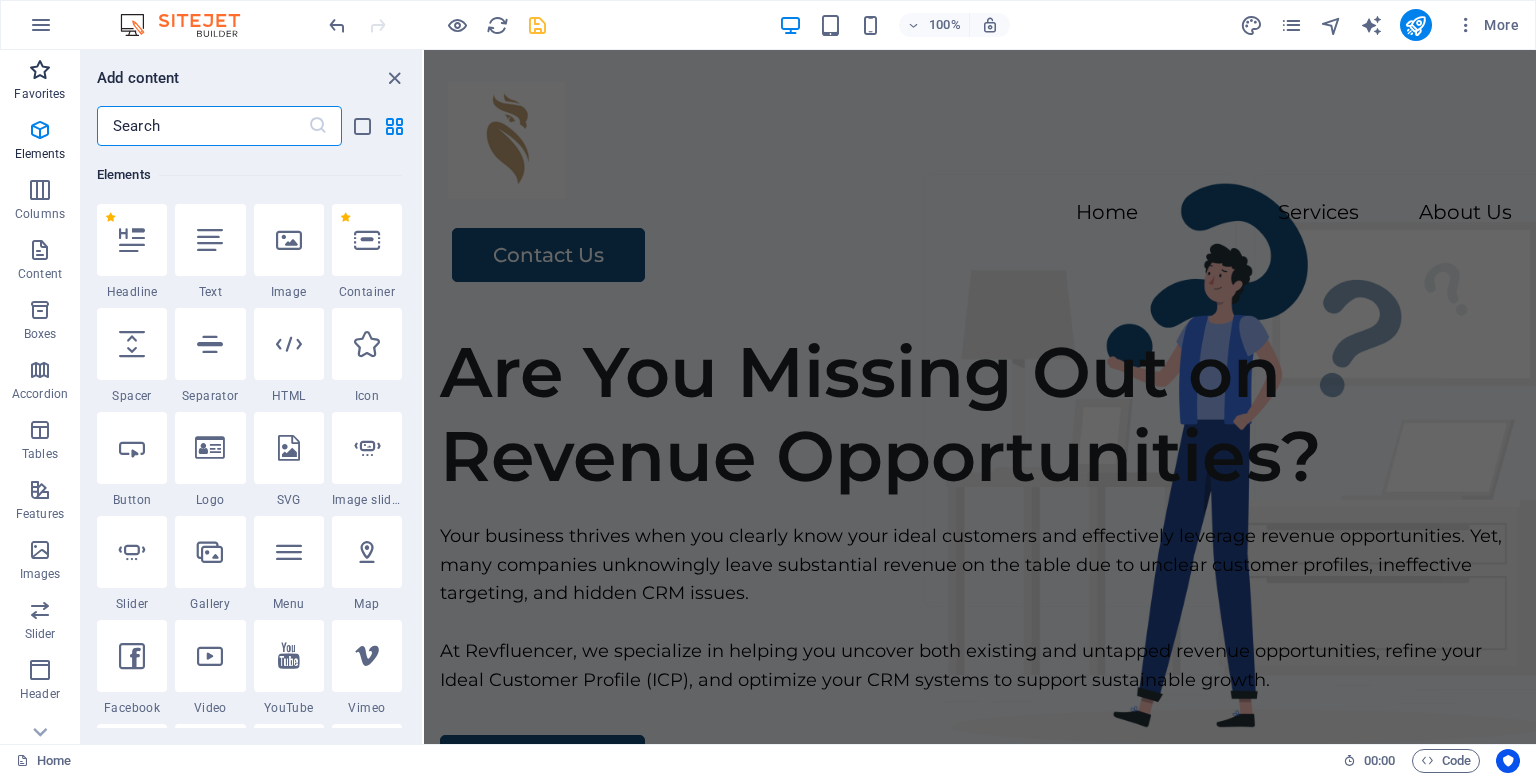 click at bounding box center (40, 70) 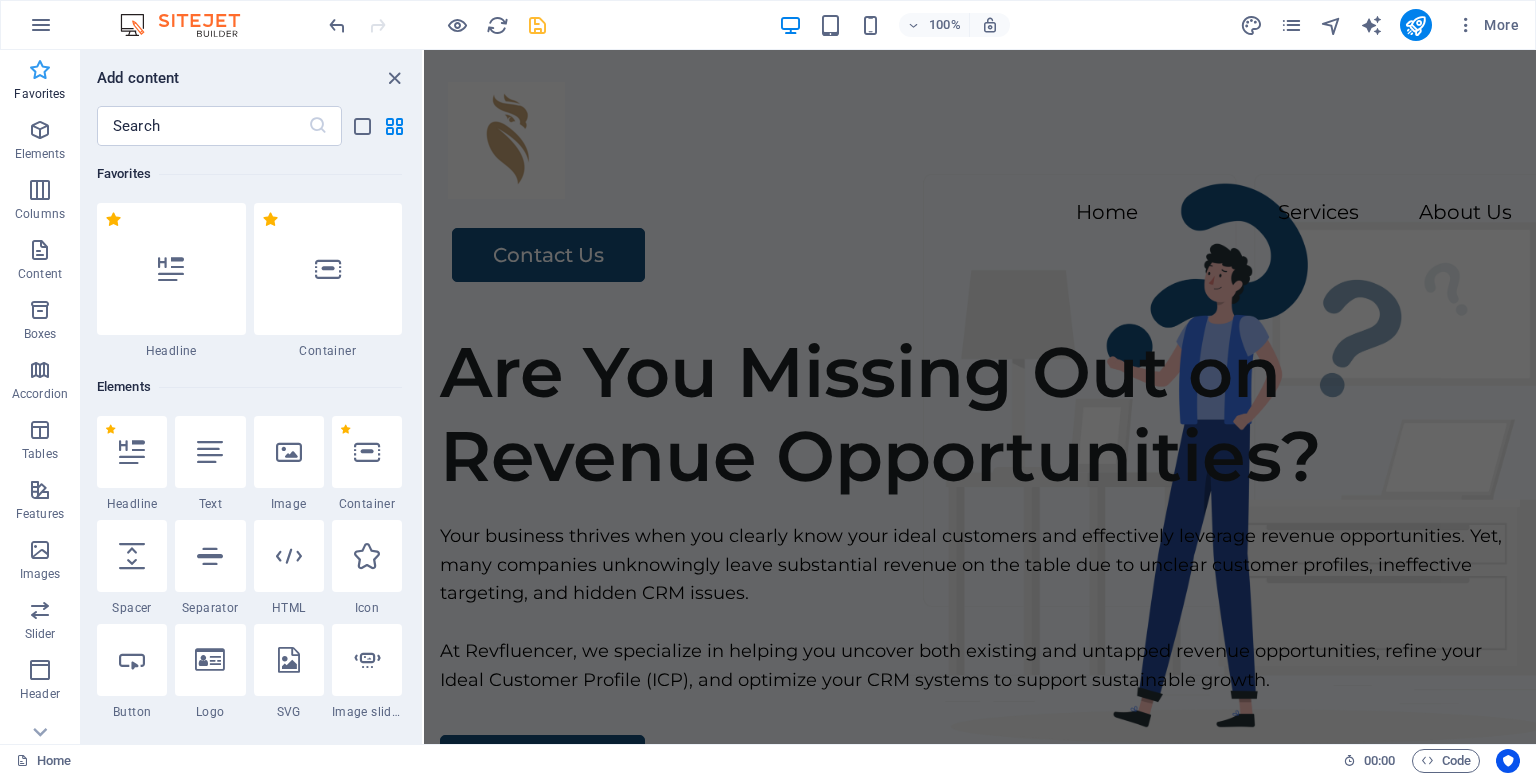 scroll, scrollTop: 0, scrollLeft: 0, axis: both 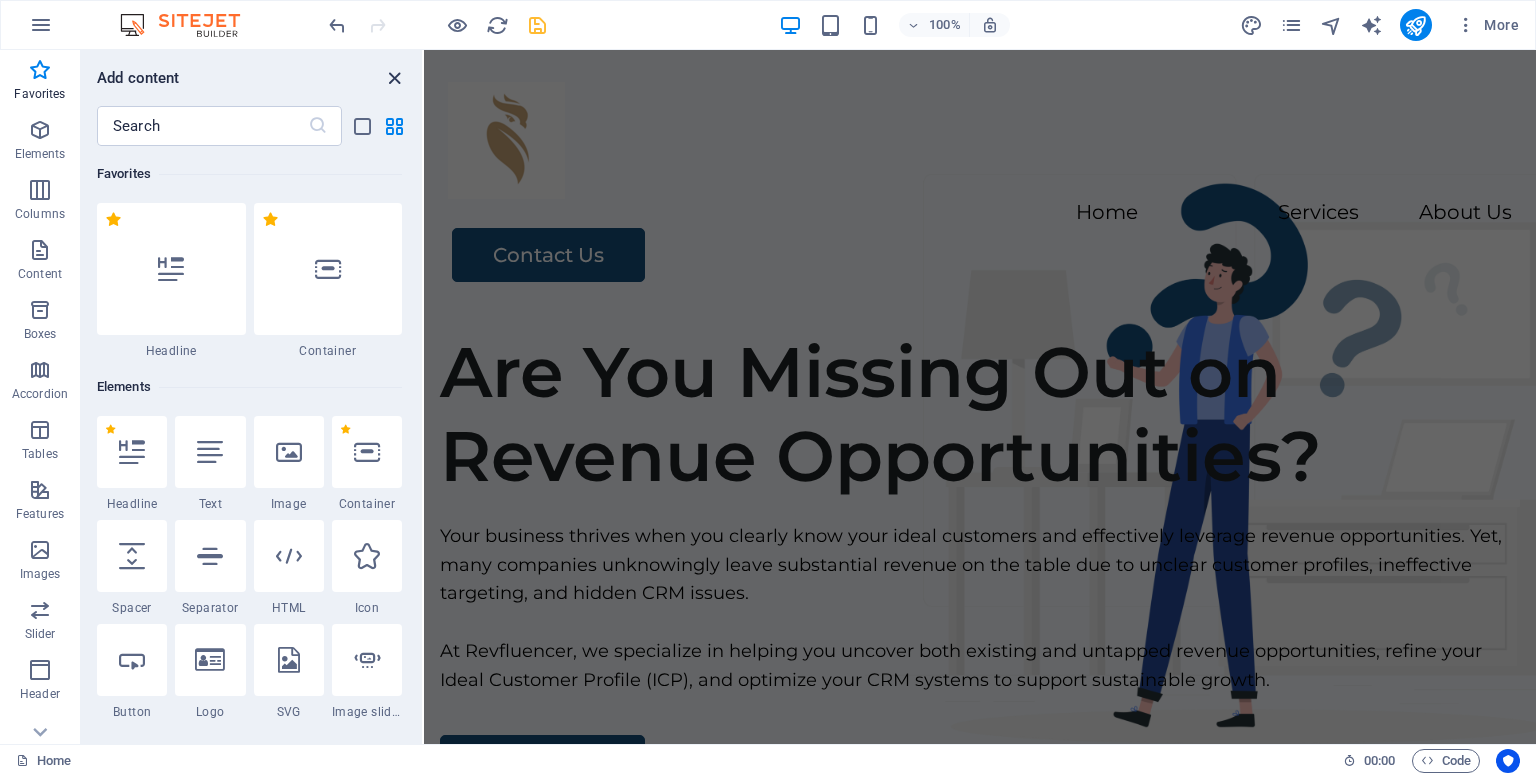 click at bounding box center [394, 78] 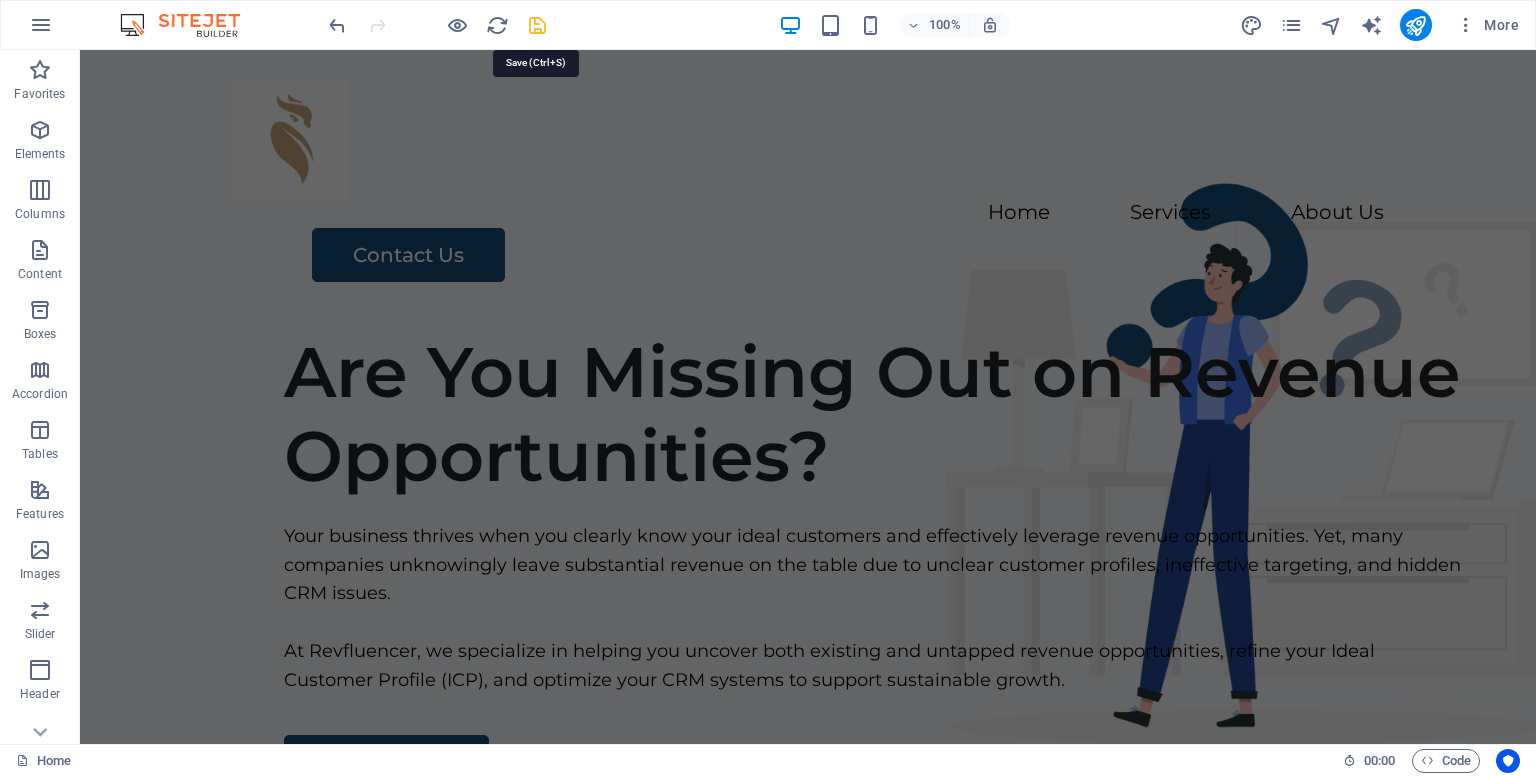 click at bounding box center (537, 25) 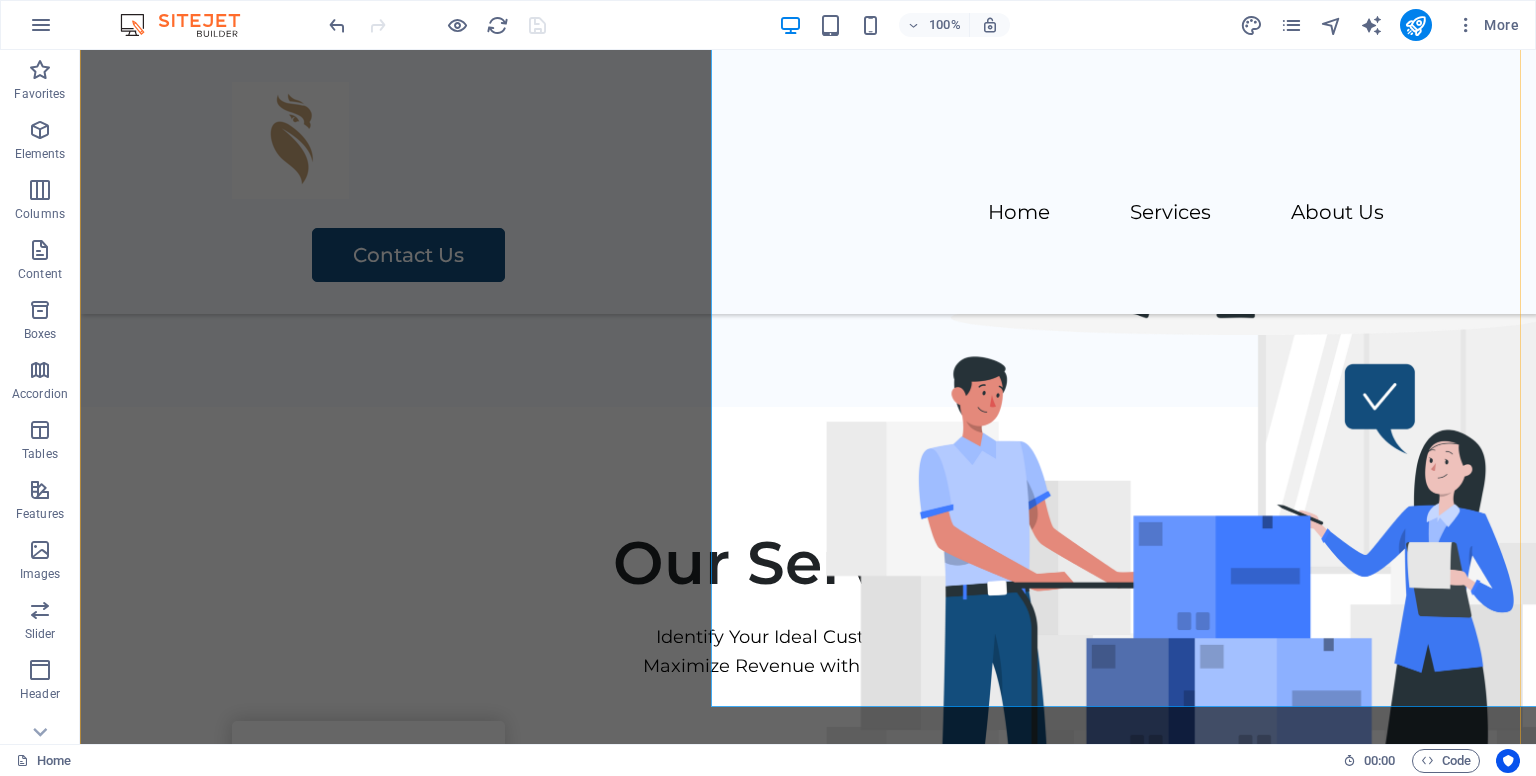 scroll, scrollTop: 500, scrollLeft: 0, axis: vertical 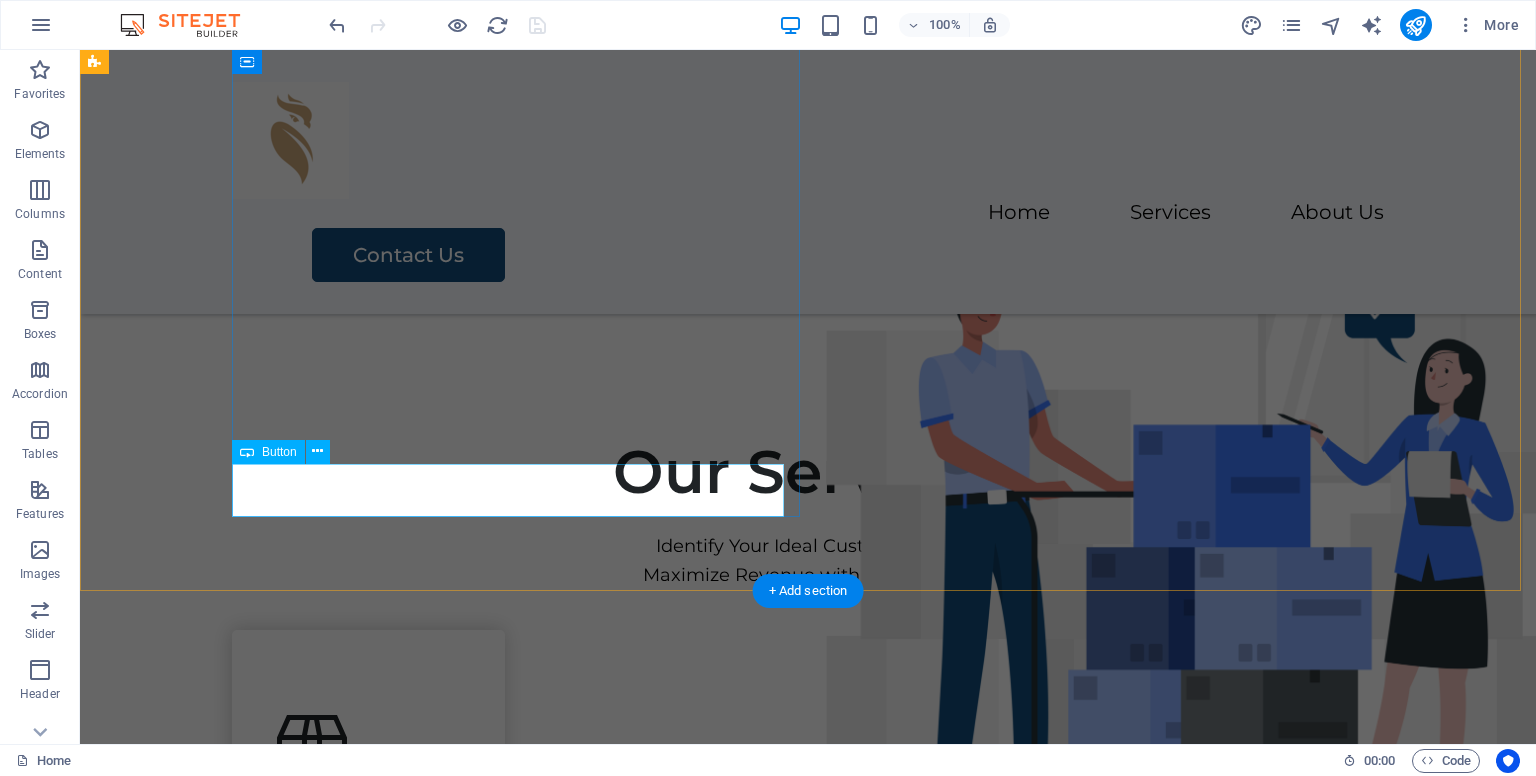 click on "See Services" at bounding box center [876, 179] 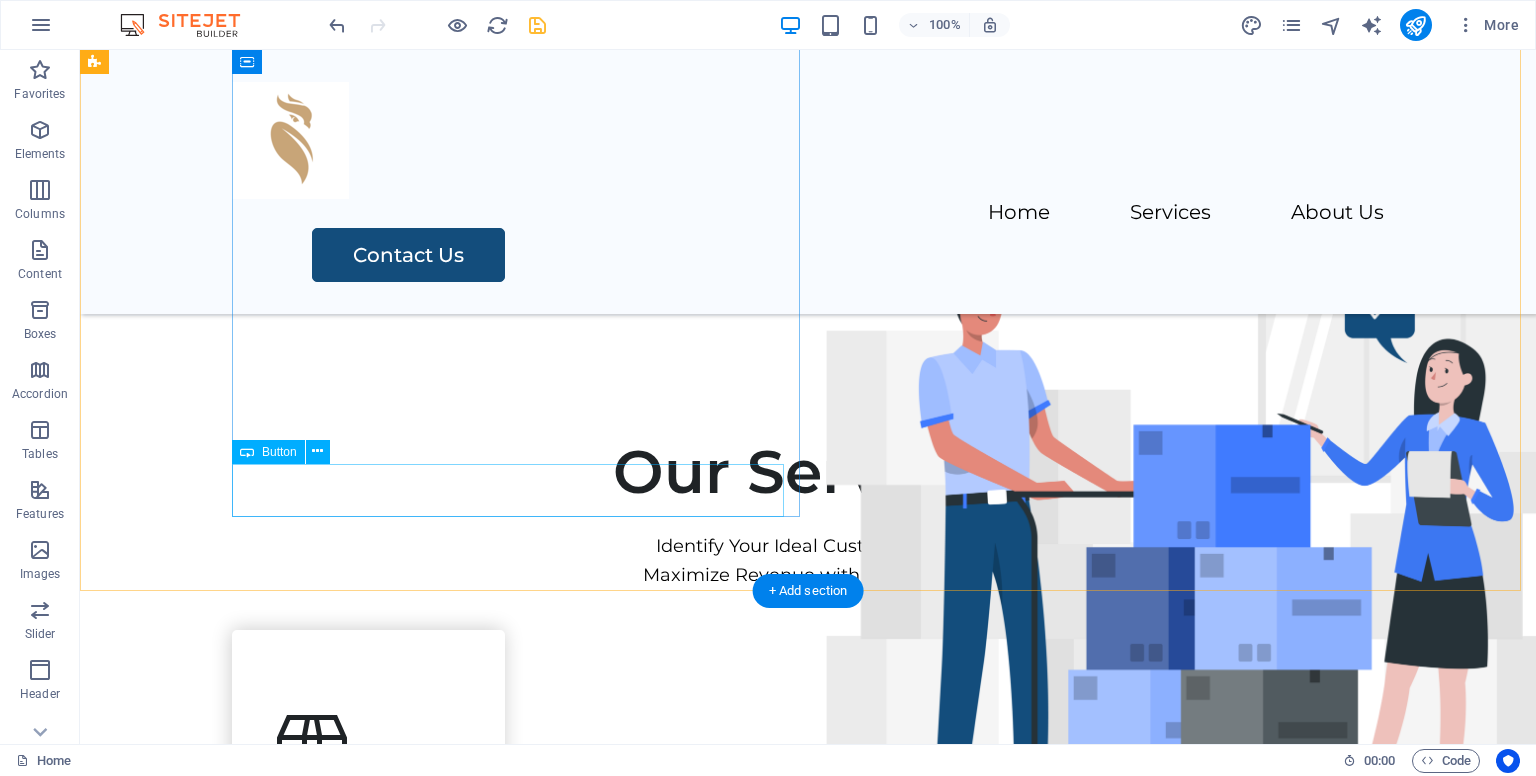 click on "See Services" at bounding box center (876, 179) 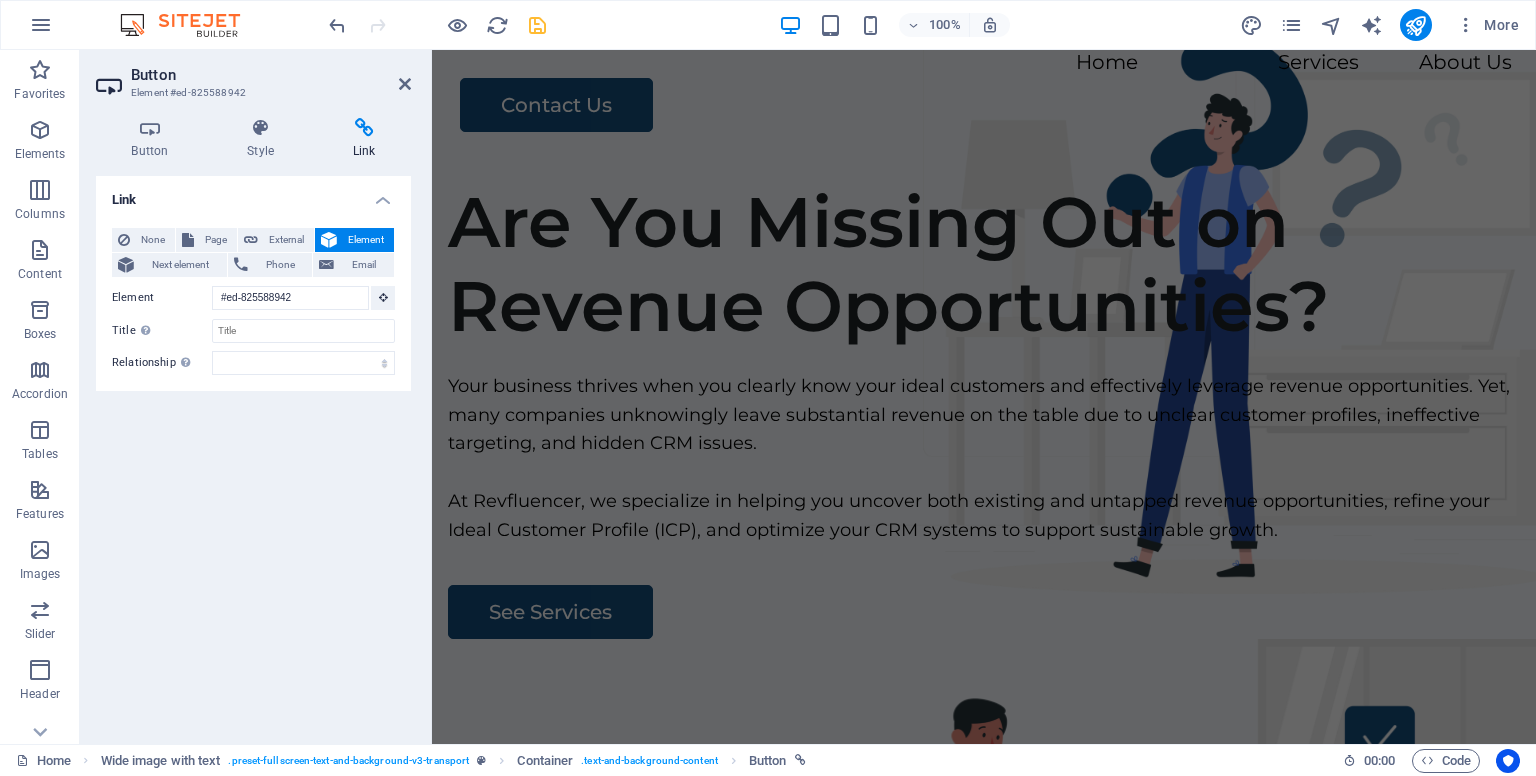 scroll, scrollTop: 319, scrollLeft: 0, axis: vertical 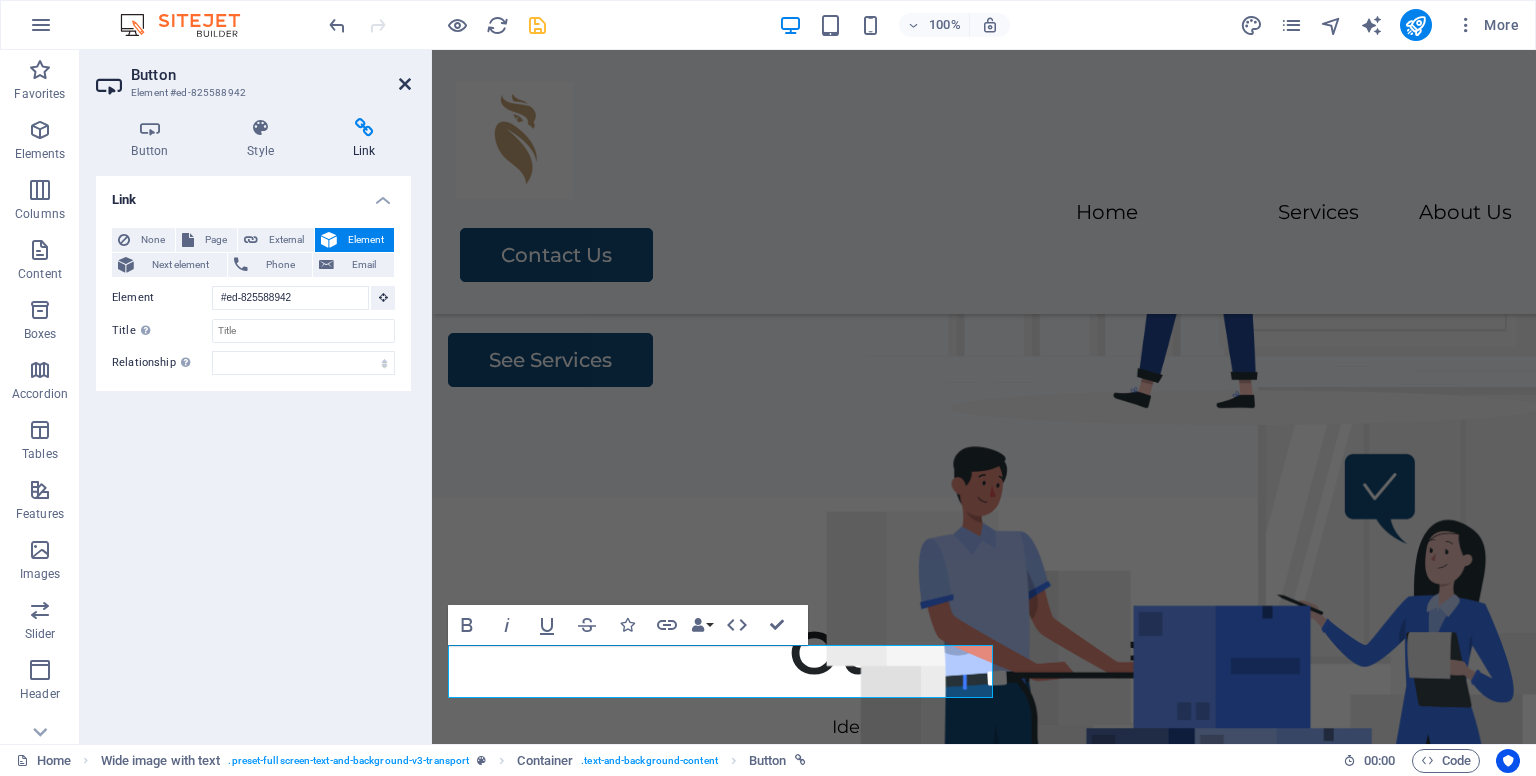 drag, startPoint x: 409, startPoint y: 80, endPoint x: 433, endPoint y: 223, distance: 145 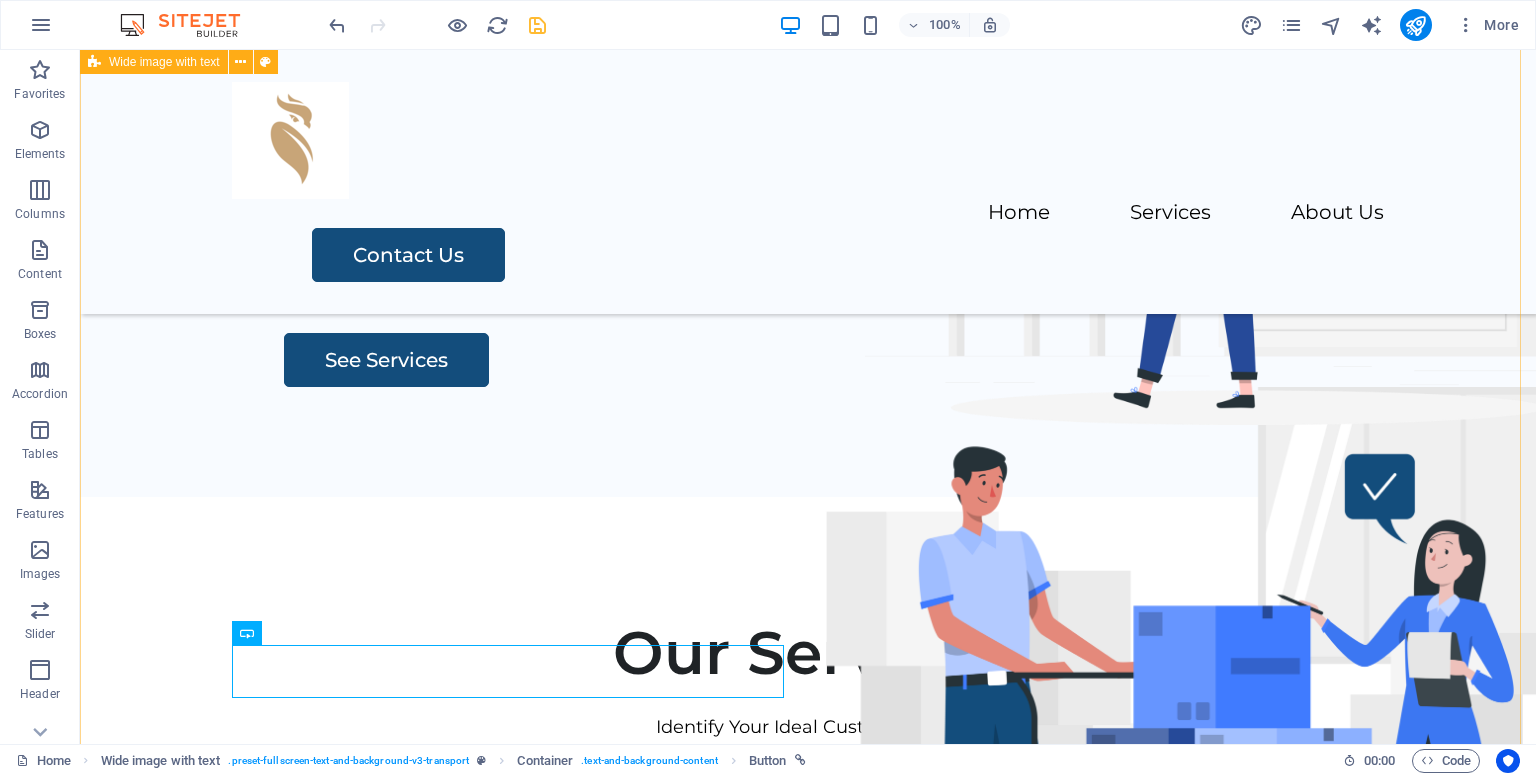 click on "Are You Missing Out on Revenue Opportunities? Your business thrives when you clearly know your ideal customers and effectively leverage revenue opportunities. Yet, many companies unknowingly leave substantial revenue on the table due to unclear customer profiles, ineffective targeting, and hidden CRM issues. At Revfluencer, we specialize in helping you uncover both existing and untapped revenue opportunities, refine your Ideal Customer Profile (ICP), and optimize your CRM systems to support sustainable growth. See Services" at bounding box center [808, 114] 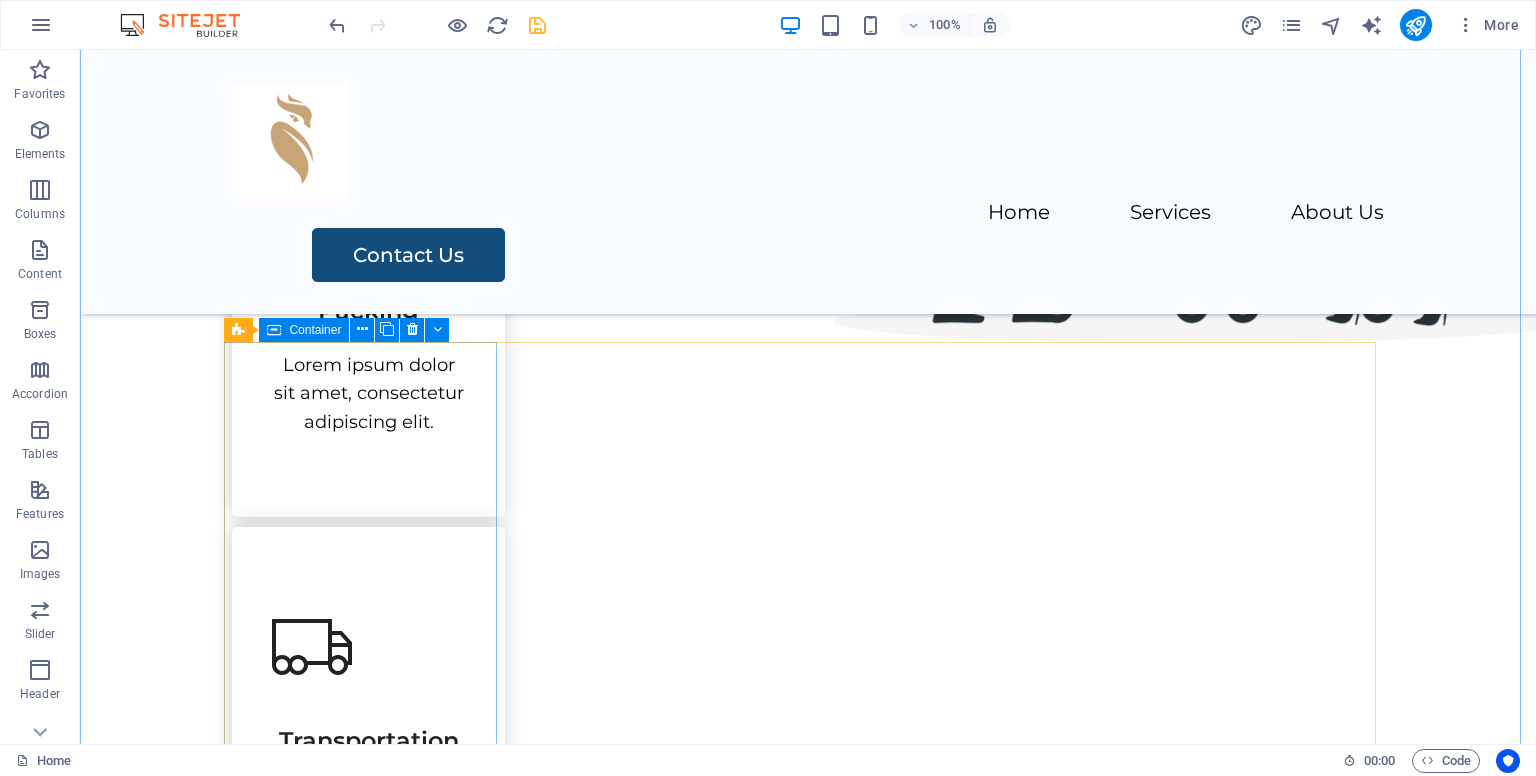 scroll, scrollTop: 1119, scrollLeft: 0, axis: vertical 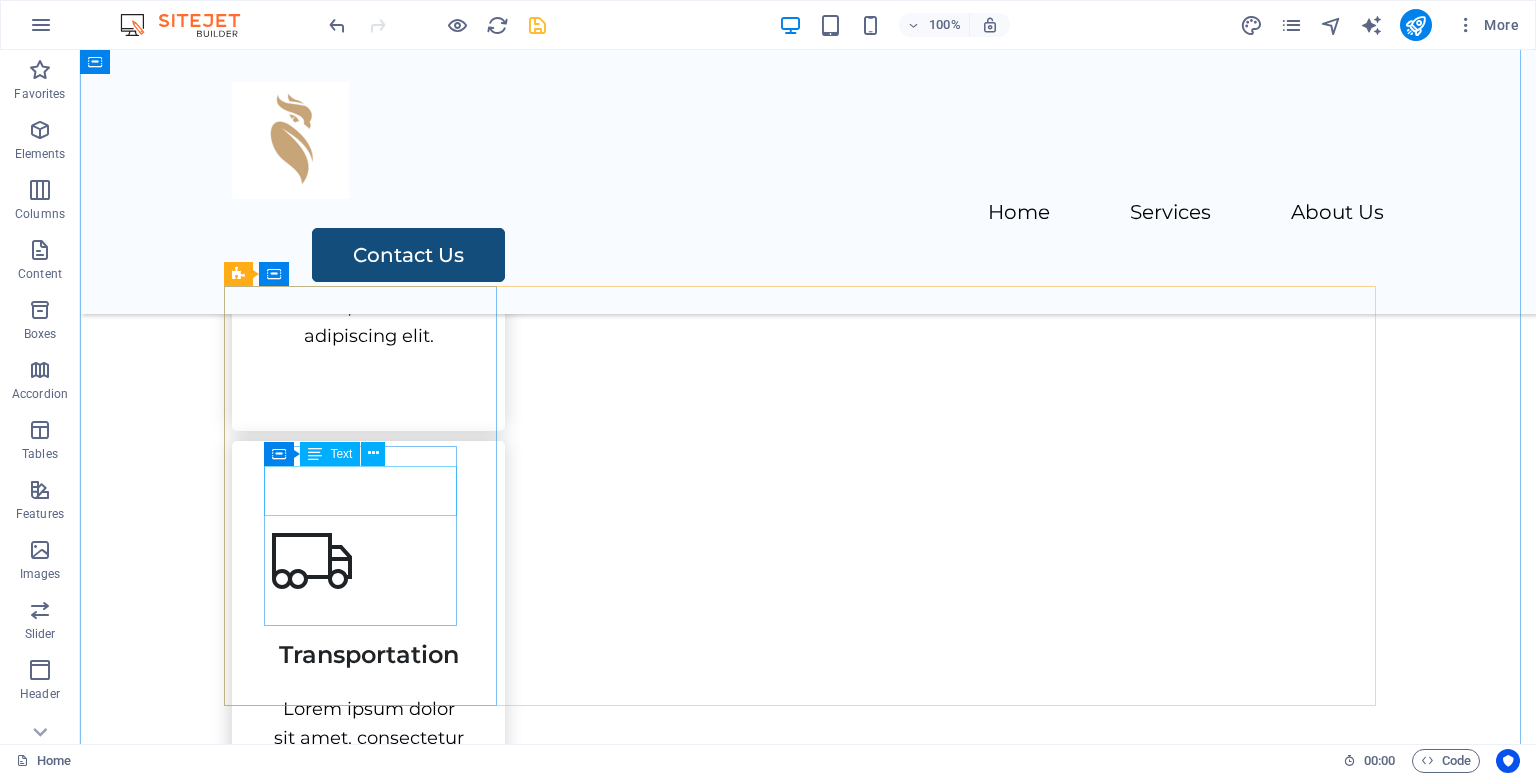 click on "Packing" at bounding box center (368, 216) 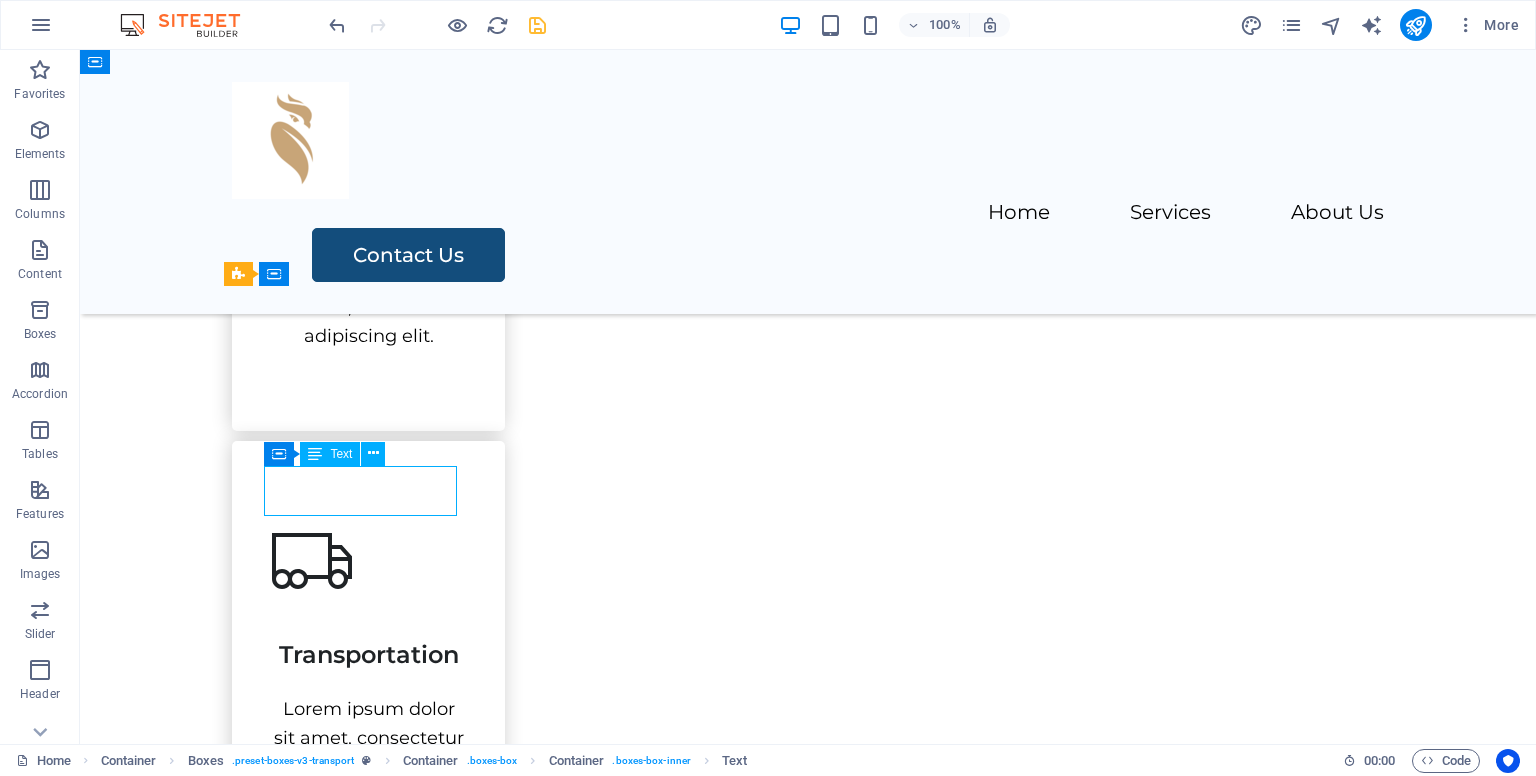 click on "Packing" at bounding box center [368, 216] 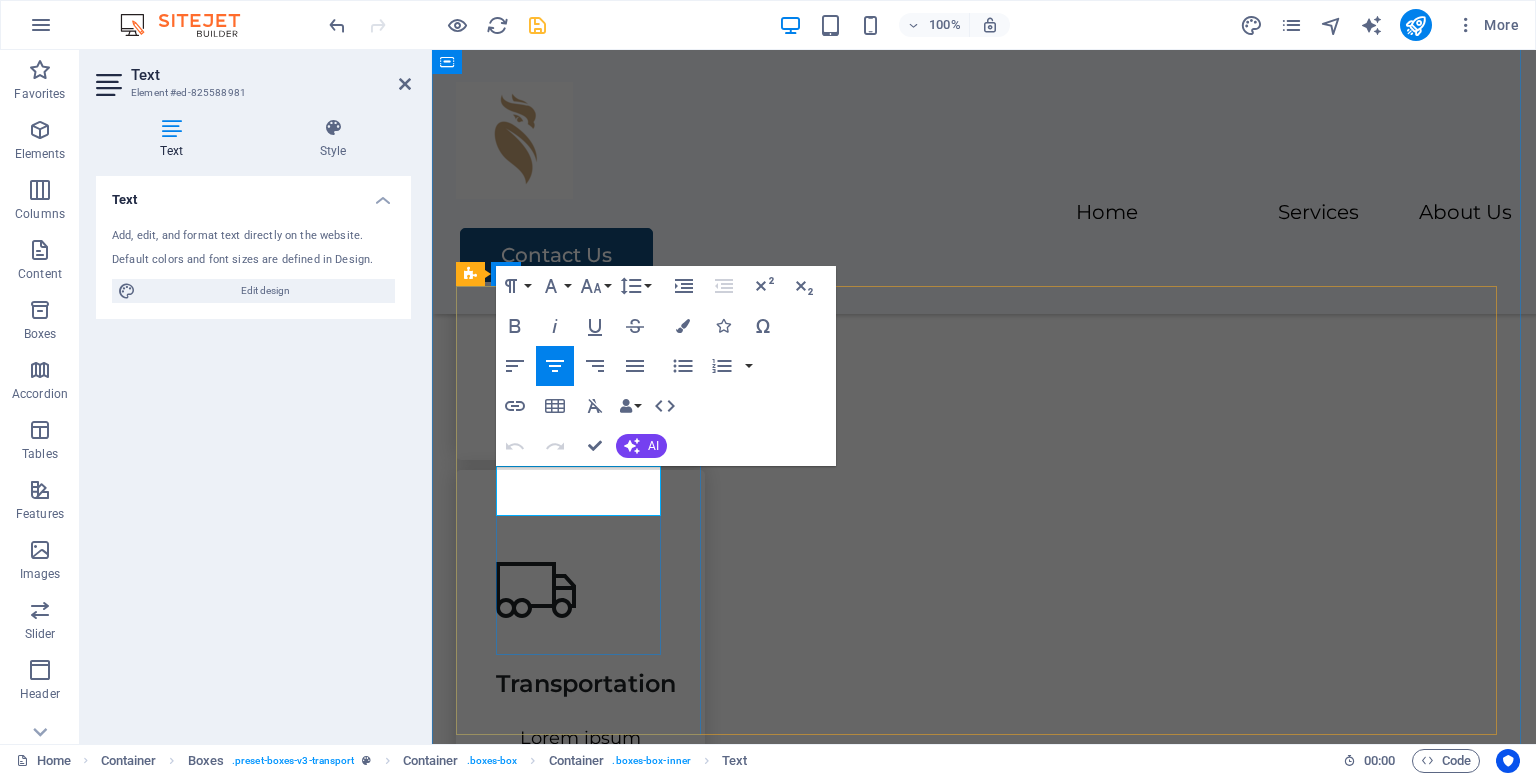click on "Packing" at bounding box center [580, 224] 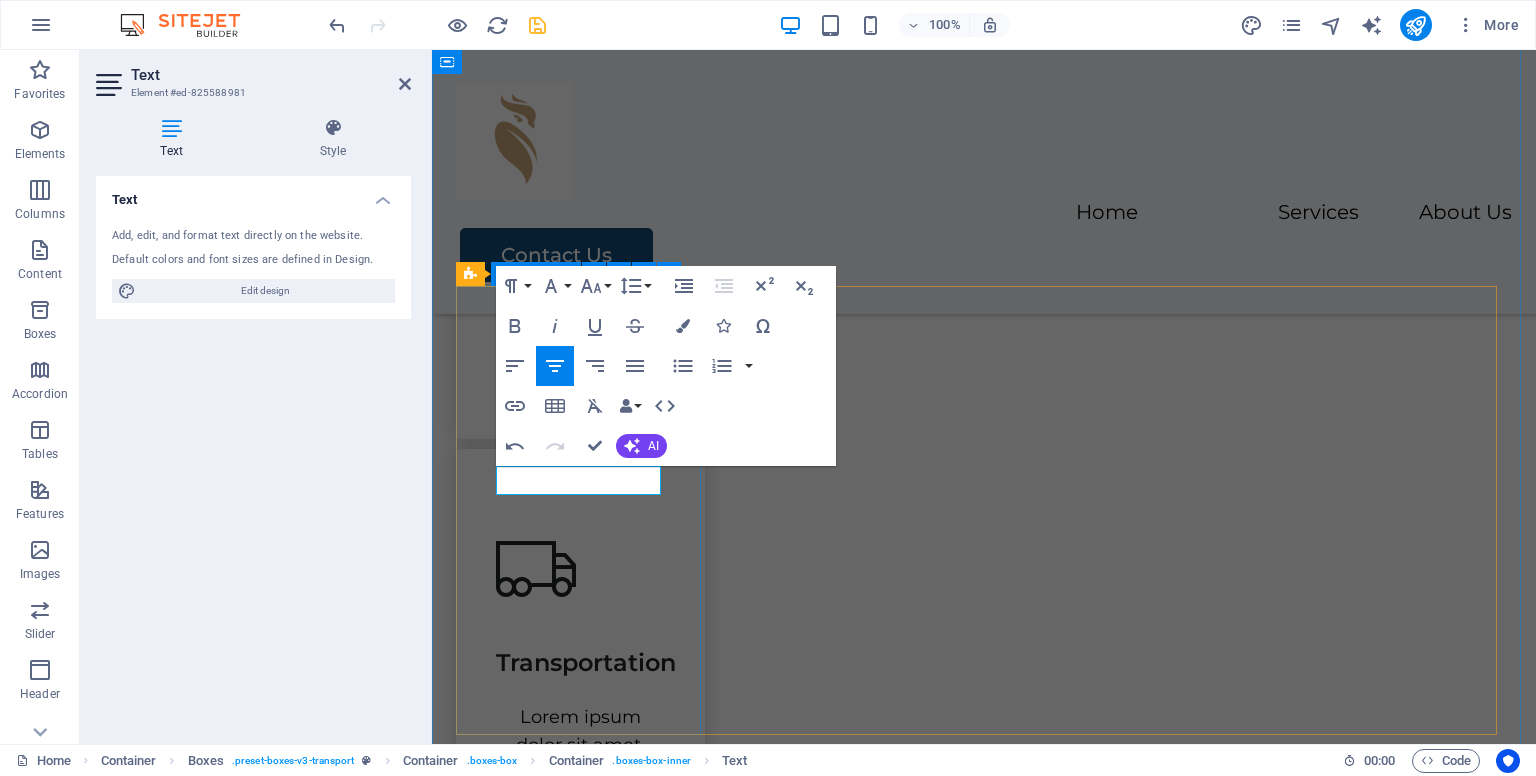 click on "Exploratory Lorem ipsum dolor sit amet, consectetur adipiscing elit." at bounding box center (580, 225) 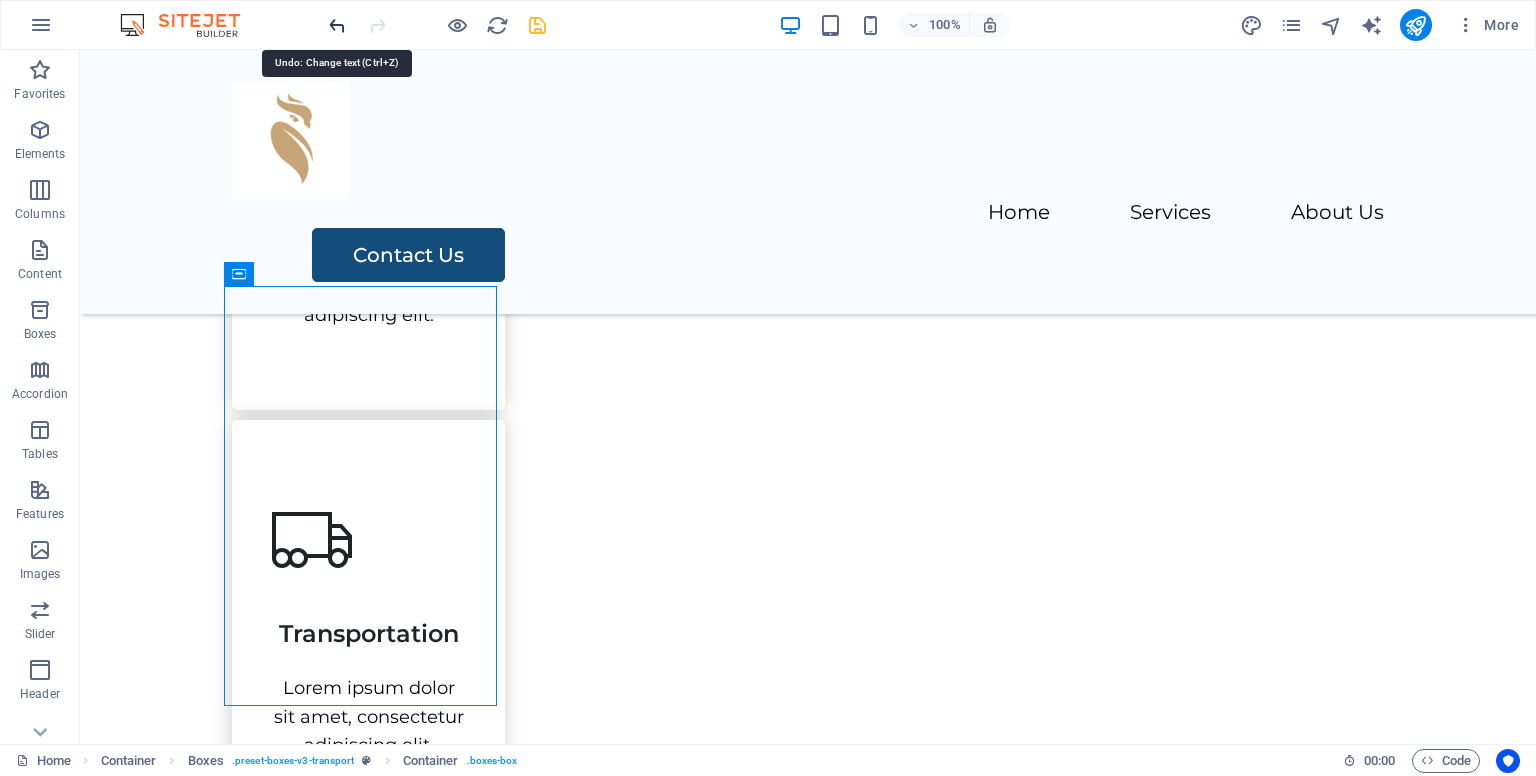 click at bounding box center (337, 25) 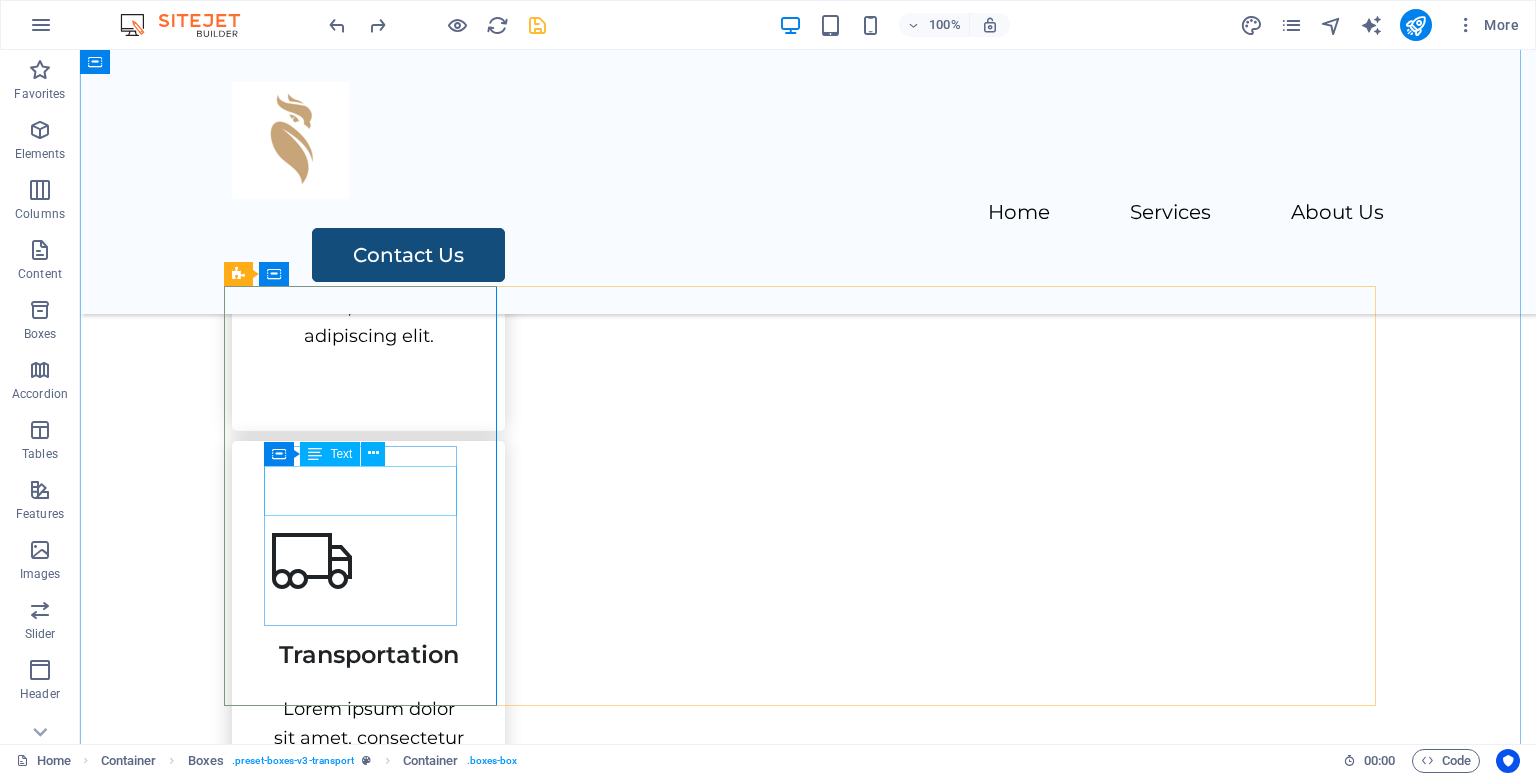 click on "Packing" at bounding box center (368, 216) 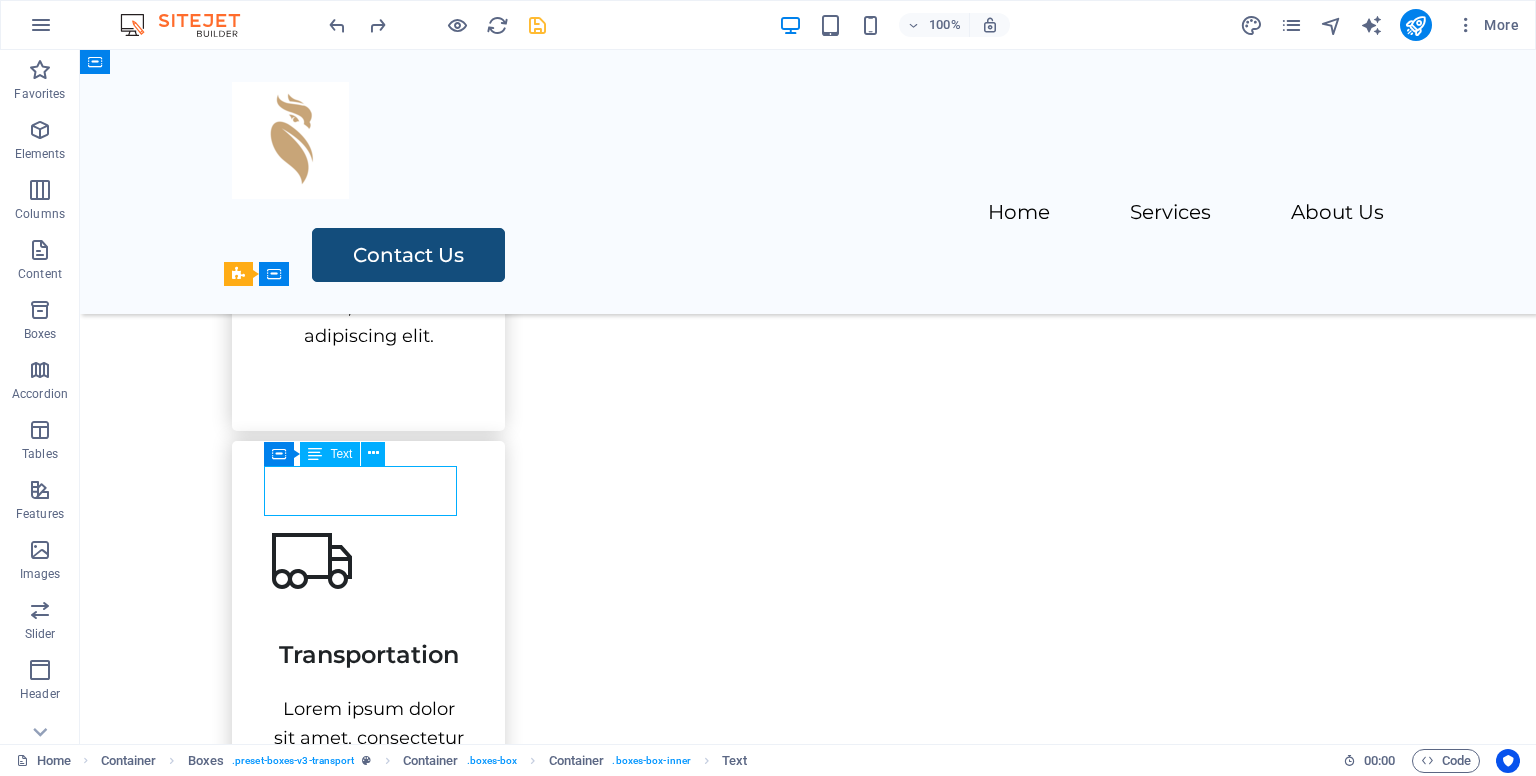 click on "Packing" at bounding box center (368, 216) 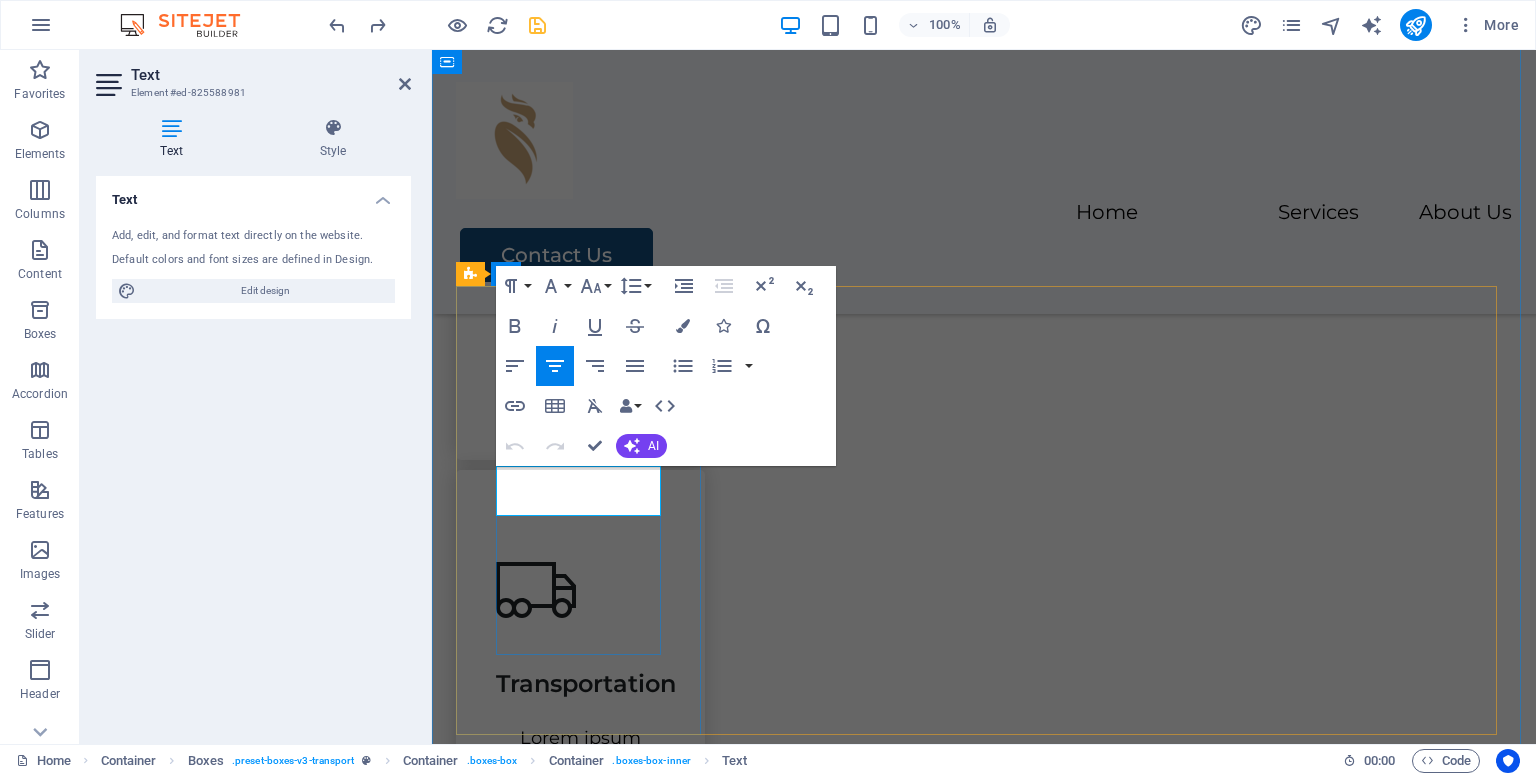 drag, startPoint x: 630, startPoint y: 504, endPoint x: 552, endPoint y: 499, distance: 78.160095 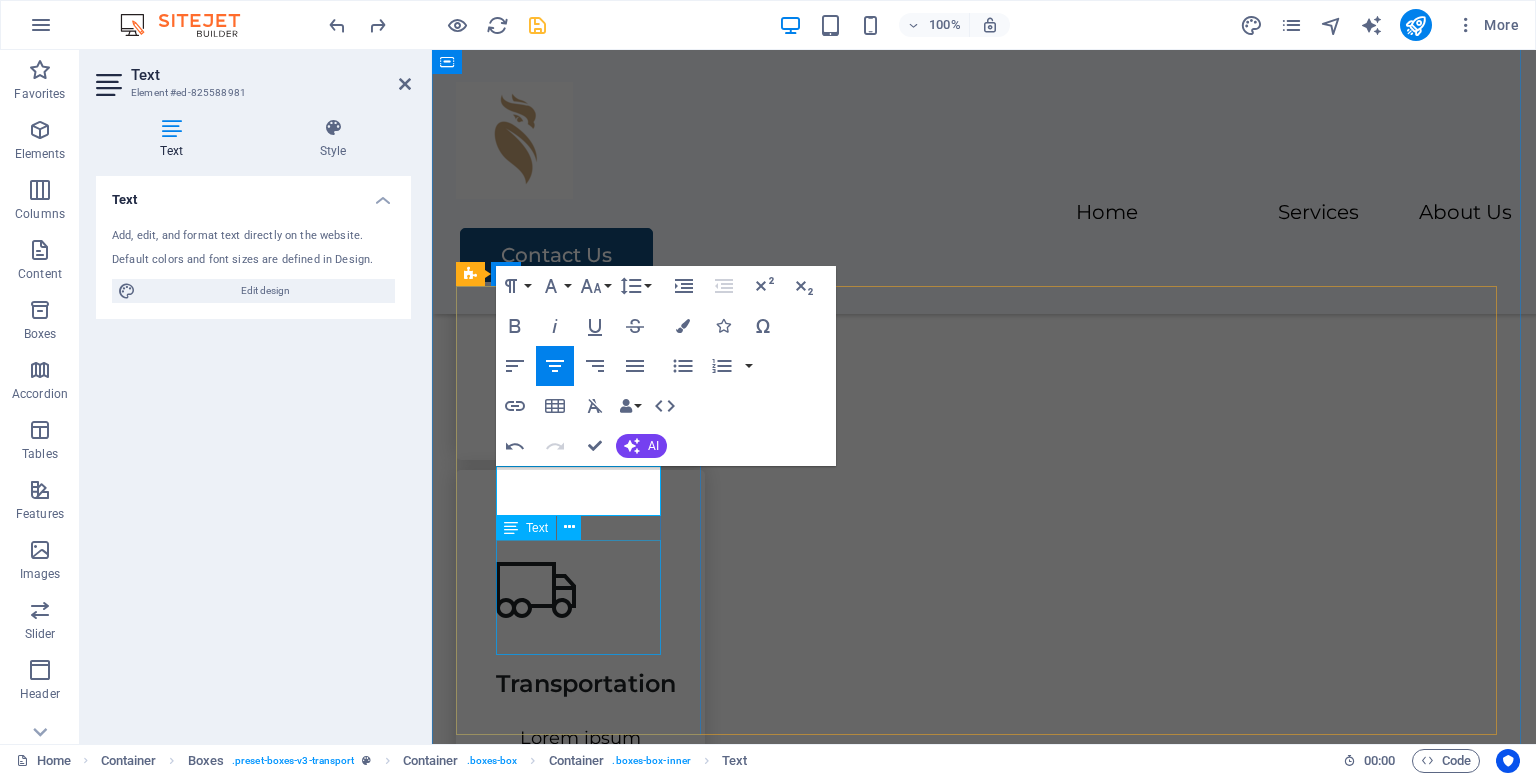 click on "Lorem ipsum dolor sit amet, consectetur adipiscing elit." at bounding box center (580, 322) 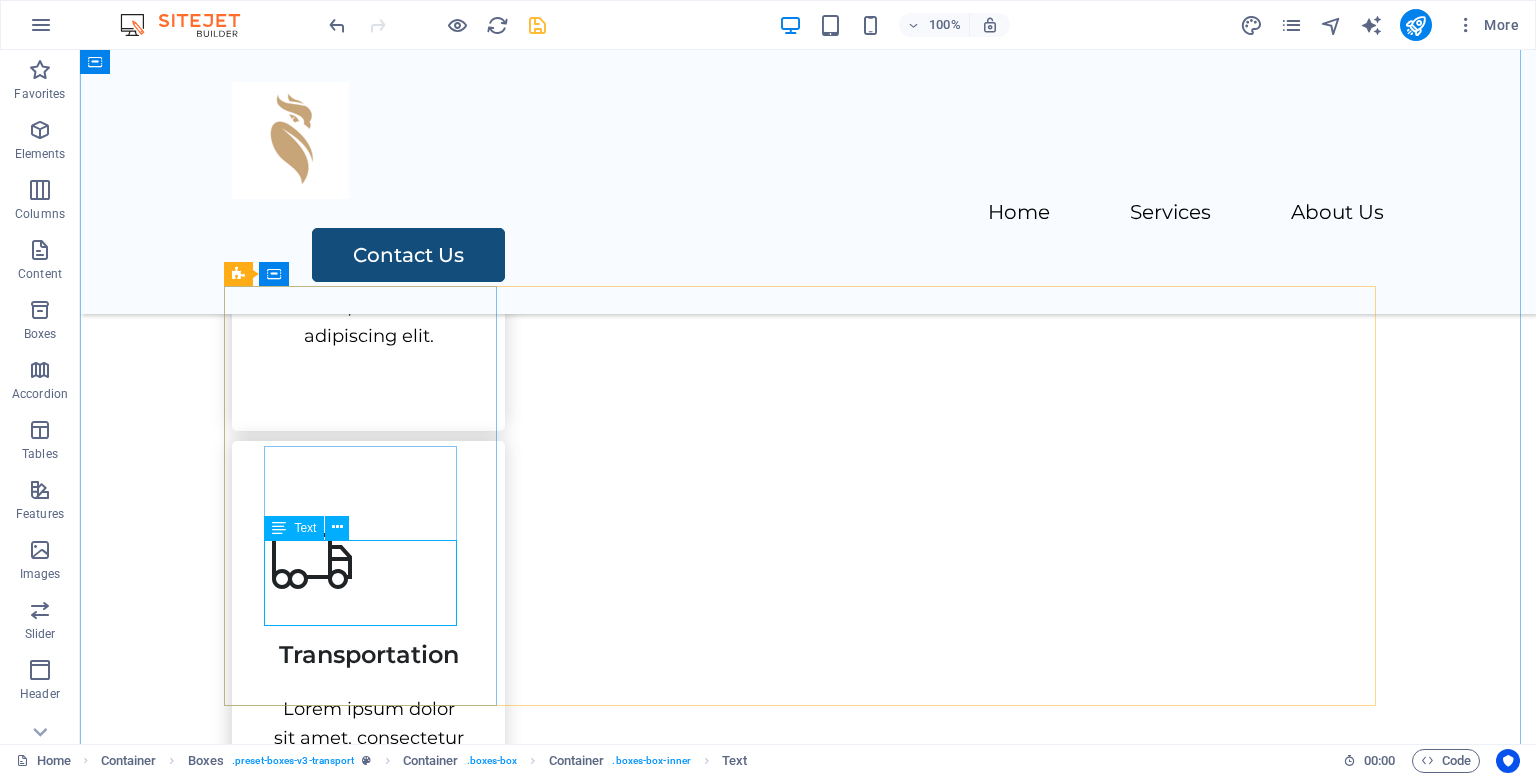 click on "Lorem ipsum dolor sit amet, consectetur adipiscing elit." at bounding box center (368, 308) 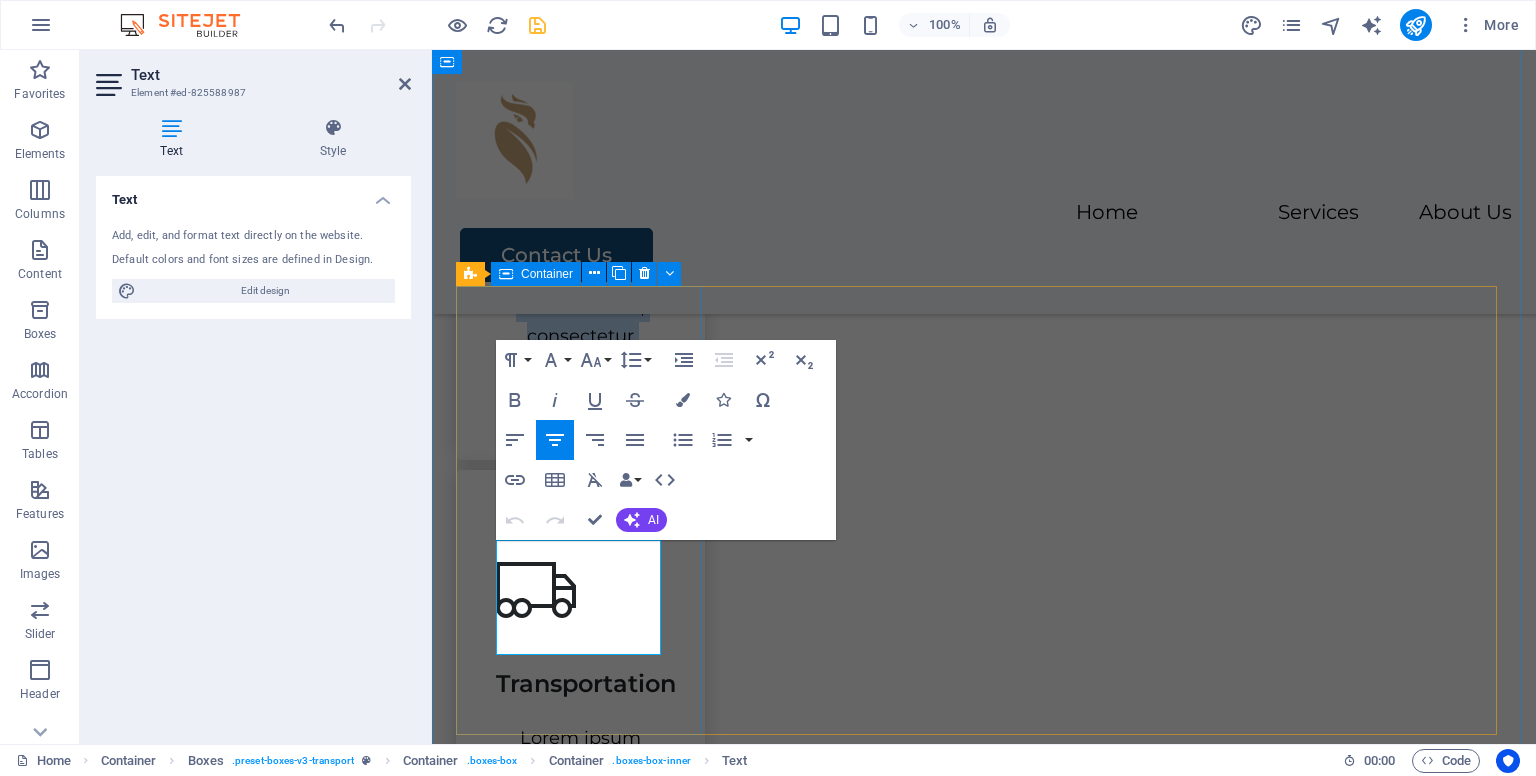 drag, startPoint x: 648, startPoint y: 644, endPoint x: 484, endPoint y: 548, distance: 190.03157 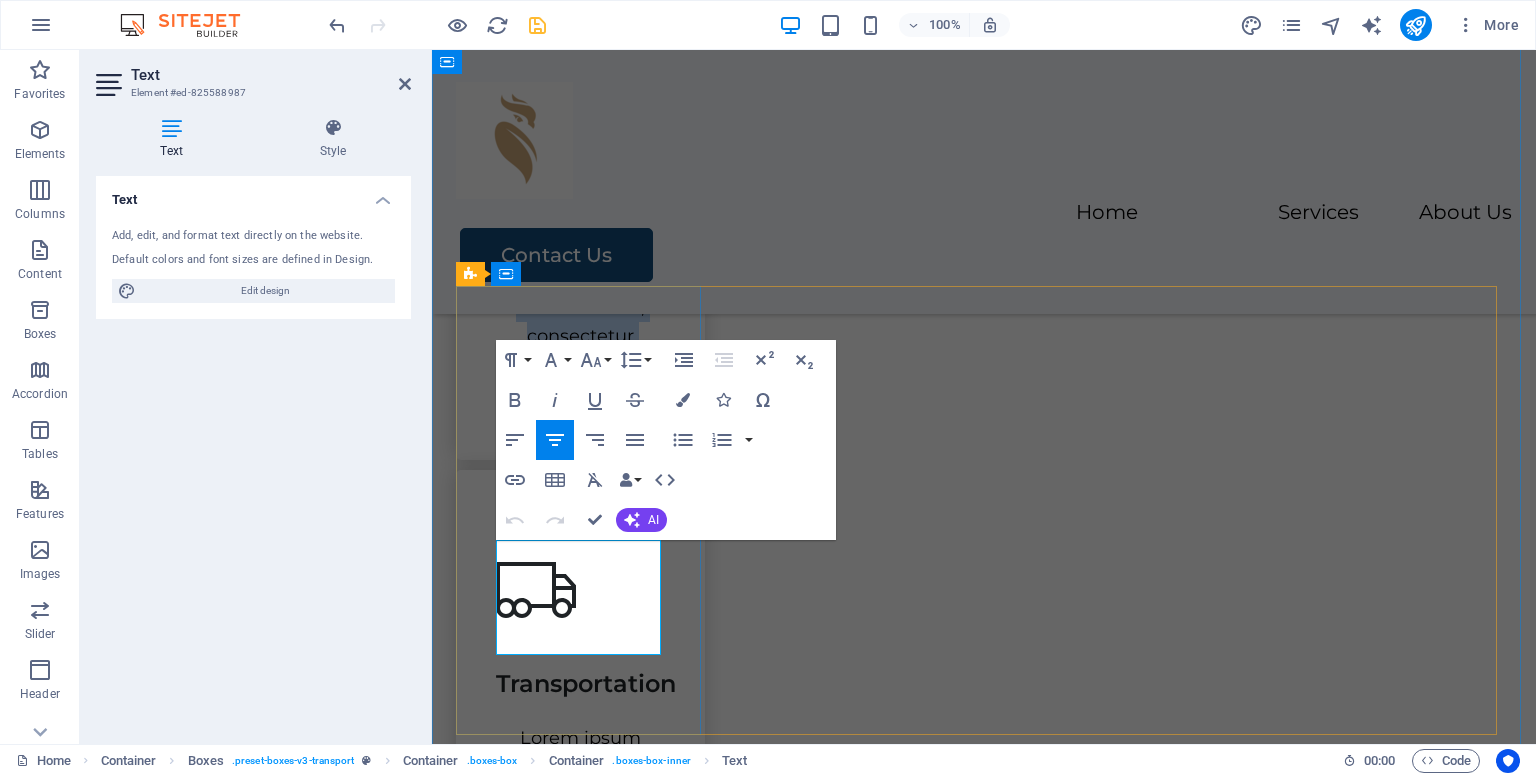 type 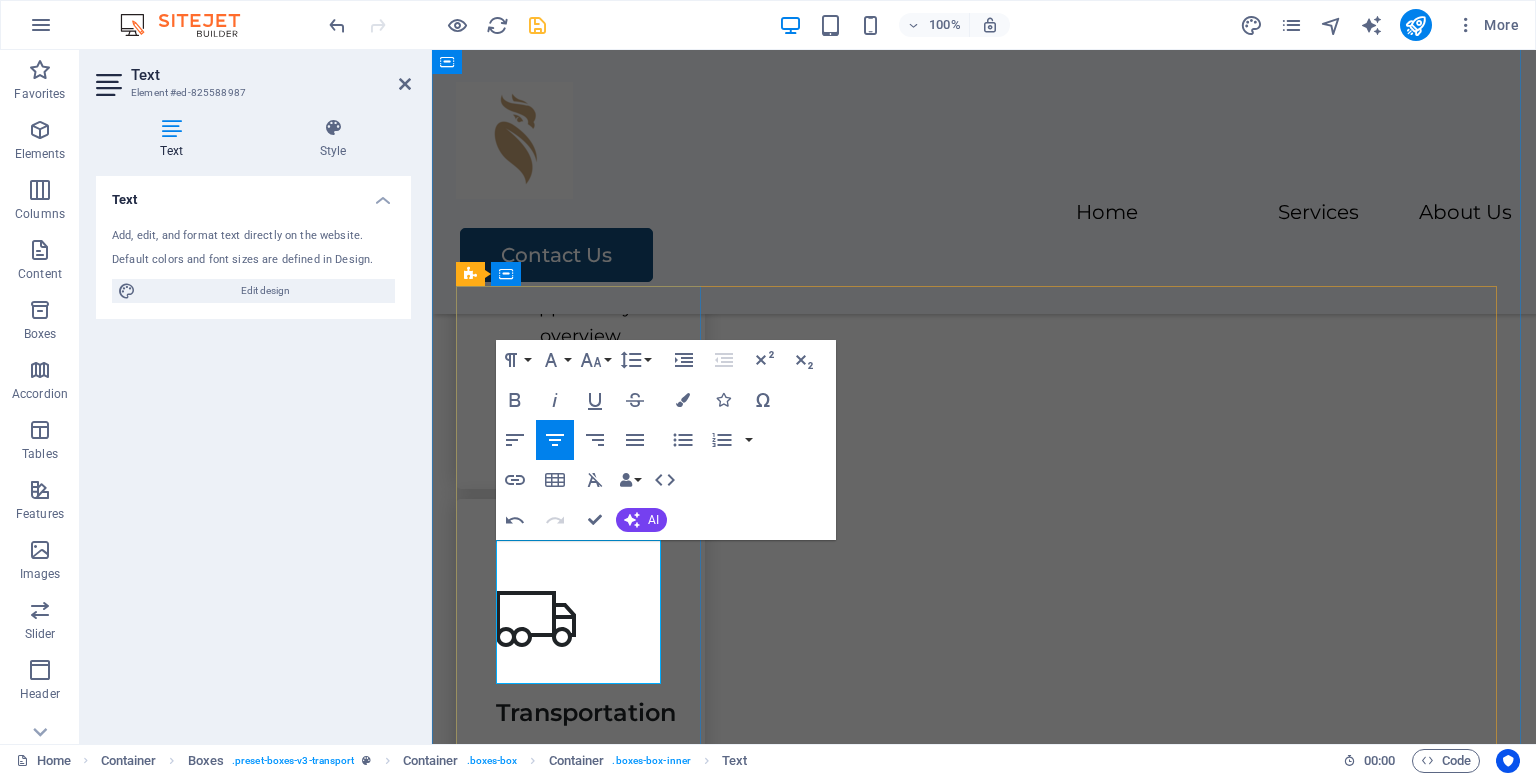 click on "Revenue opportunity overview" at bounding box center (580, 308) 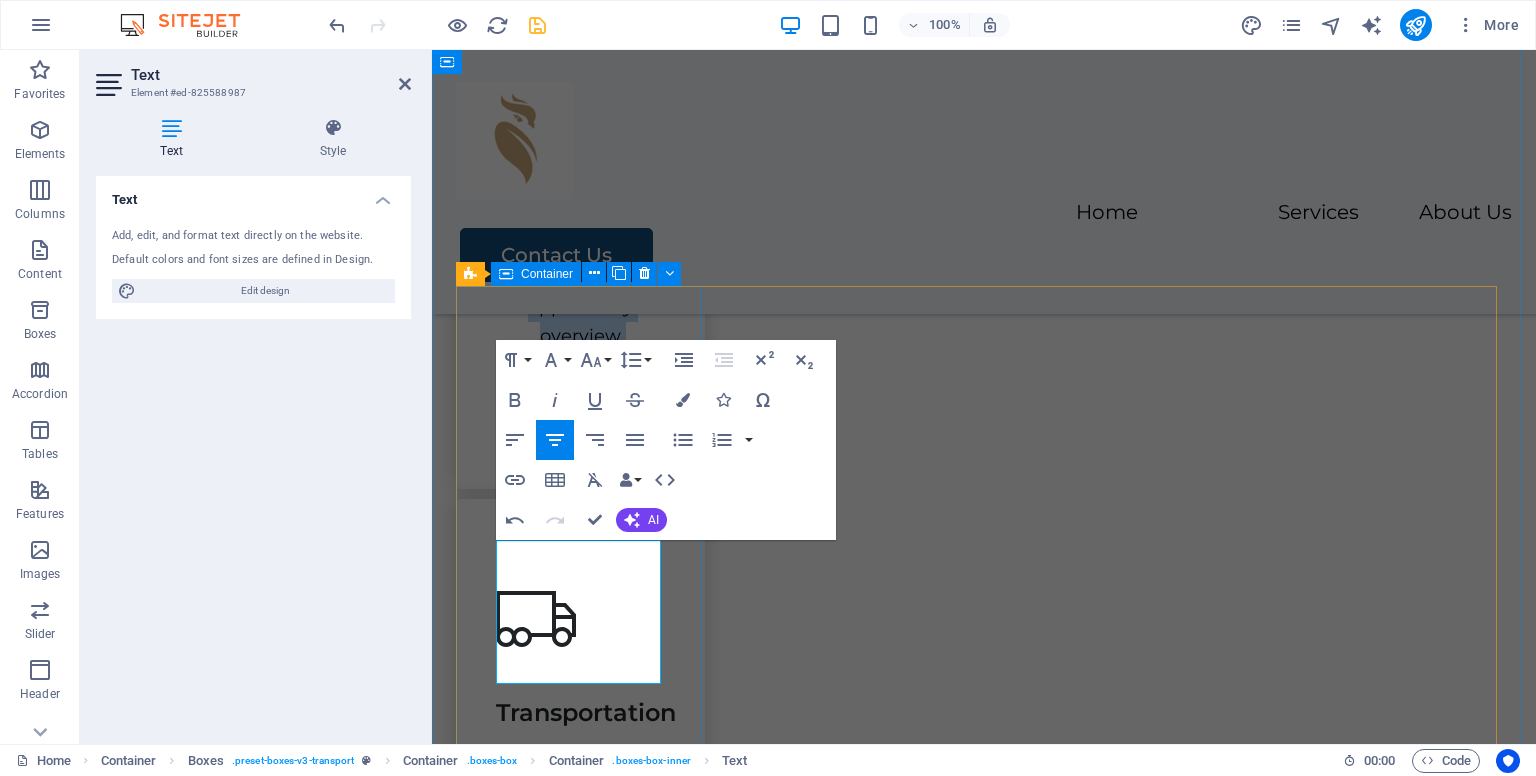 drag, startPoint x: 656, startPoint y: 673, endPoint x: 481, endPoint y: 558, distance: 209.40392 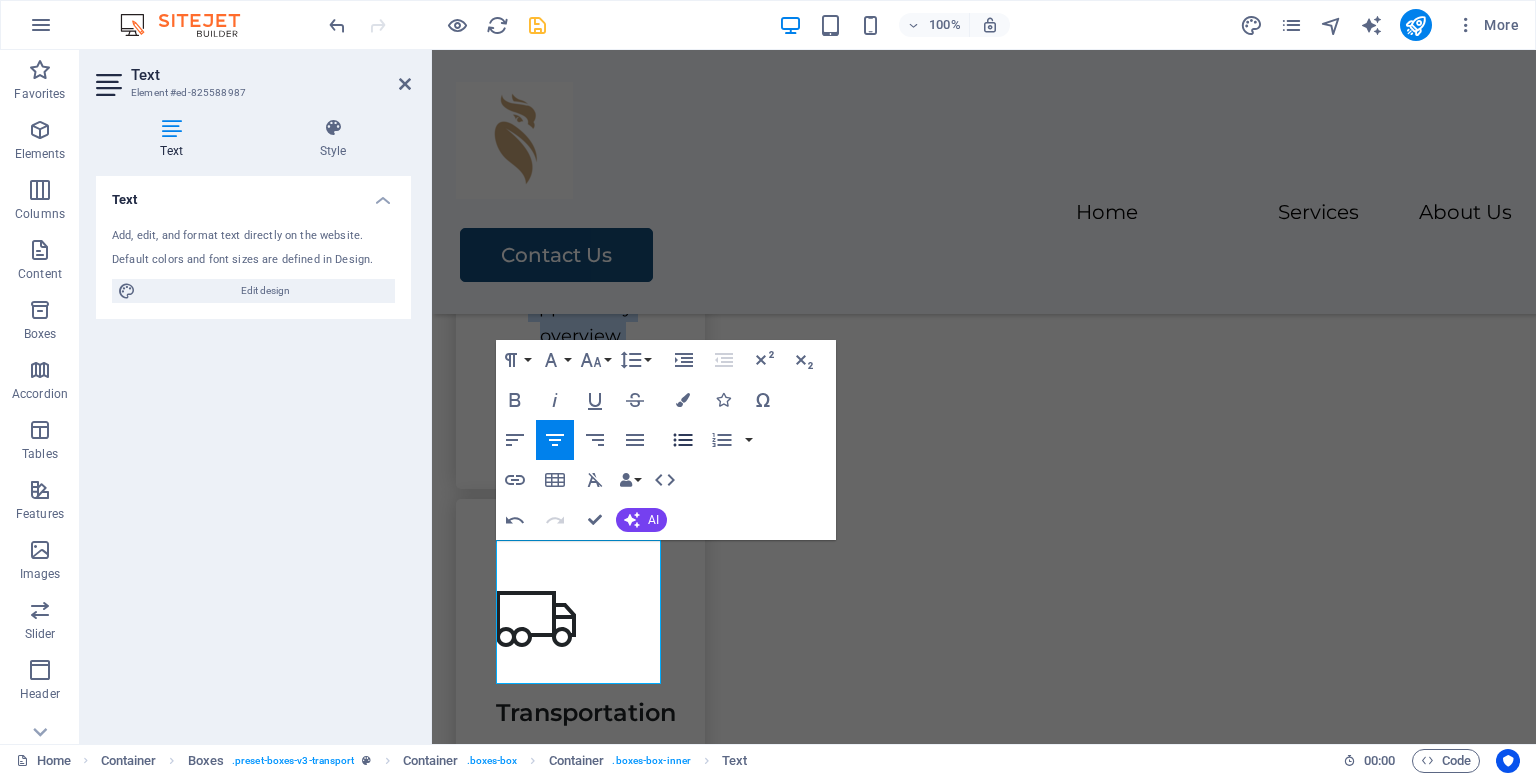 click 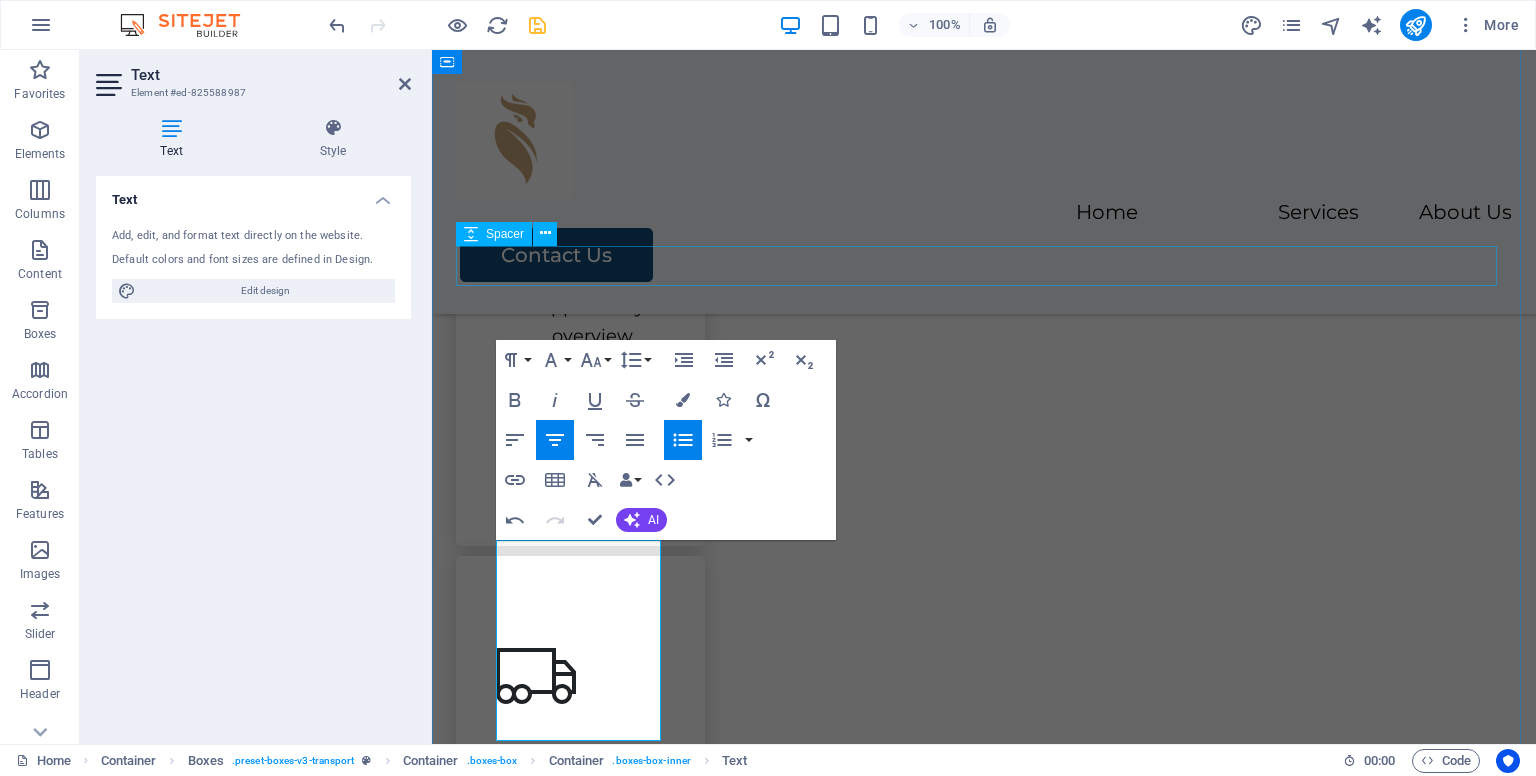click at bounding box center (984, -9) 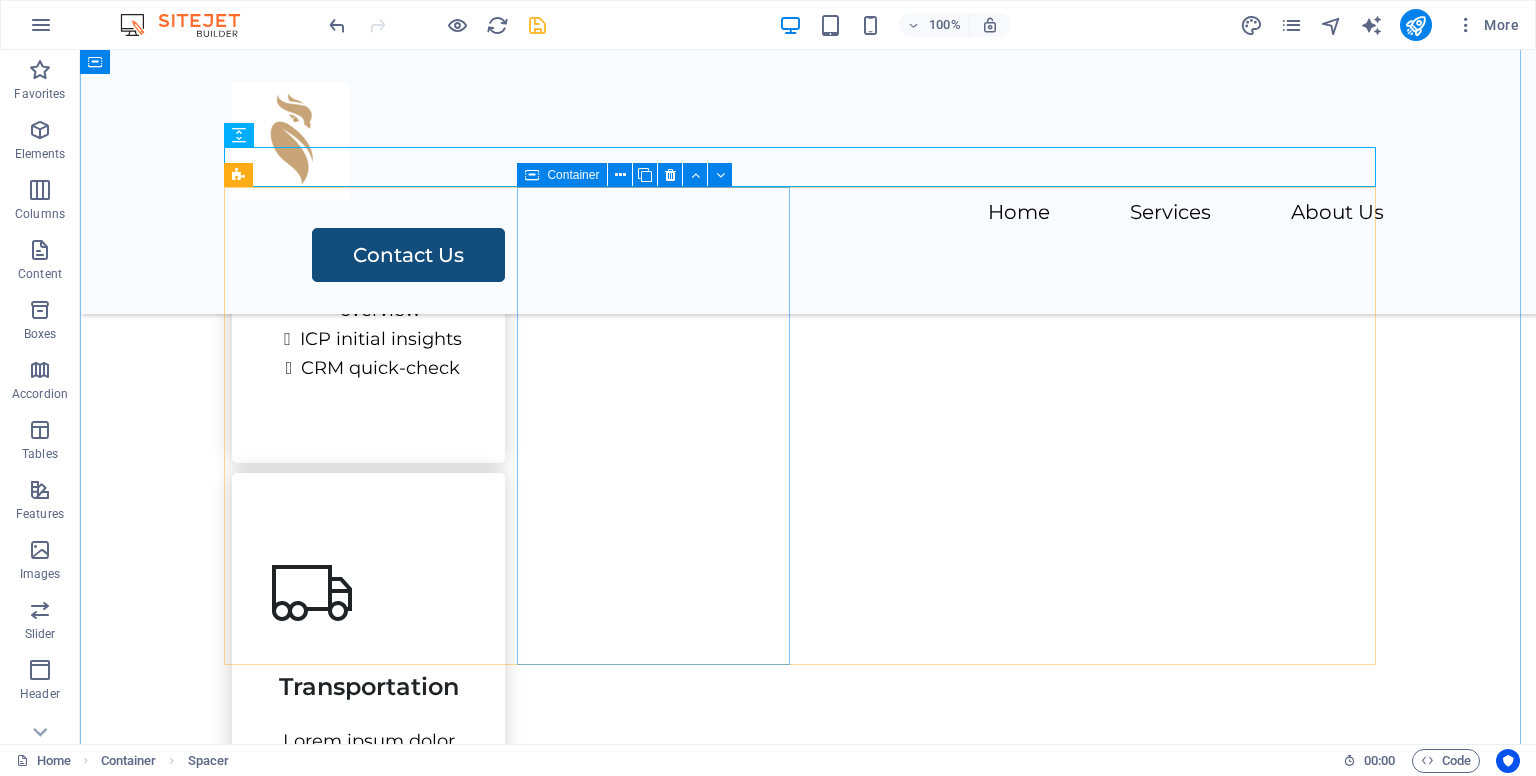 scroll, scrollTop: 1119, scrollLeft: 0, axis: vertical 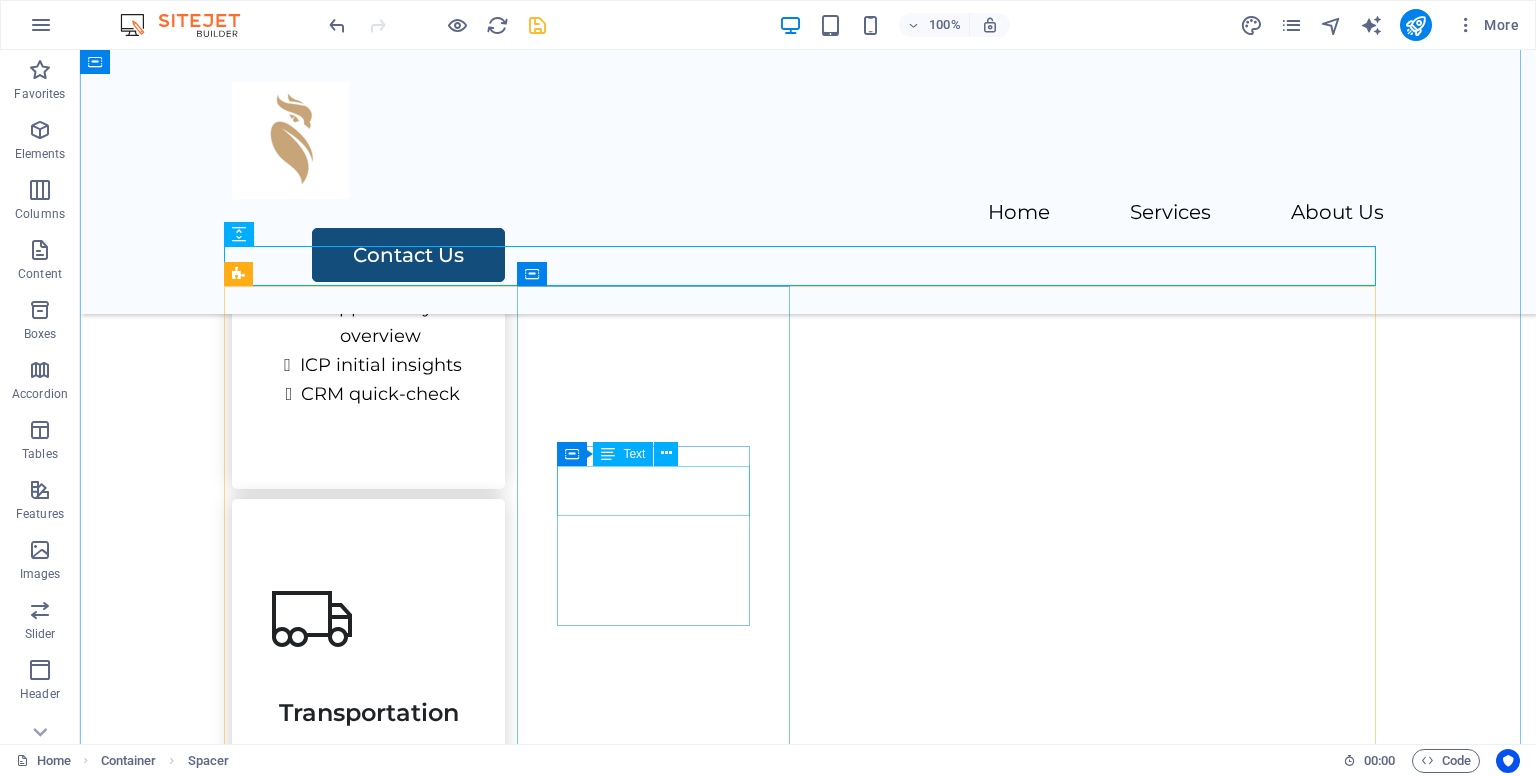 click on "Transportation" at bounding box center (368, 704) 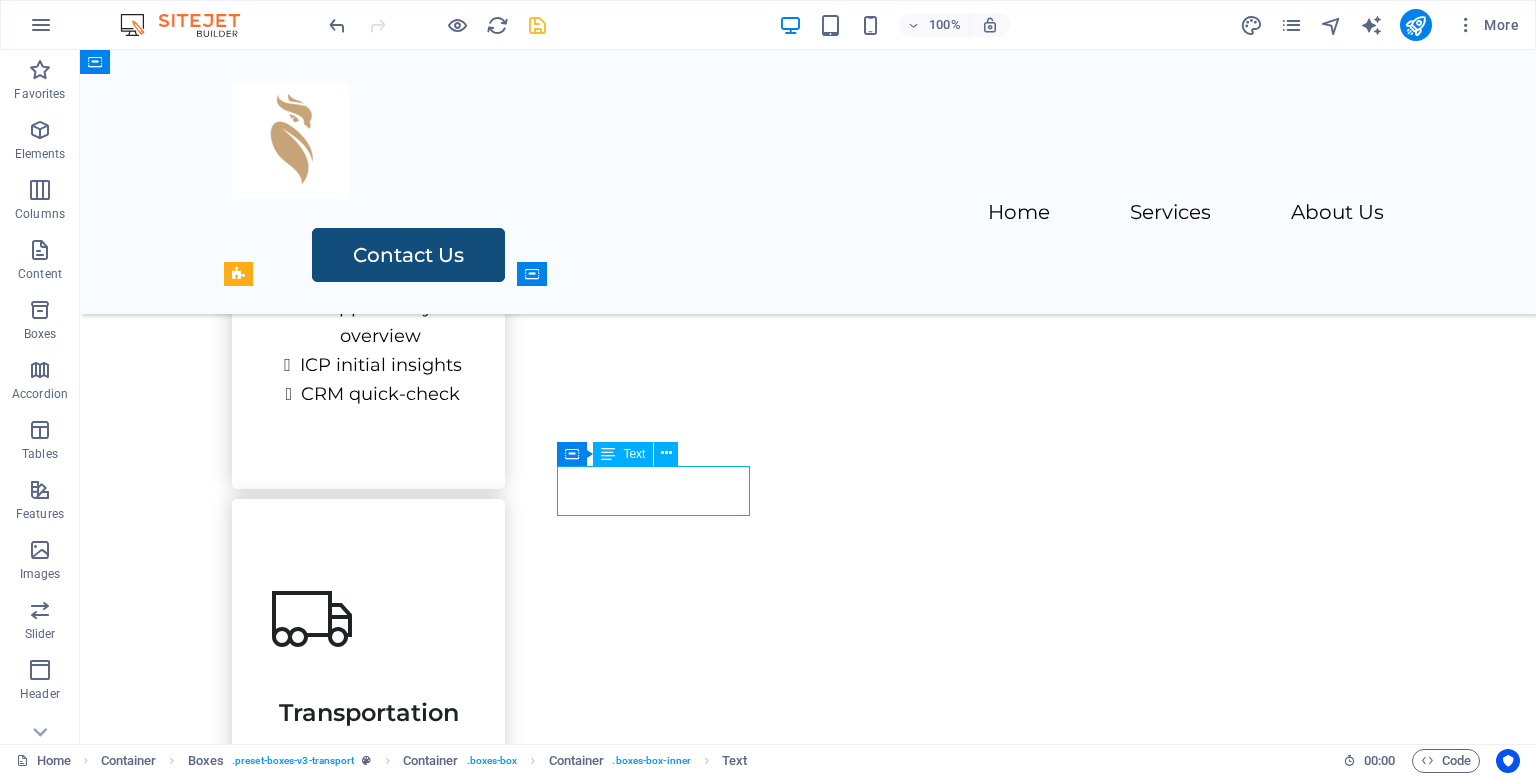 click on "Transportation" at bounding box center [368, 704] 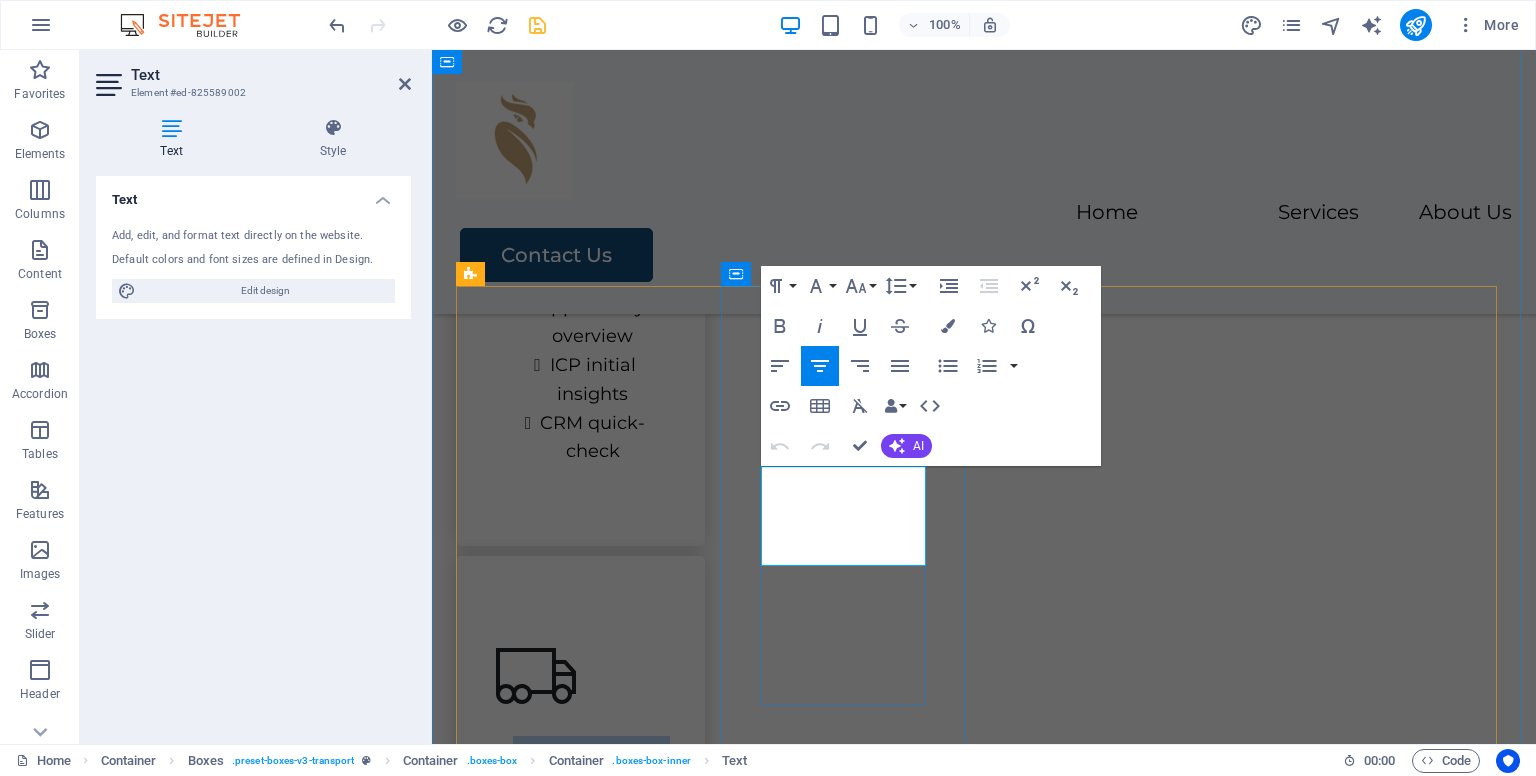 drag, startPoint x: 785, startPoint y: 498, endPoint x: 854, endPoint y: 538, distance: 79.755875 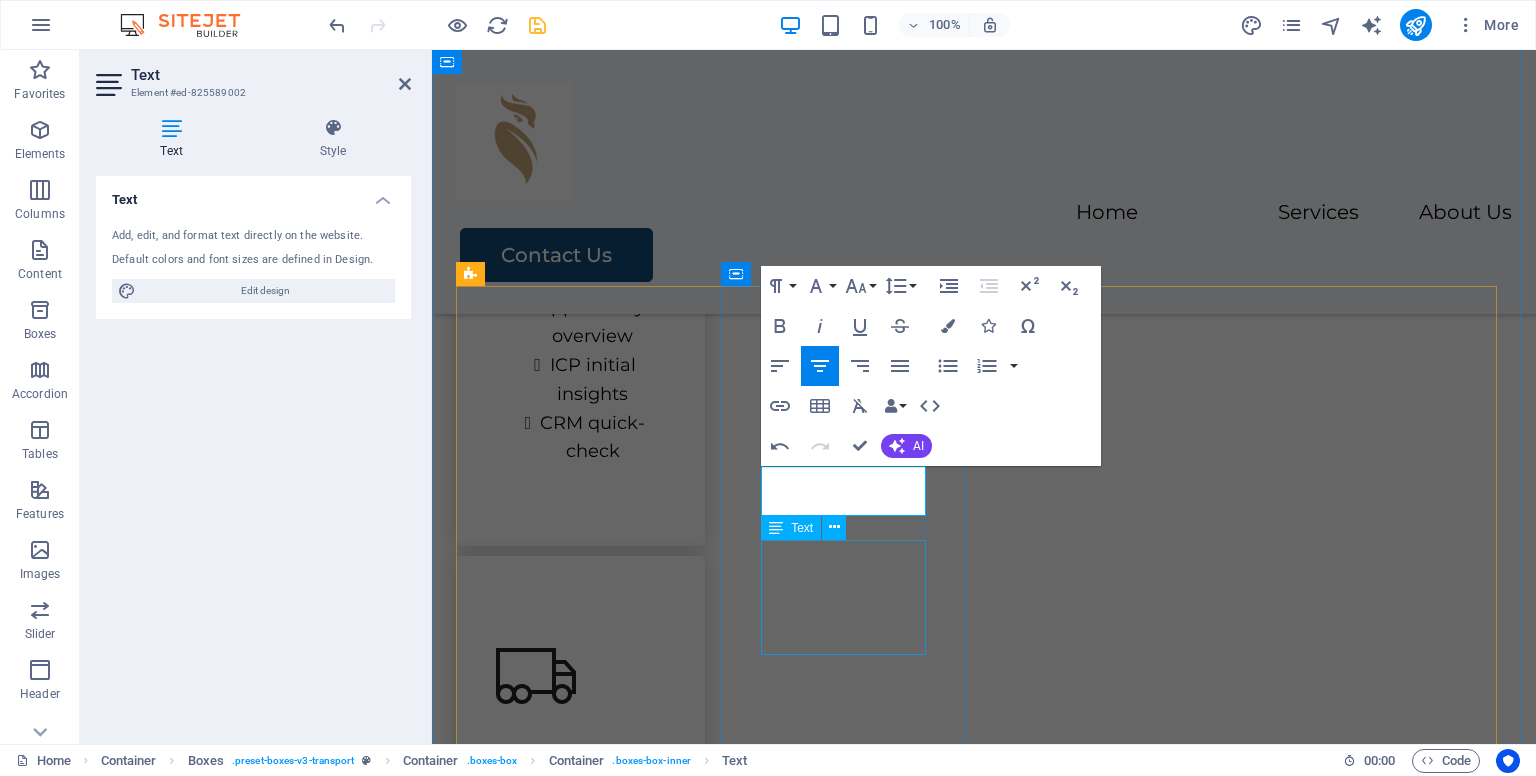 click on "Lorem ipsum dolor sit amet, consectetur adipiscing elit." at bounding box center (580, 867) 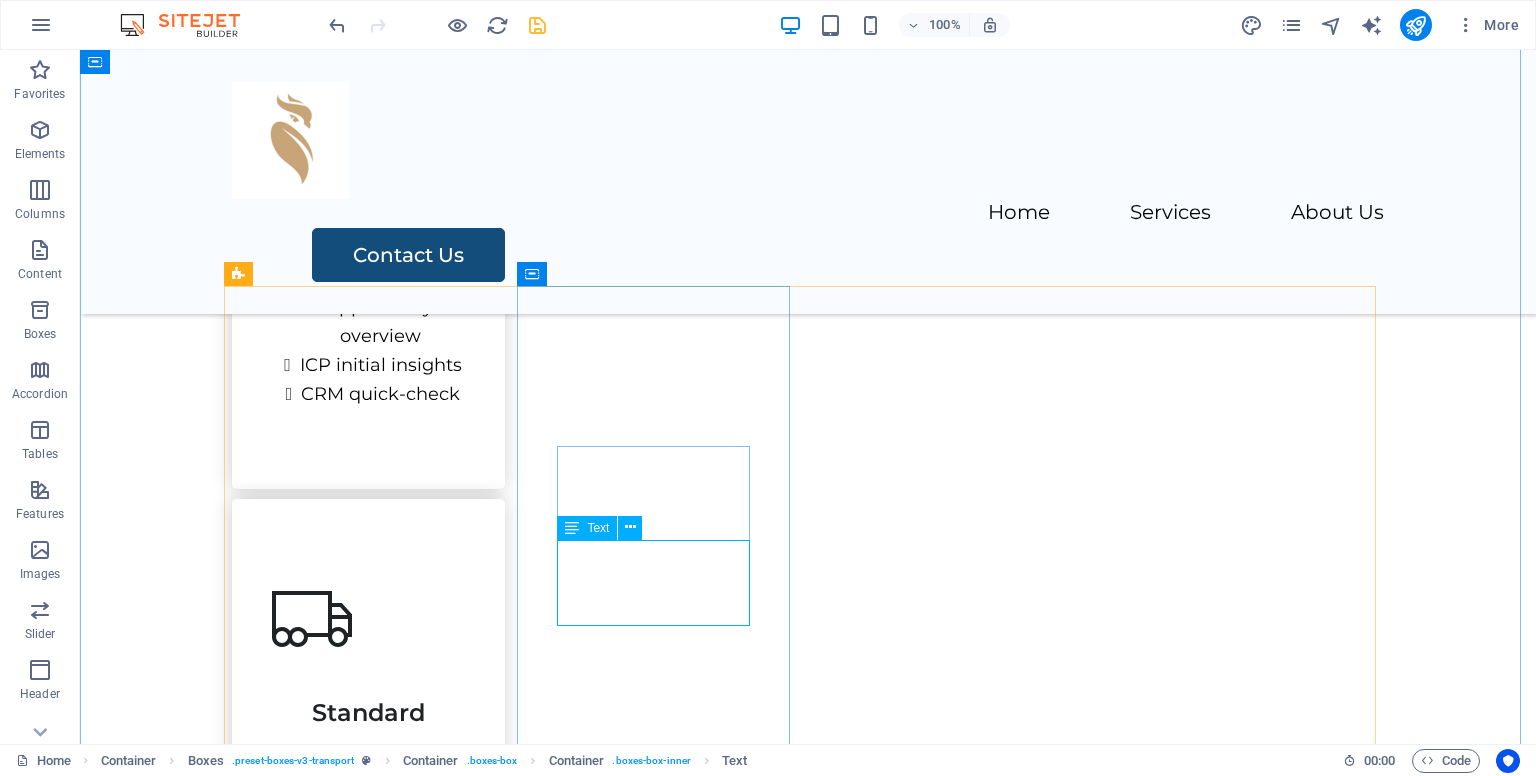 click on "Lorem ipsum dolor sit amet, consectetur adipiscing elit." at bounding box center [368, 796] 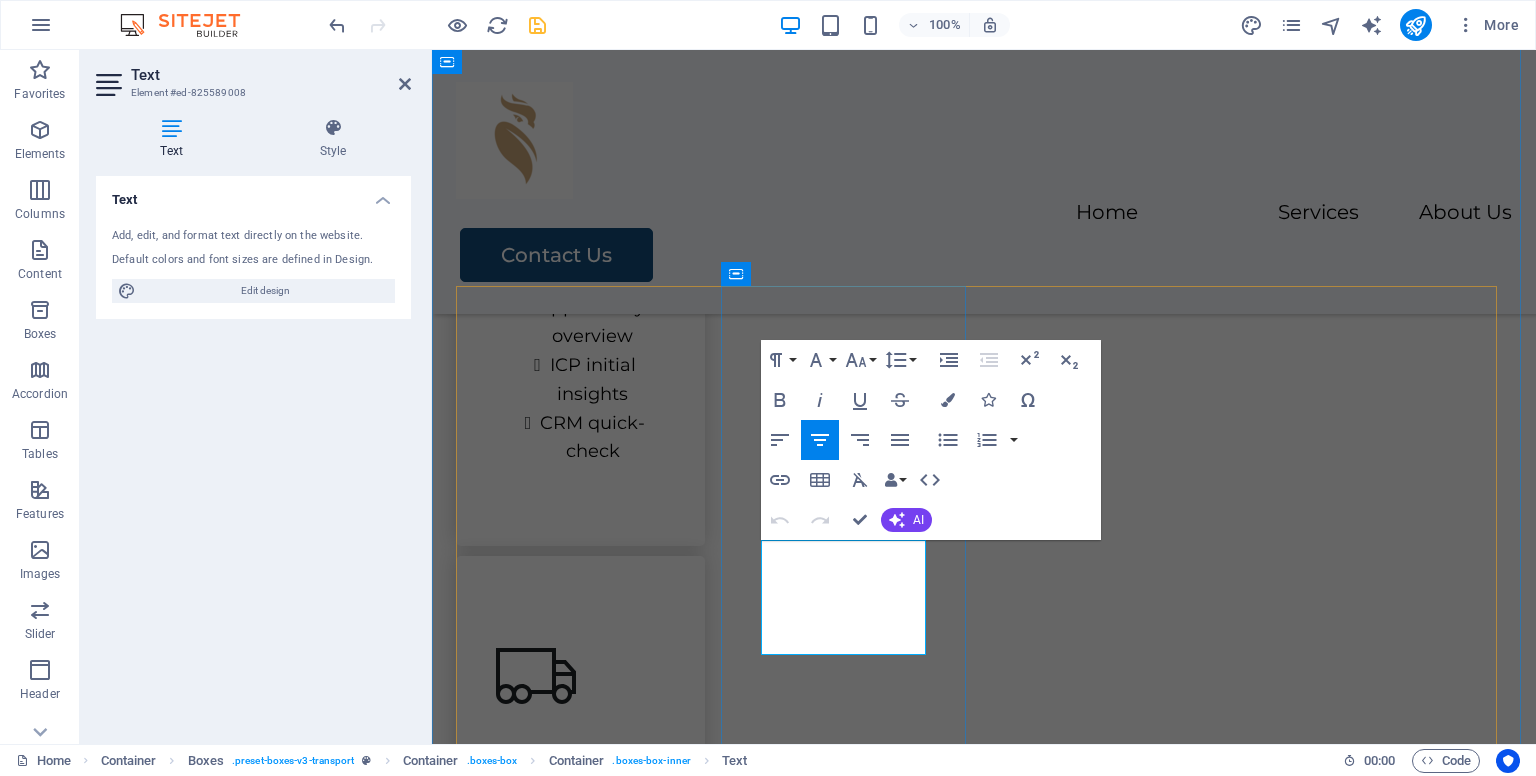 click on "Lorem ipsum dolor sit amet, consectetur adipiscing elit." at bounding box center [580, 867] 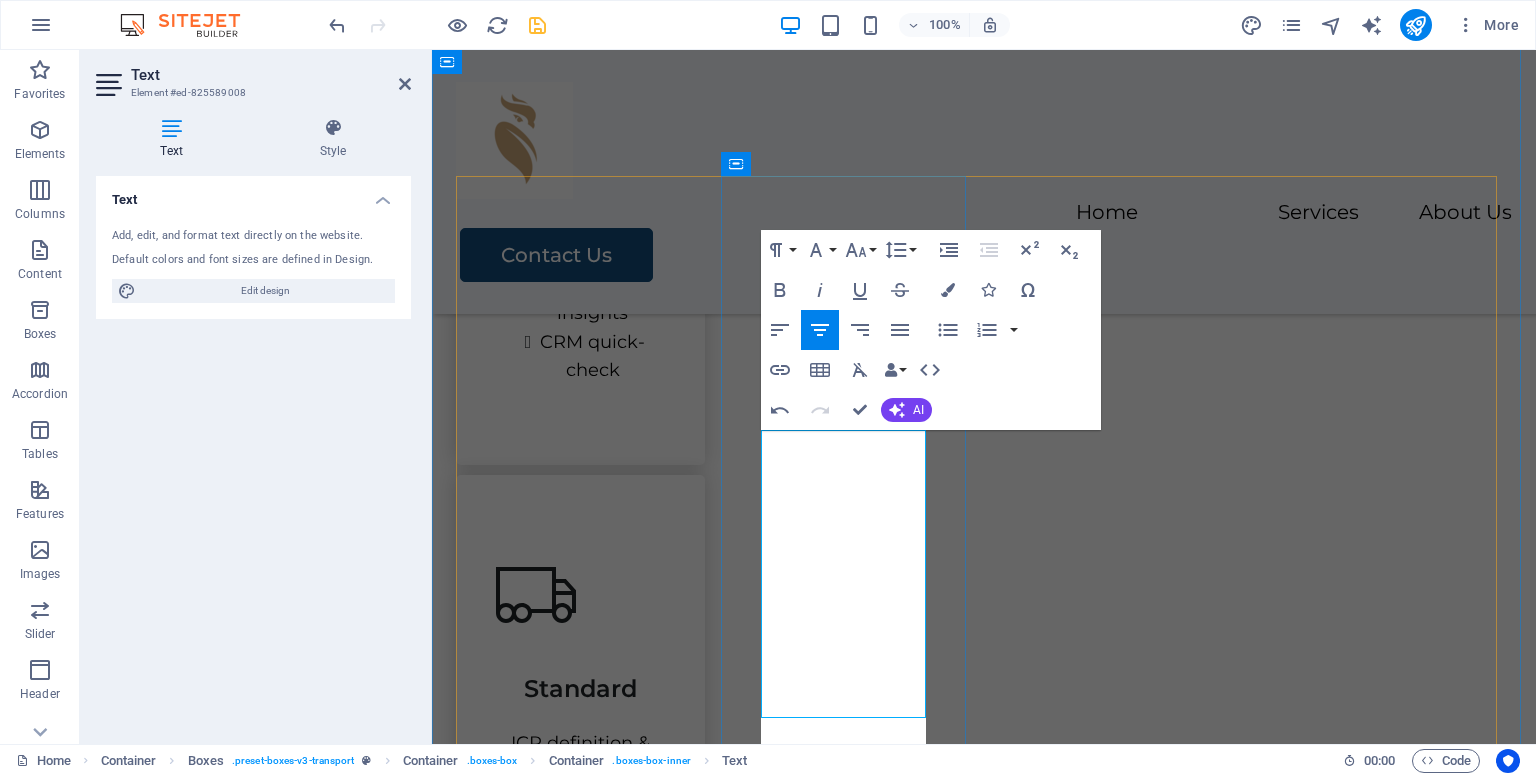 scroll, scrollTop: 1228, scrollLeft: 0, axis: vertical 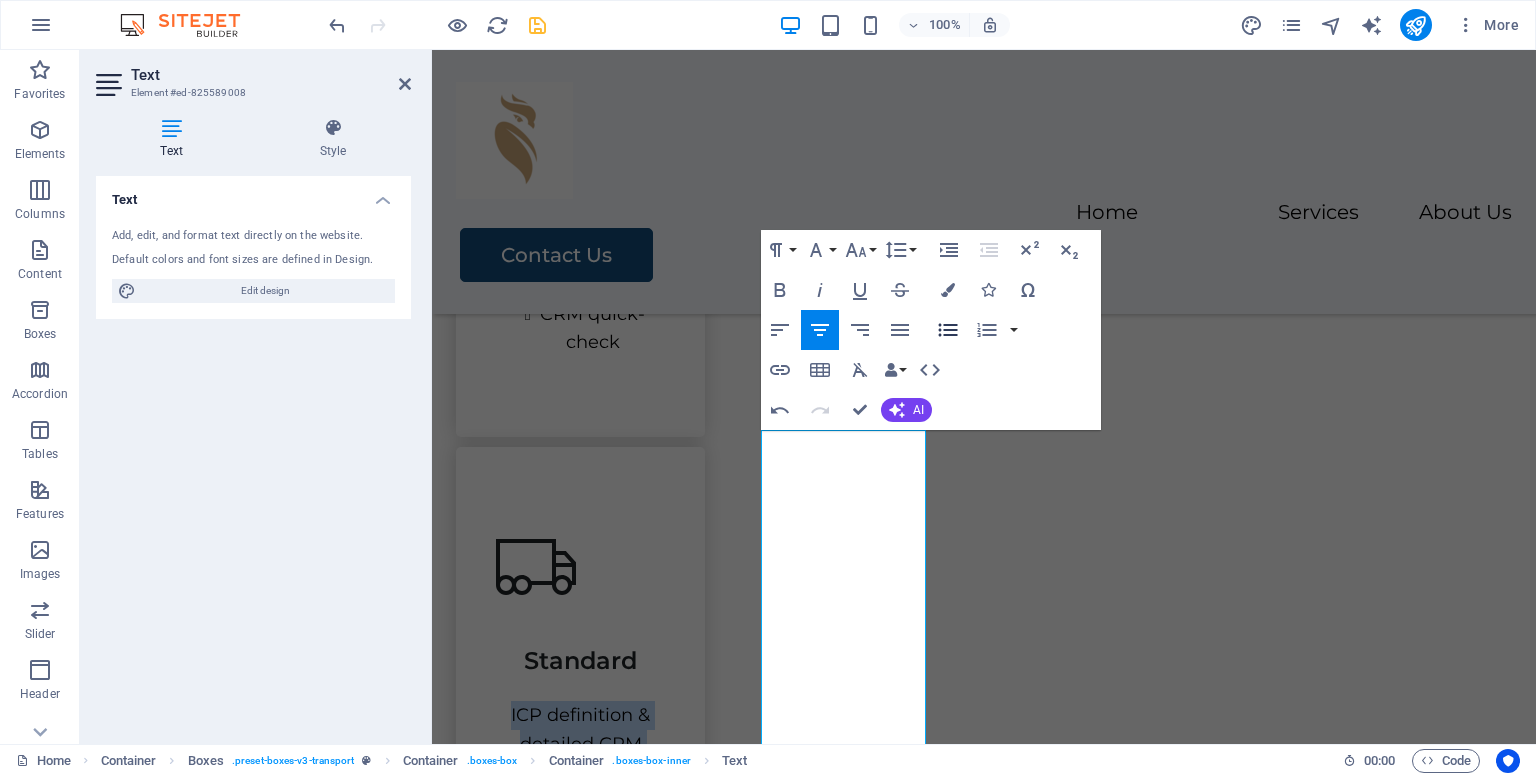 click 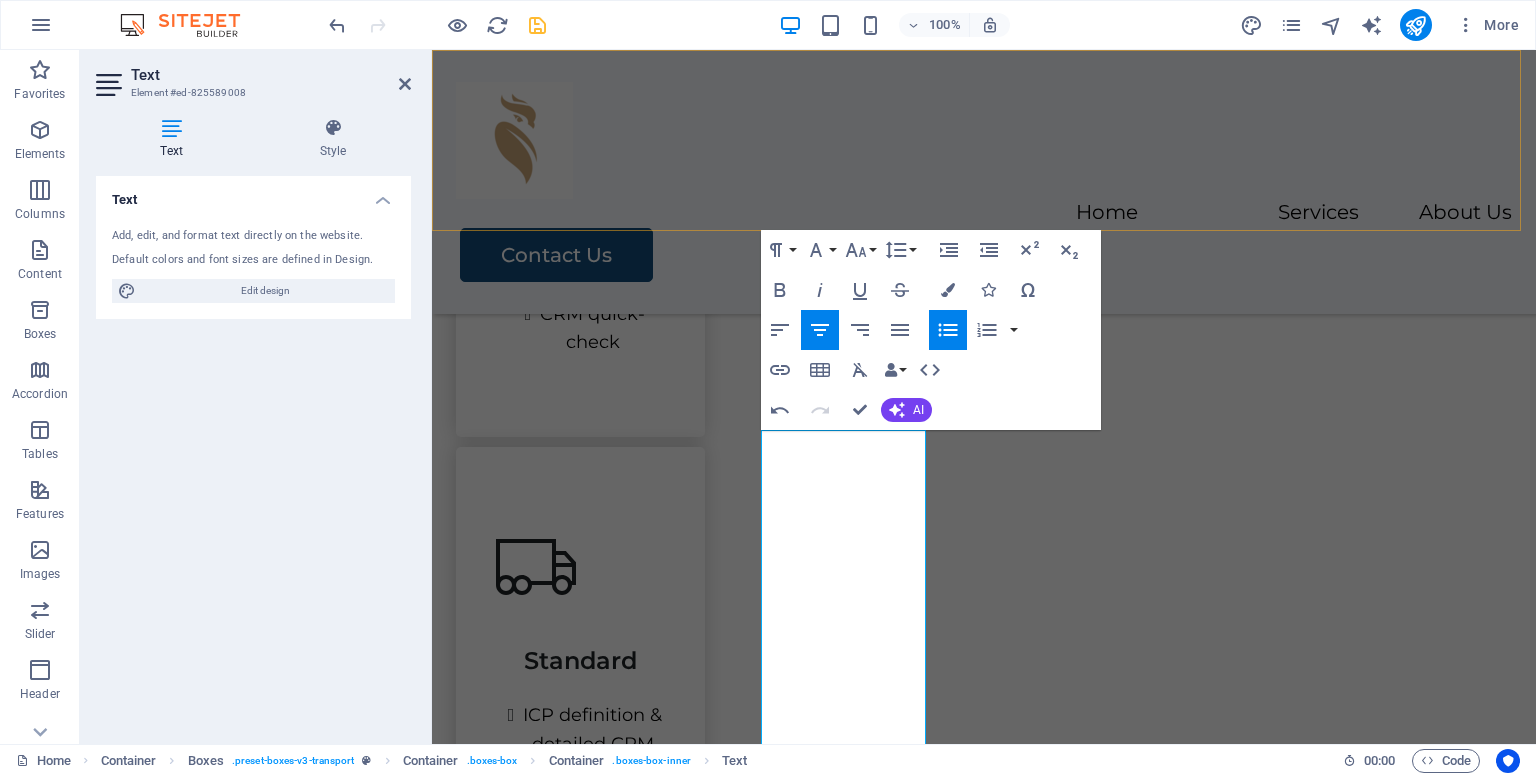 click on "Home Services About Us Contact Us" at bounding box center [984, 182] 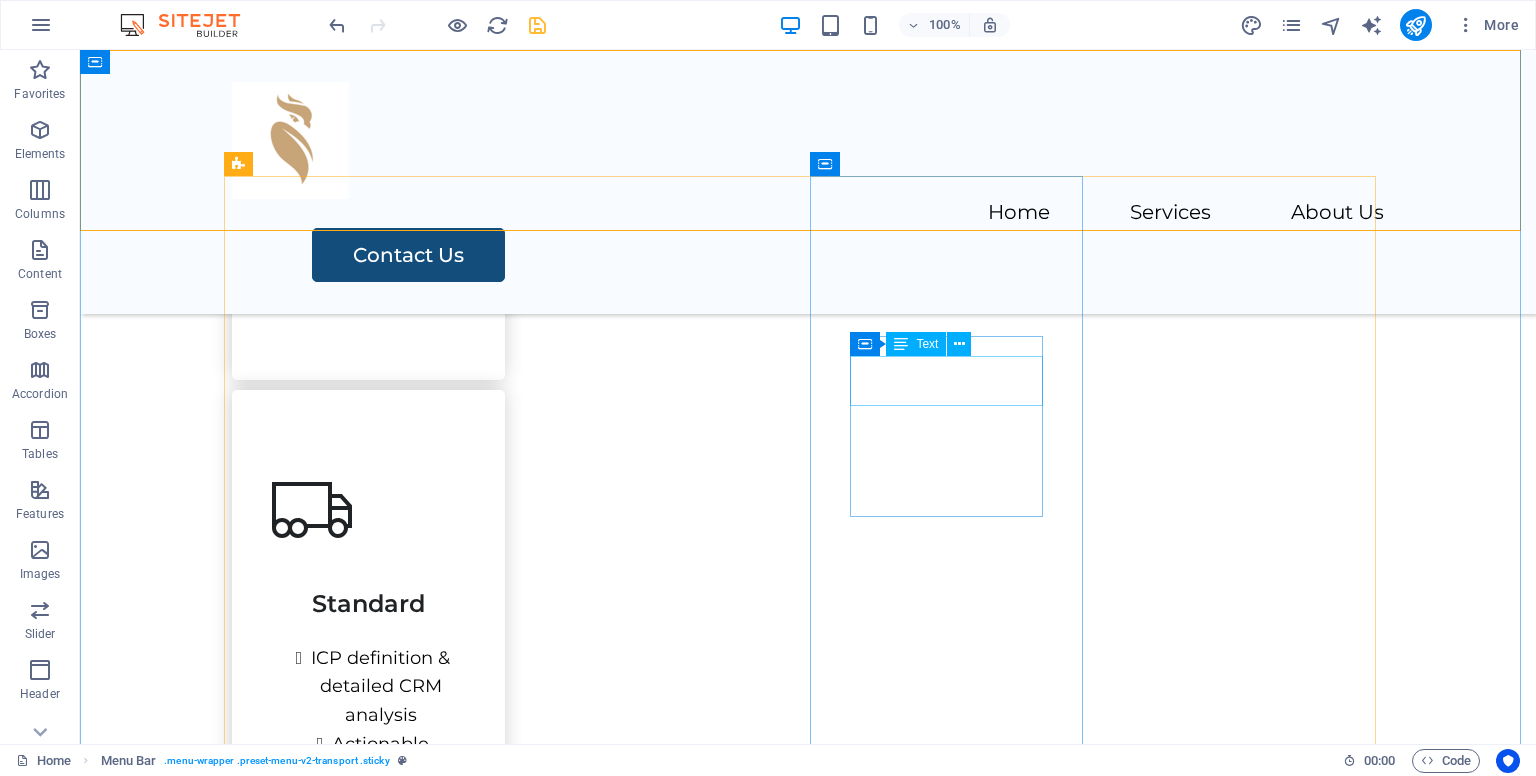 click on "Storage" at bounding box center [368, 1227] 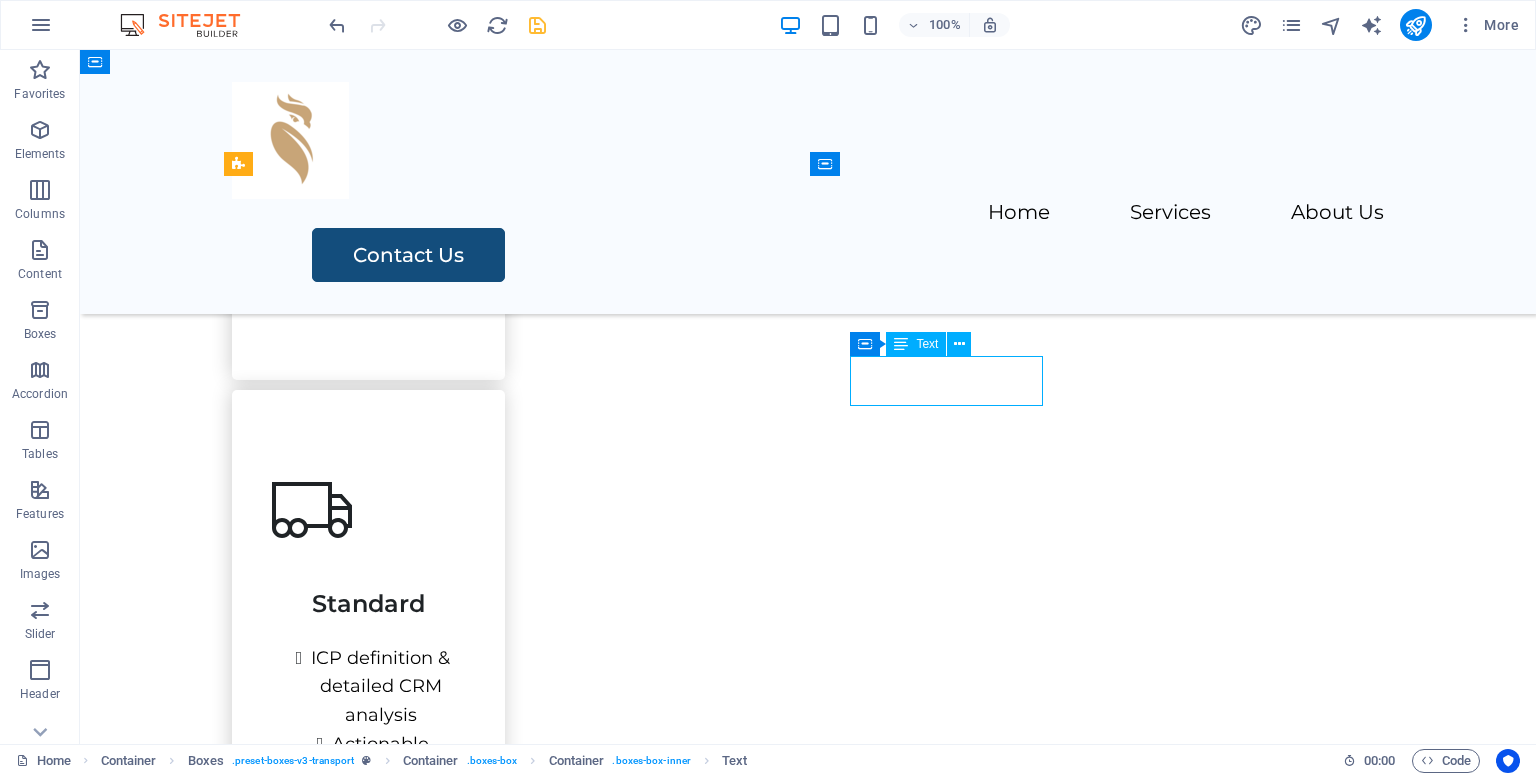 click on "Storage" at bounding box center (368, 1227) 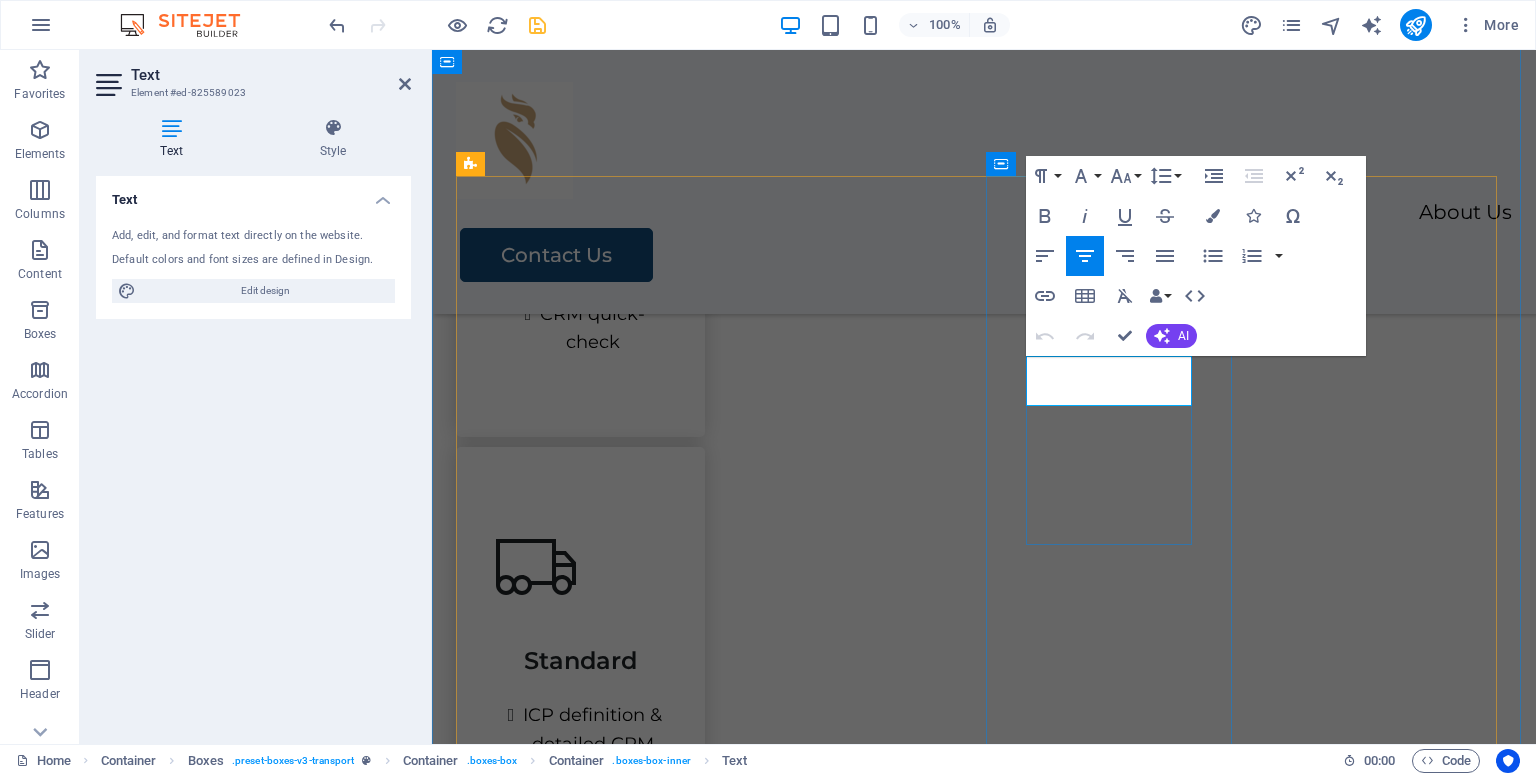 click on "Storage" at bounding box center (581, 1292) 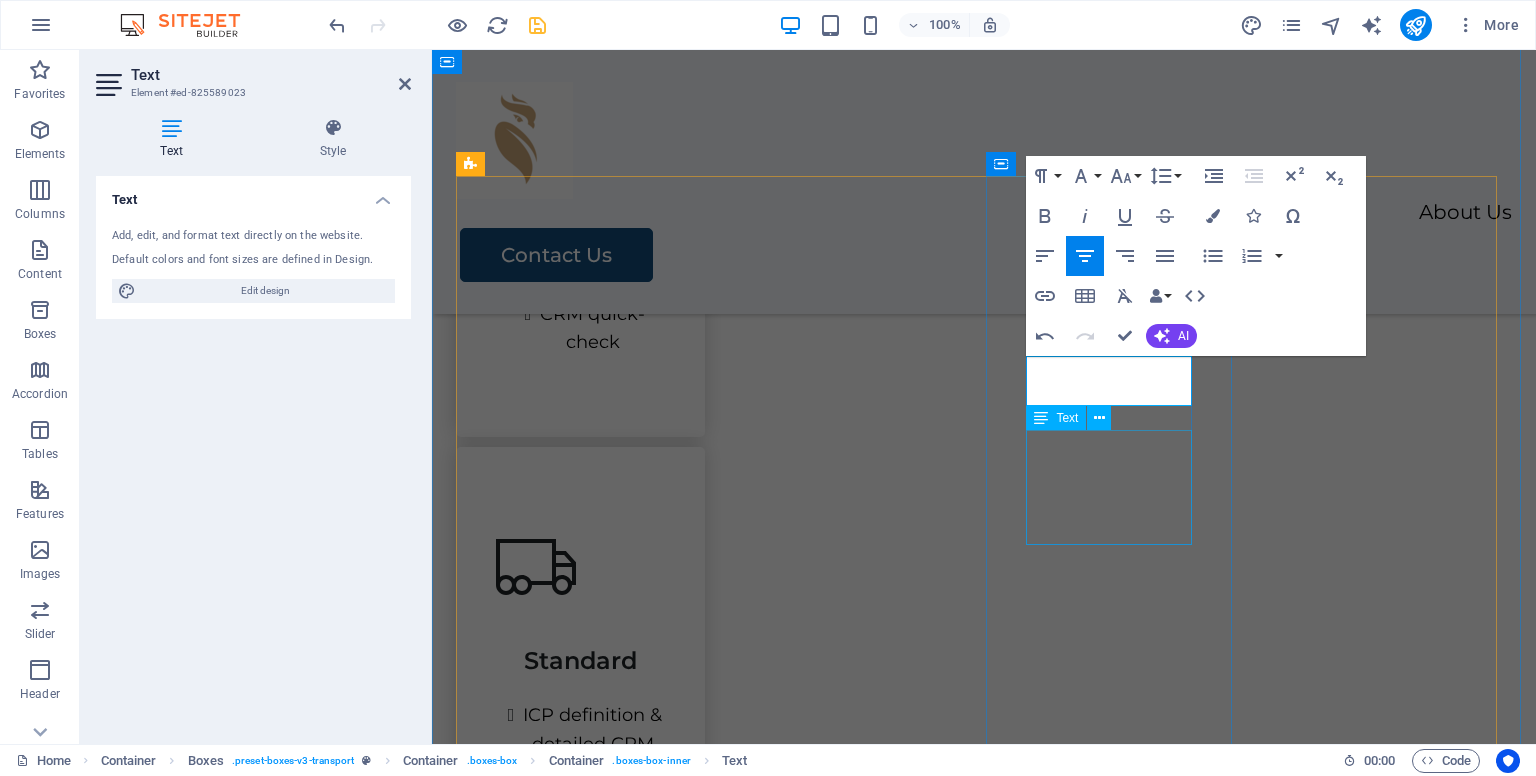click on "Lorem ipsum dolor sit amet, consectetur adipiscing elit." at bounding box center (580, 1390) 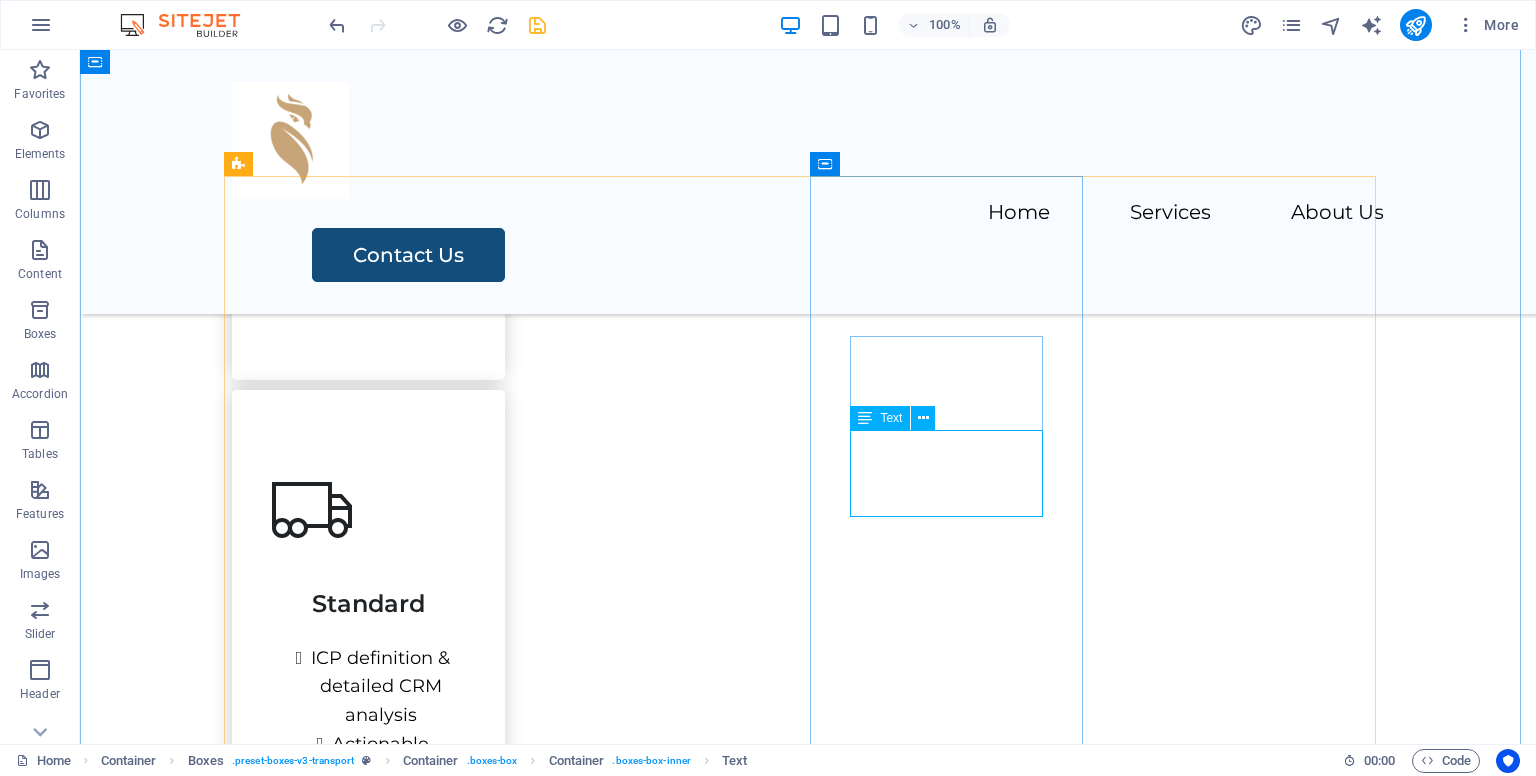 click on "Lorem ipsum dolor sit amet, consectetur adipiscing elit." at bounding box center [368, 1319] 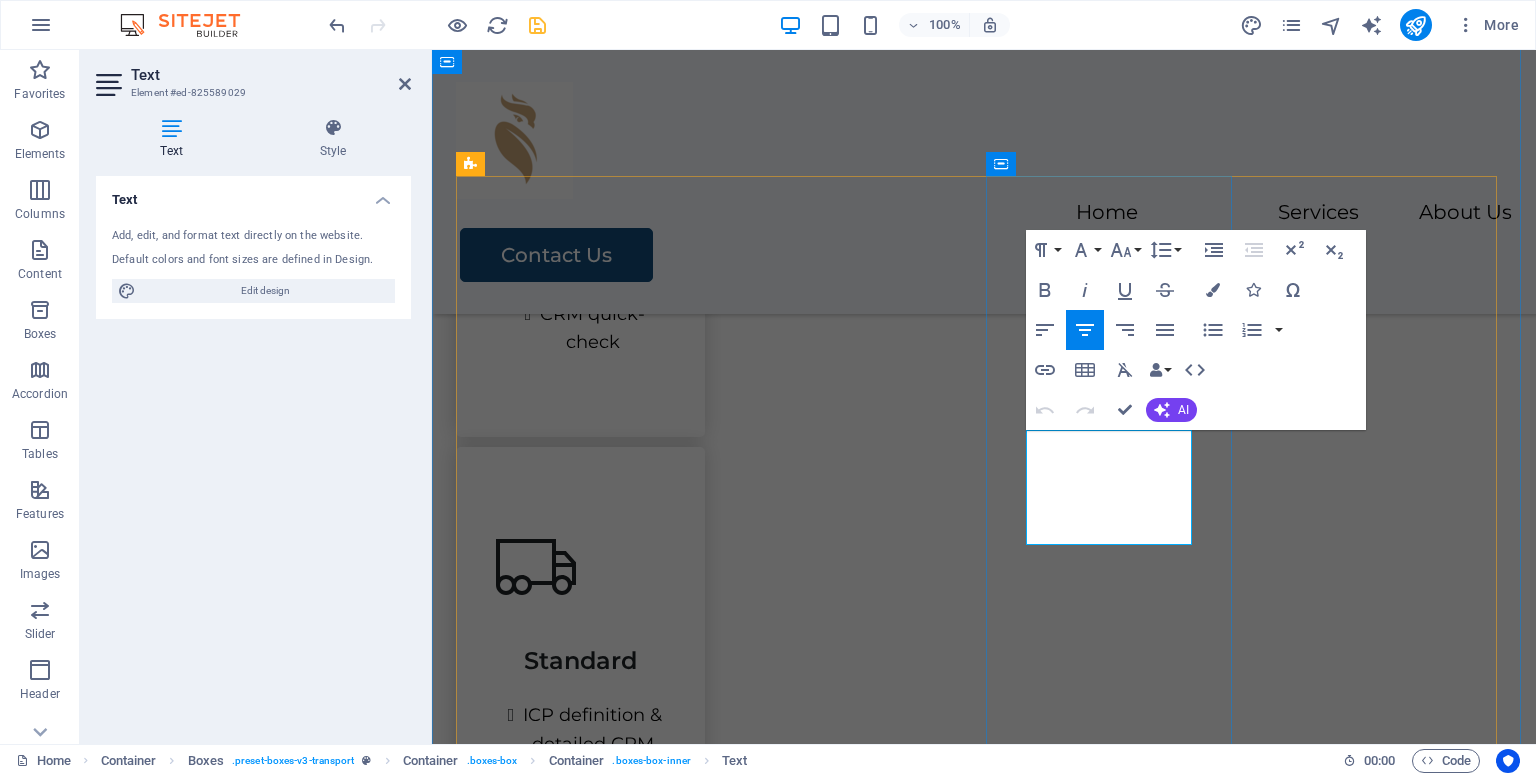 click on "Lorem ipsum dolor sit amet, consectetur adipiscing elit." at bounding box center (580, 1390) 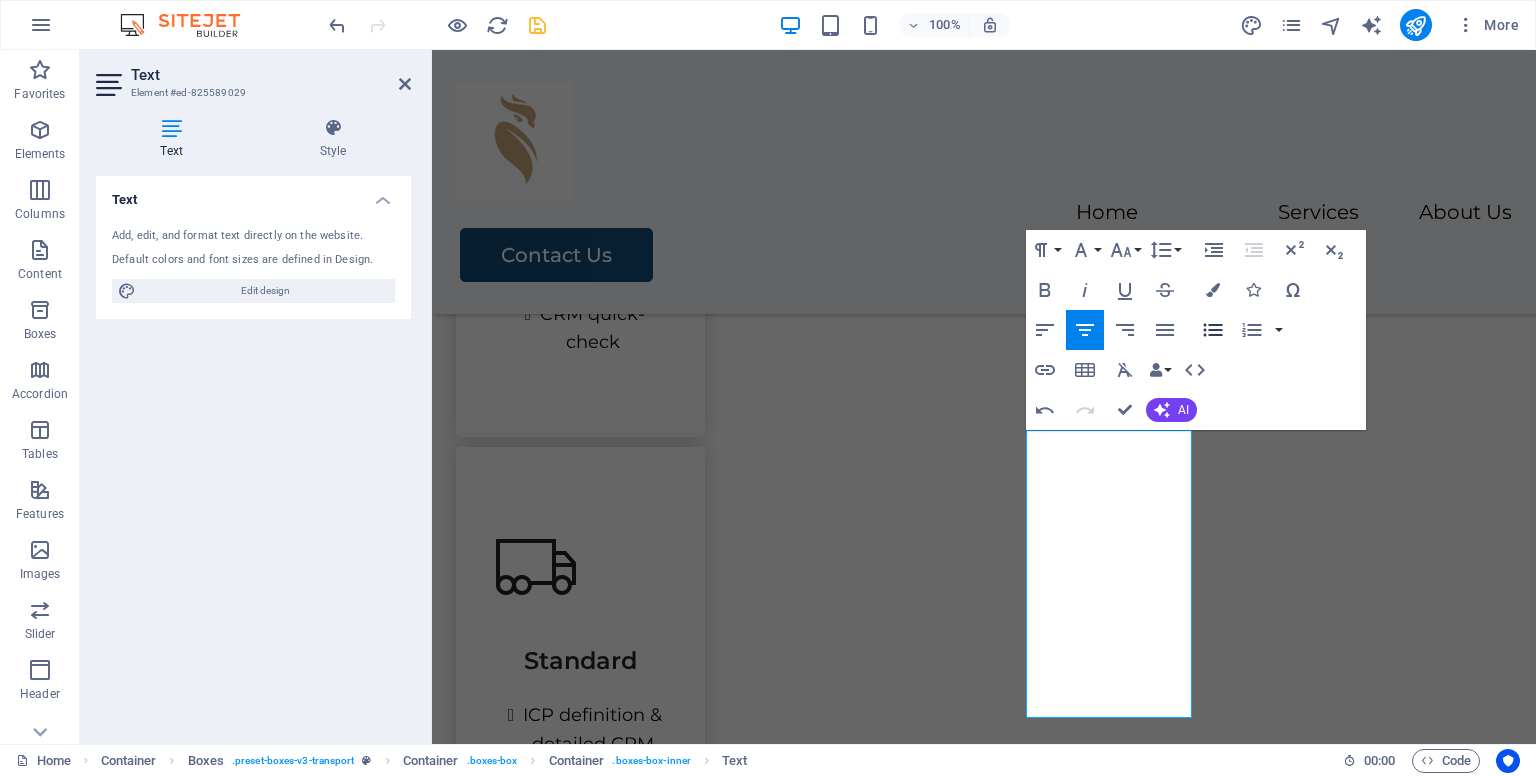 click 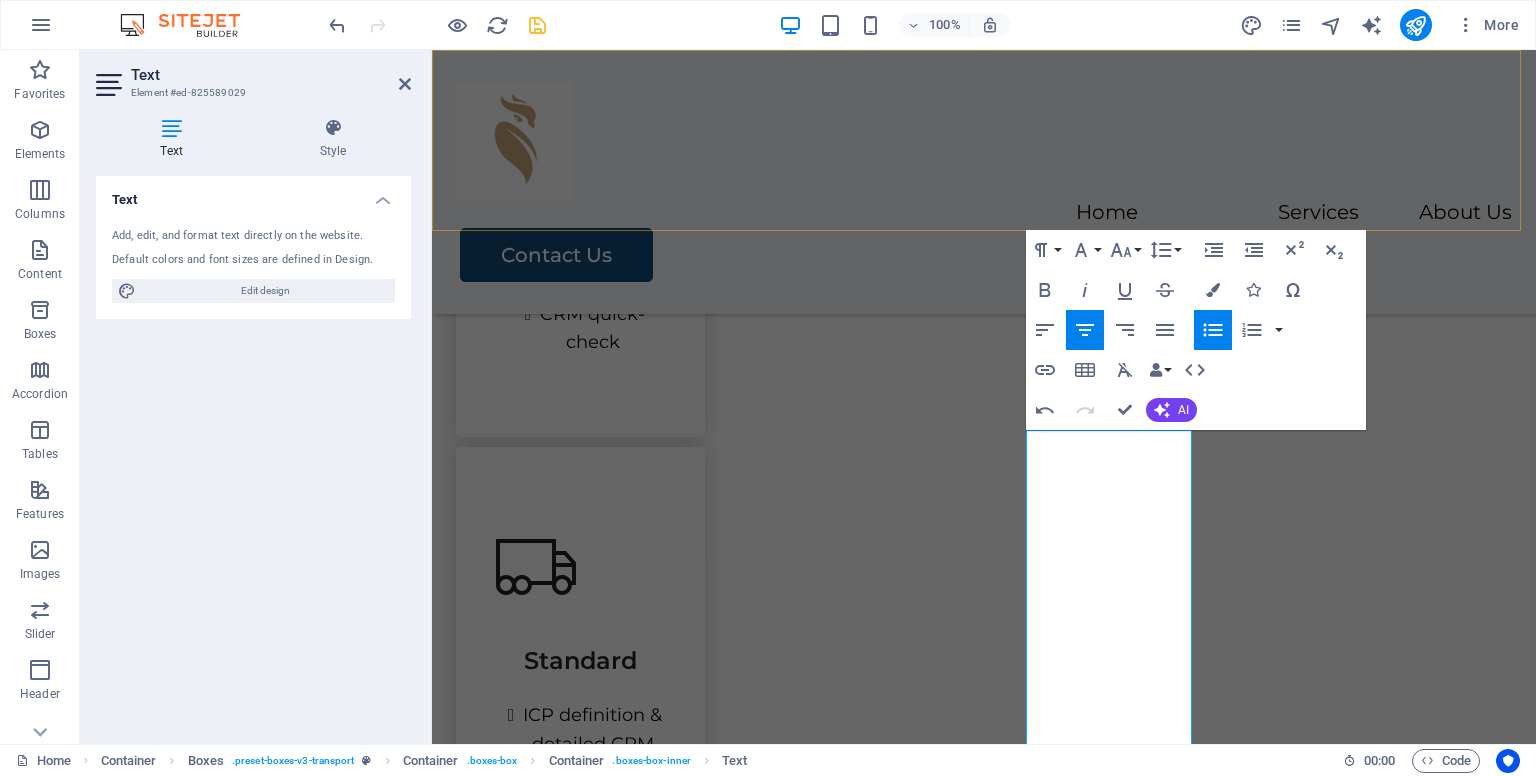 click on "Home Services About Us Contact Us" at bounding box center (984, 182) 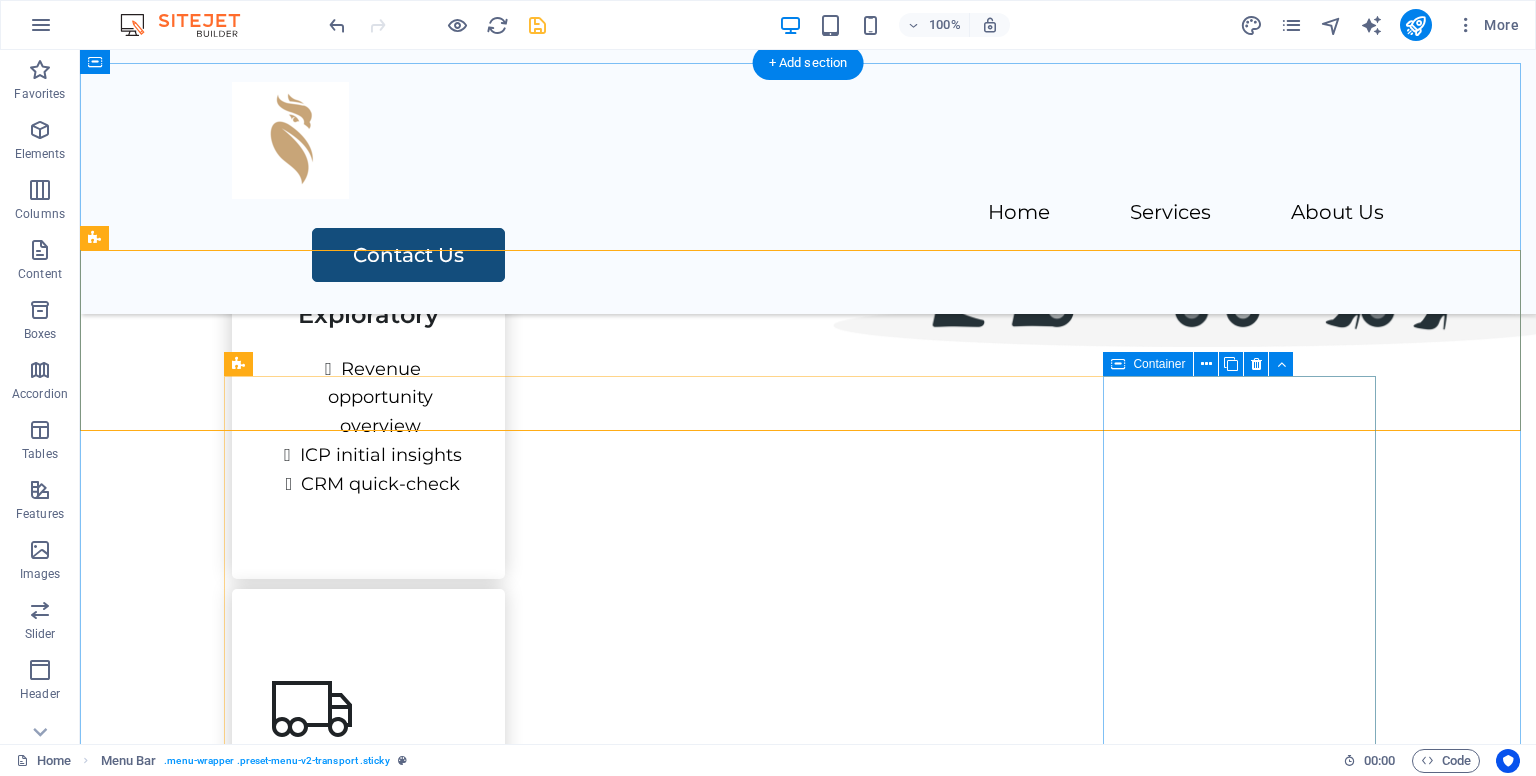 scroll, scrollTop: 1028, scrollLeft: 0, axis: vertical 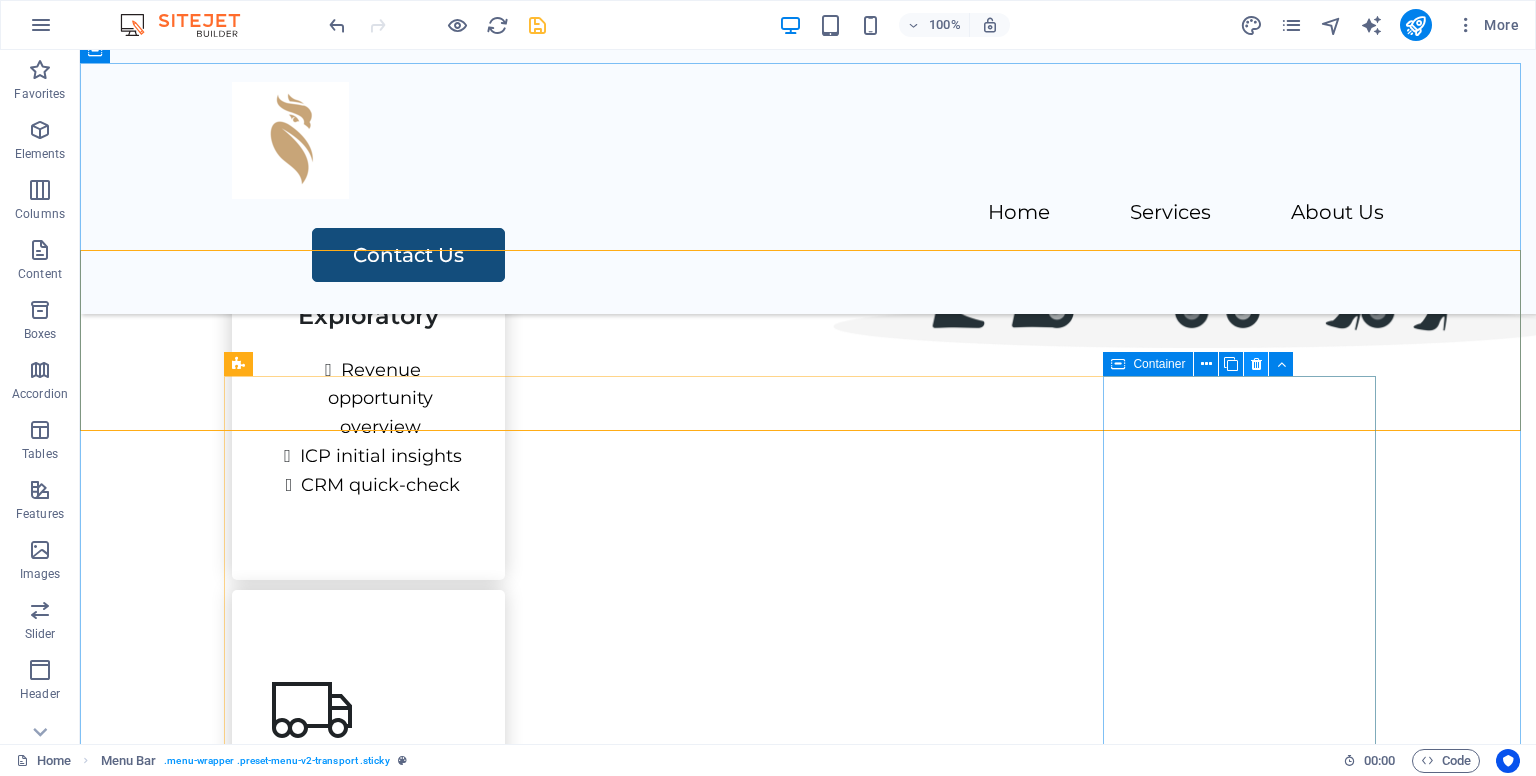 click at bounding box center [1256, 364] 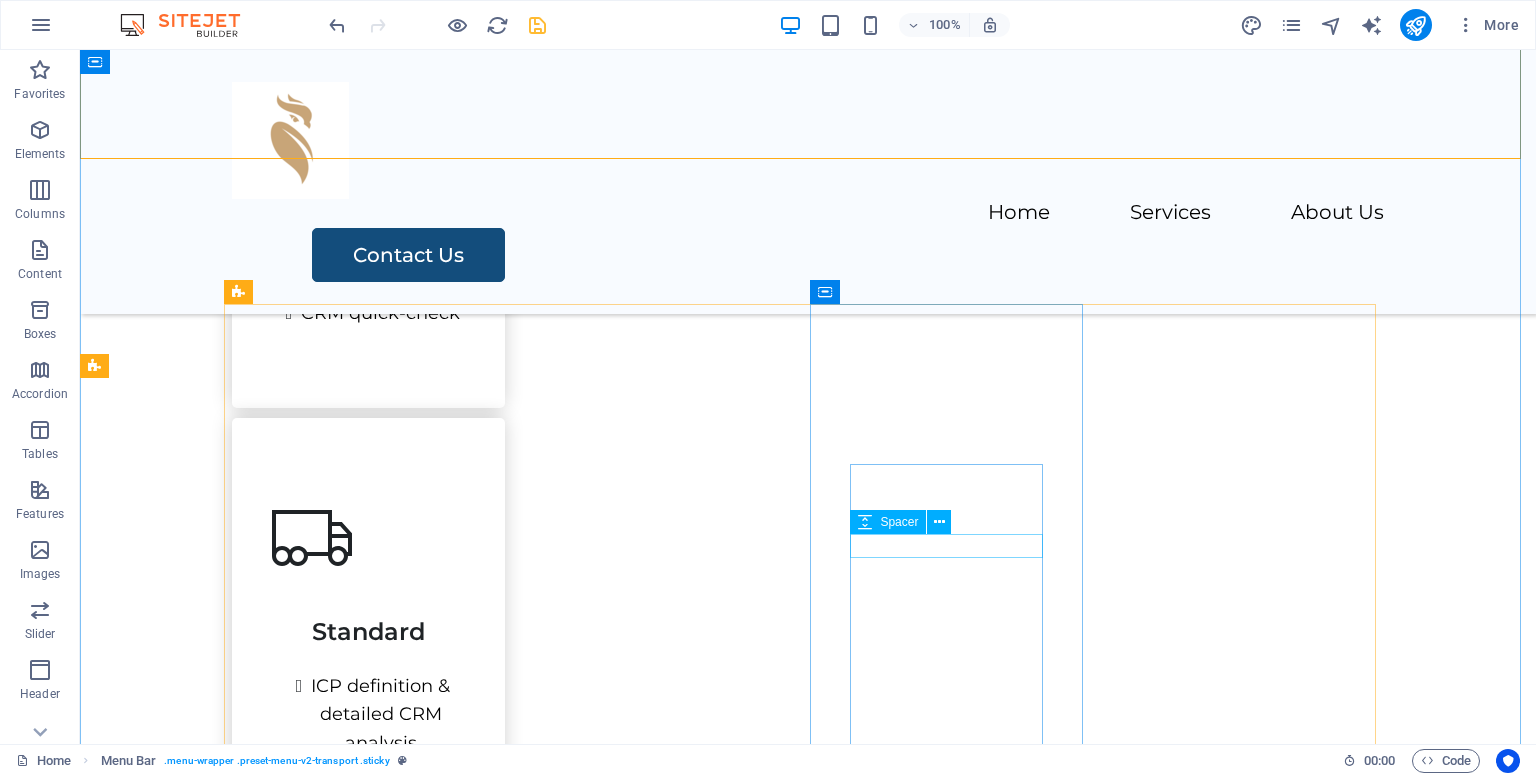 scroll, scrollTop: 1028, scrollLeft: 0, axis: vertical 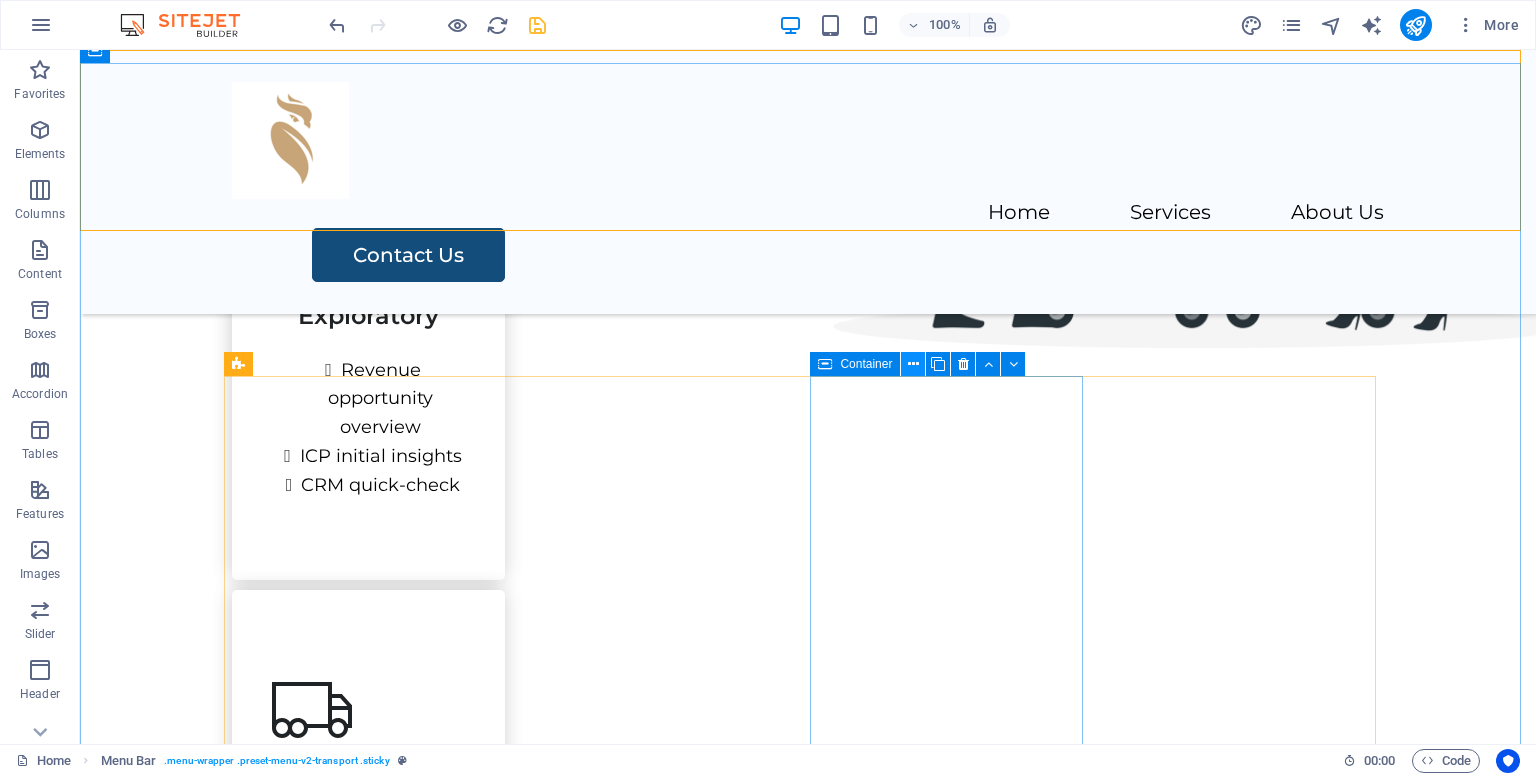 click at bounding box center (913, 364) 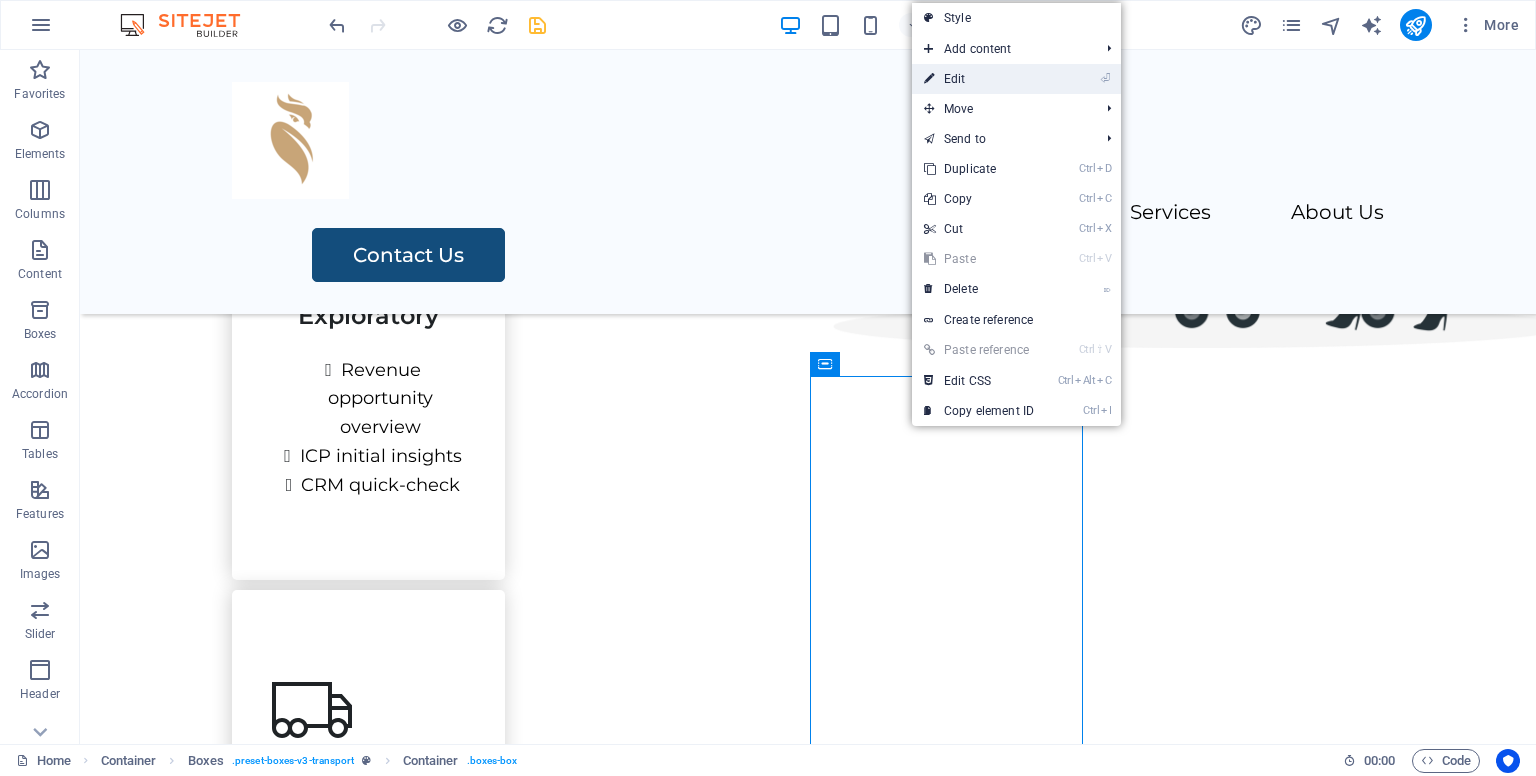 click on "⏎  Edit" at bounding box center [979, 79] 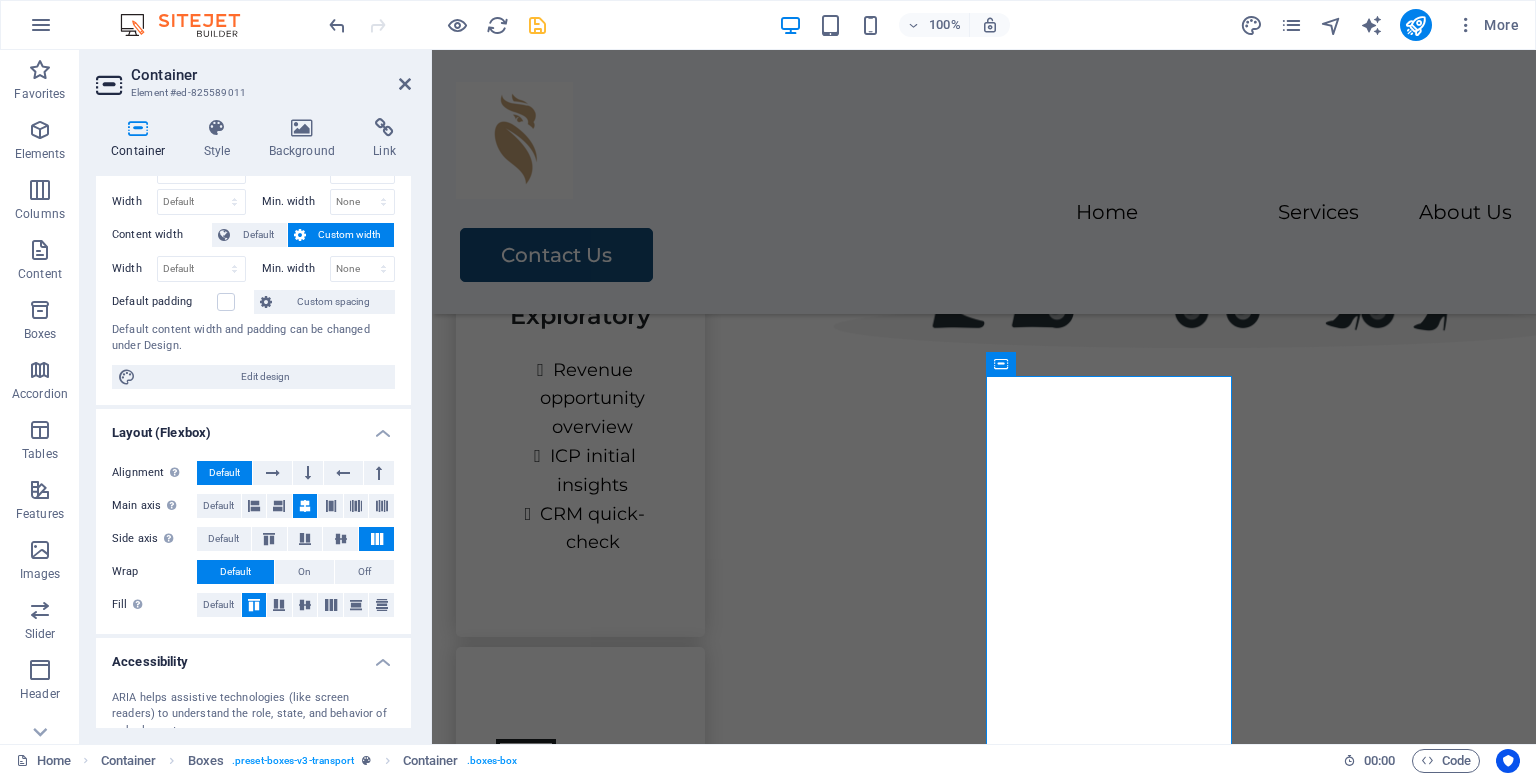 scroll, scrollTop: 100, scrollLeft: 0, axis: vertical 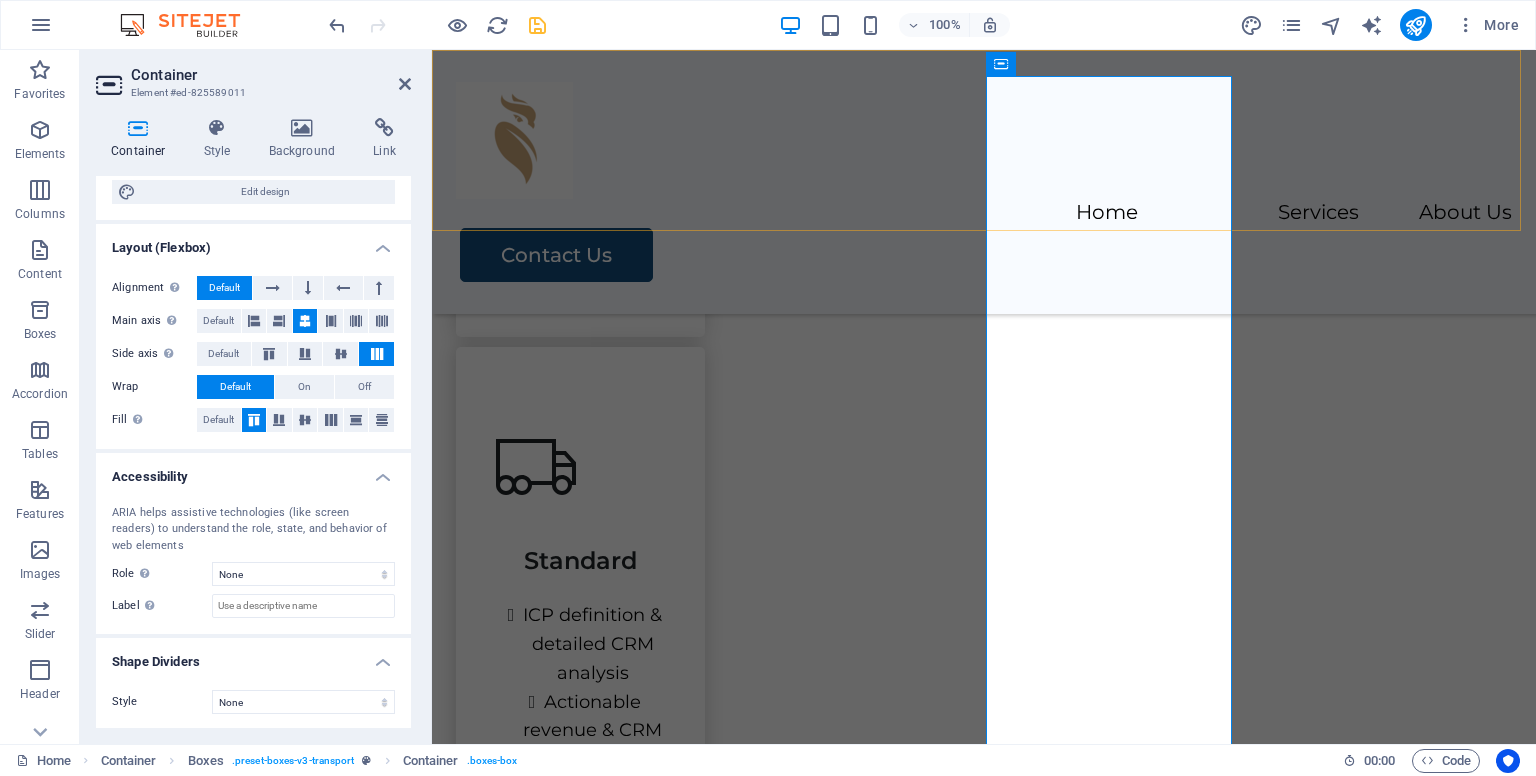 click on "Home Services About Us Contact Us" at bounding box center [984, 182] 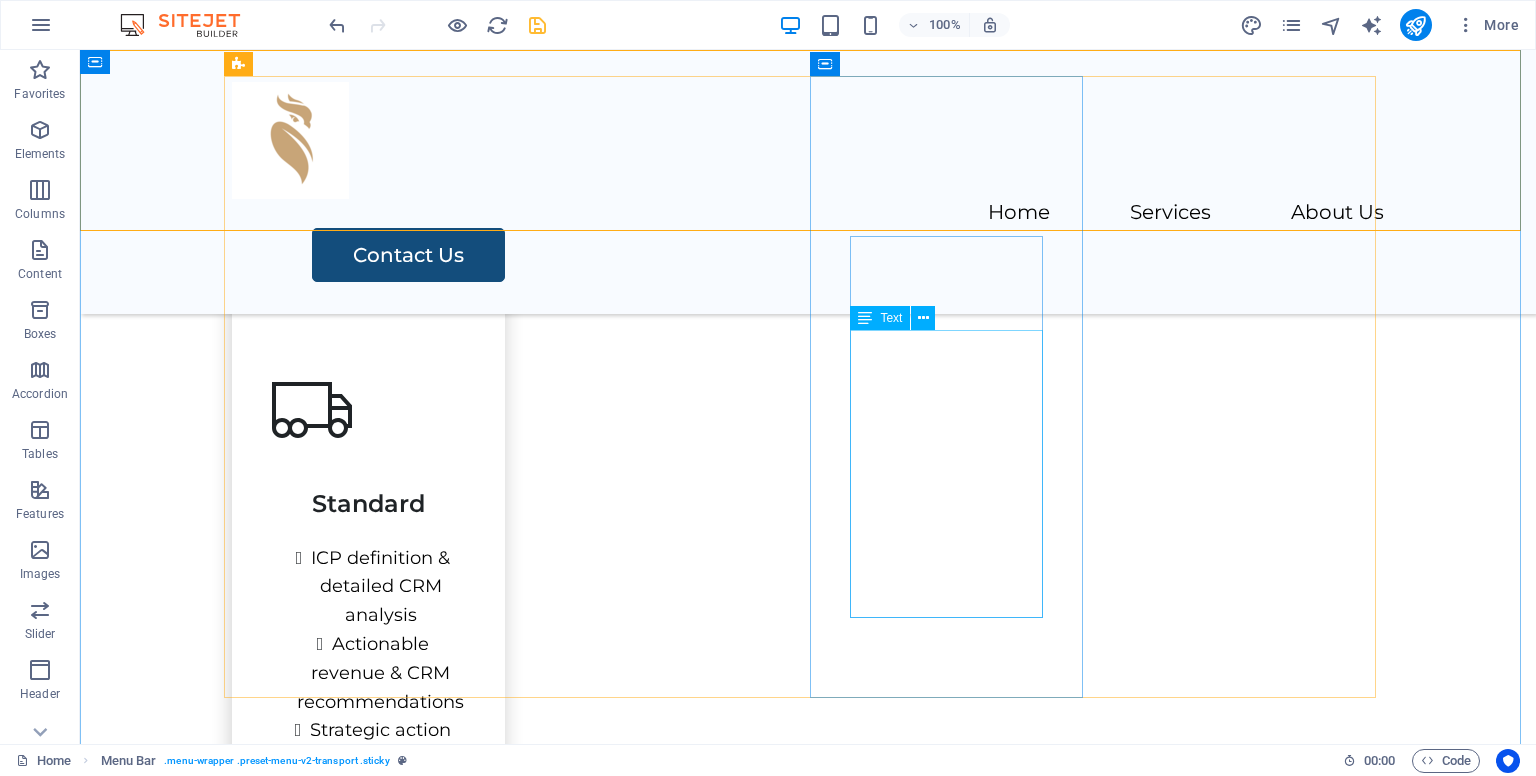 scroll, scrollTop: 1128, scrollLeft: 0, axis: vertical 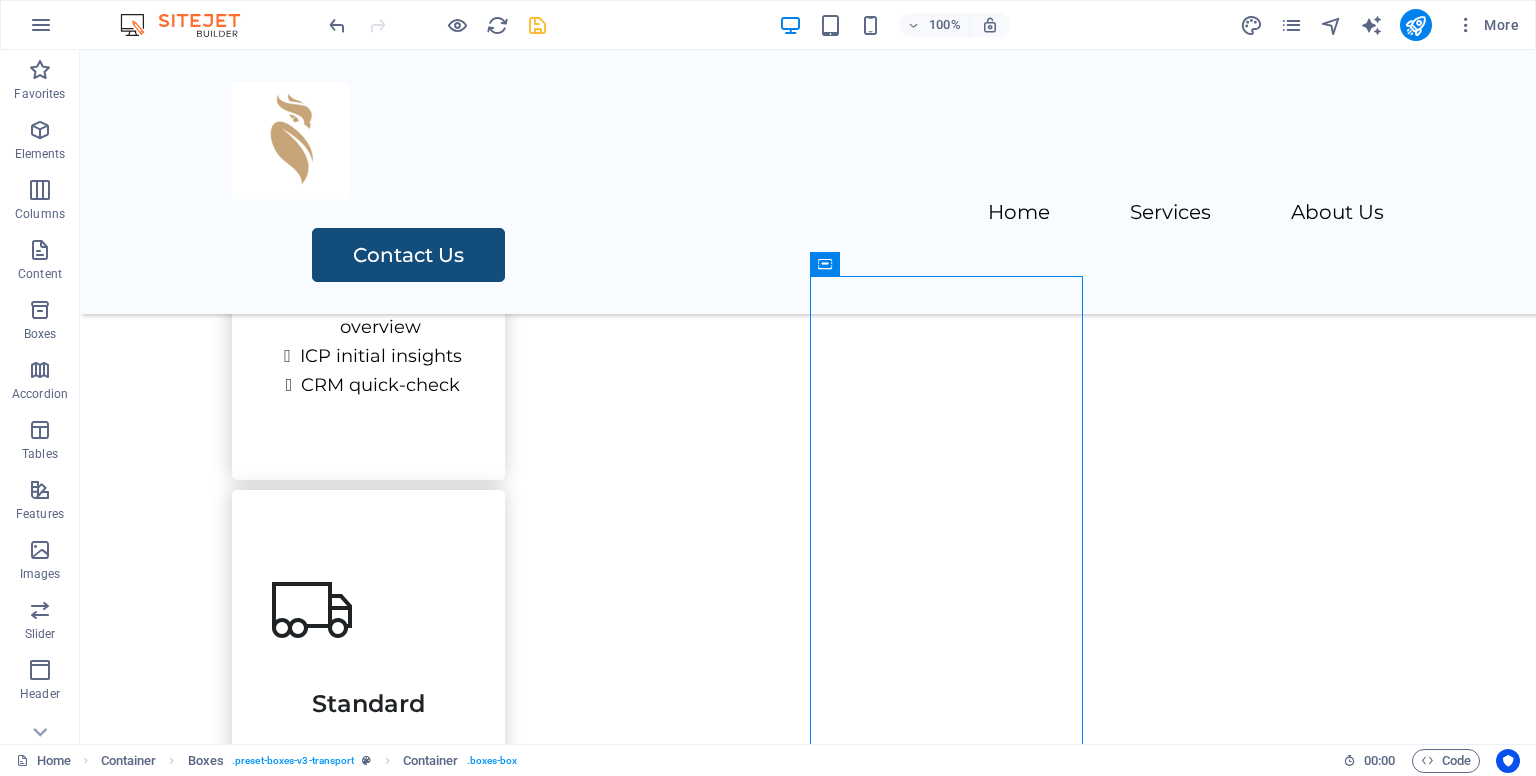 drag, startPoint x: 963, startPoint y: 302, endPoint x: 1220, endPoint y: 317, distance: 257.43738 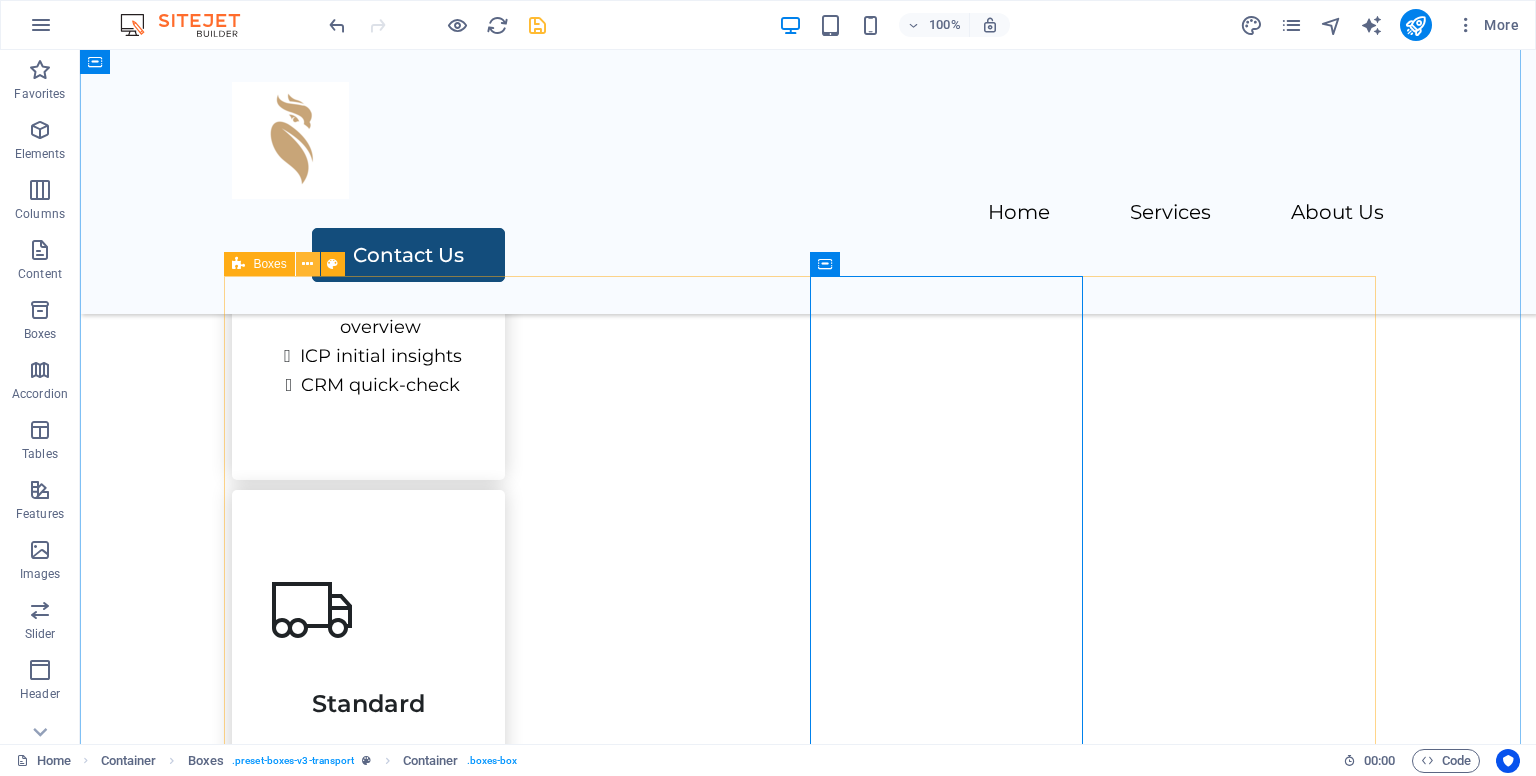 click at bounding box center [307, 264] 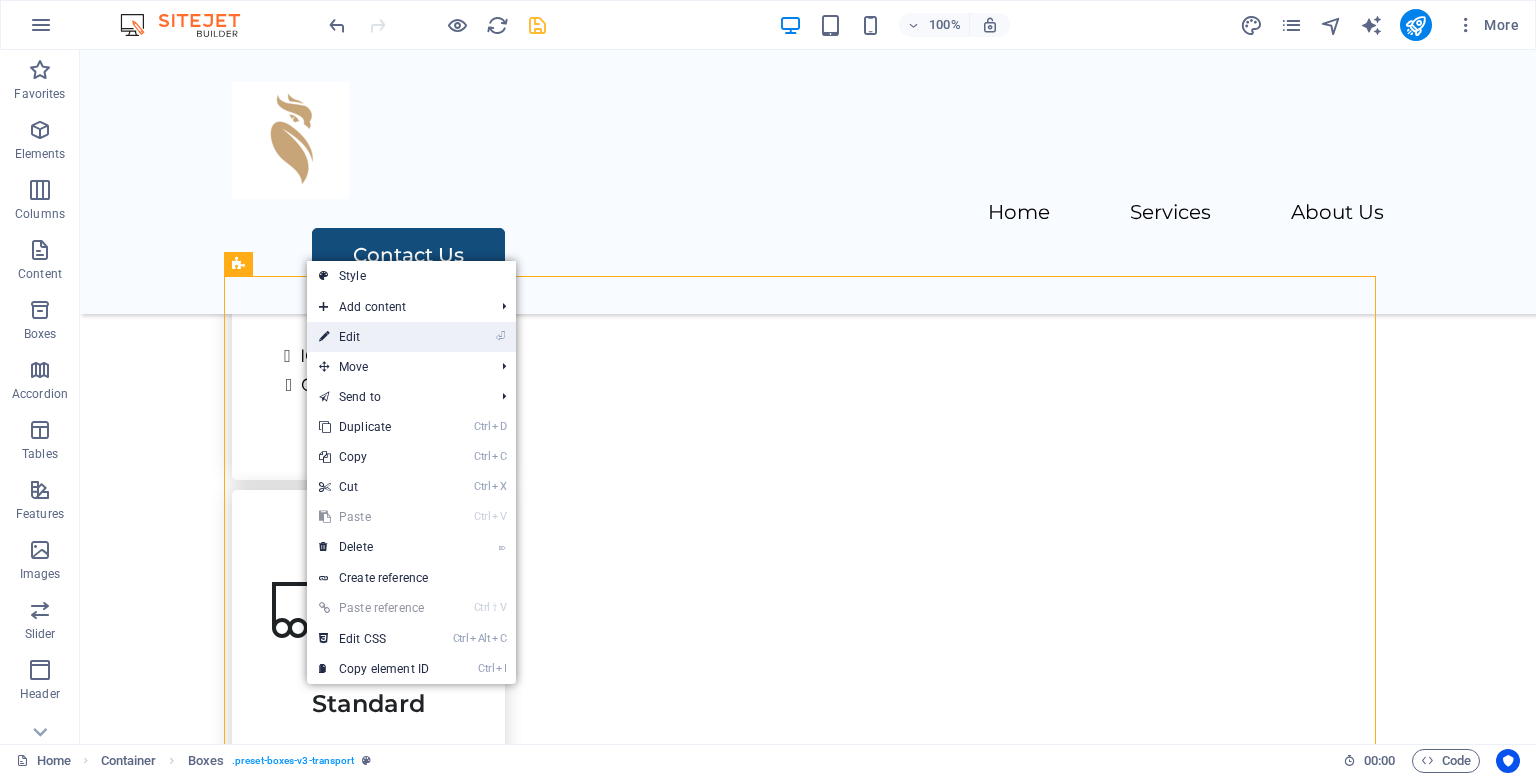 click on "⏎  Edit" at bounding box center [374, 337] 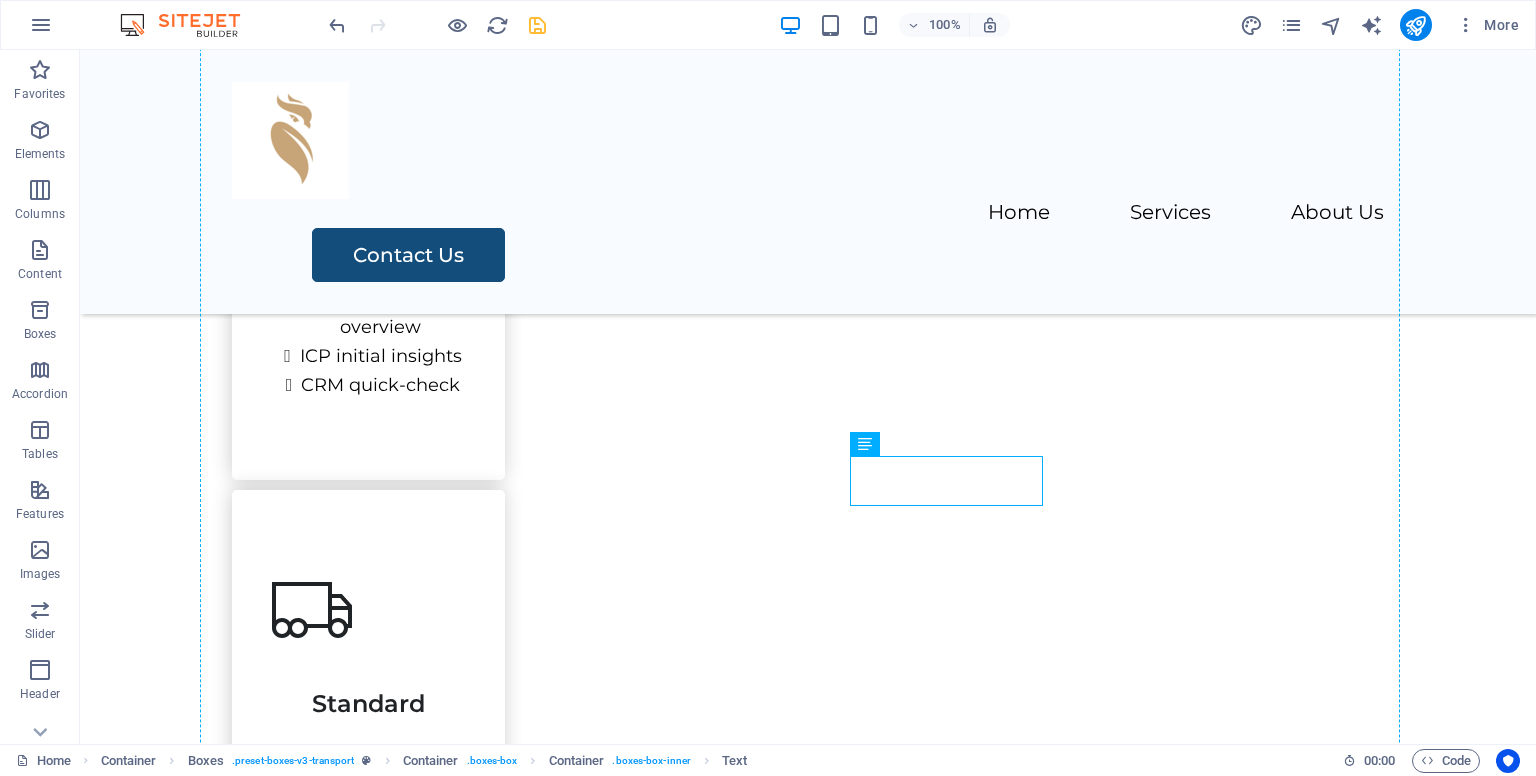 drag, startPoint x: 832, startPoint y: 460, endPoint x: 1294, endPoint y: 465, distance: 462.02707 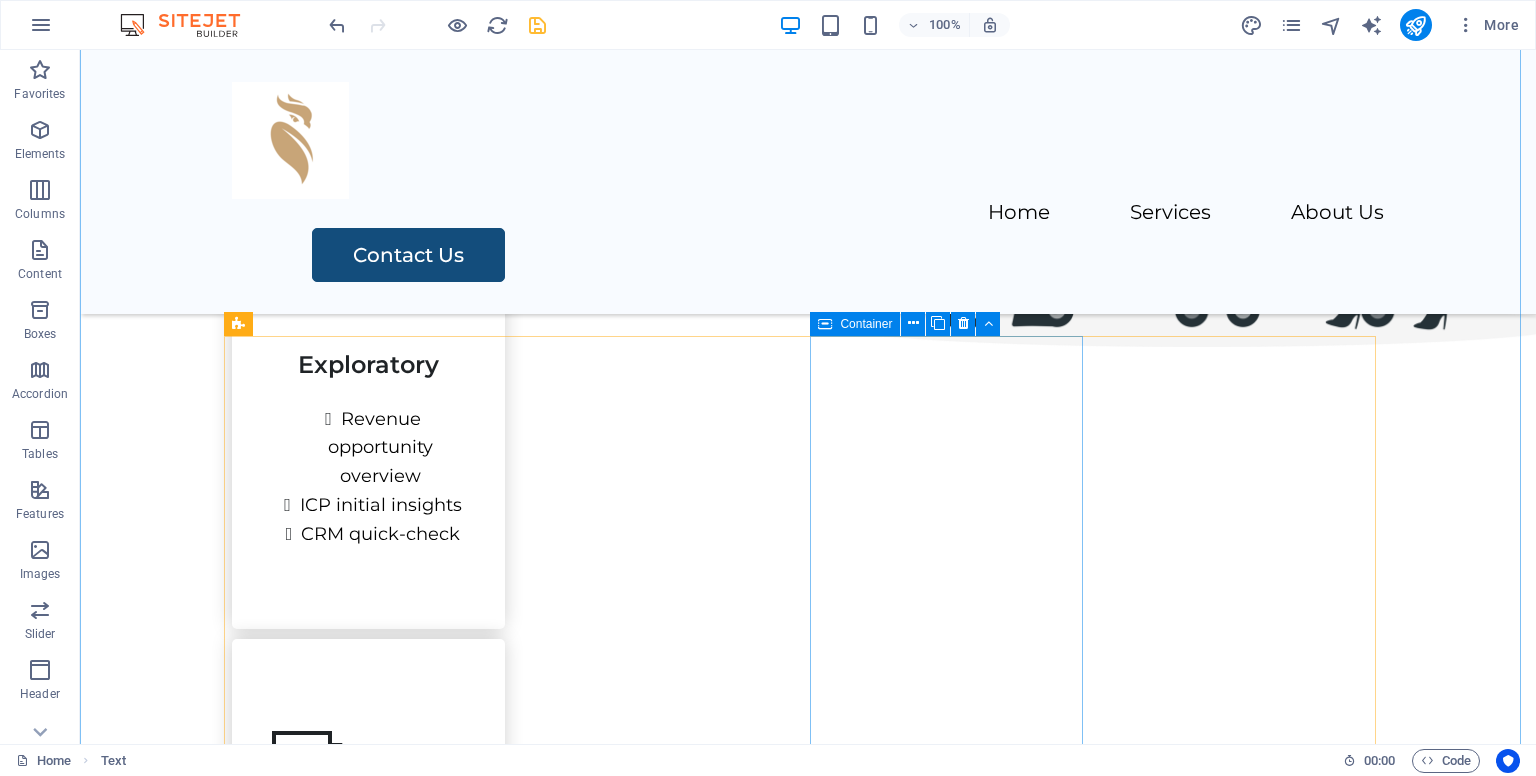 scroll, scrollTop: 1119, scrollLeft: 0, axis: vertical 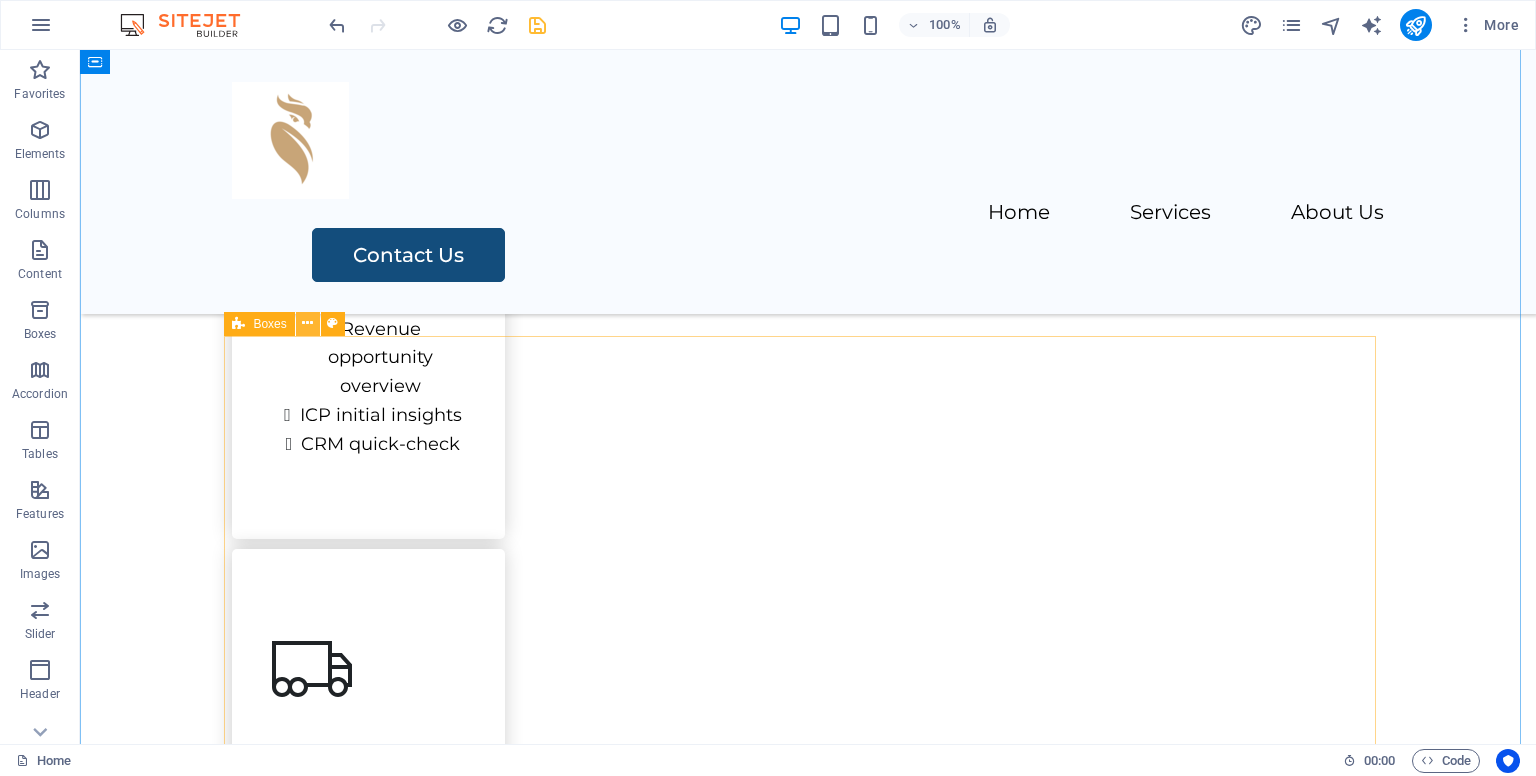 click at bounding box center (307, 323) 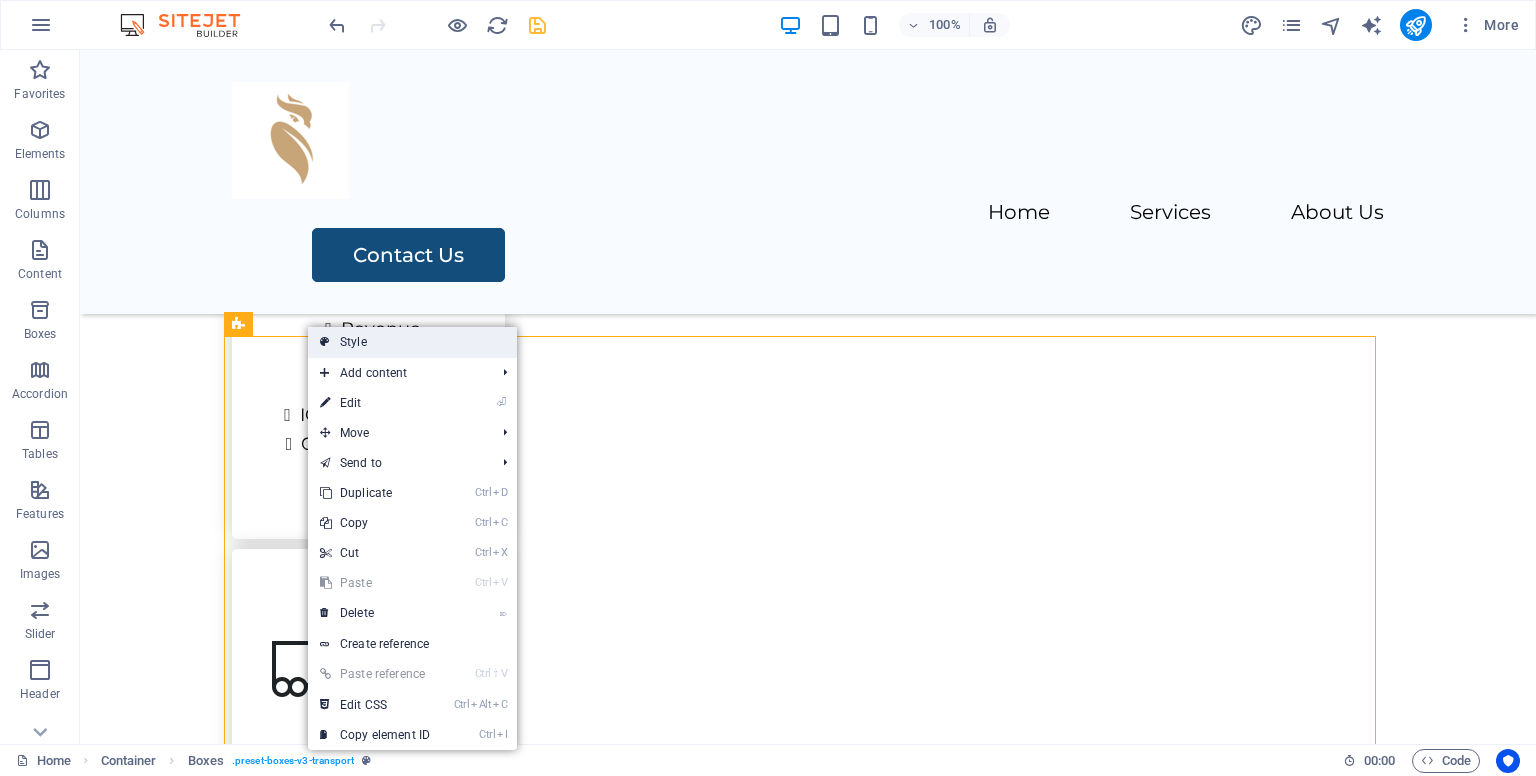 click on "Style" at bounding box center [412, 342] 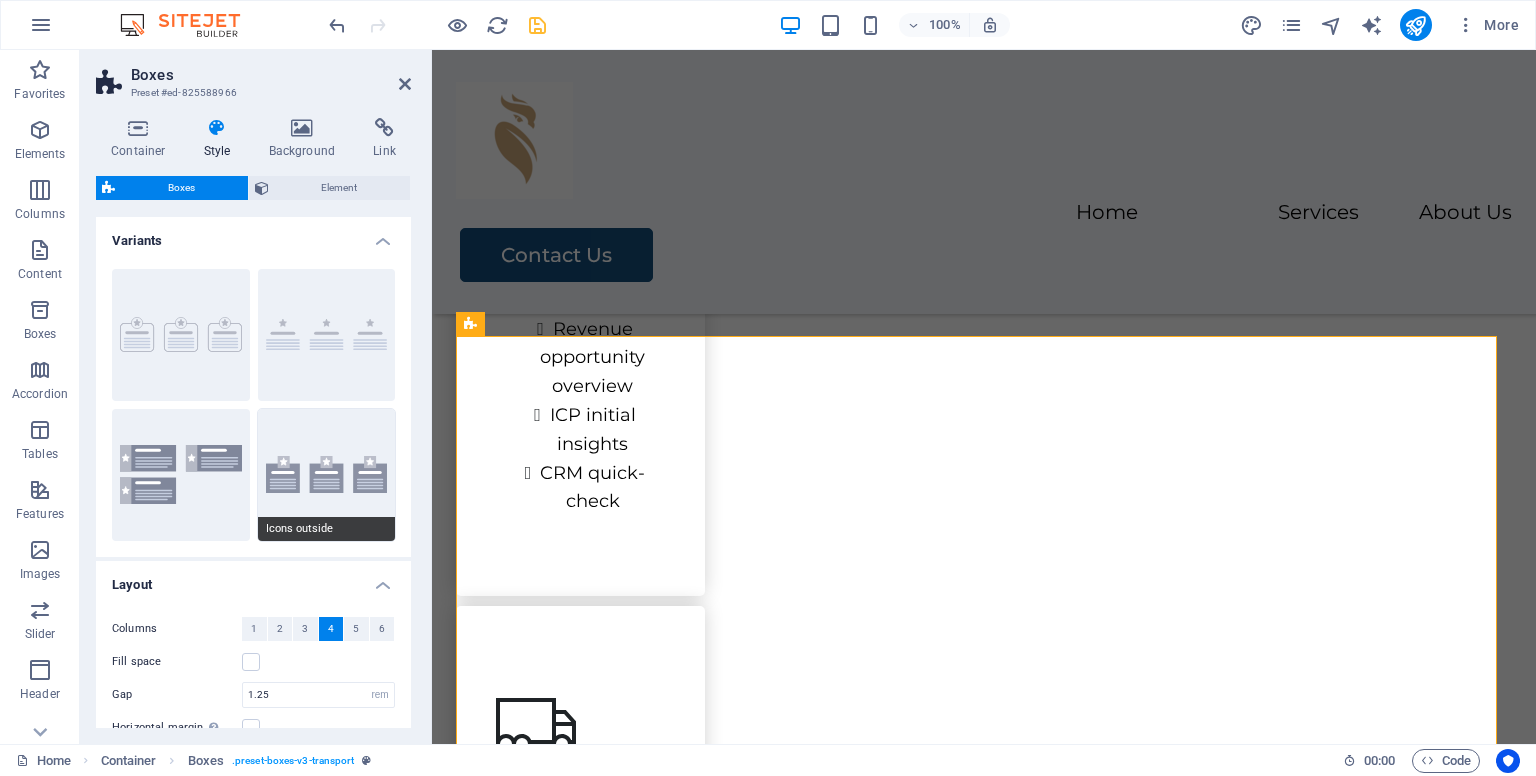 click on "Icons outside" at bounding box center [327, 475] 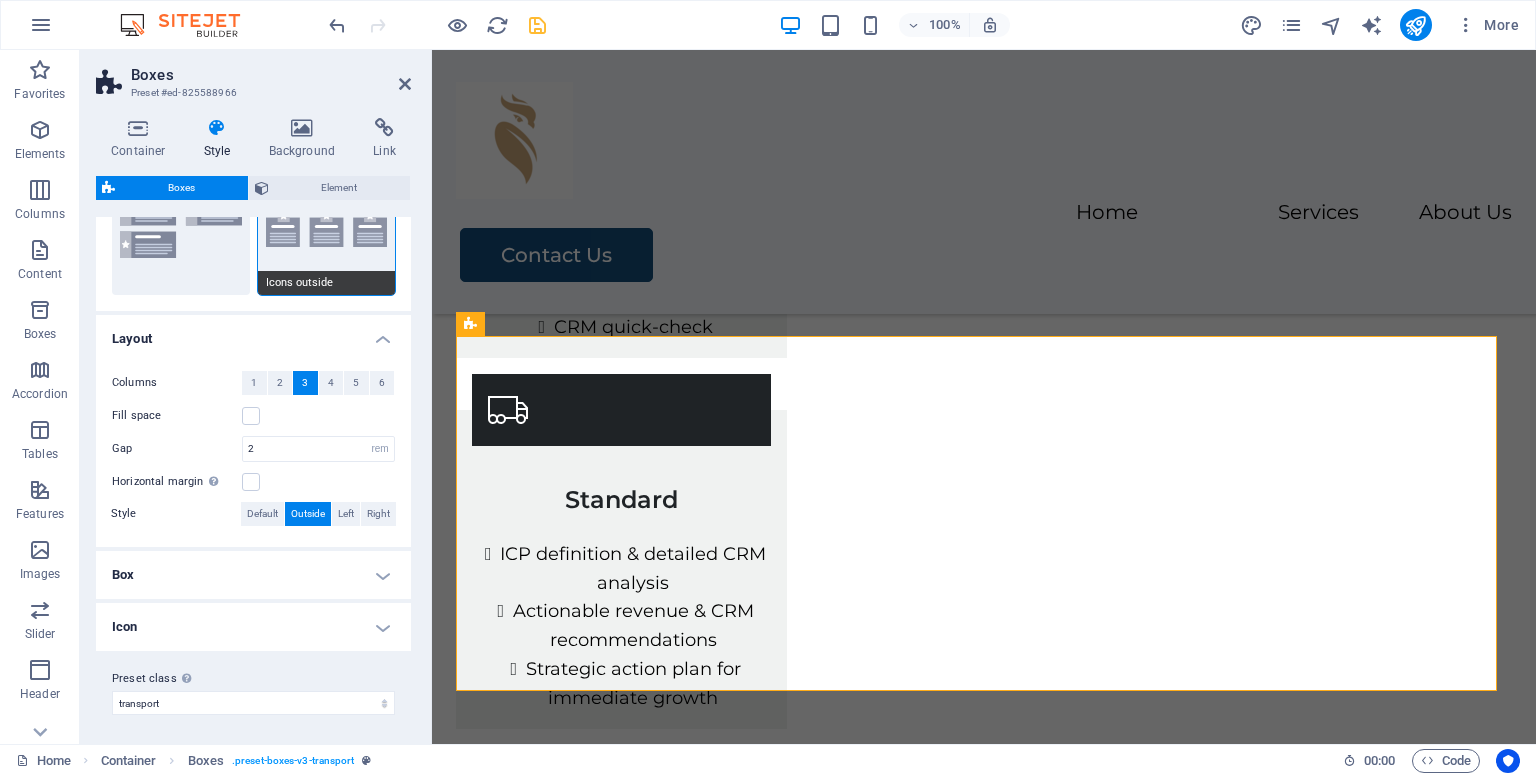 scroll, scrollTop: 248, scrollLeft: 0, axis: vertical 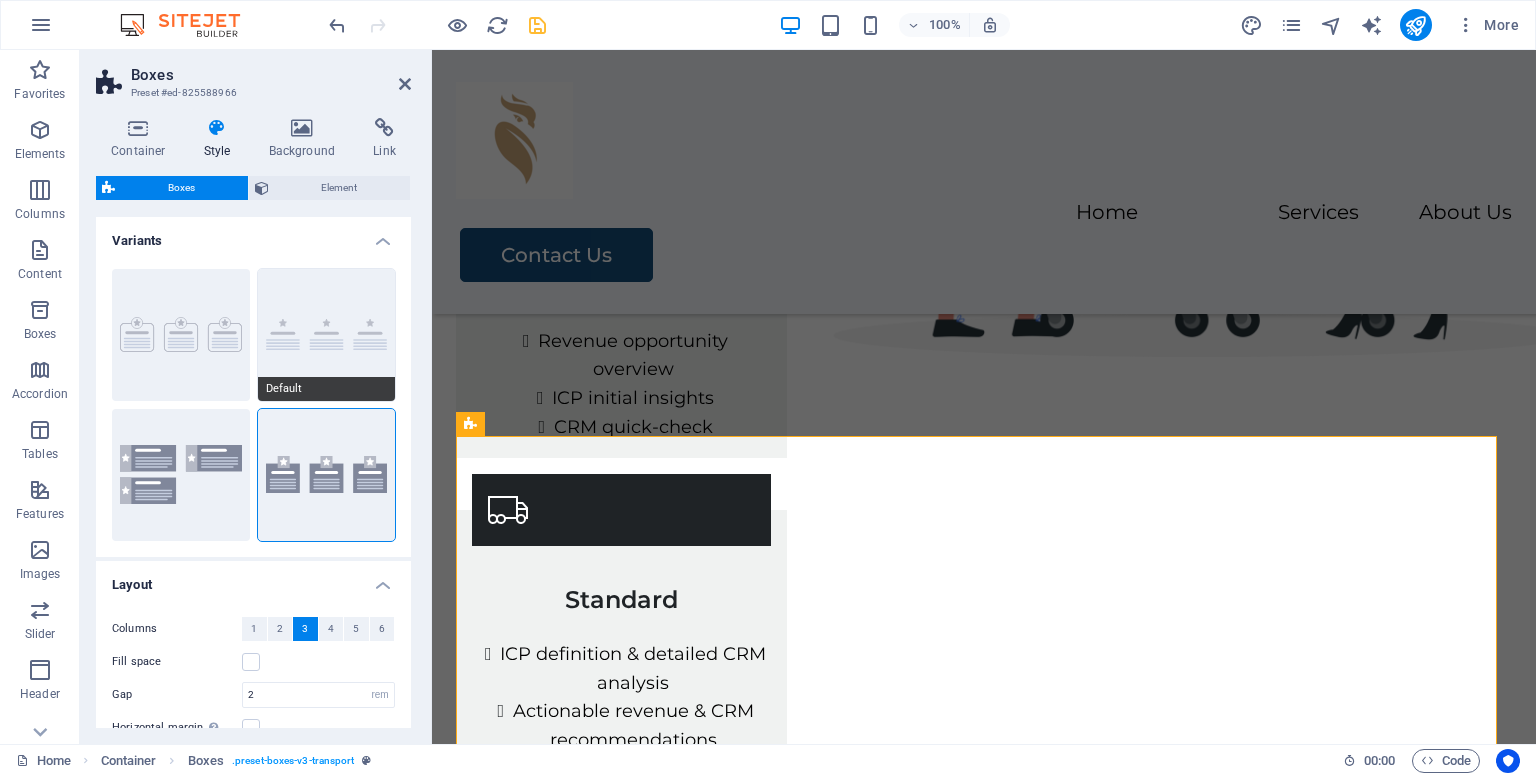 click on "Default" at bounding box center (327, 335) 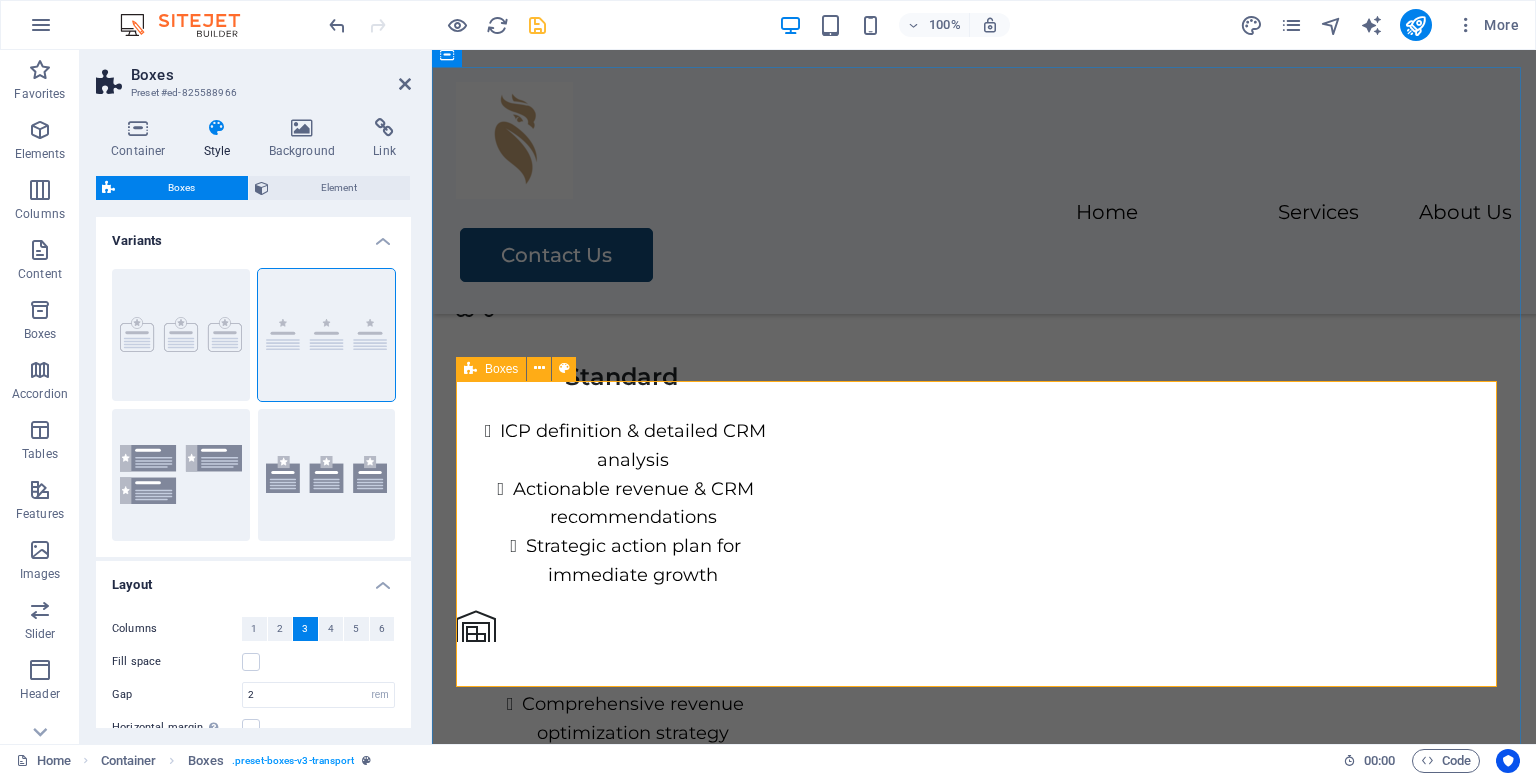 scroll, scrollTop: 1219, scrollLeft: 0, axis: vertical 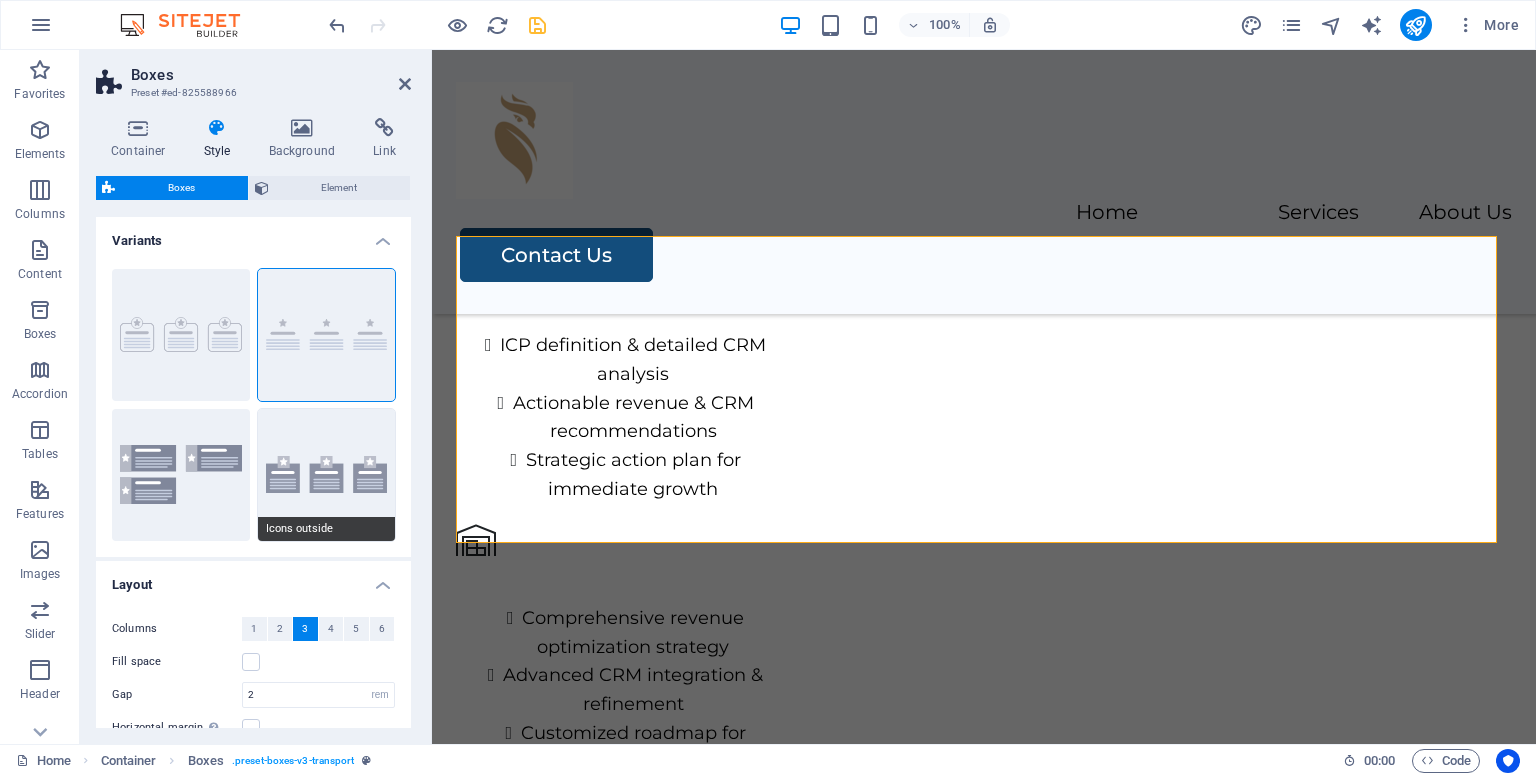 click on "Icons outside" at bounding box center (327, 475) 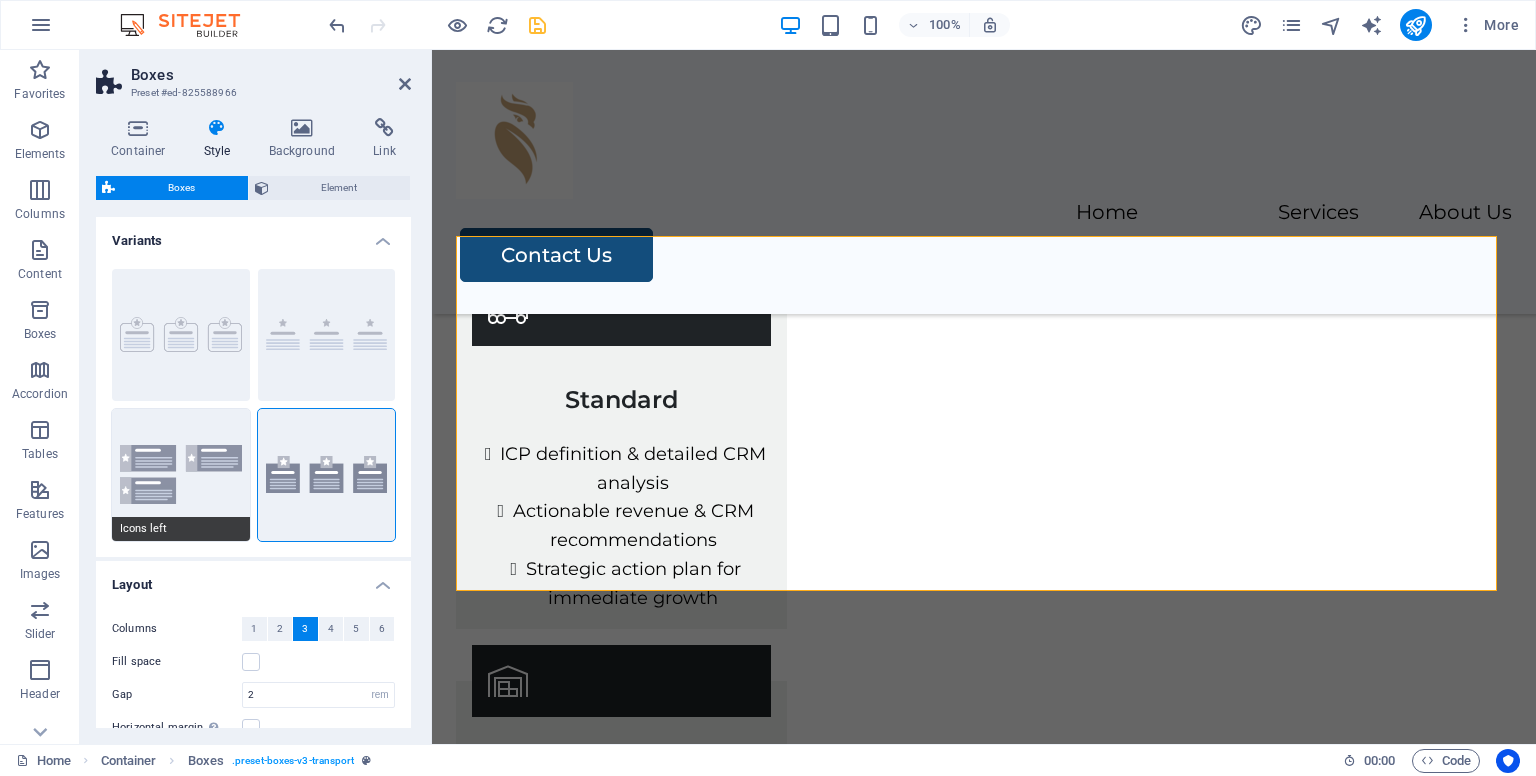 click on "Icons left" at bounding box center [181, 475] 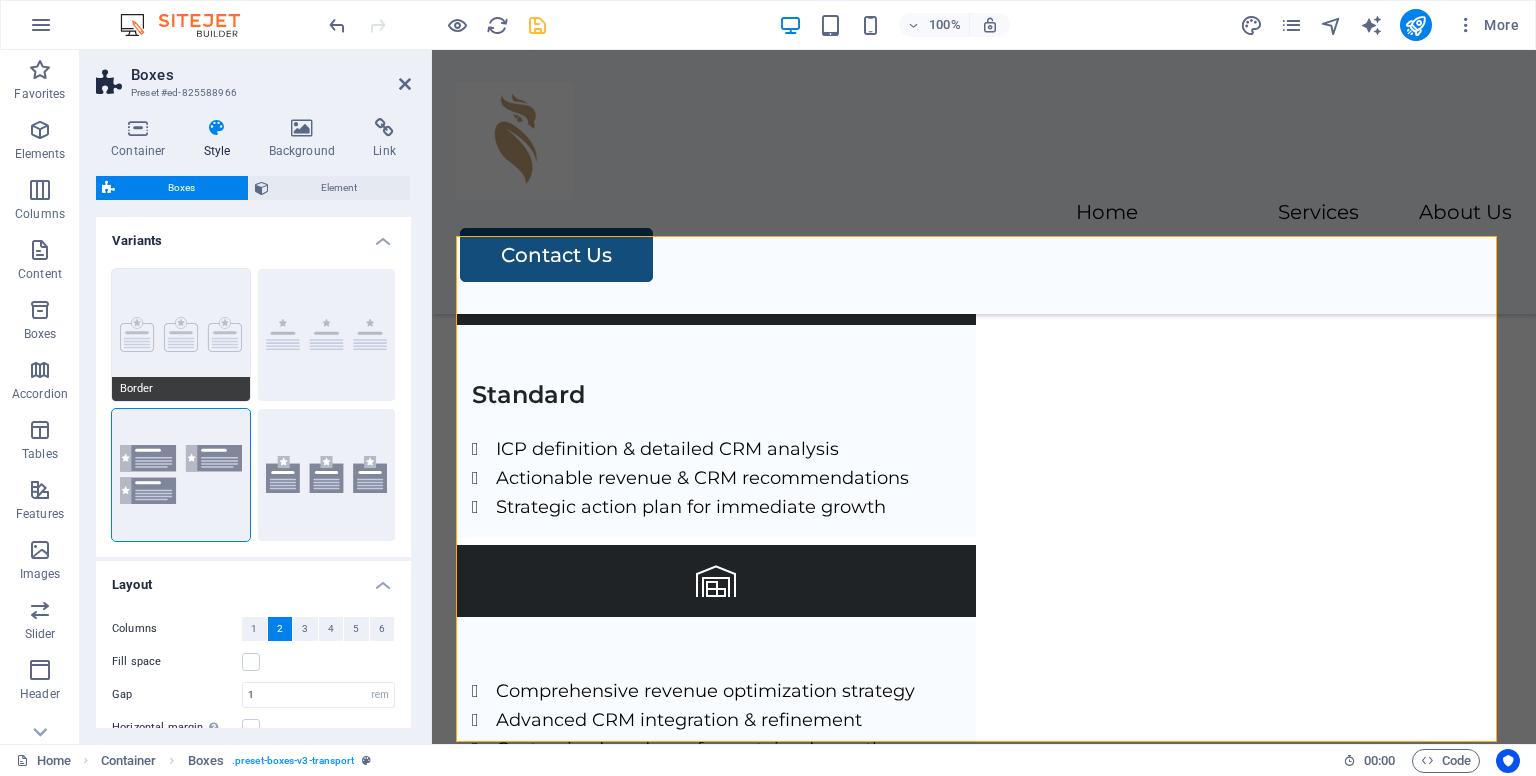 click on "Border" at bounding box center (181, 335) 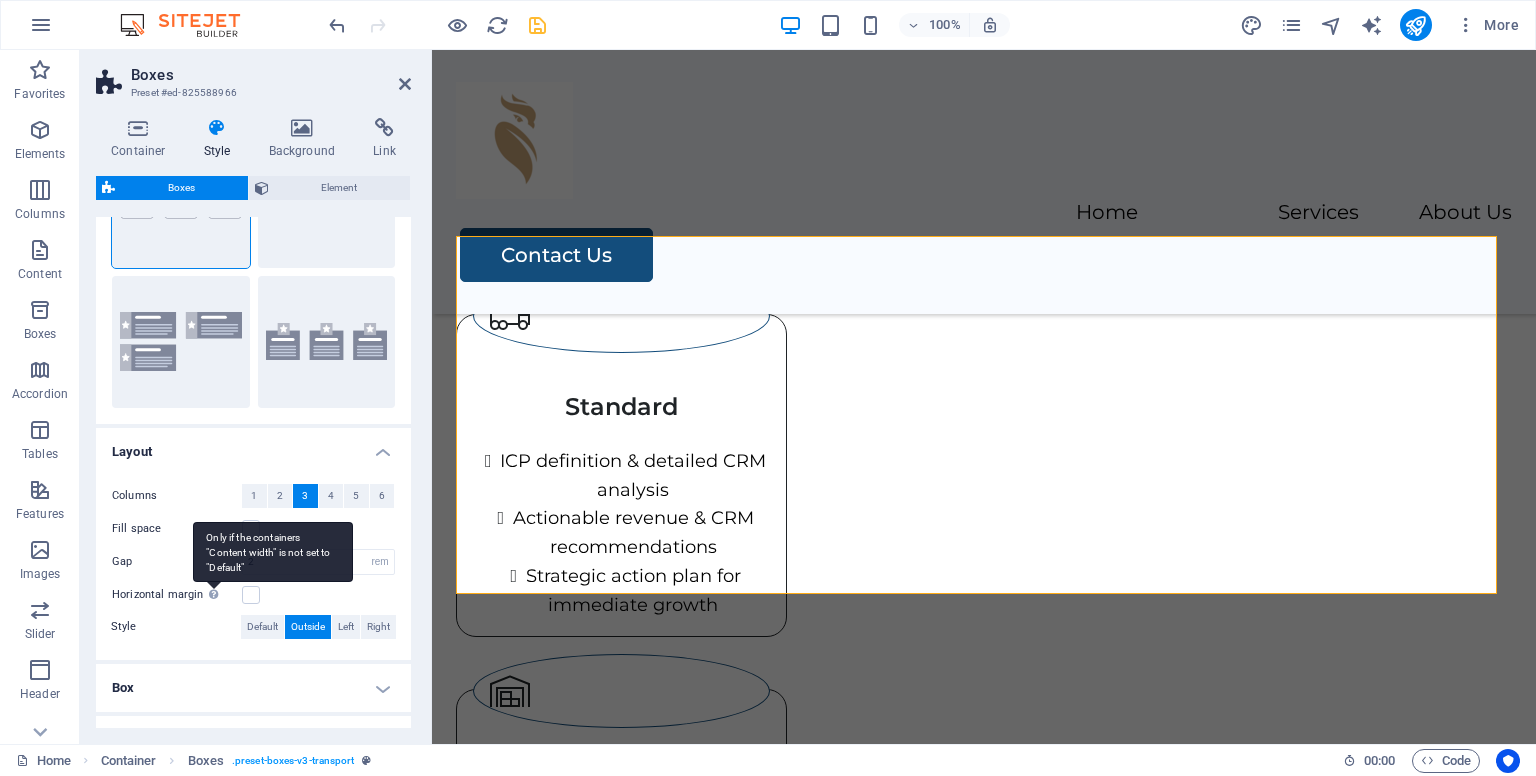 scroll, scrollTop: 248, scrollLeft: 0, axis: vertical 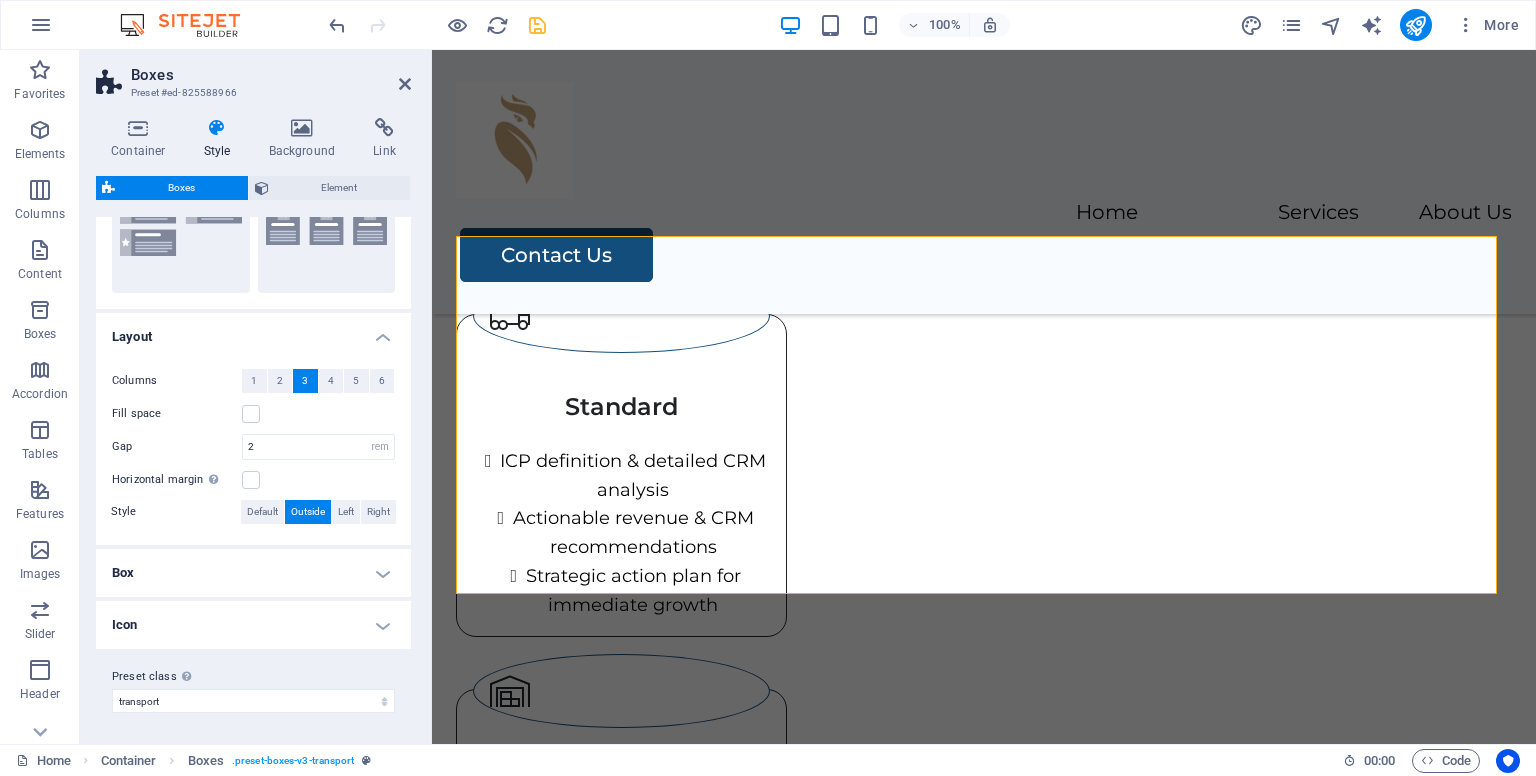 click on "Box" at bounding box center [253, 573] 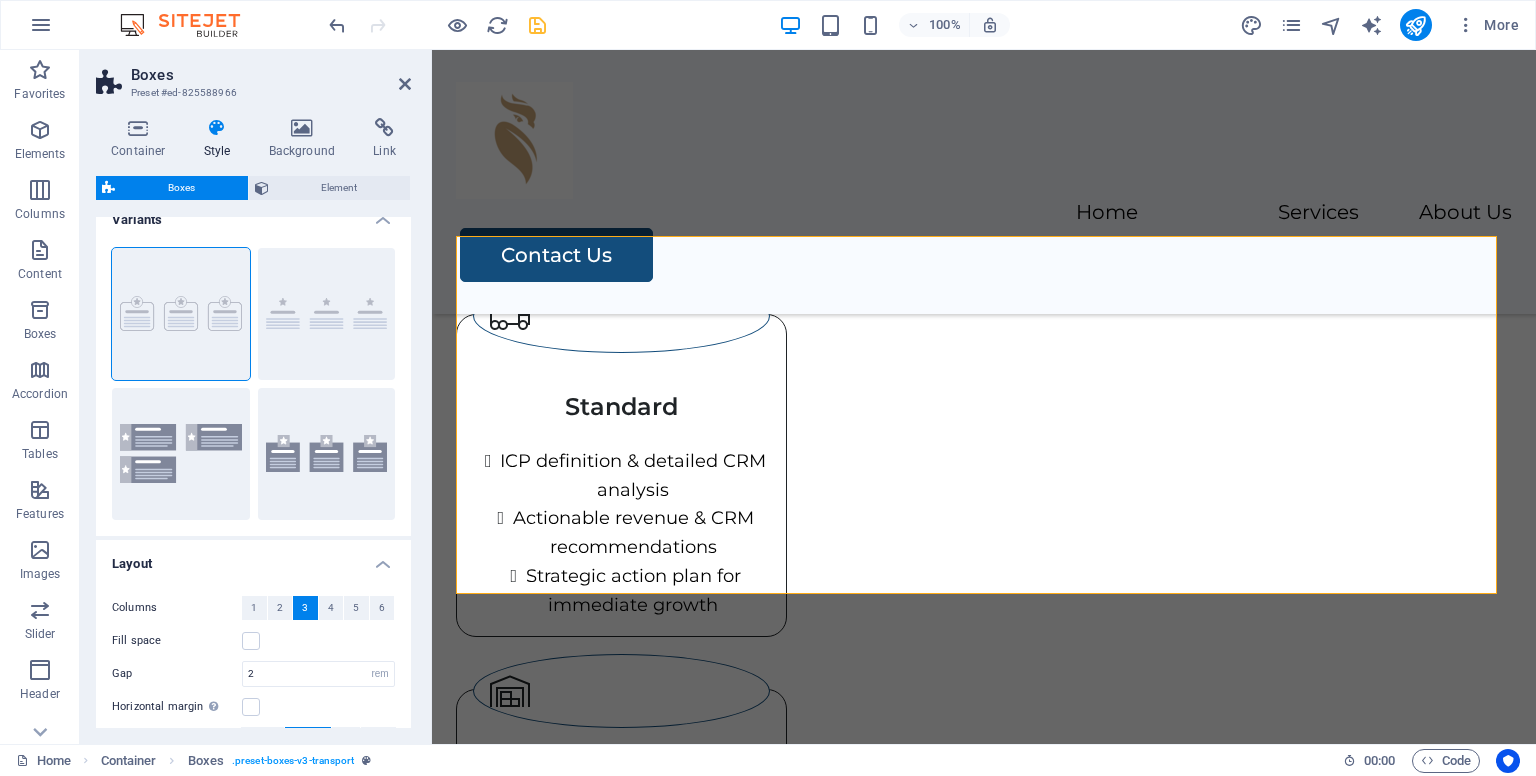 scroll, scrollTop: 0, scrollLeft: 0, axis: both 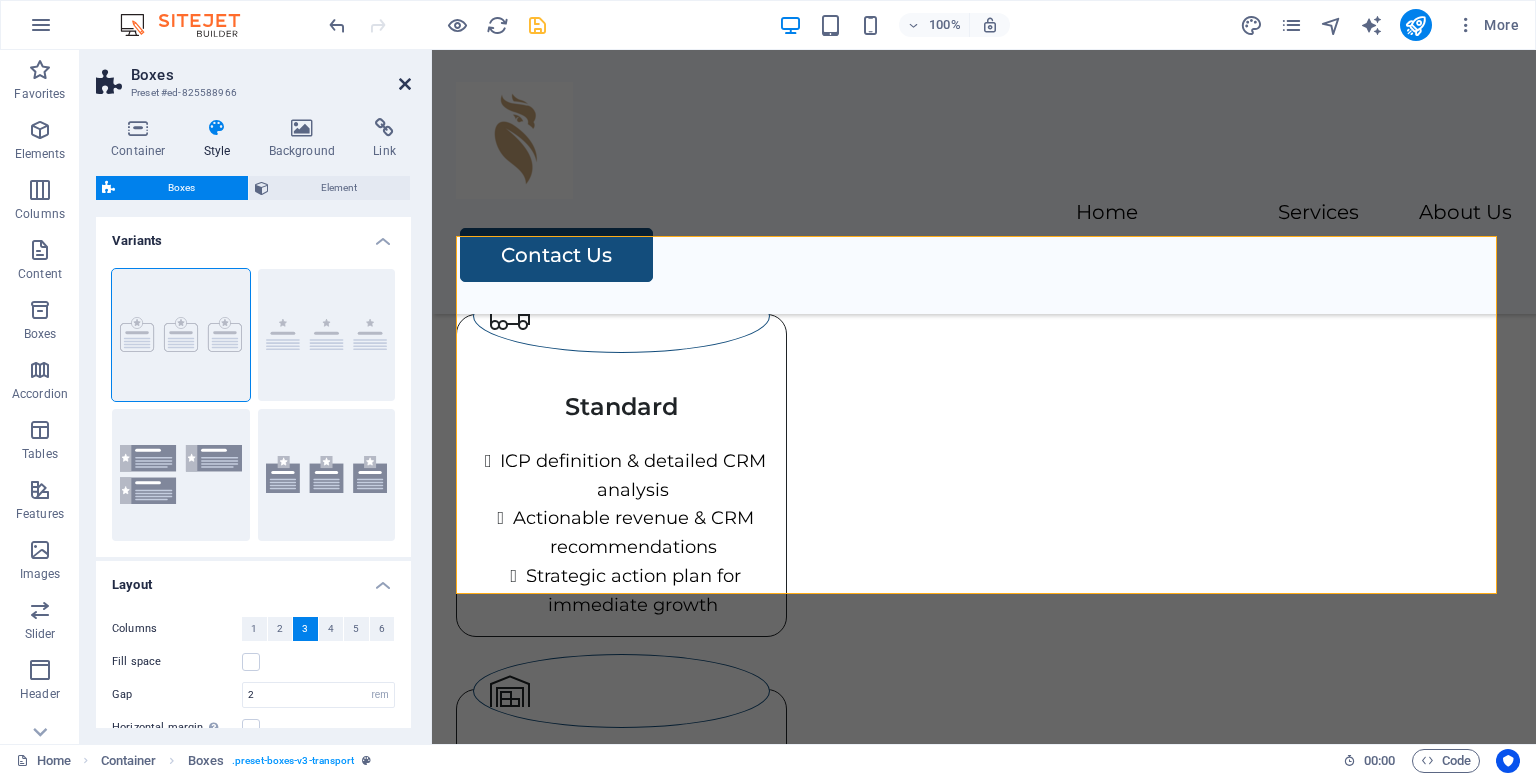 click at bounding box center [405, 84] 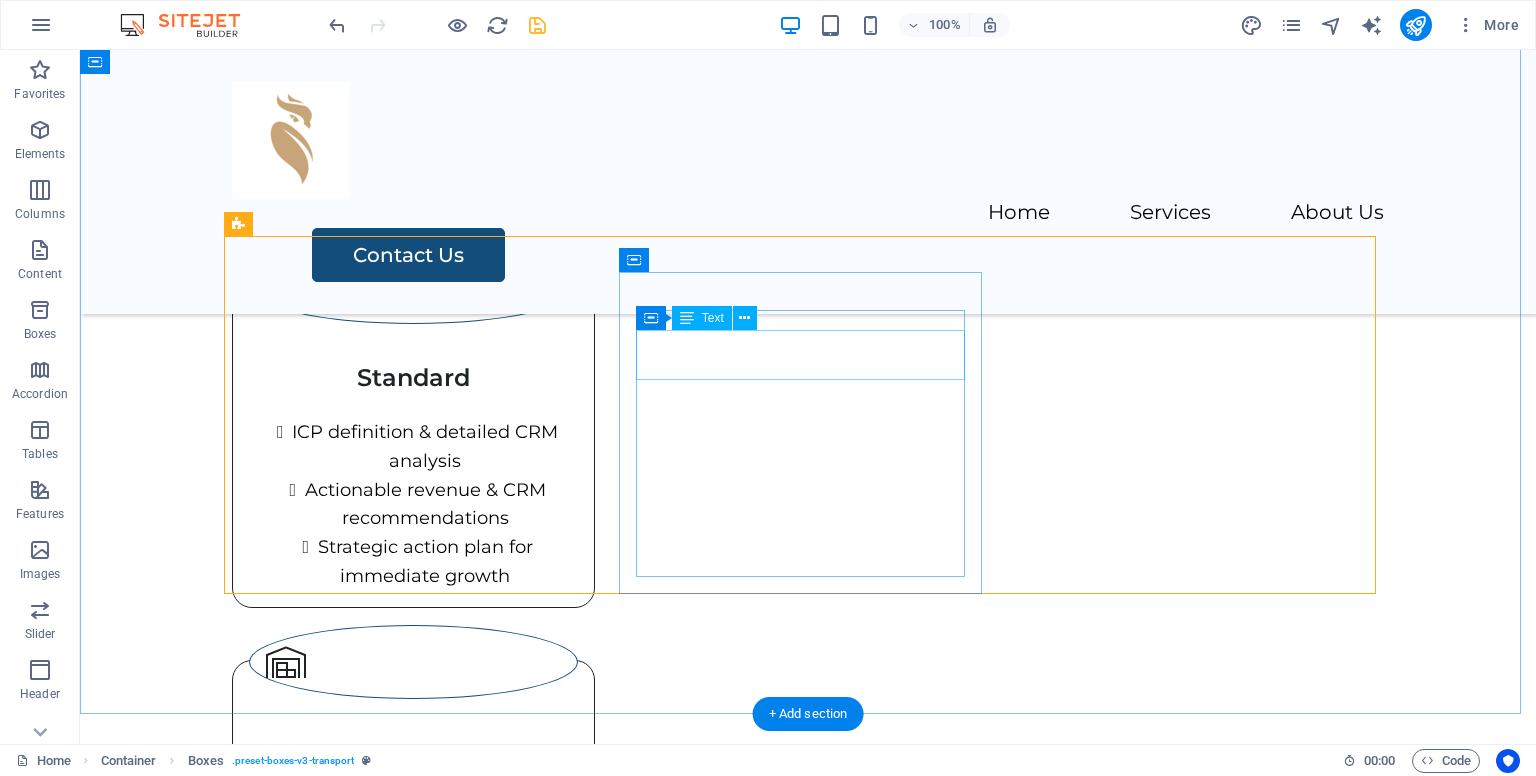 click on "Standard" at bounding box center (413, 369) 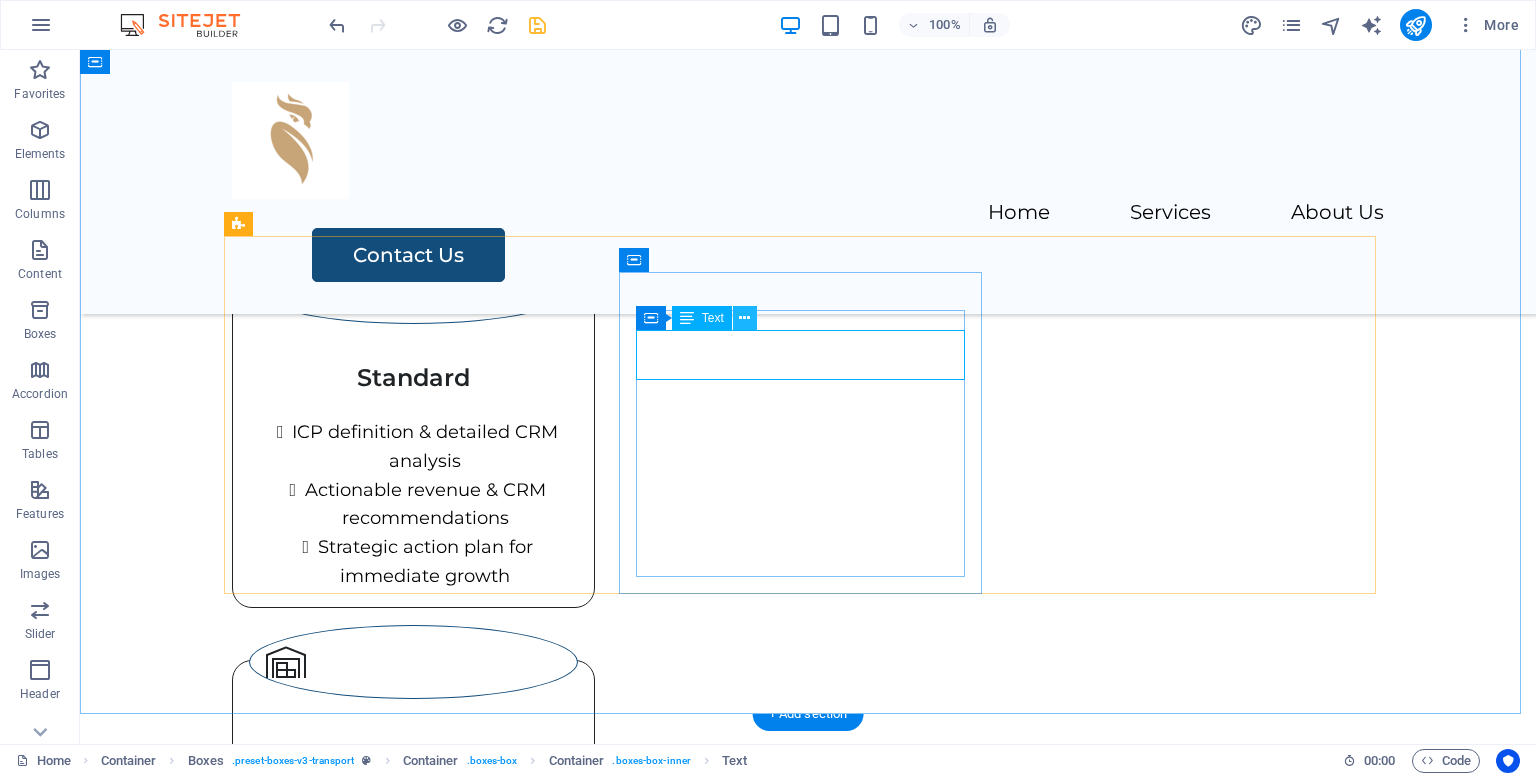 click at bounding box center (745, 318) 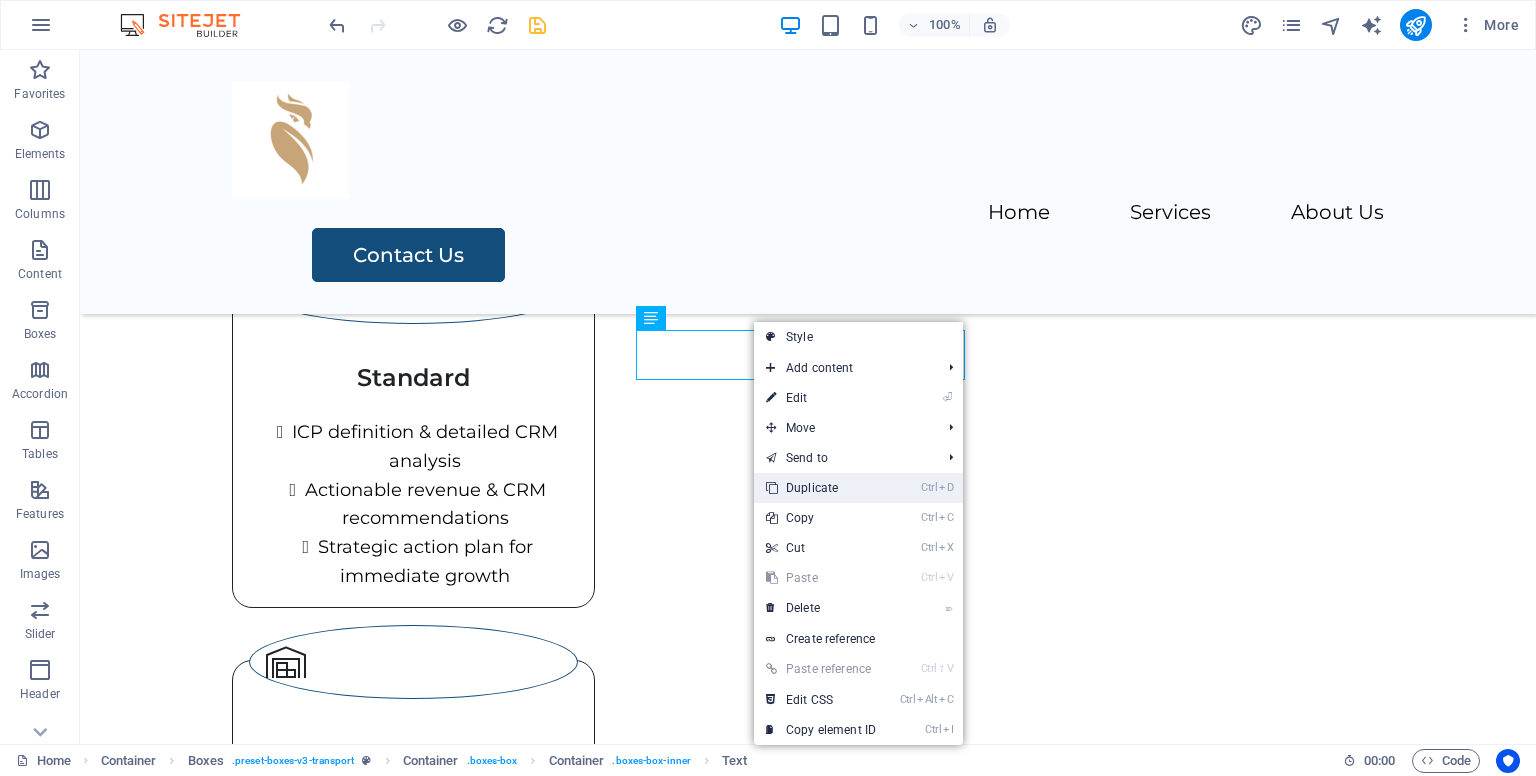 click on "Ctrl D  Duplicate" at bounding box center (821, 488) 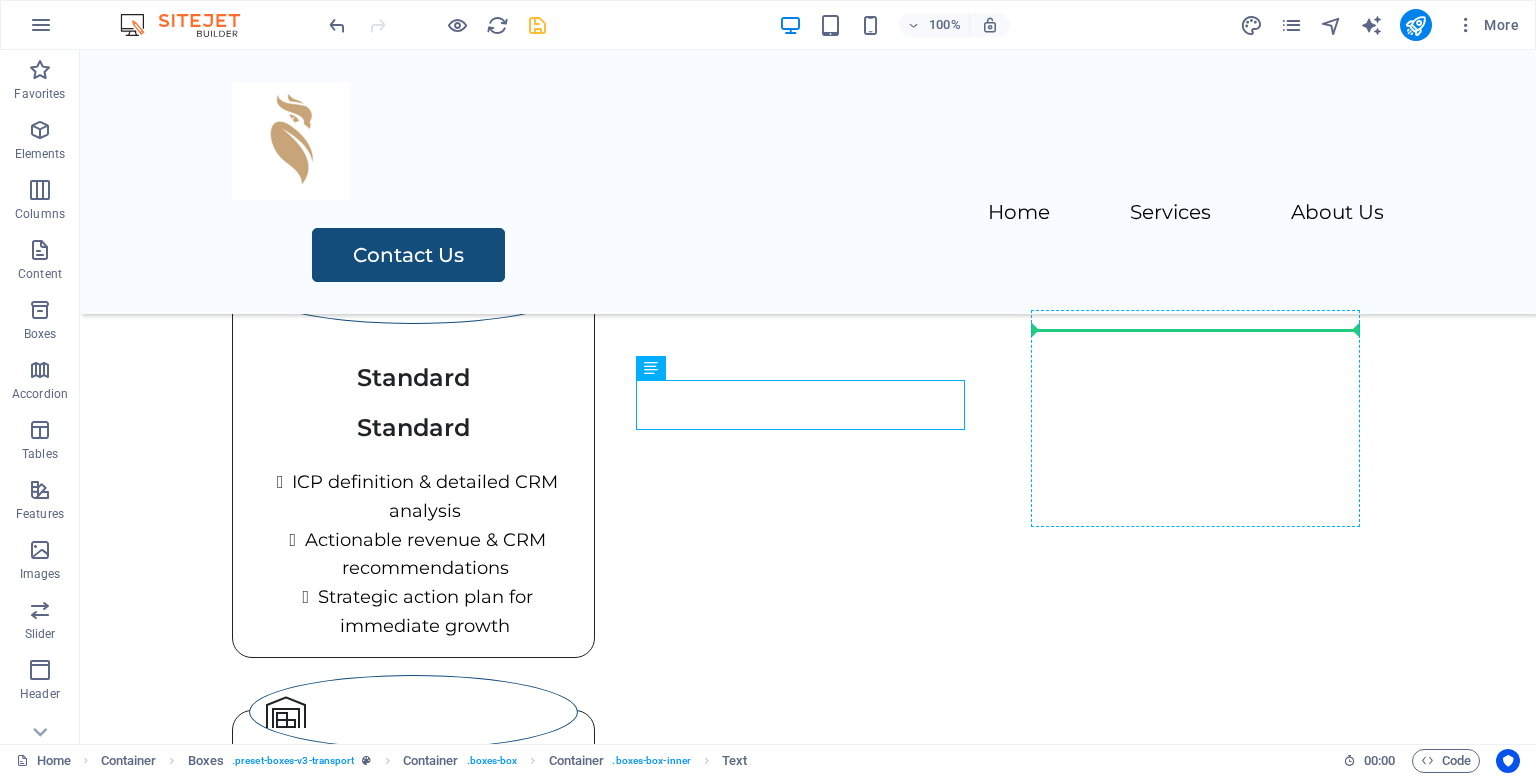drag, startPoint x: 867, startPoint y: 397, endPoint x: 1199, endPoint y: 339, distance: 337.0282 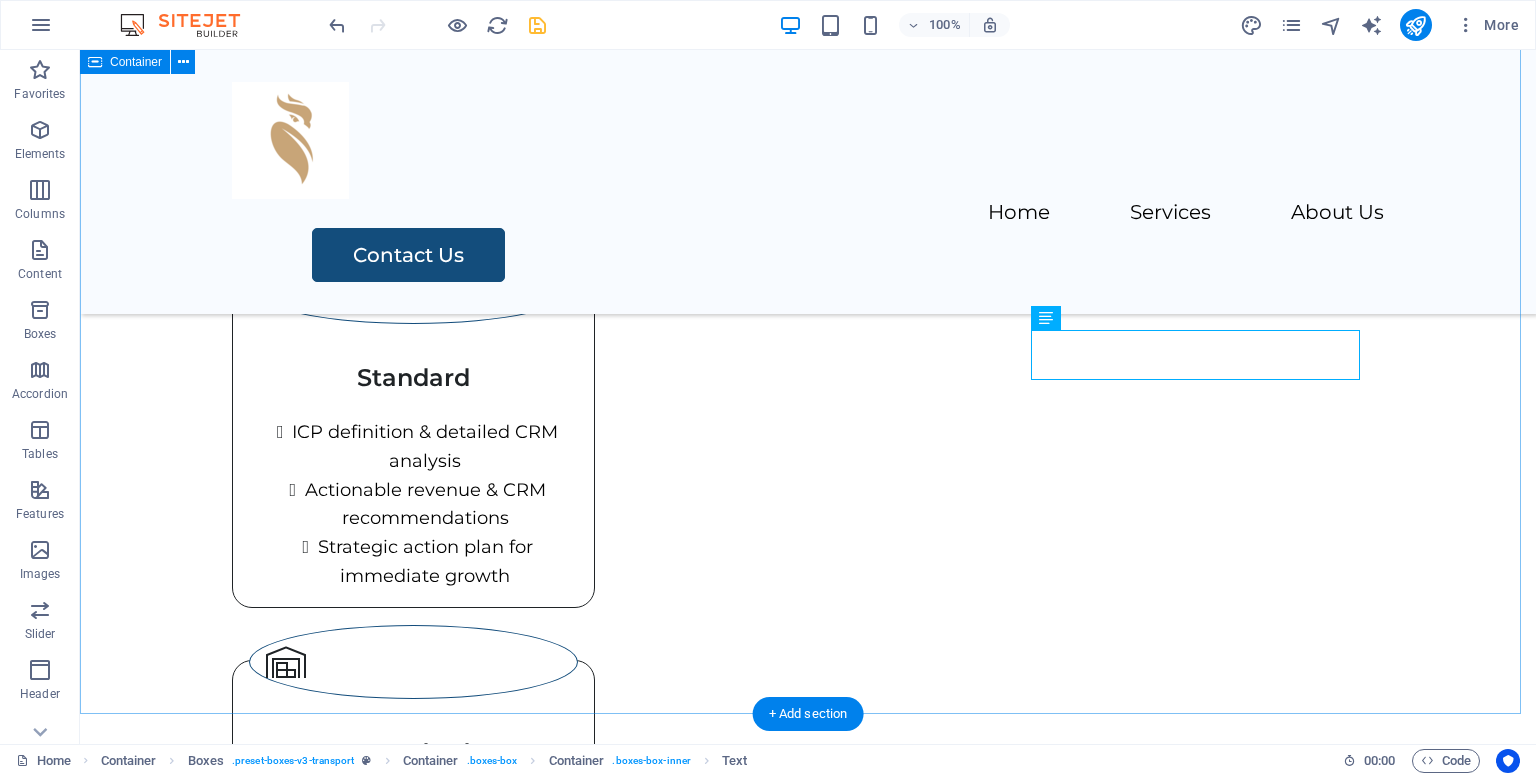click on "Our Services Identify Your Ideal Customers and  Maximize Revenue with Revfluencer Exploratory Revenue opportunity overview ICP initial insights CRM quick-check Standard ICP definition & detailed CRM analysis Actionable revenue & CRM recommendations Strategic action plan for immediate growth Standard Comprehensive revenue optimization strategy Advanced CRM integration & refinement Customized roadmap for sustained growth" at bounding box center (808, 375) 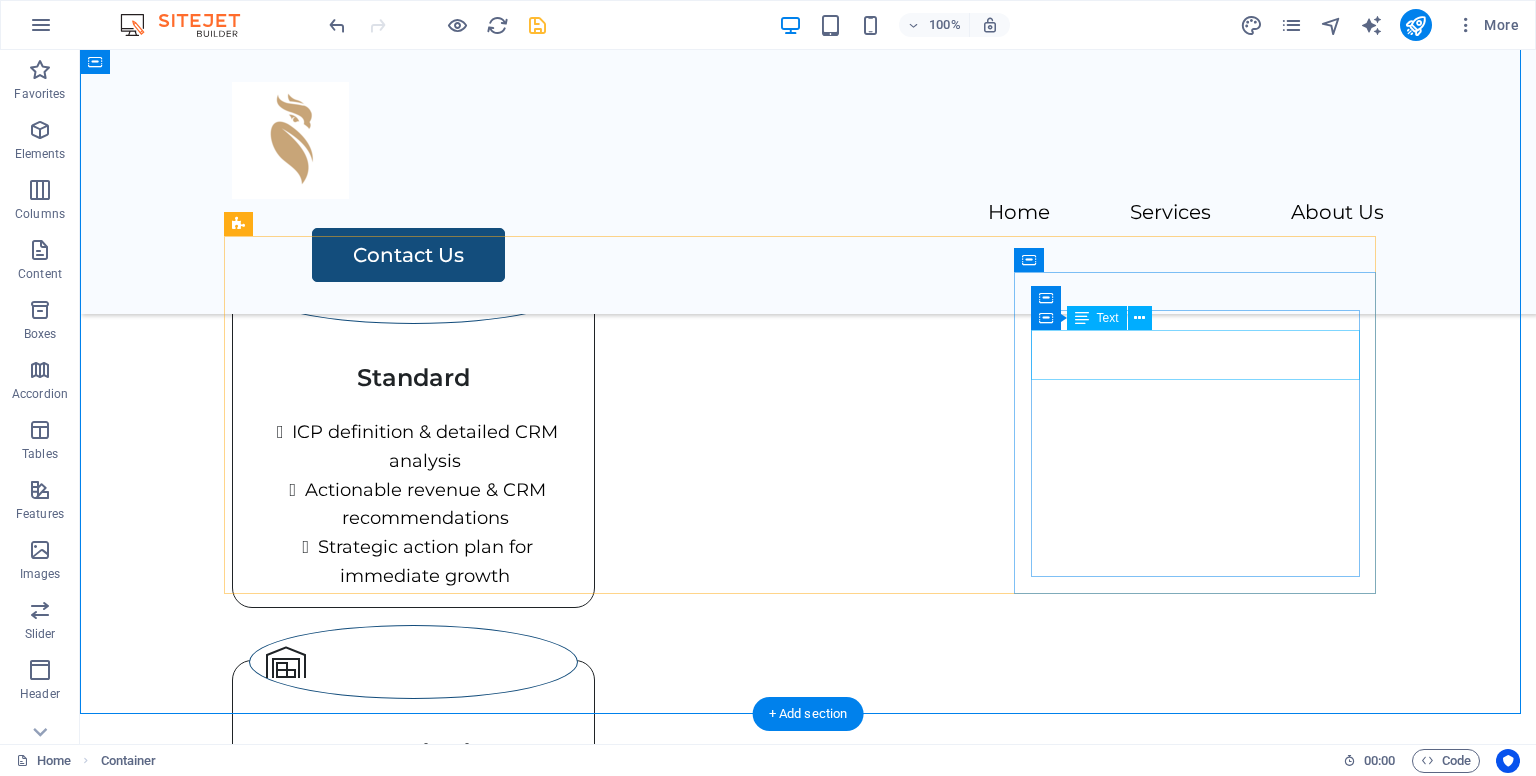 click on "Standard" at bounding box center (413, 744) 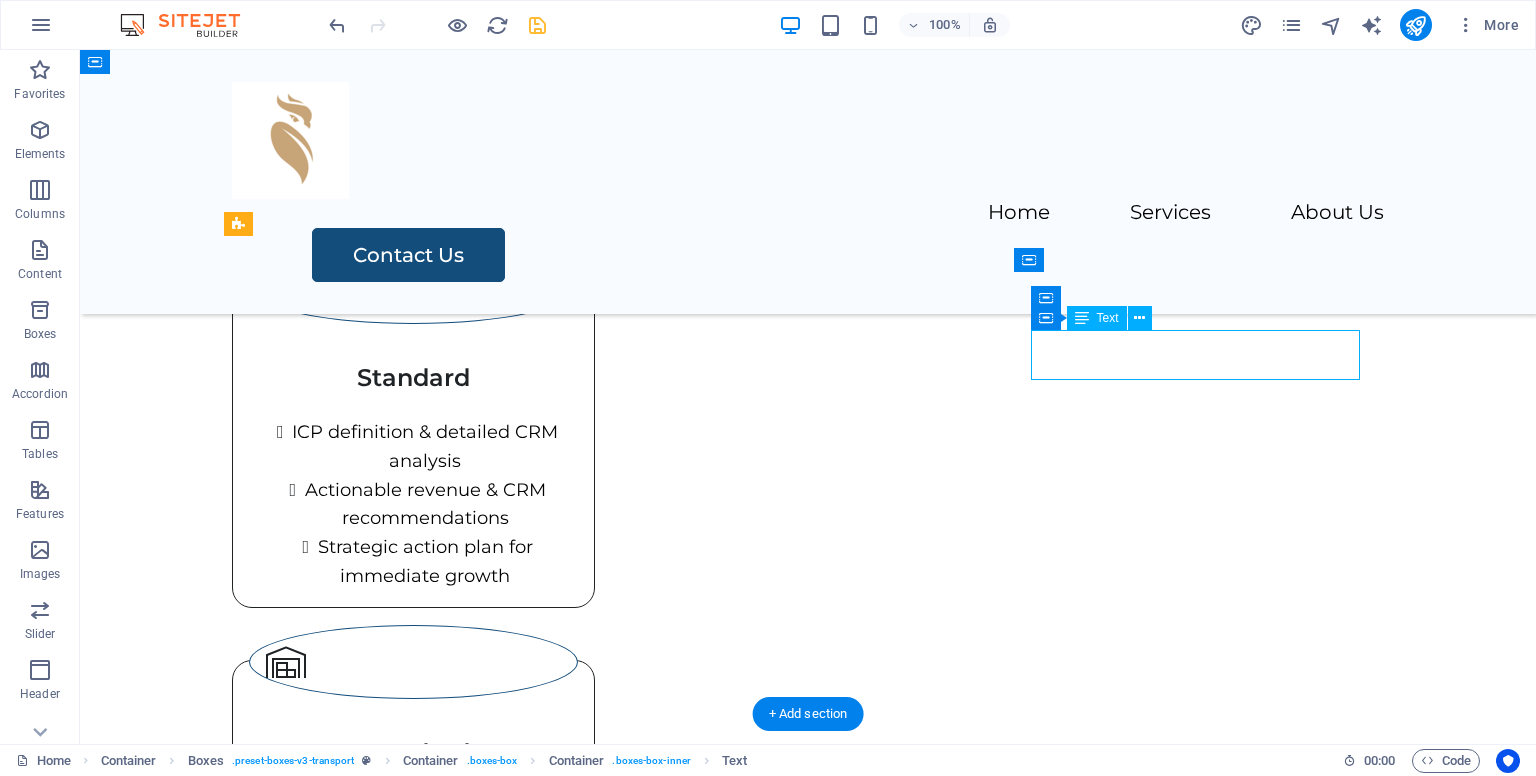 click on "Standard" at bounding box center (413, 744) 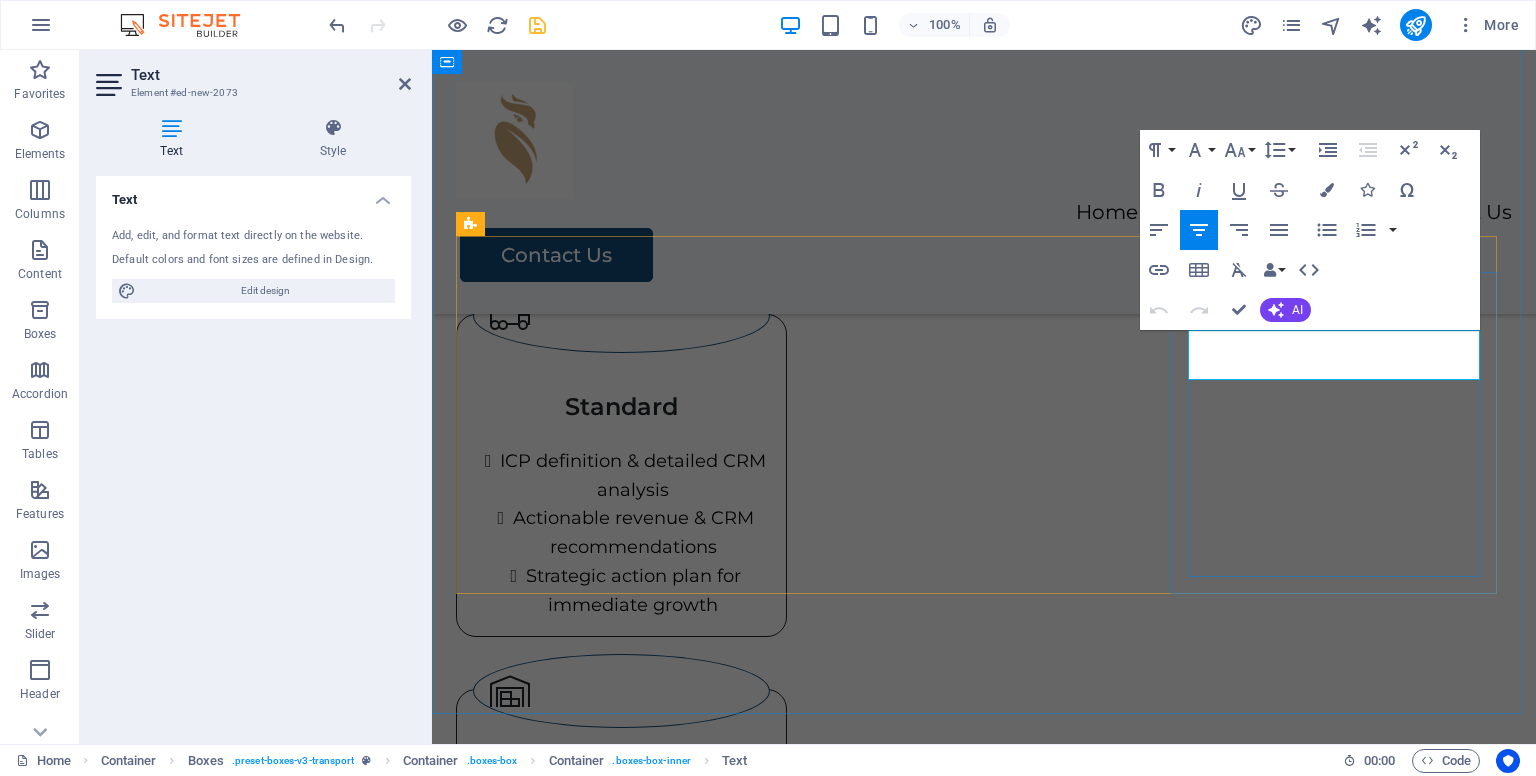 drag, startPoint x: 1390, startPoint y: 354, endPoint x: 1296, endPoint y: 361, distance: 94.26028 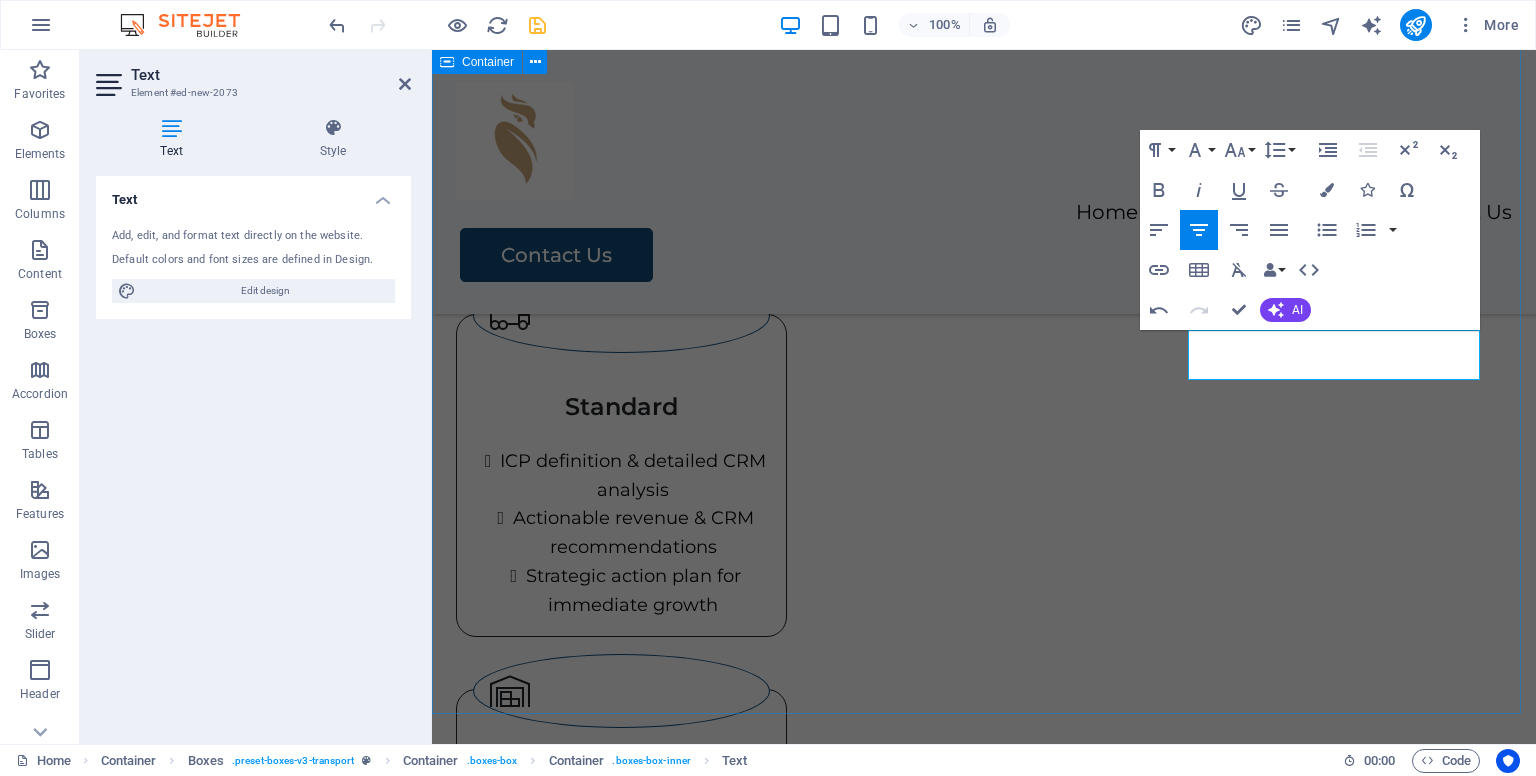 click on "Our Services Identify Your Ideal Customers and  Maximize Revenue with Revfluencer Exploratory Revenue opportunity overview ICP initial insights CRM quick-check Standard ICP definition & detailed CRM analysis Actionable revenue & CRM recommendations Strategic action plan for immediate growth Thorough Comprehensive revenue optimization strategy Advanced CRM integration & refinement Customized roadmap for sustained growth" at bounding box center [984, 389] 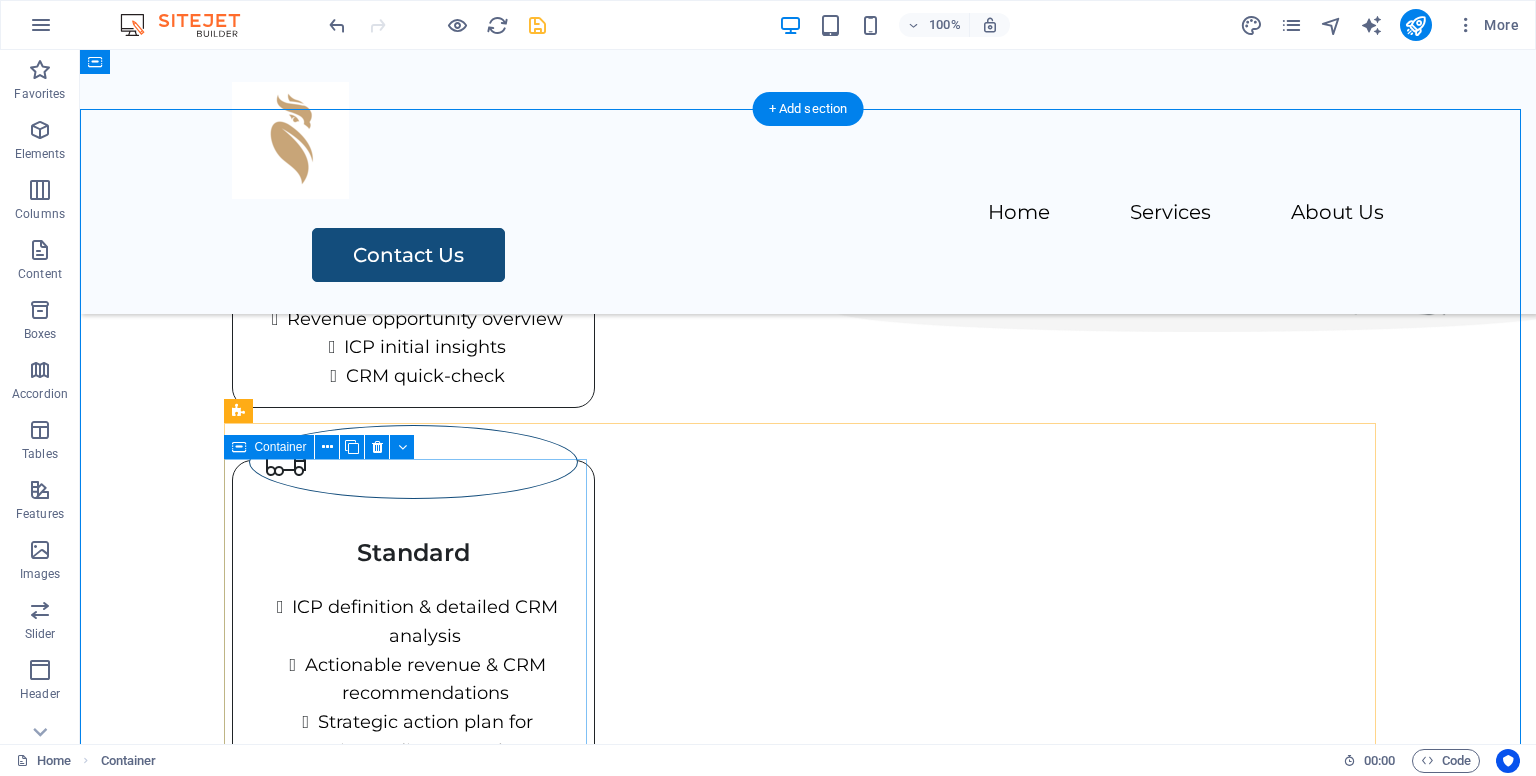 scroll, scrollTop: 1019, scrollLeft: 0, axis: vertical 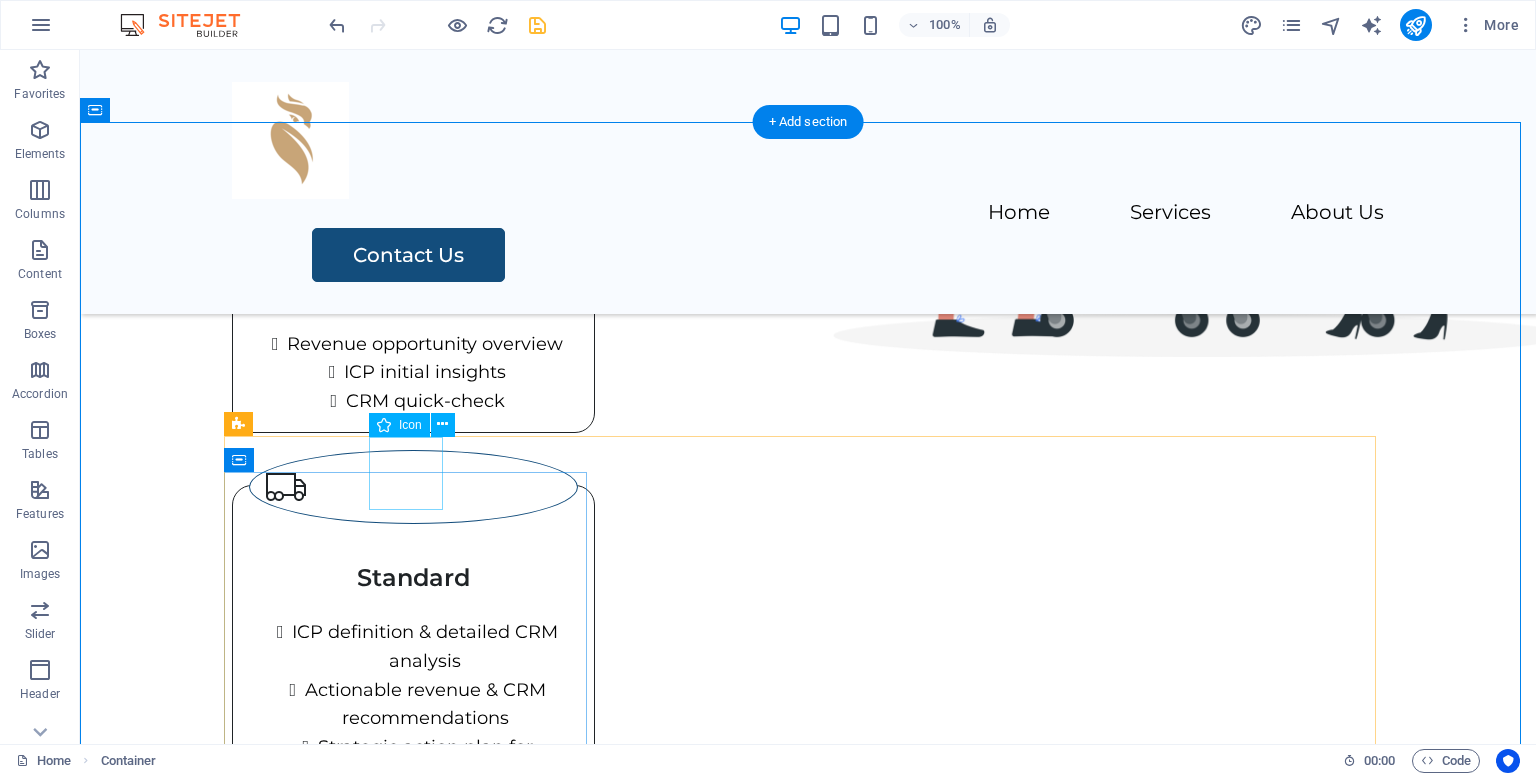 click at bounding box center (413, 199) 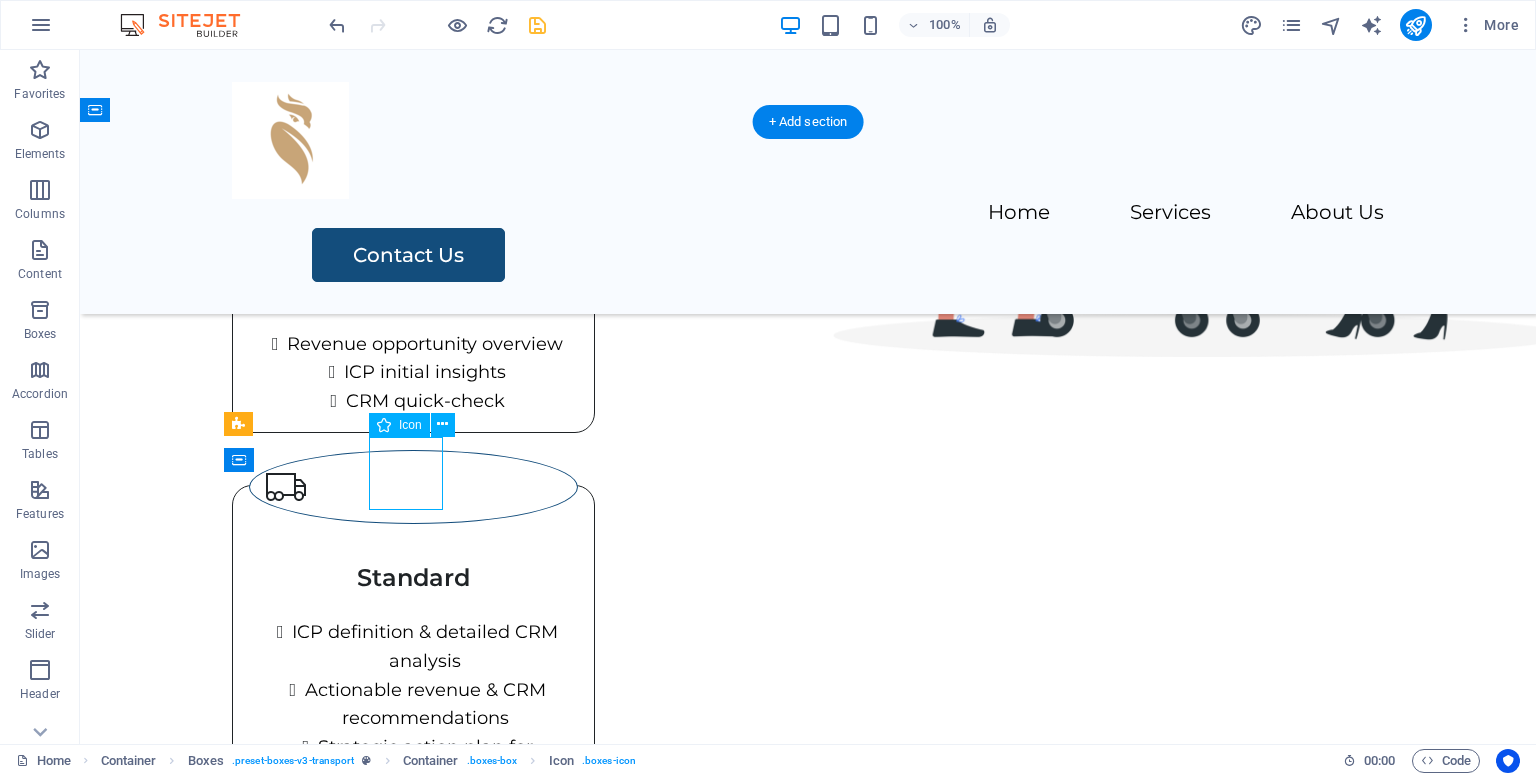 click at bounding box center [413, 199] 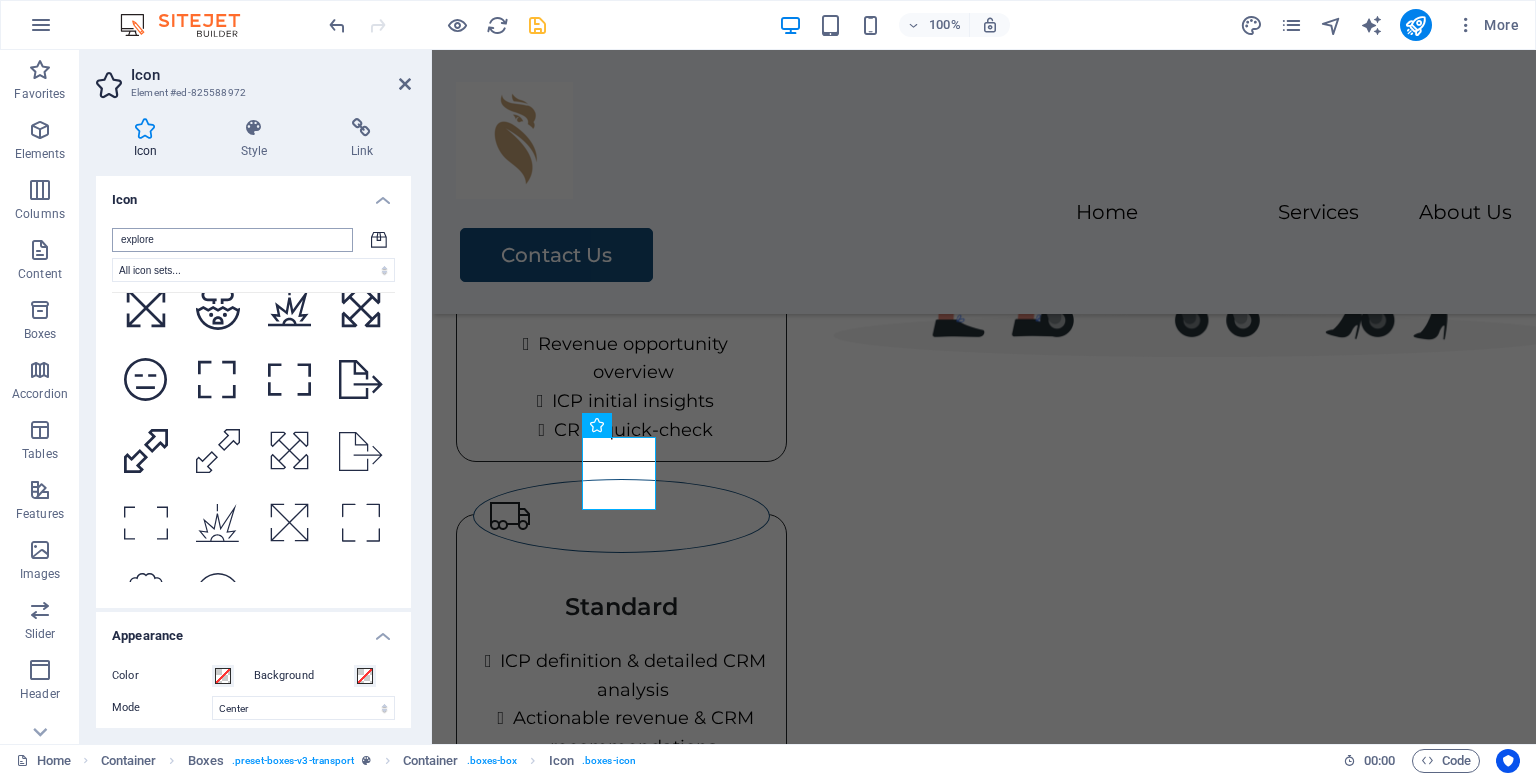 scroll, scrollTop: 0, scrollLeft: 0, axis: both 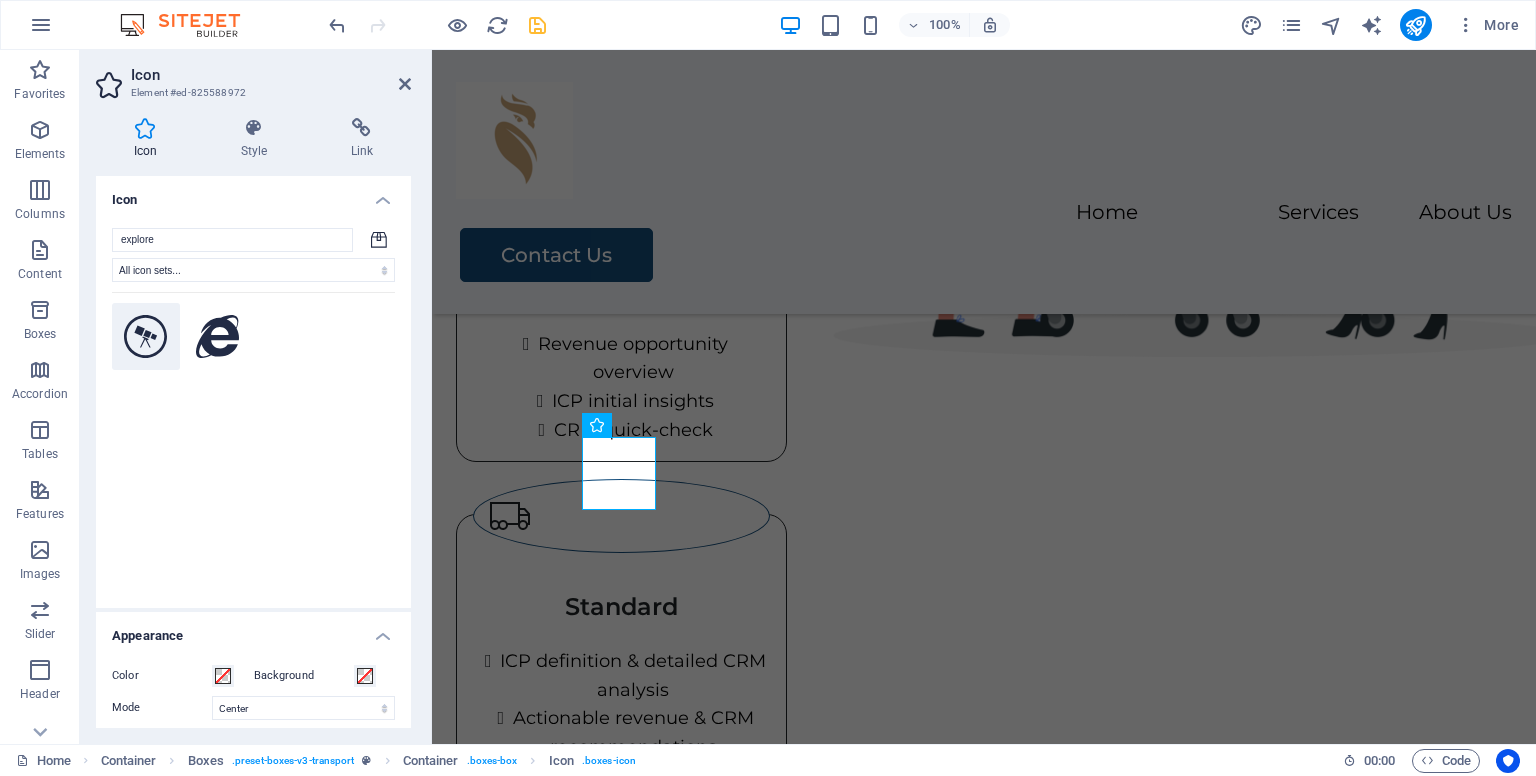 type on "explore" 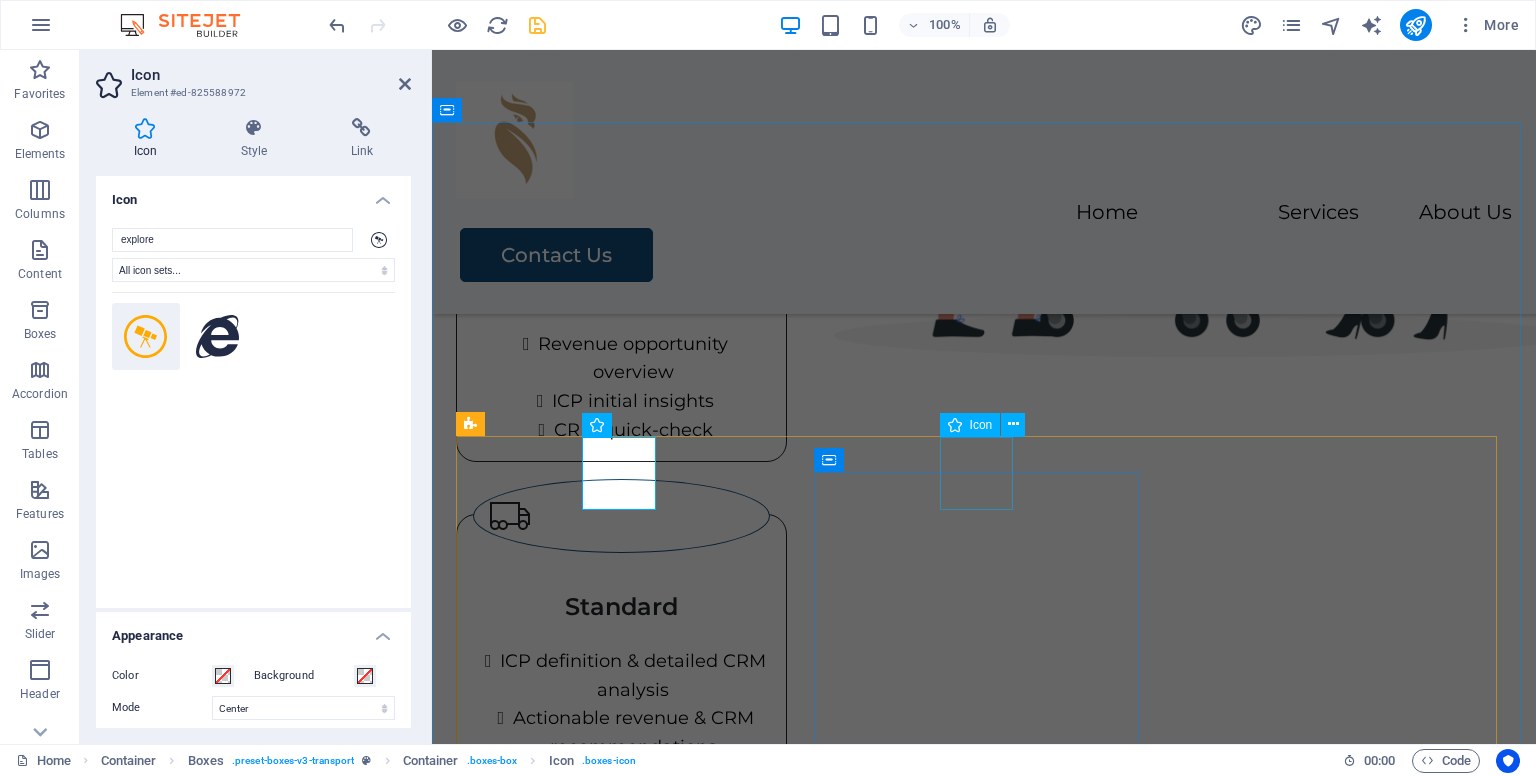 click at bounding box center [621, 516] 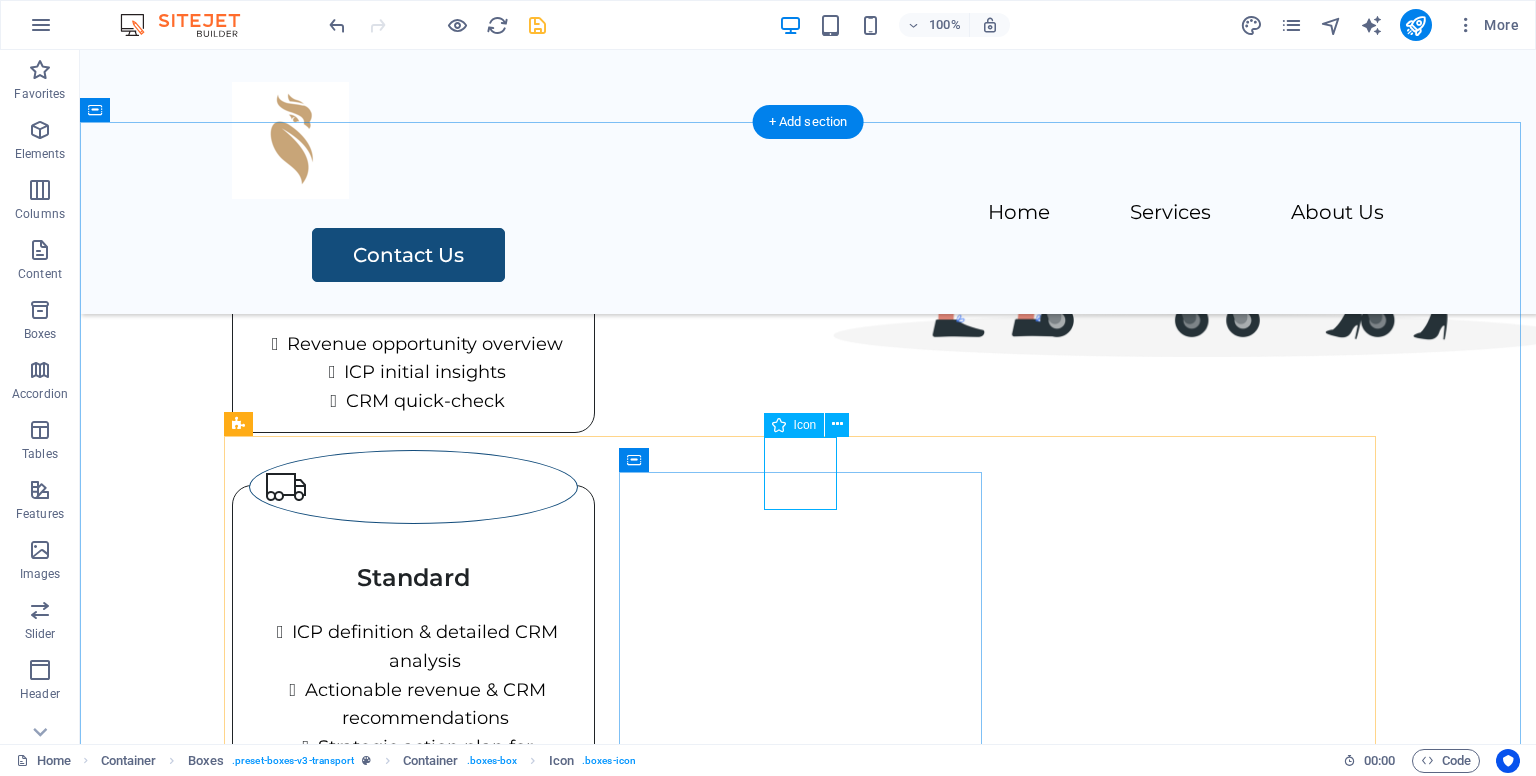 click at bounding box center [413, 487] 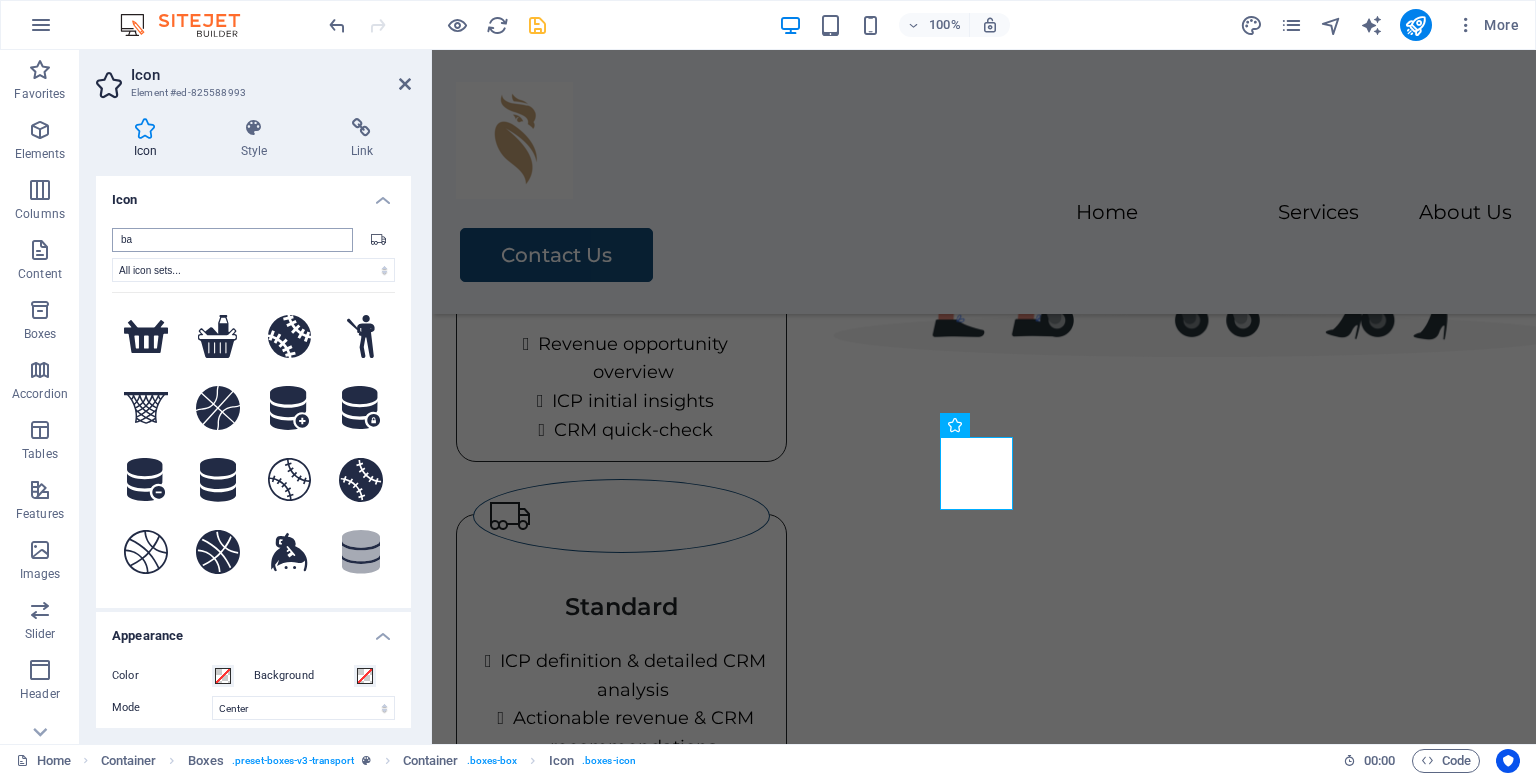 type on "b" 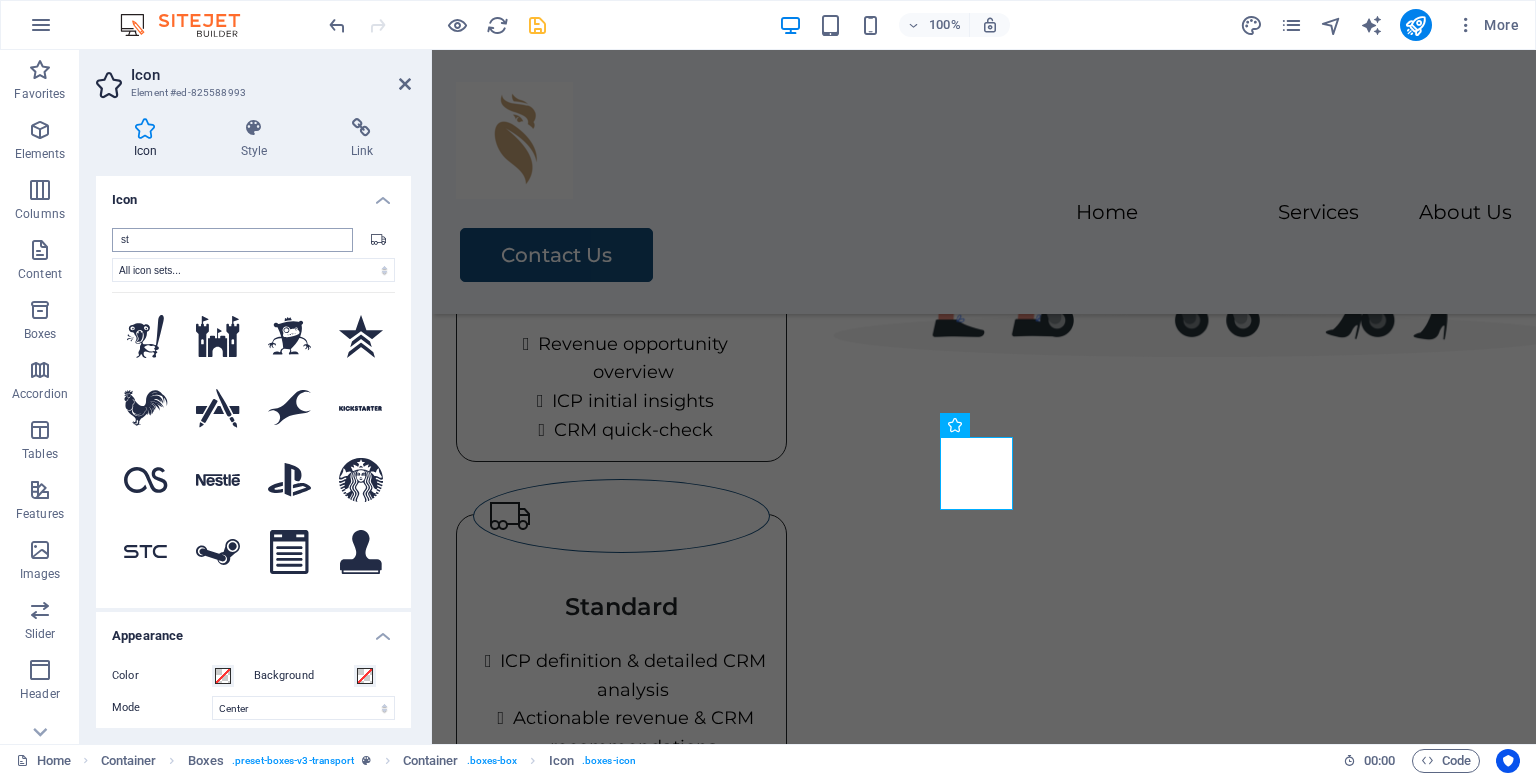 type on "s" 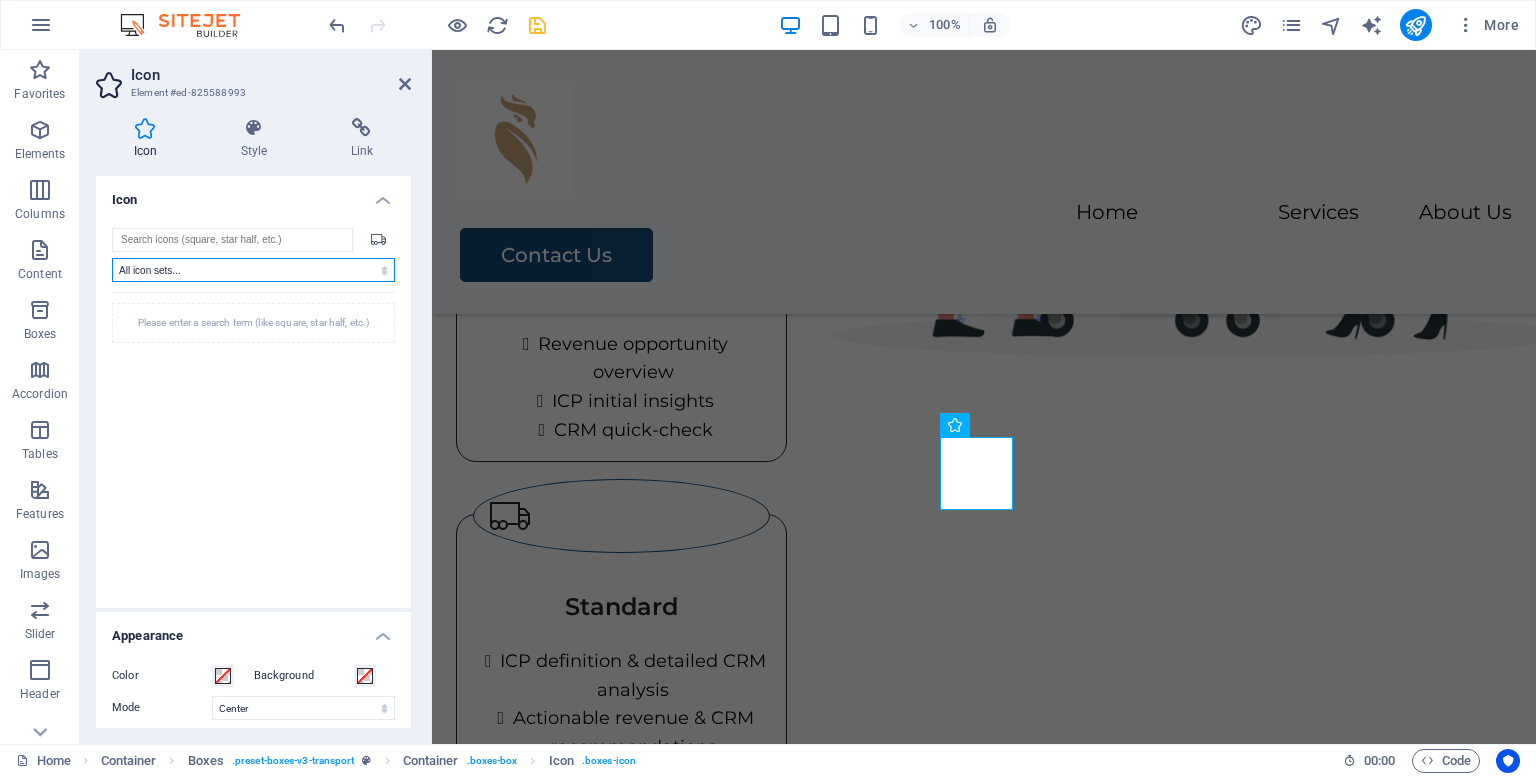 click on "All icon sets... IcoFont Ionicons FontAwesome Brands FontAwesome Duotone FontAwesome Solid FontAwesome Regular FontAwesome Light FontAwesome Thin FontAwesome Sharp Solid FontAwesome Sharp Regular FontAwesome Sharp Light FontAwesome Sharp Thin" at bounding box center (253, 270) 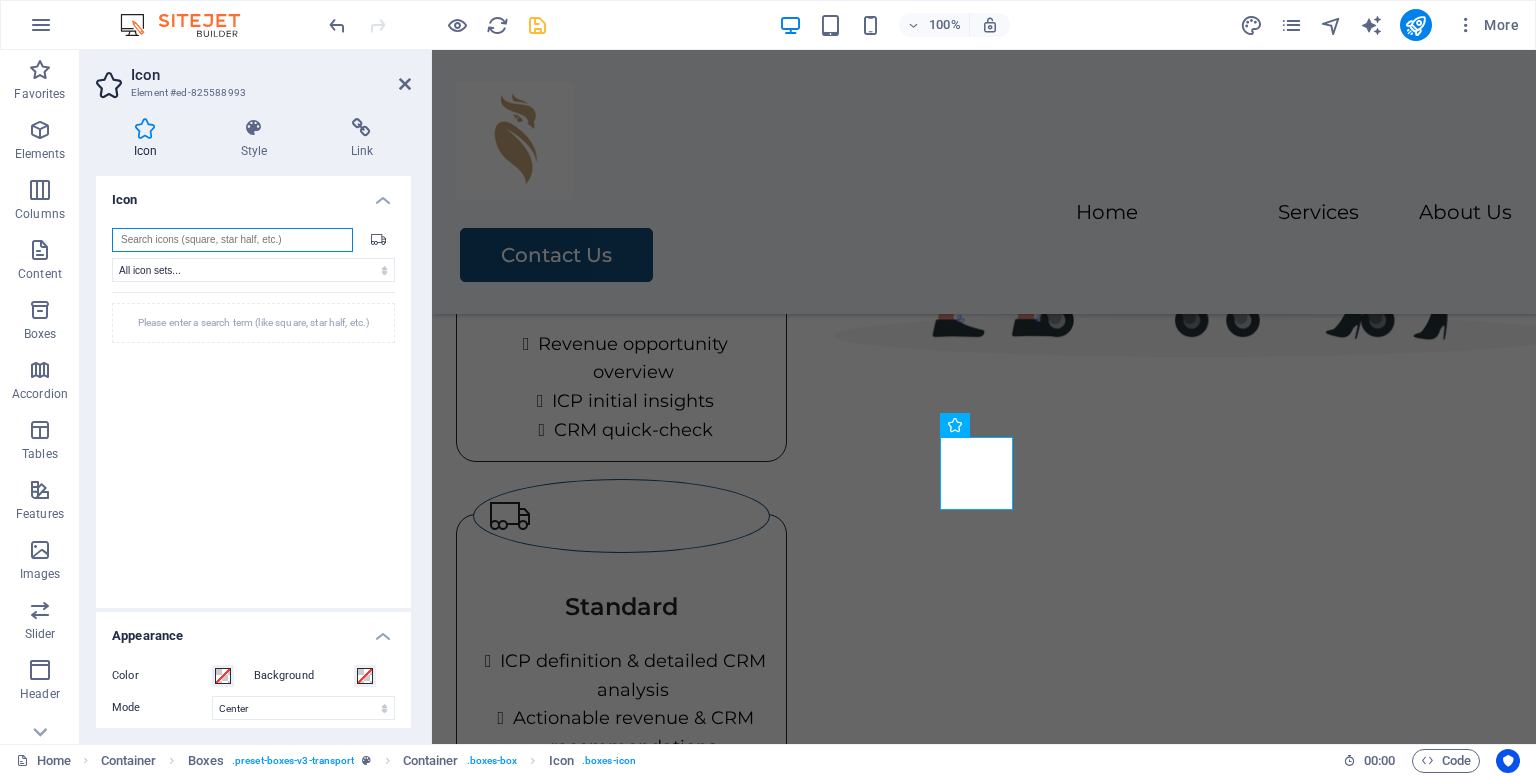 click at bounding box center (232, 240) 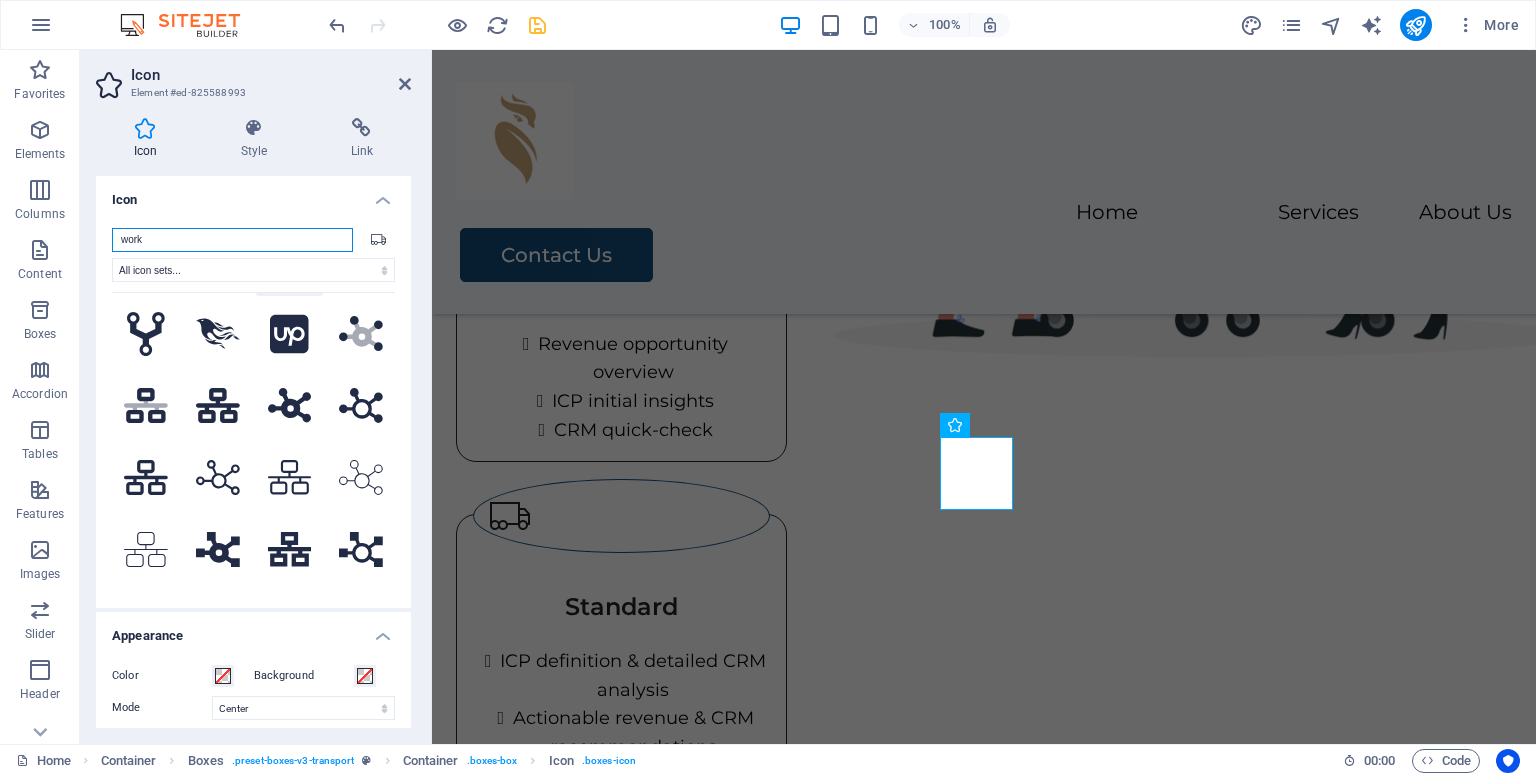 scroll, scrollTop: 0, scrollLeft: 0, axis: both 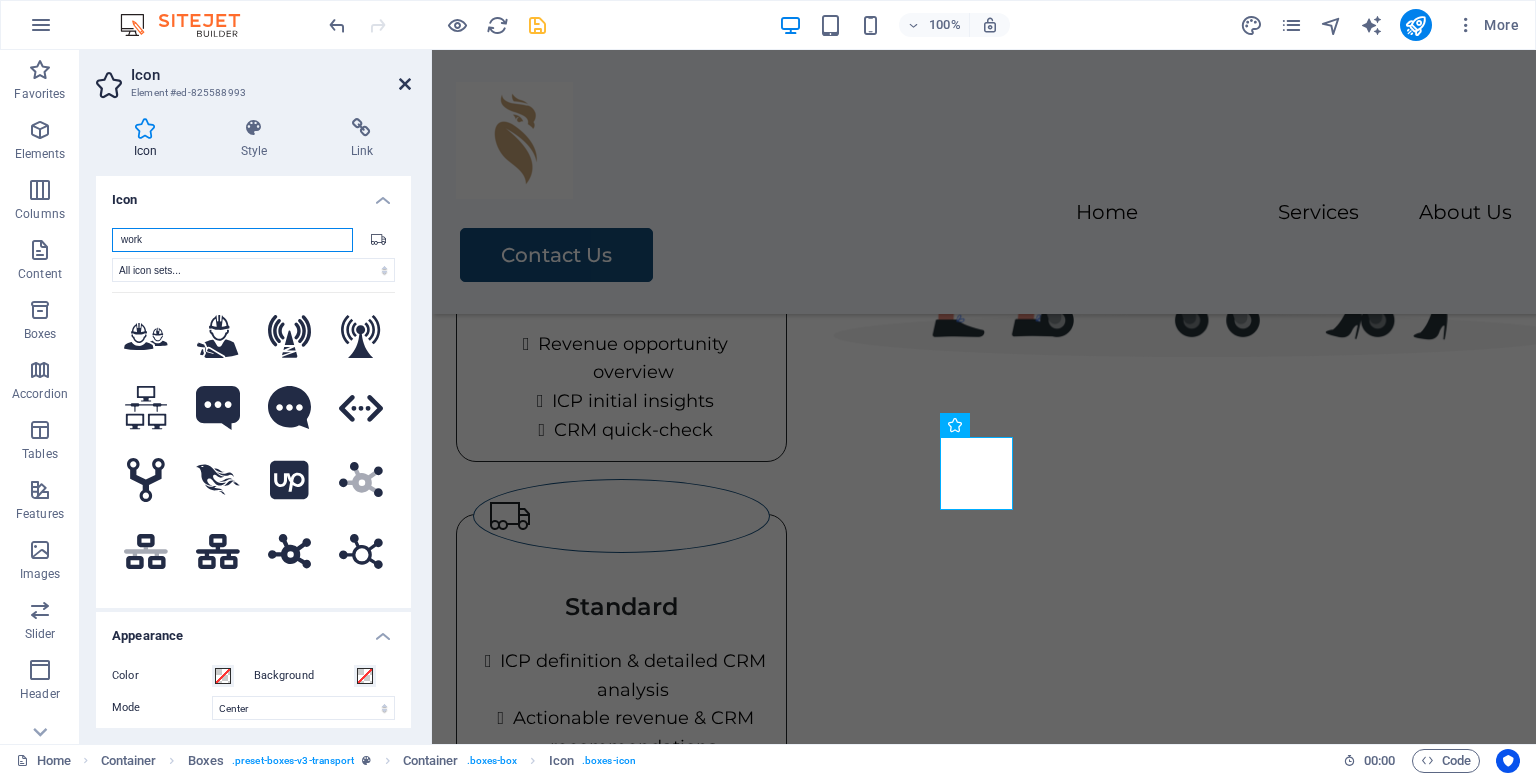 type on "work" 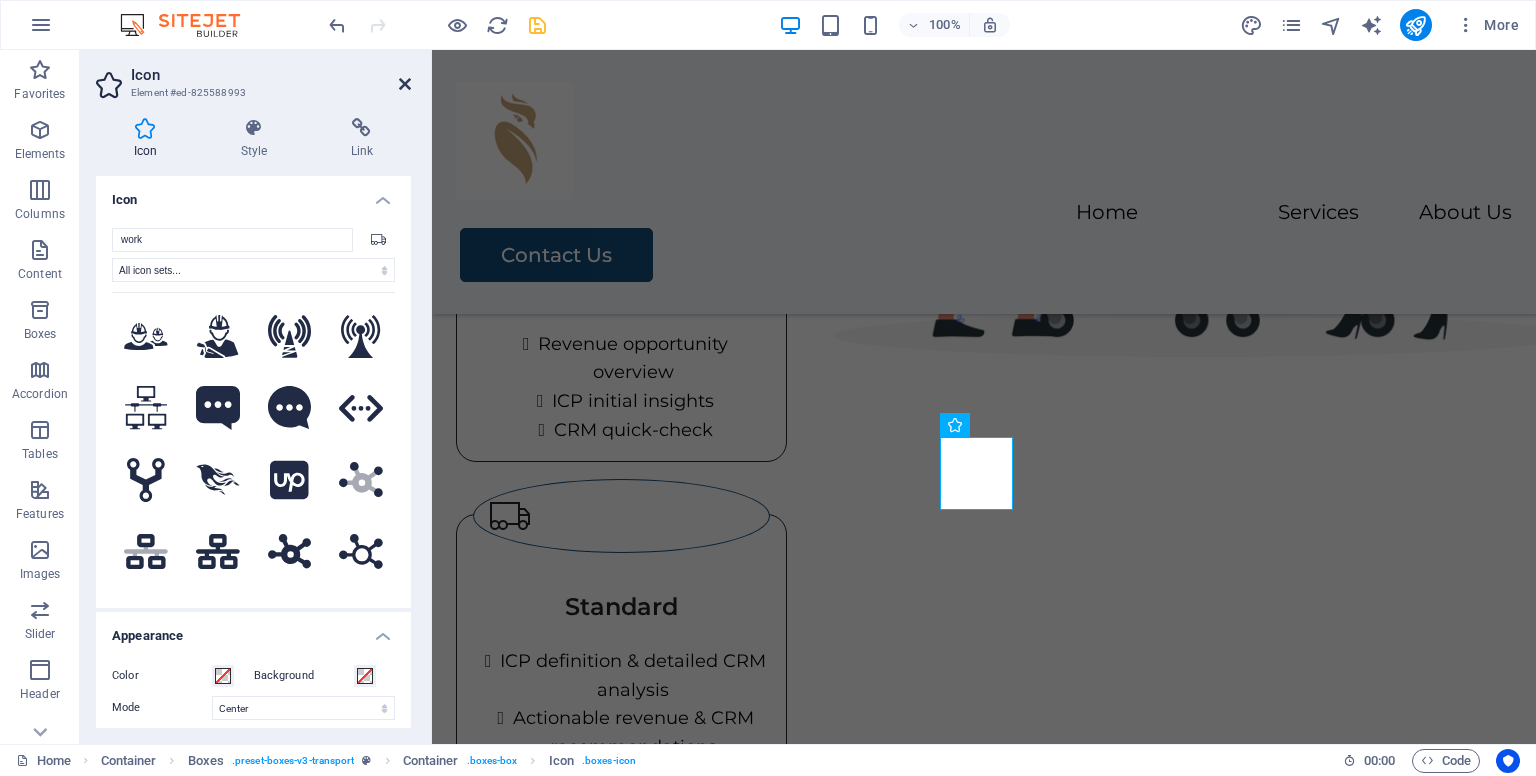 drag, startPoint x: 410, startPoint y: 83, endPoint x: 410, endPoint y: 233, distance: 150 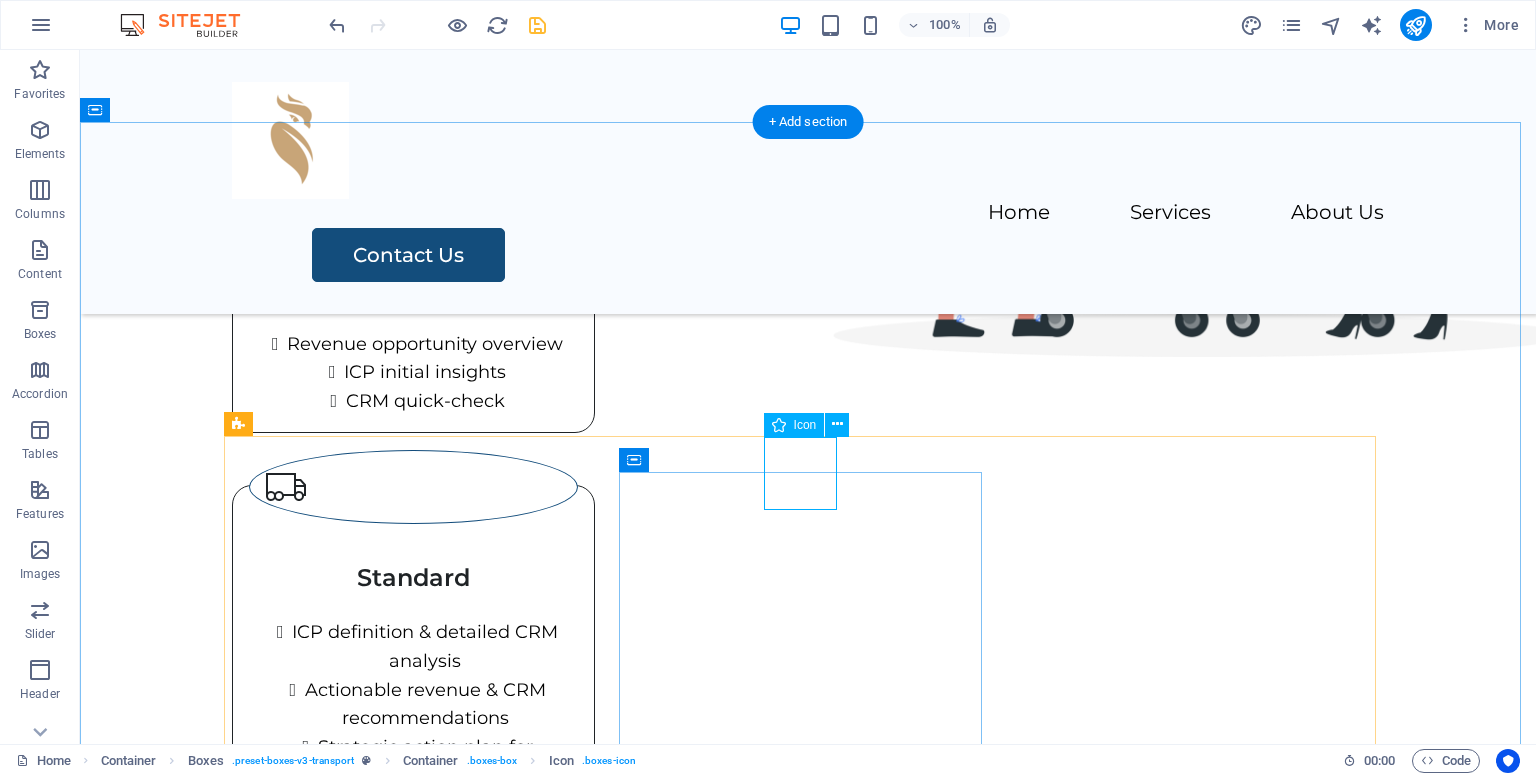 click at bounding box center (413, 487) 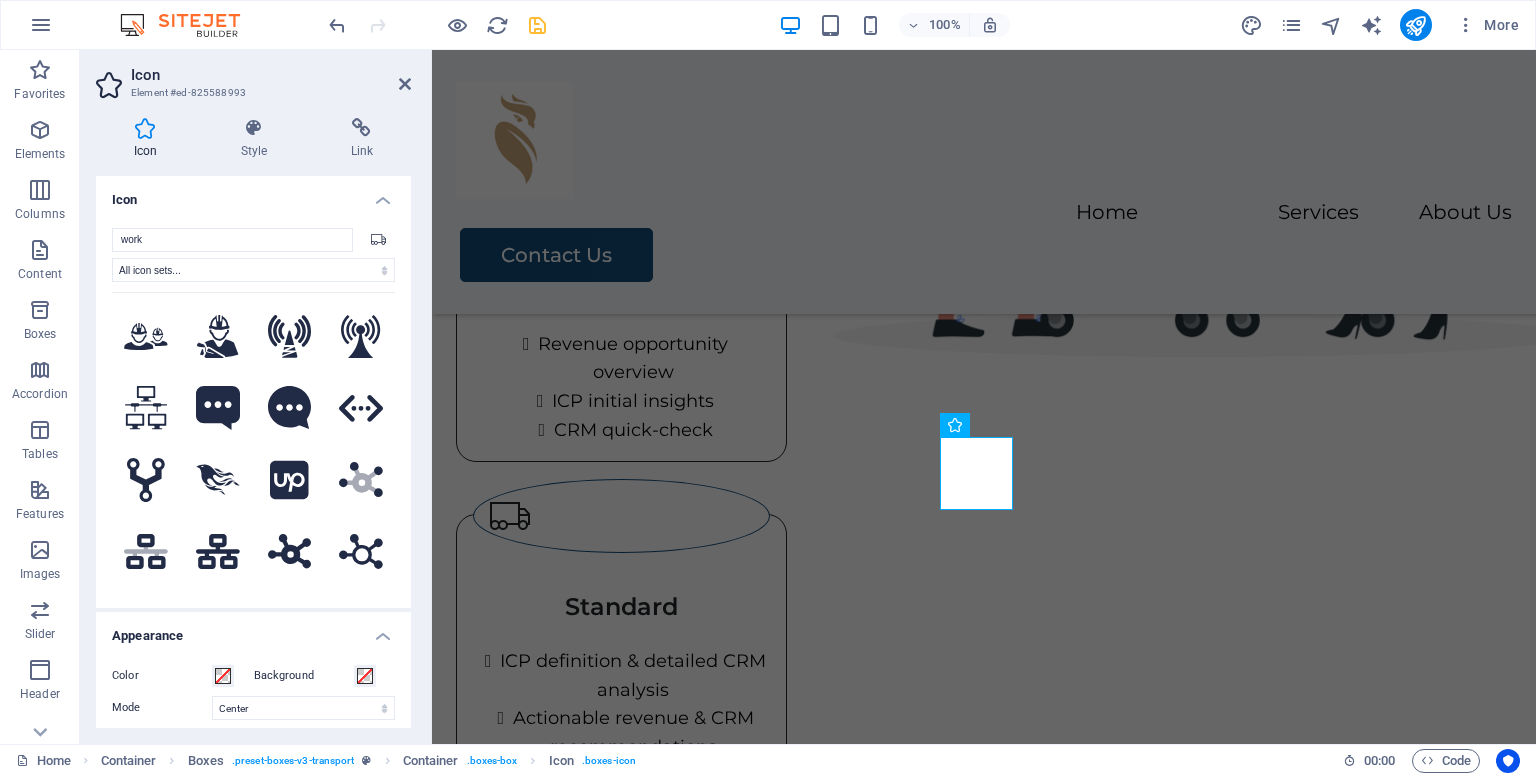 click 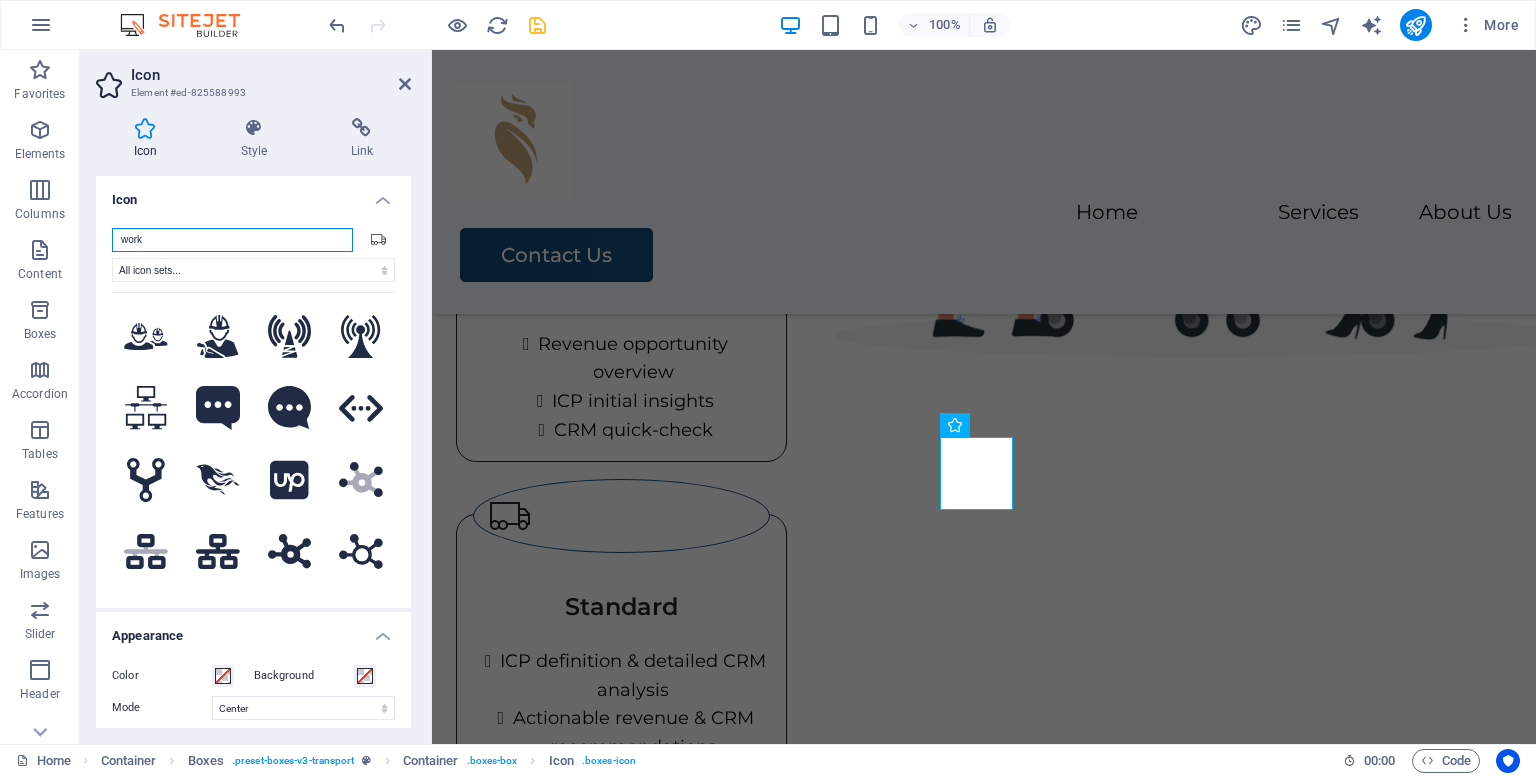 click on "work" at bounding box center [232, 240] 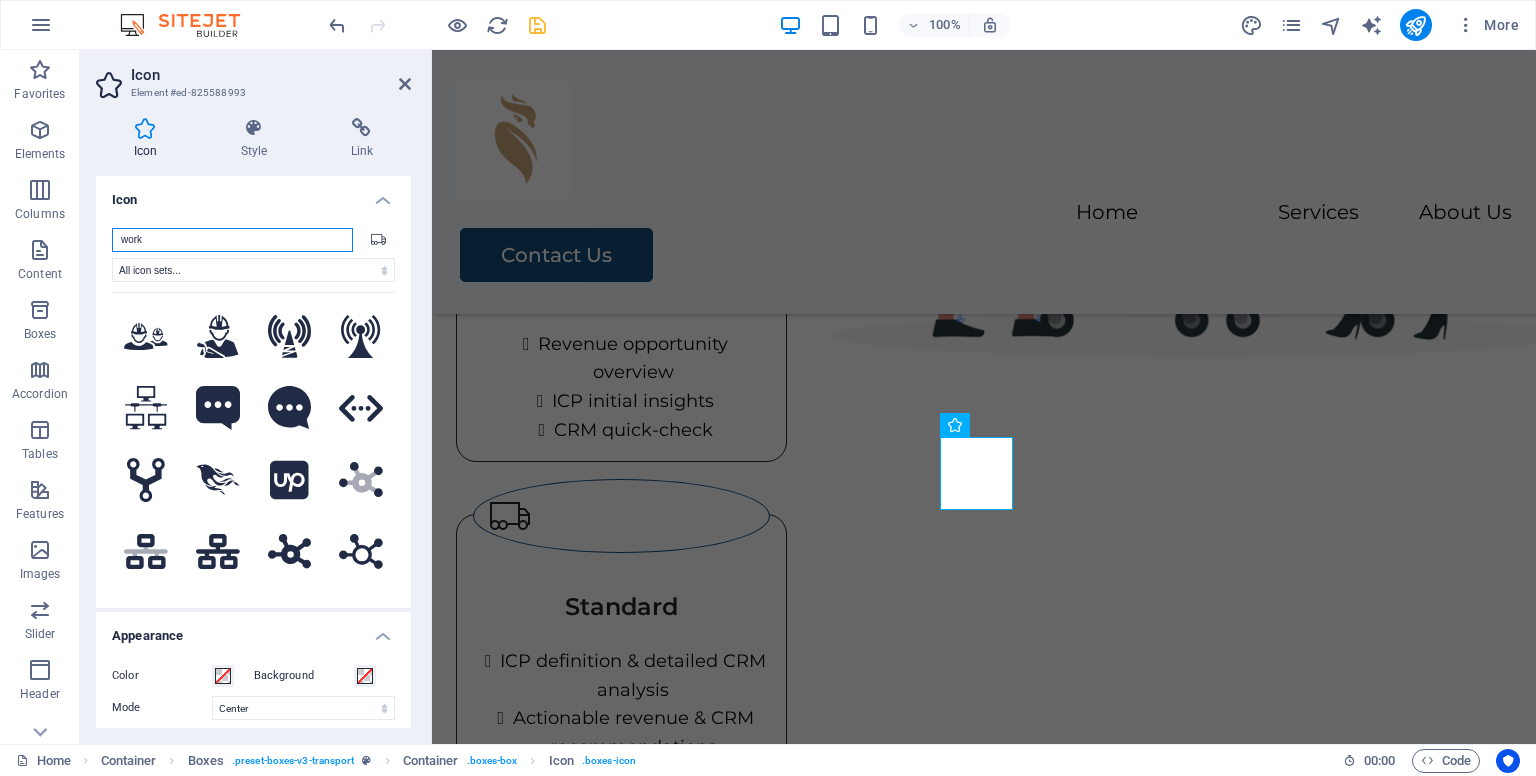 click on "work" at bounding box center [232, 240] 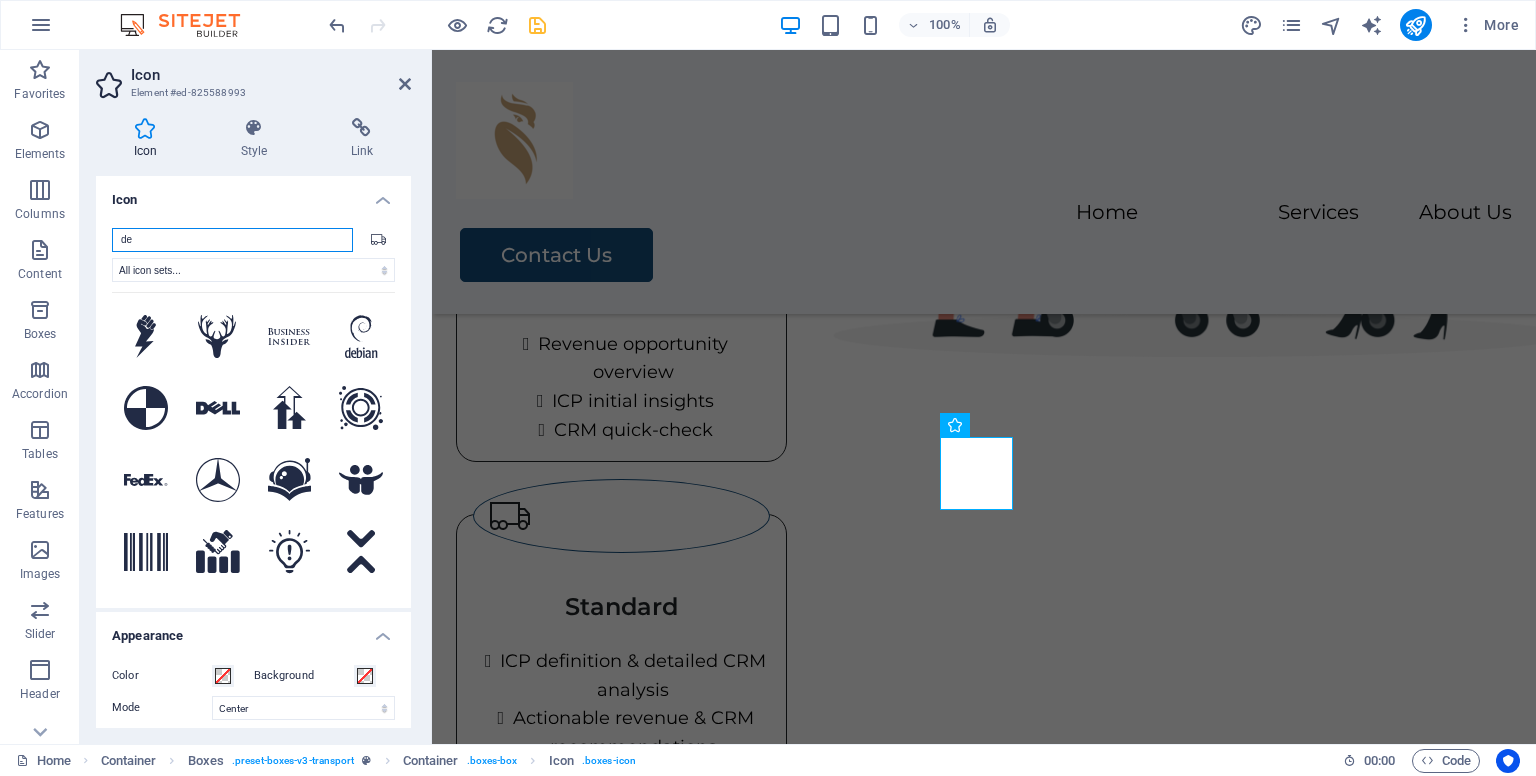 type on "d" 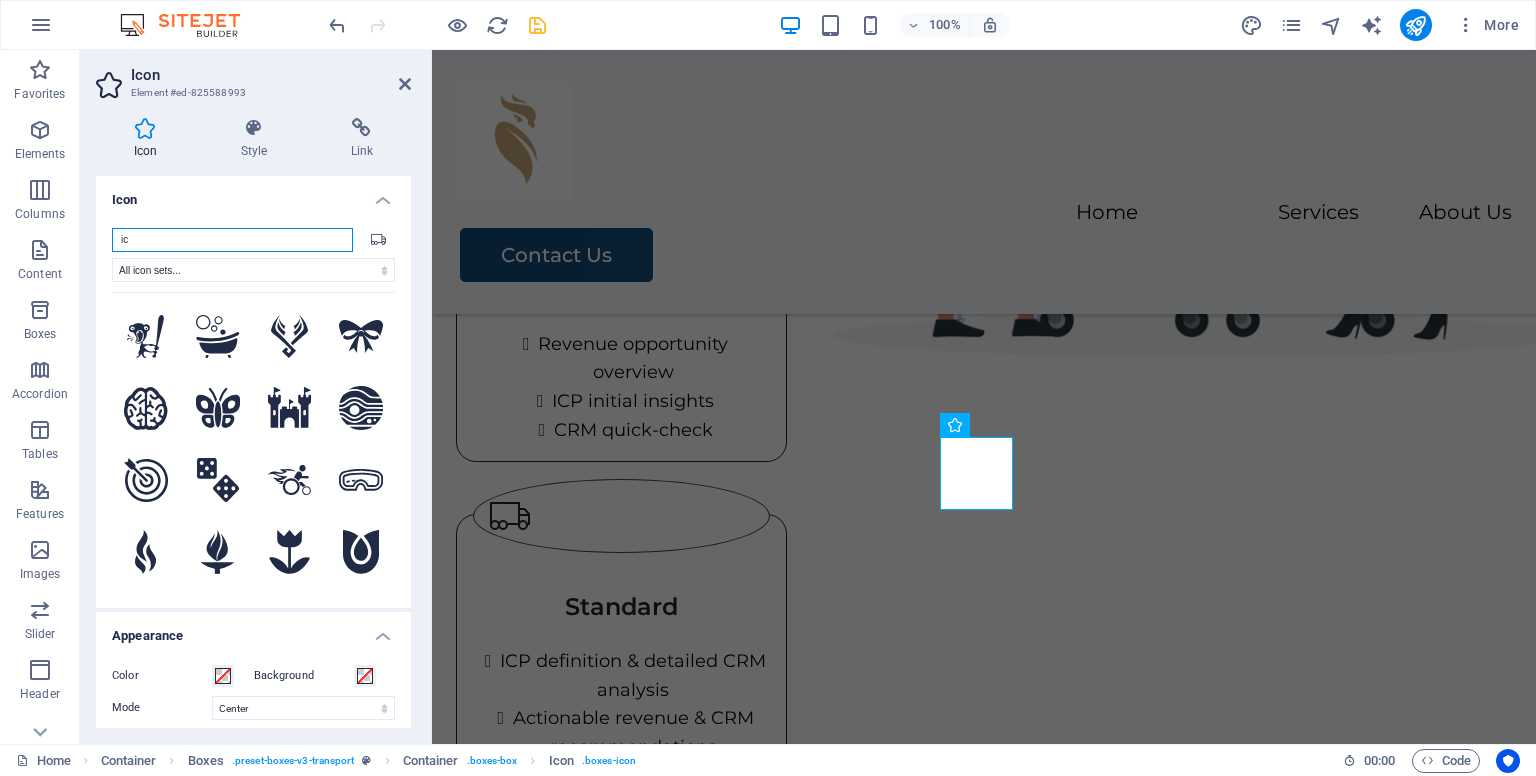 type on "i" 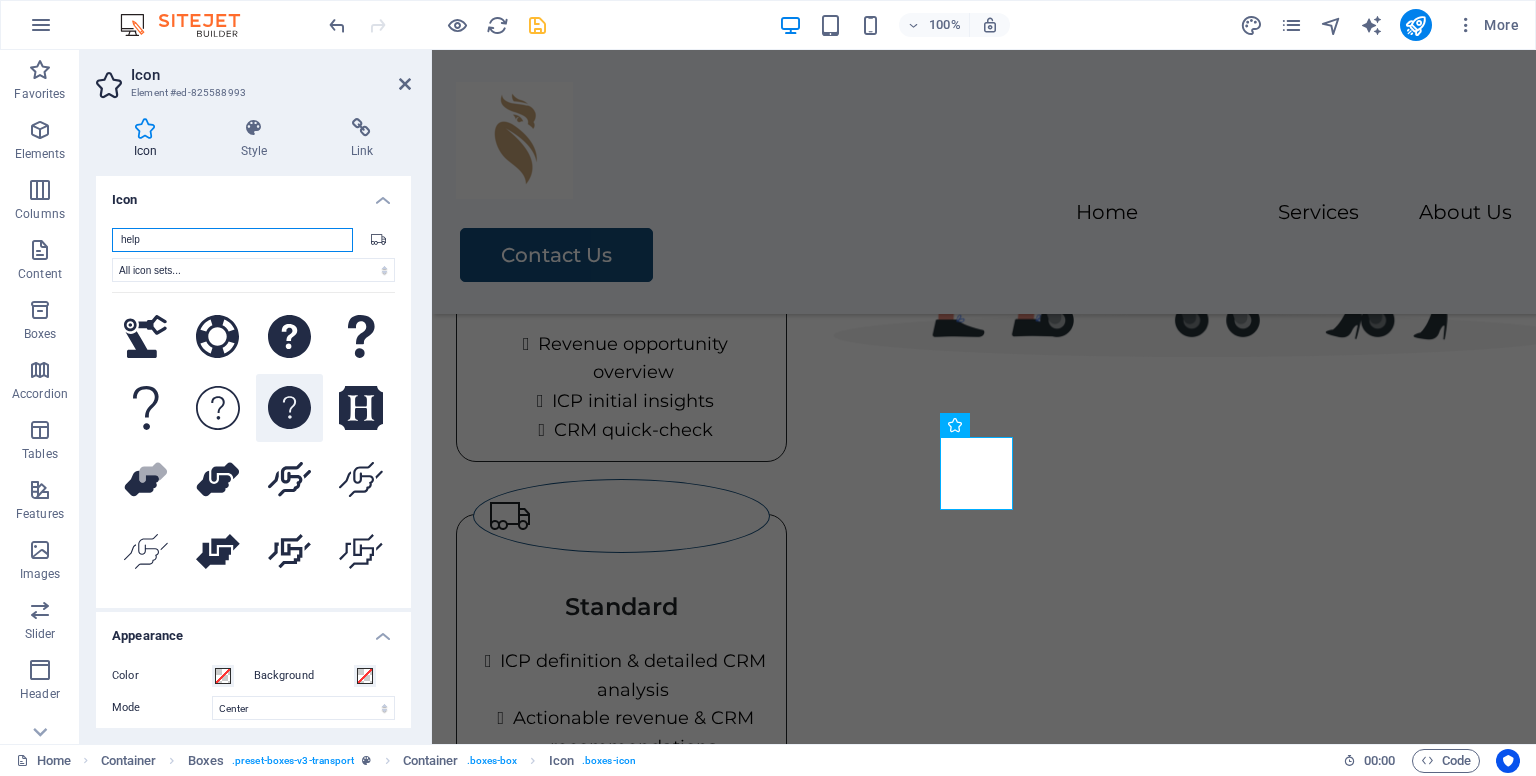 scroll, scrollTop: 65, scrollLeft: 0, axis: vertical 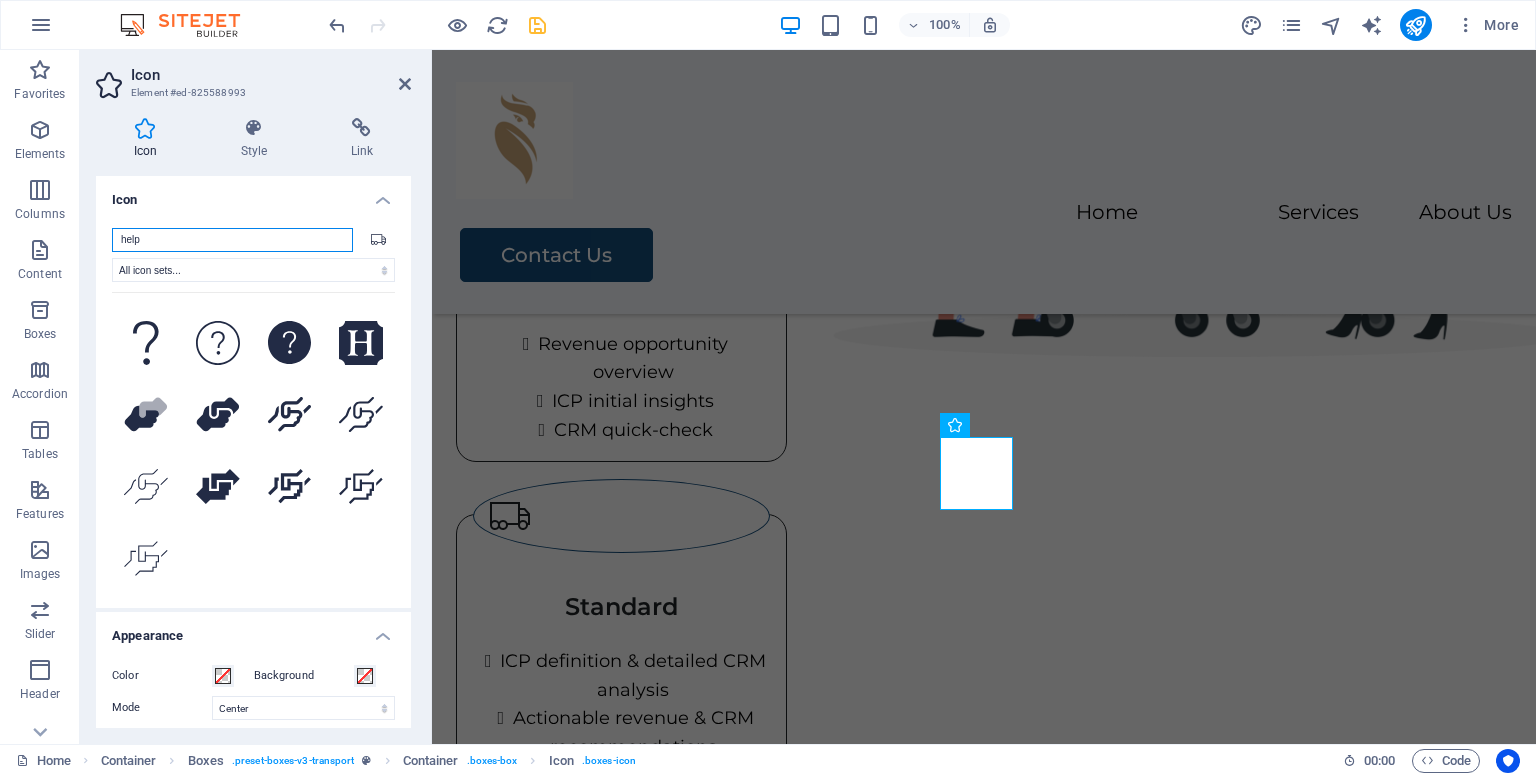 click on "help" at bounding box center (232, 240) 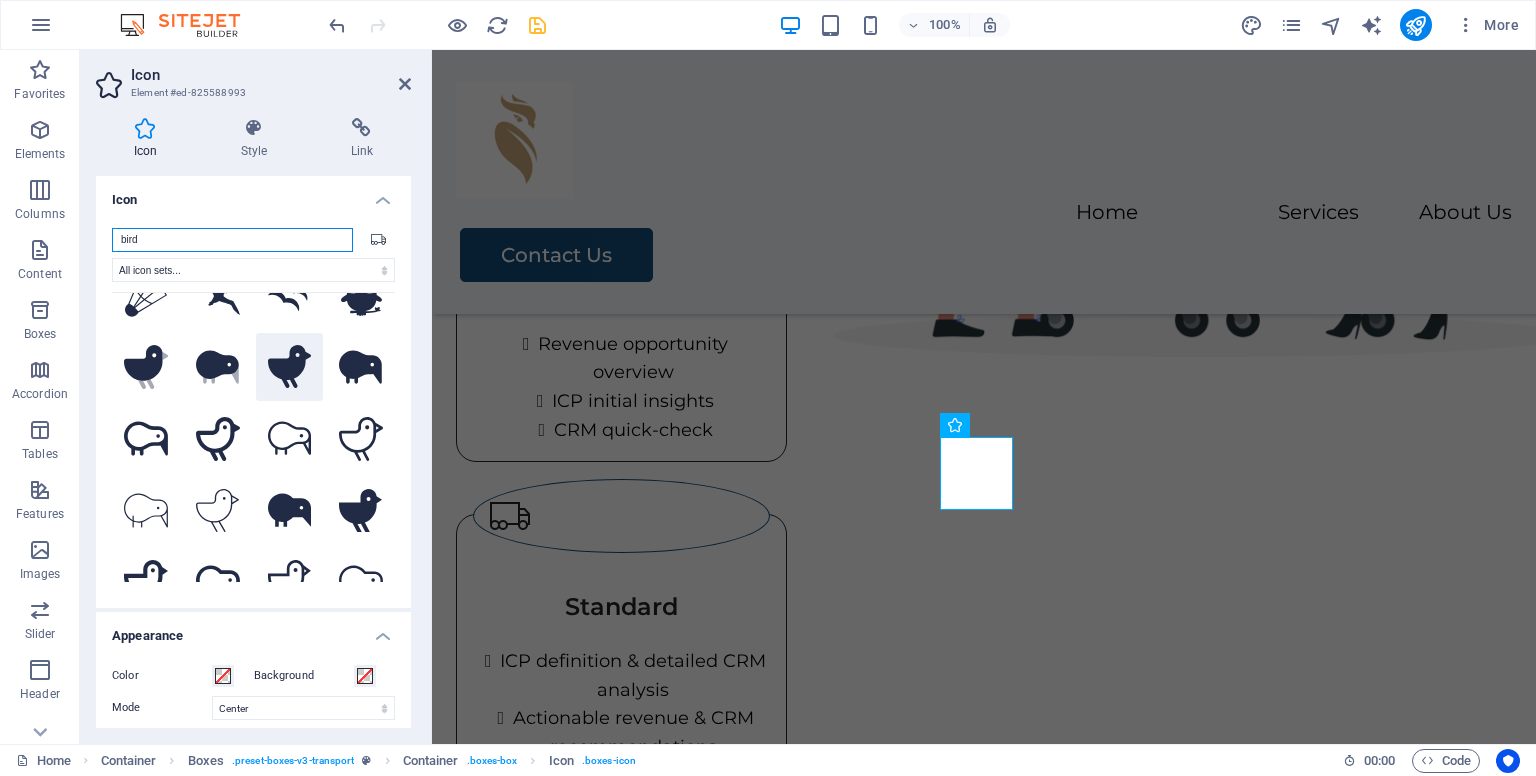 scroll, scrollTop: 0, scrollLeft: 0, axis: both 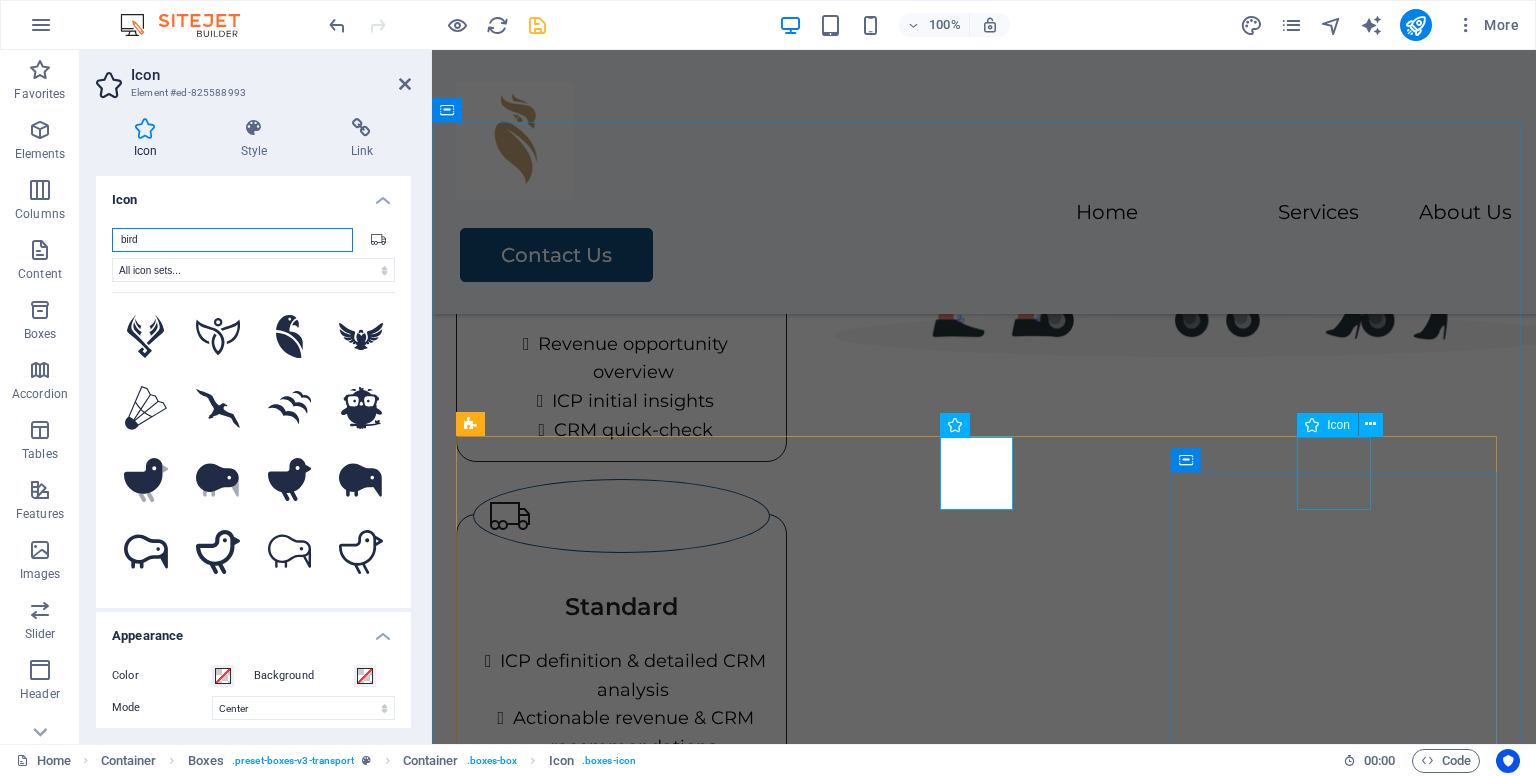 type on "bird" 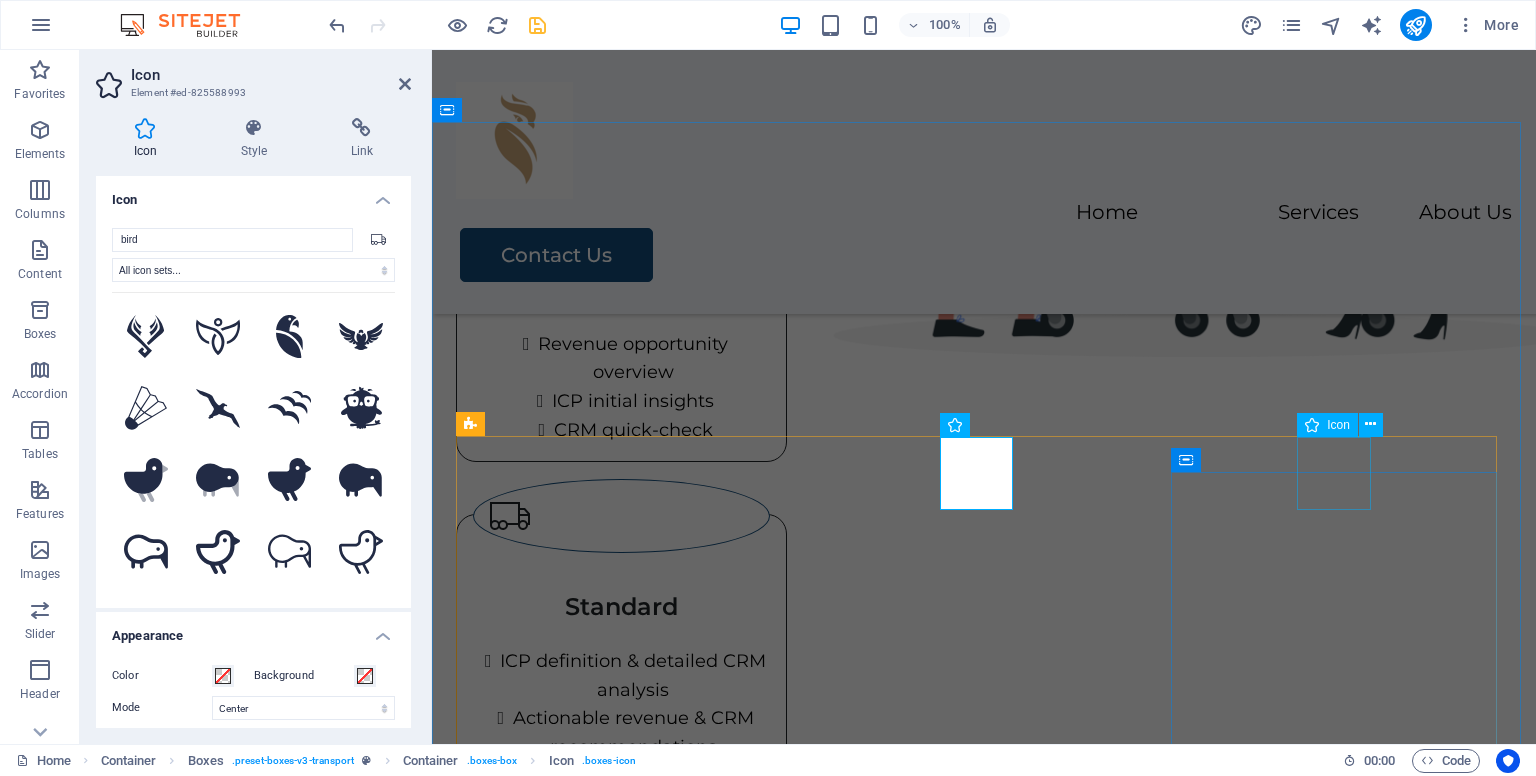 click at bounding box center [621, 891] 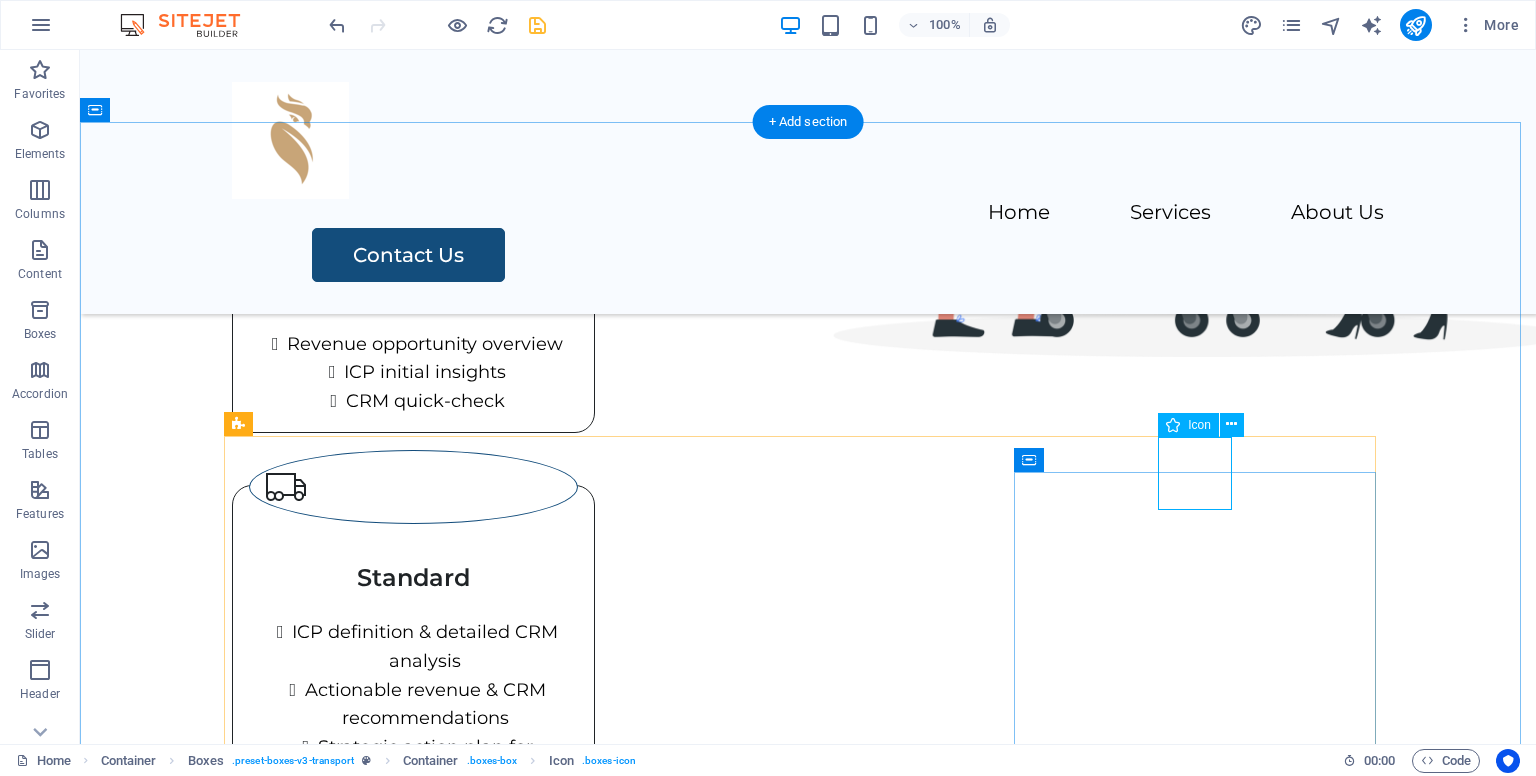 click at bounding box center [413, 862] 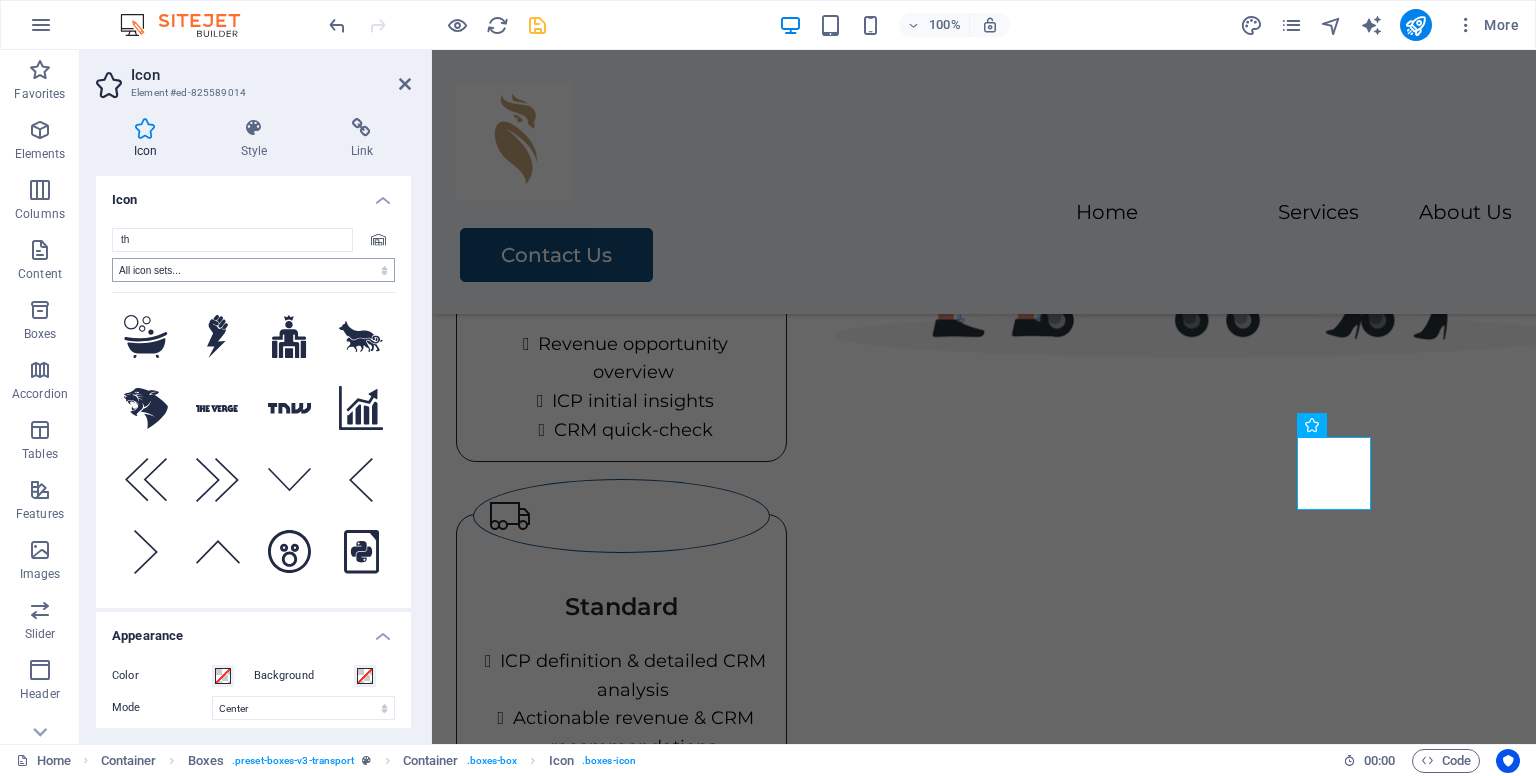 type on "t" 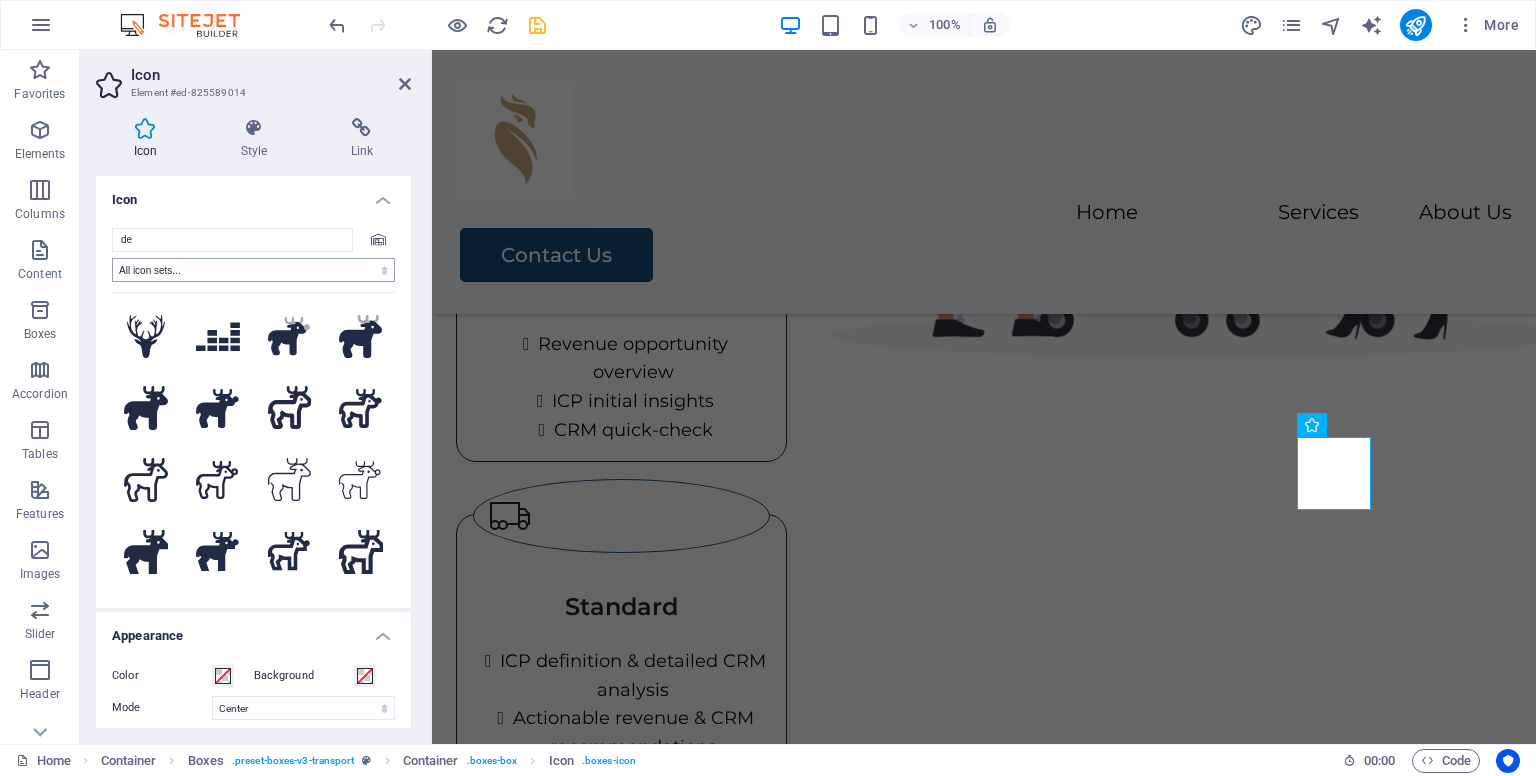 type on "d" 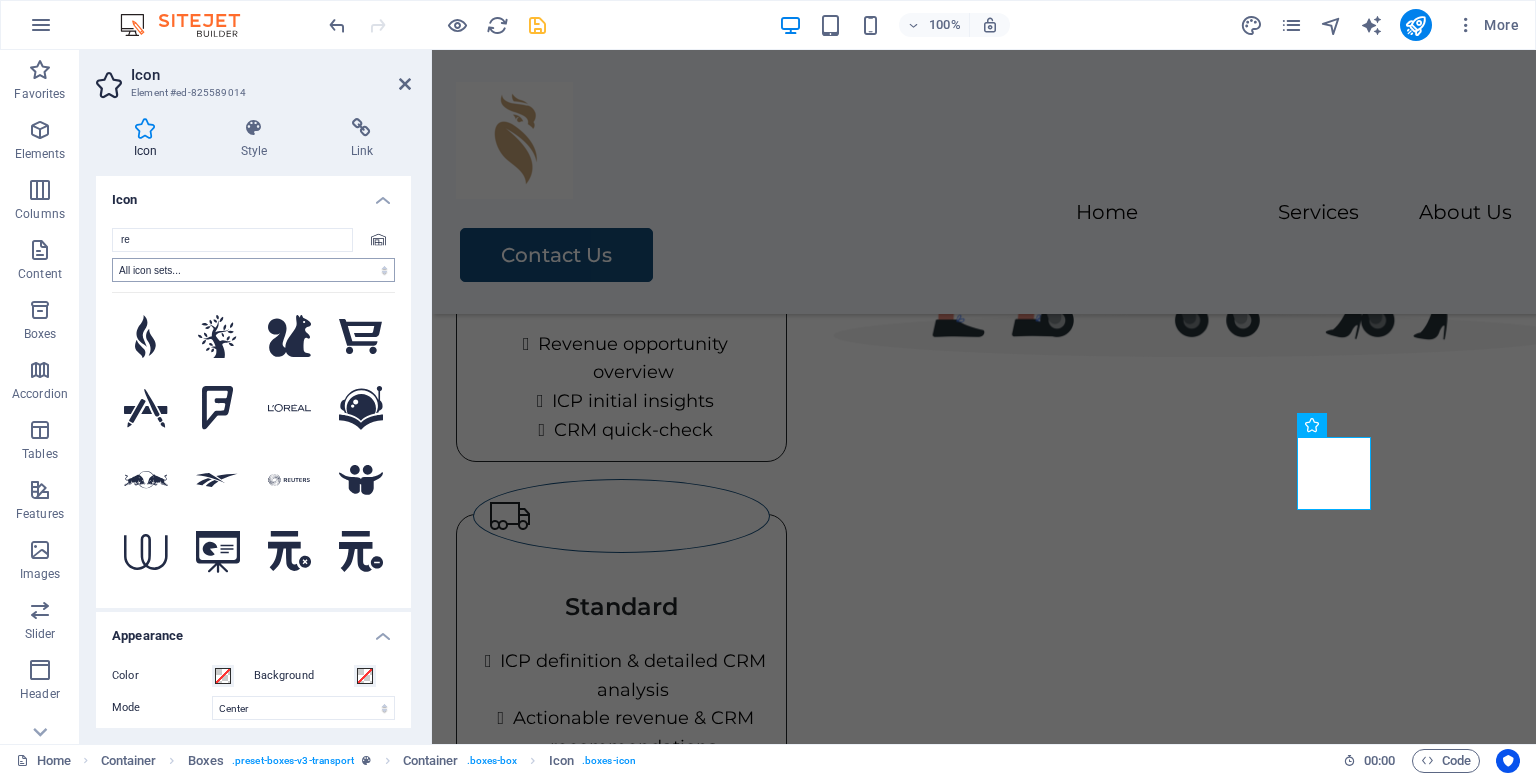 type on "r" 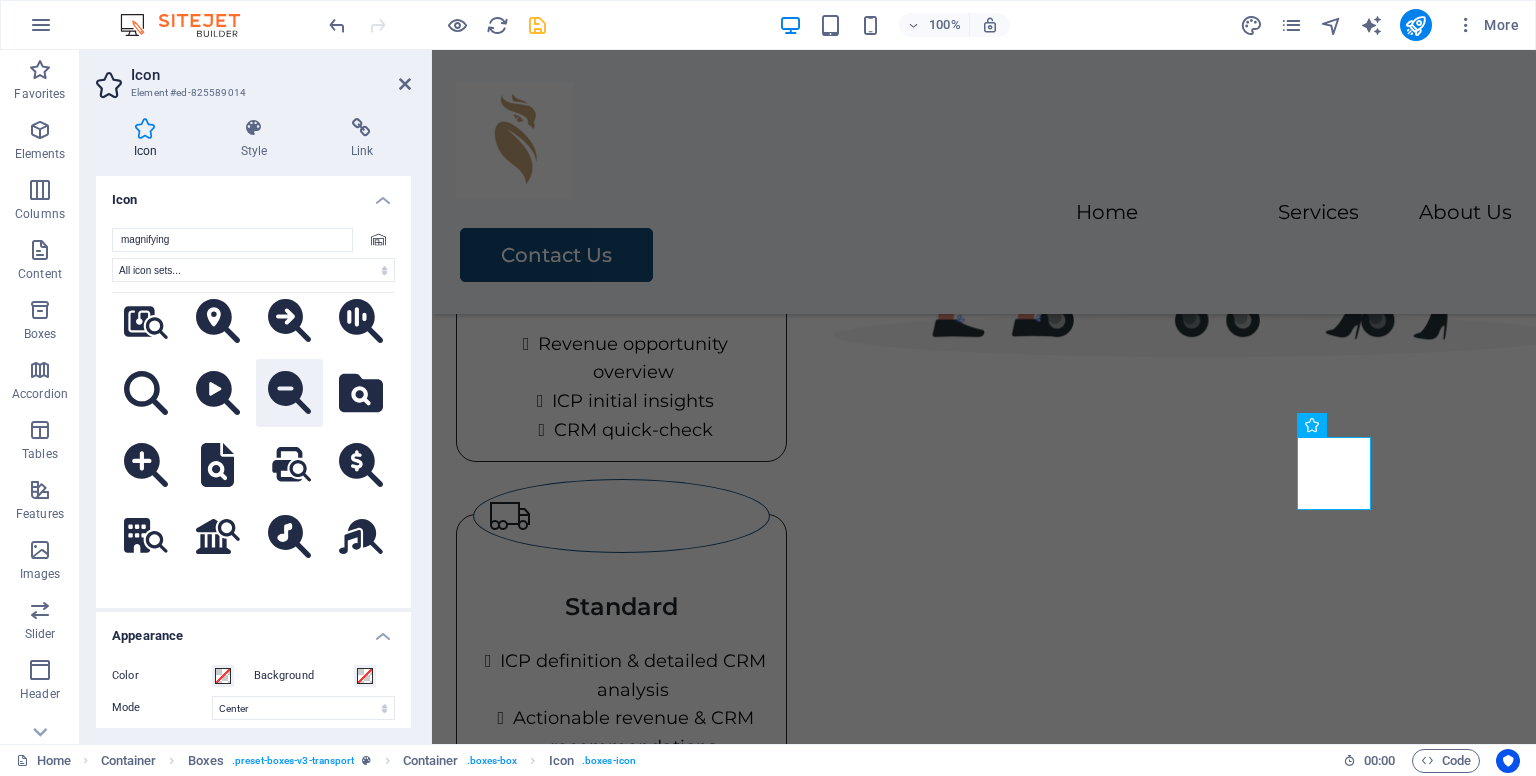 scroll, scrollTop: 400, scrollLeft: 0, axis: vertical 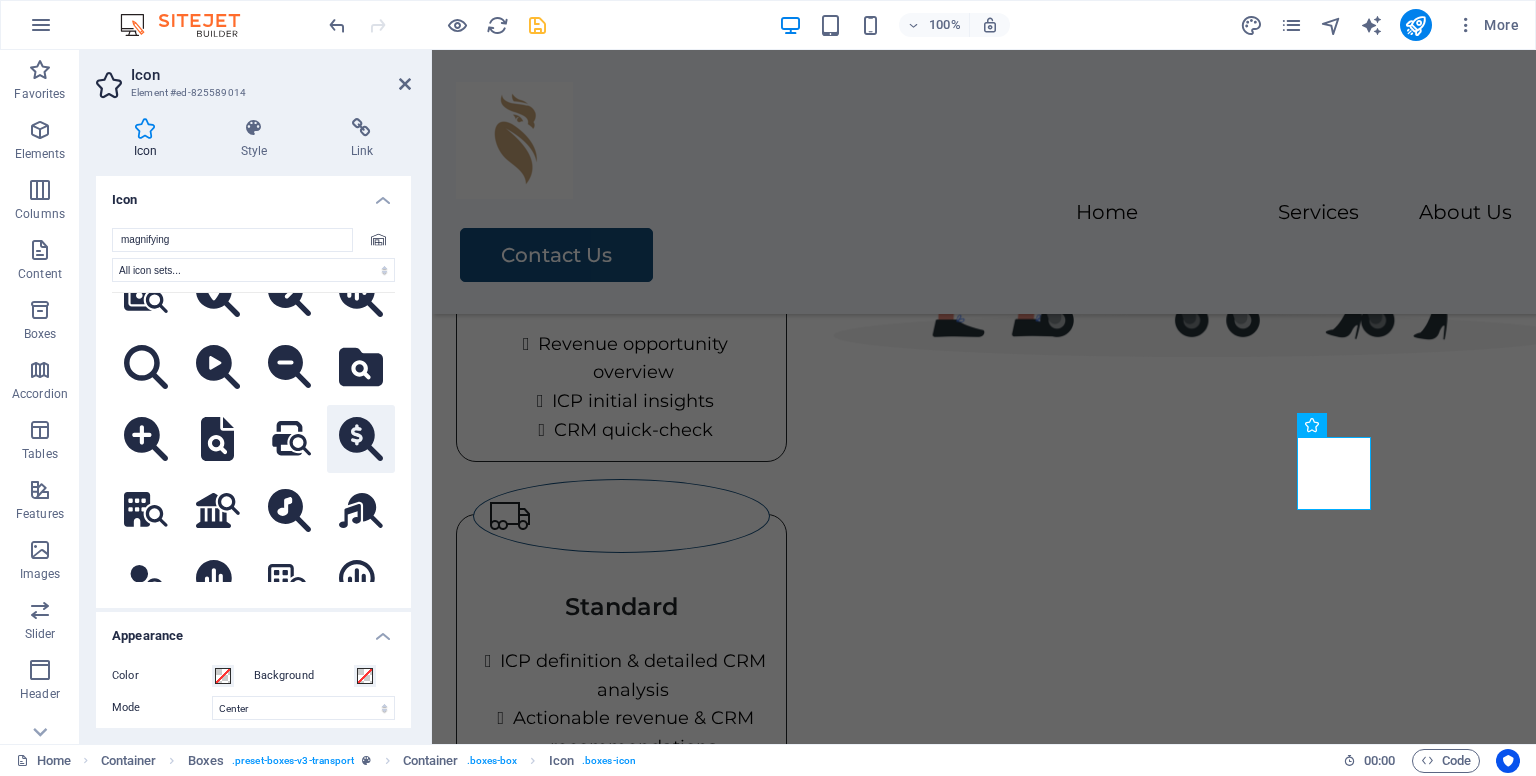 type on "magnifying" 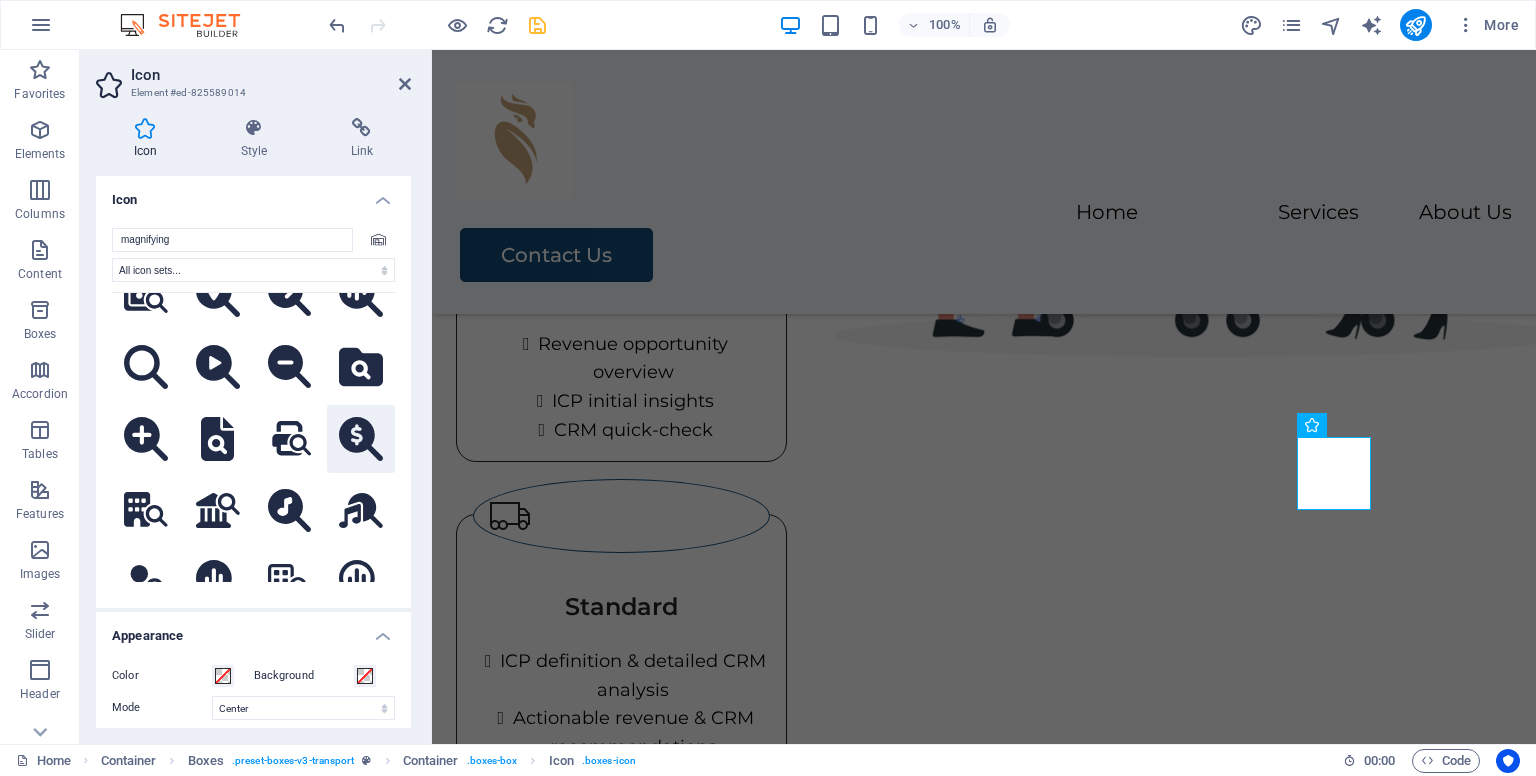 click 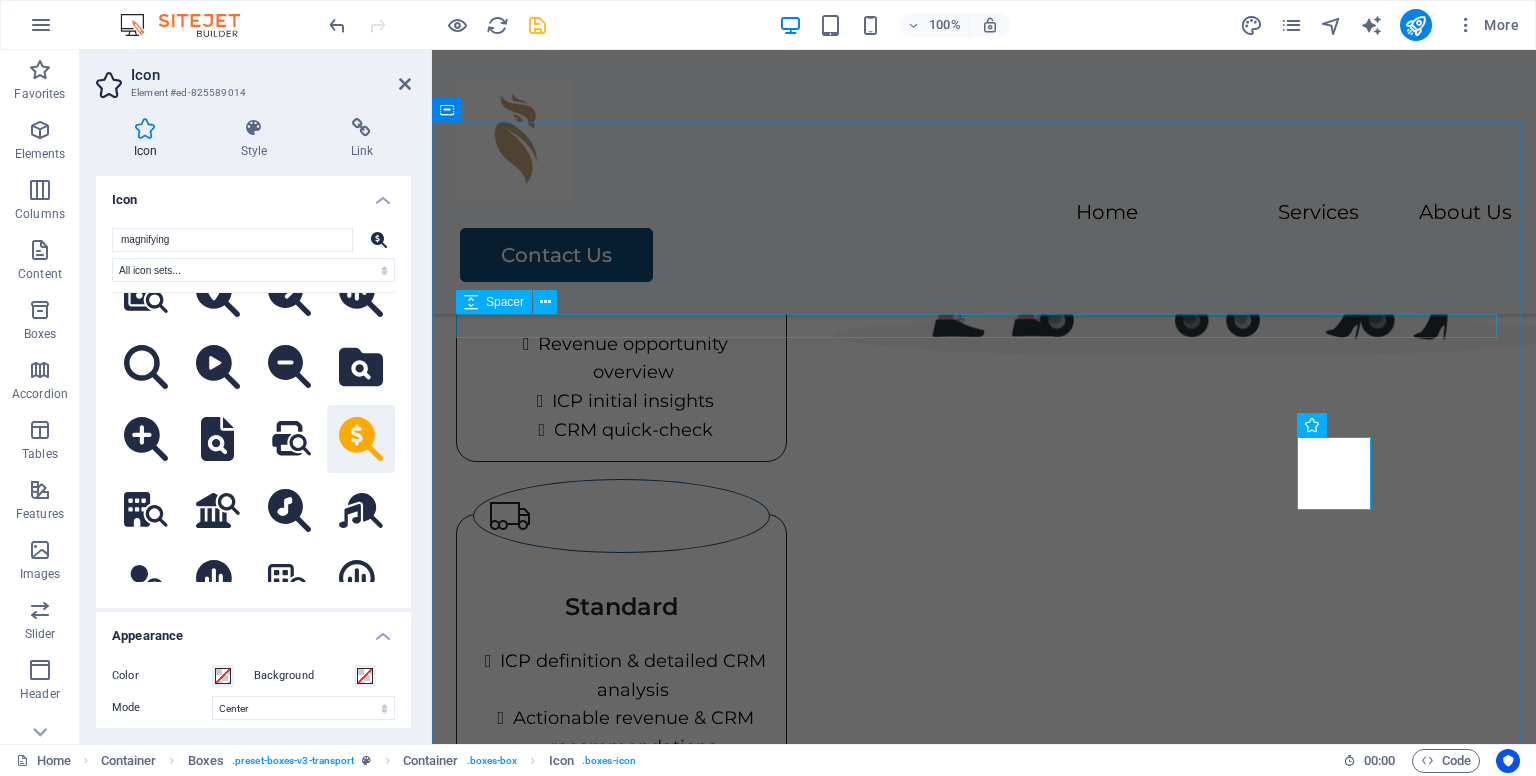 click at bounding box center [984, 51] 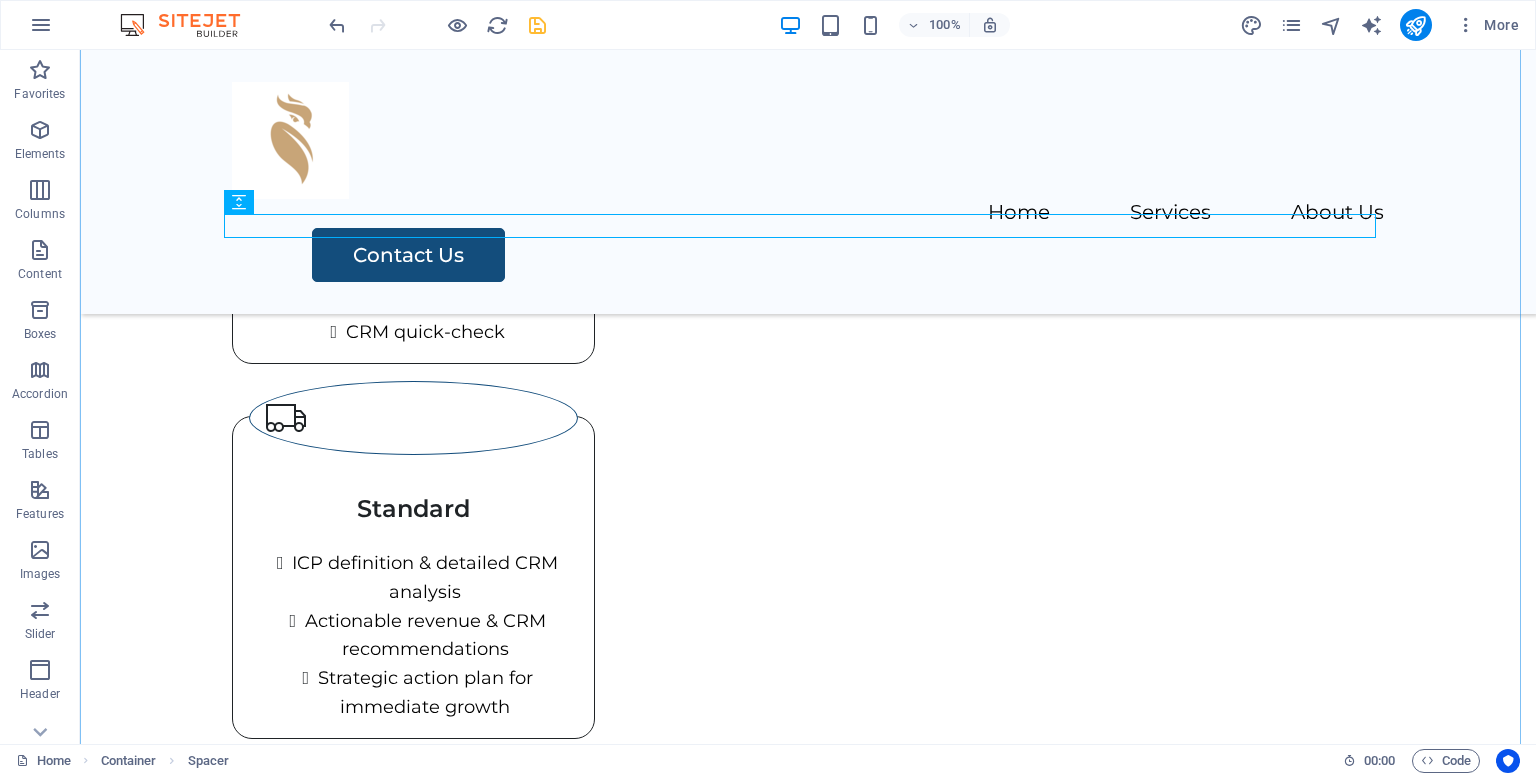 scroll, scrollTop: 1119, scrollLeft: 0, axis: vertical 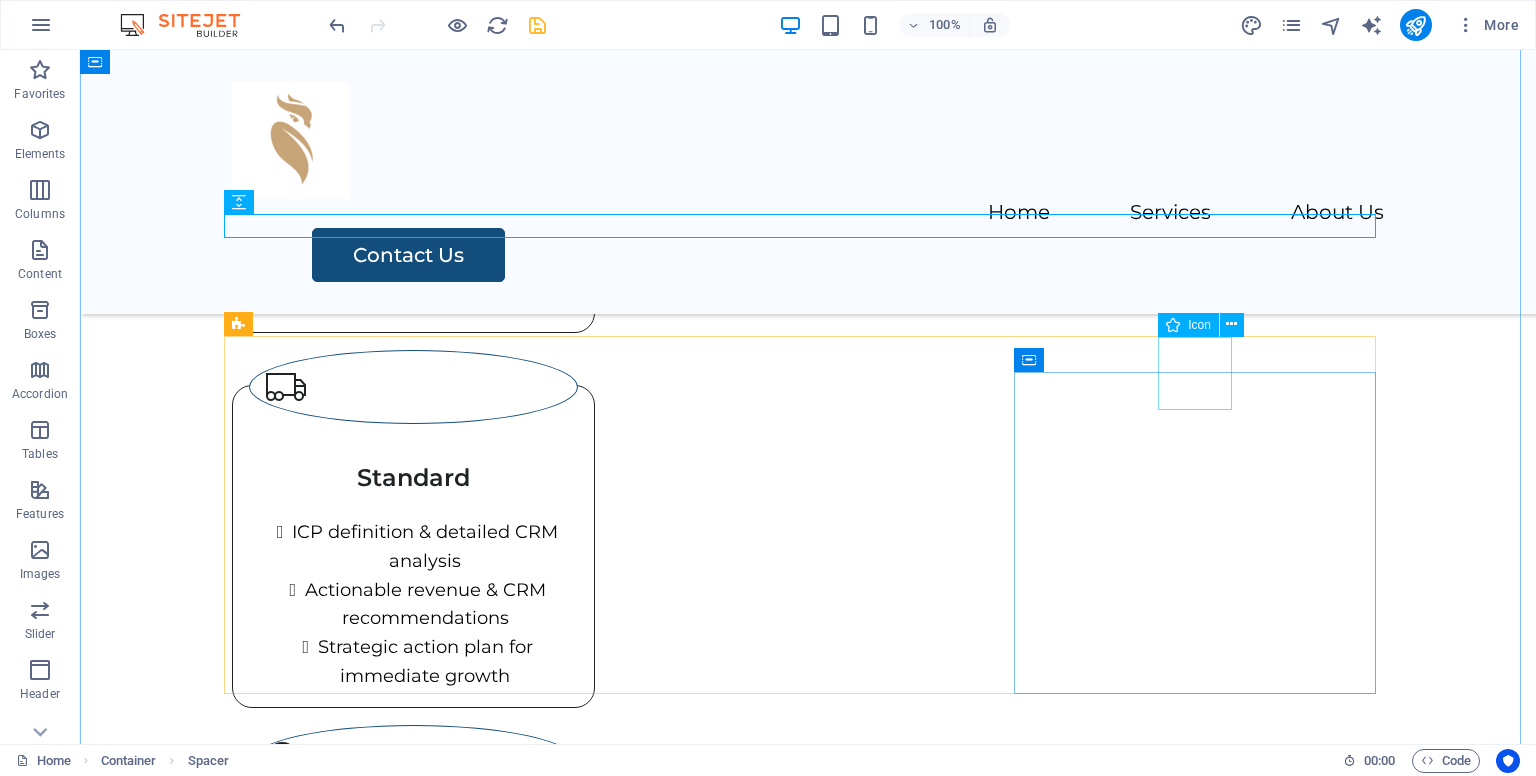click at bounding box center (413, 762) 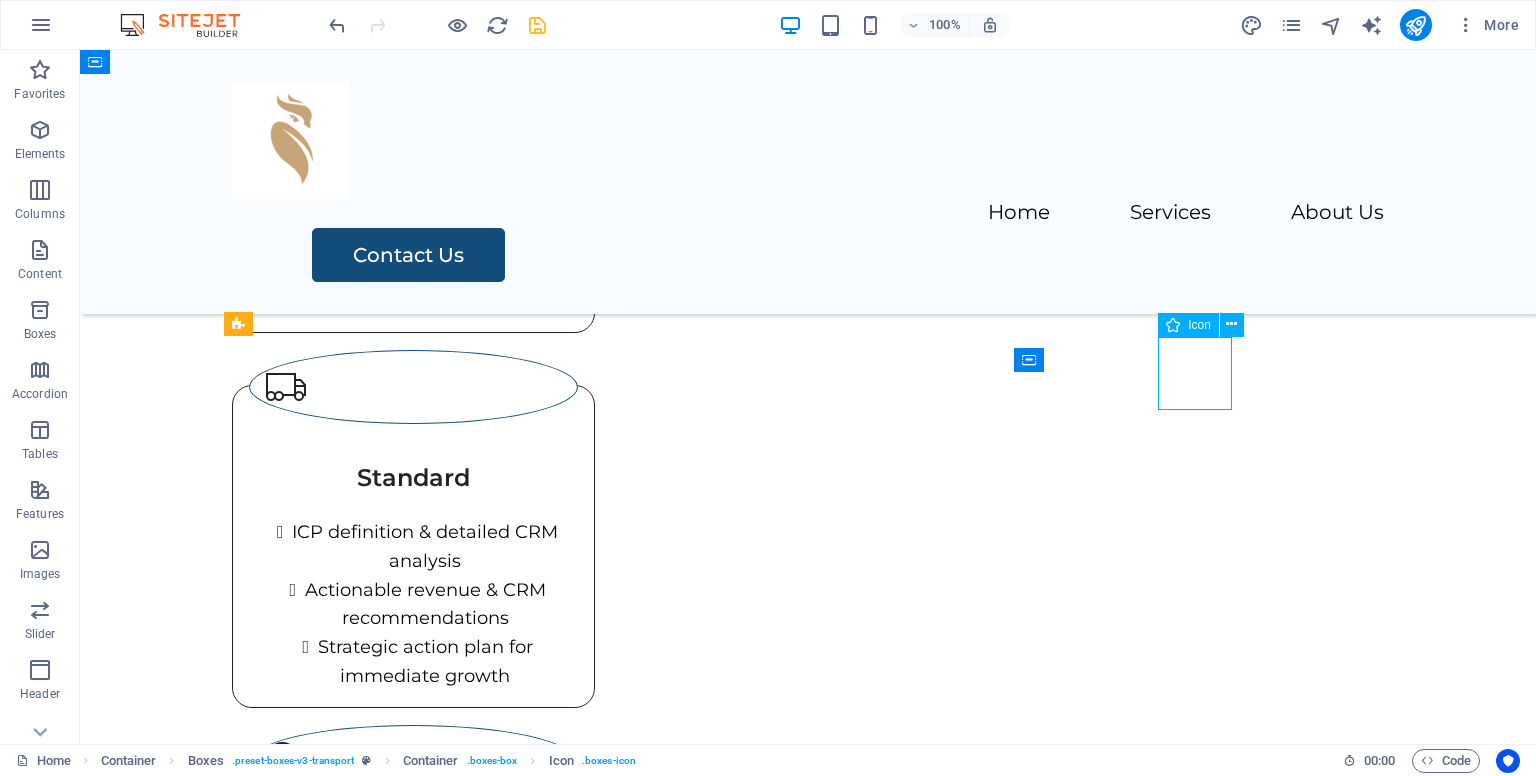 click at bounding box center [413, 762] 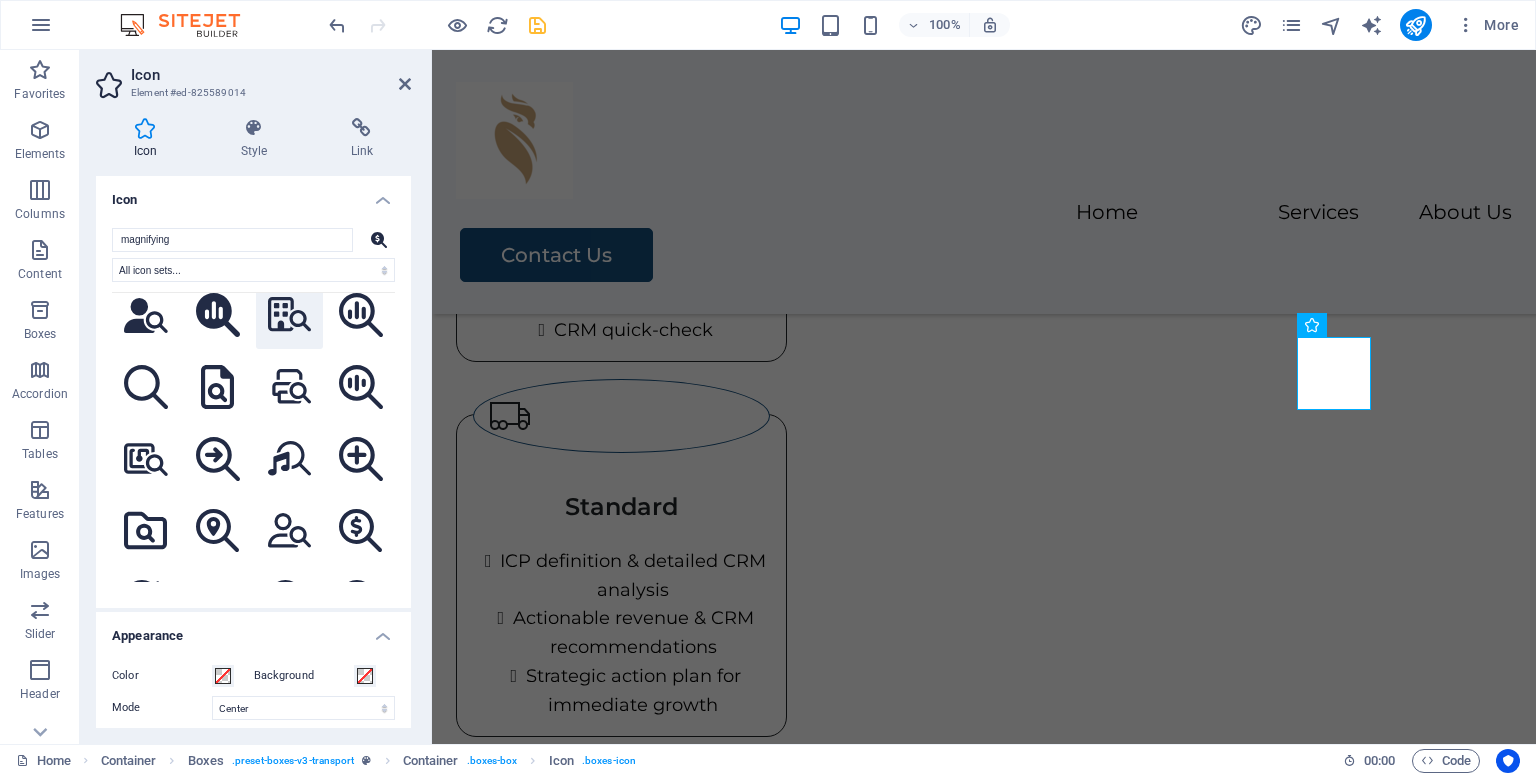 scroll, scrollTop: 700, scrollLeft: 0, axis: vertical 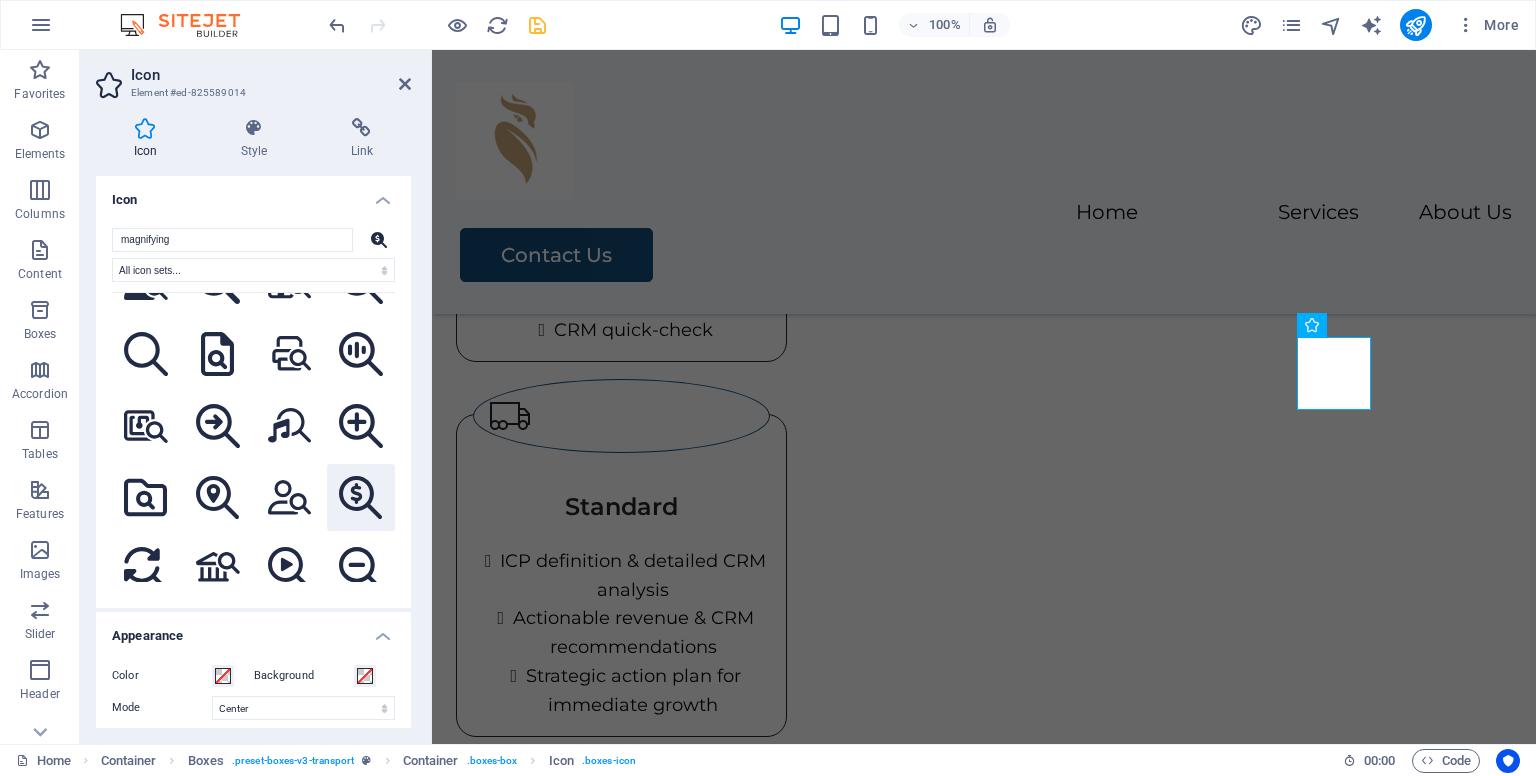 click 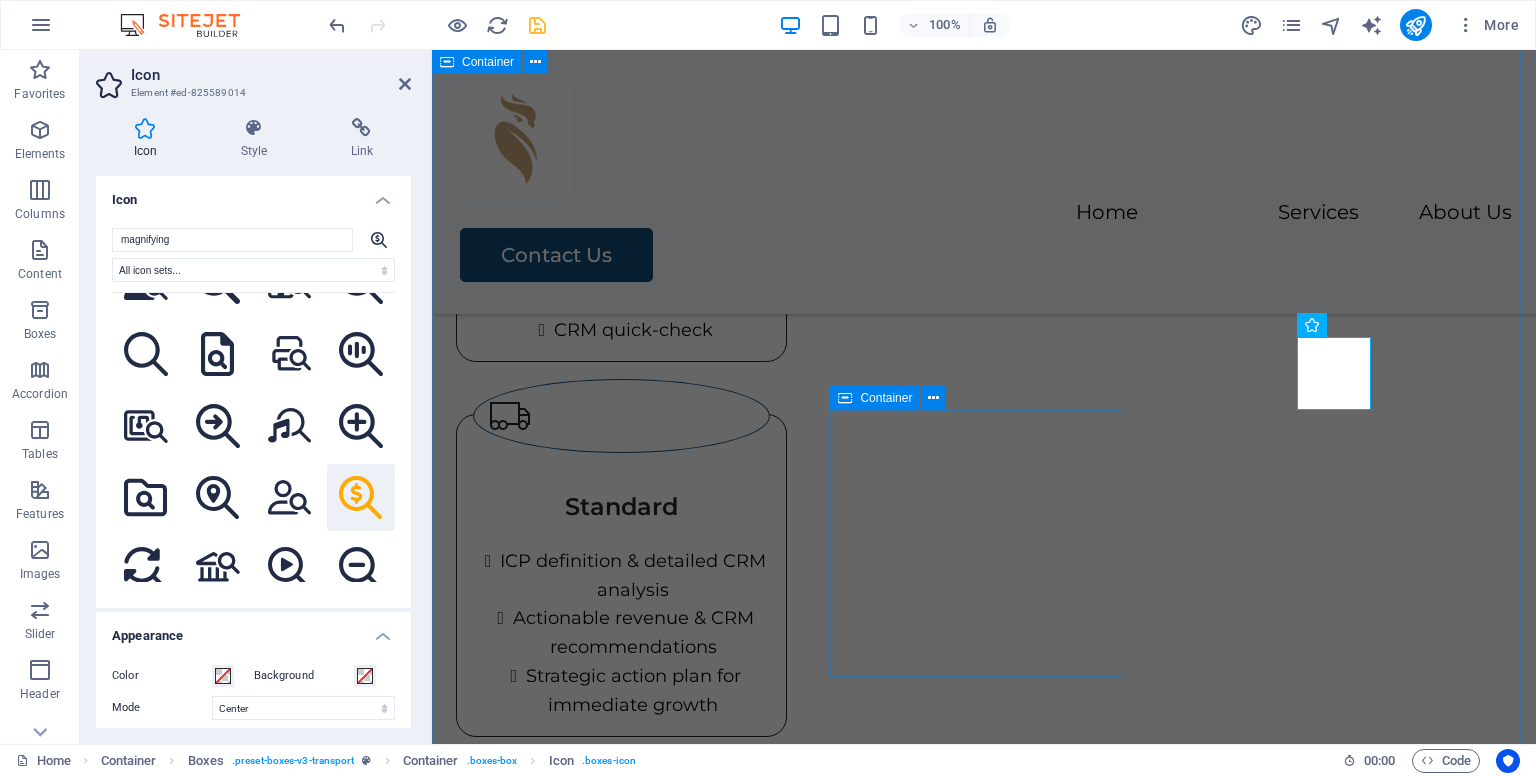 click on "Our Services Identify Your Ideal Customers and  Maximize Revenue with Revfluencer Exploratory Revenue opportunity overview ICP initial insights CRM quick-check Standard ICP definition & detailed CRM analysis Actionable revenue & CRM recommendations Strategic action plan for immediate growth Thorough Comprehensive revenue optimization strategy Advanced CRM integration & refinement Customized roadmap for sustained growth" at bounding box center (984, 489) 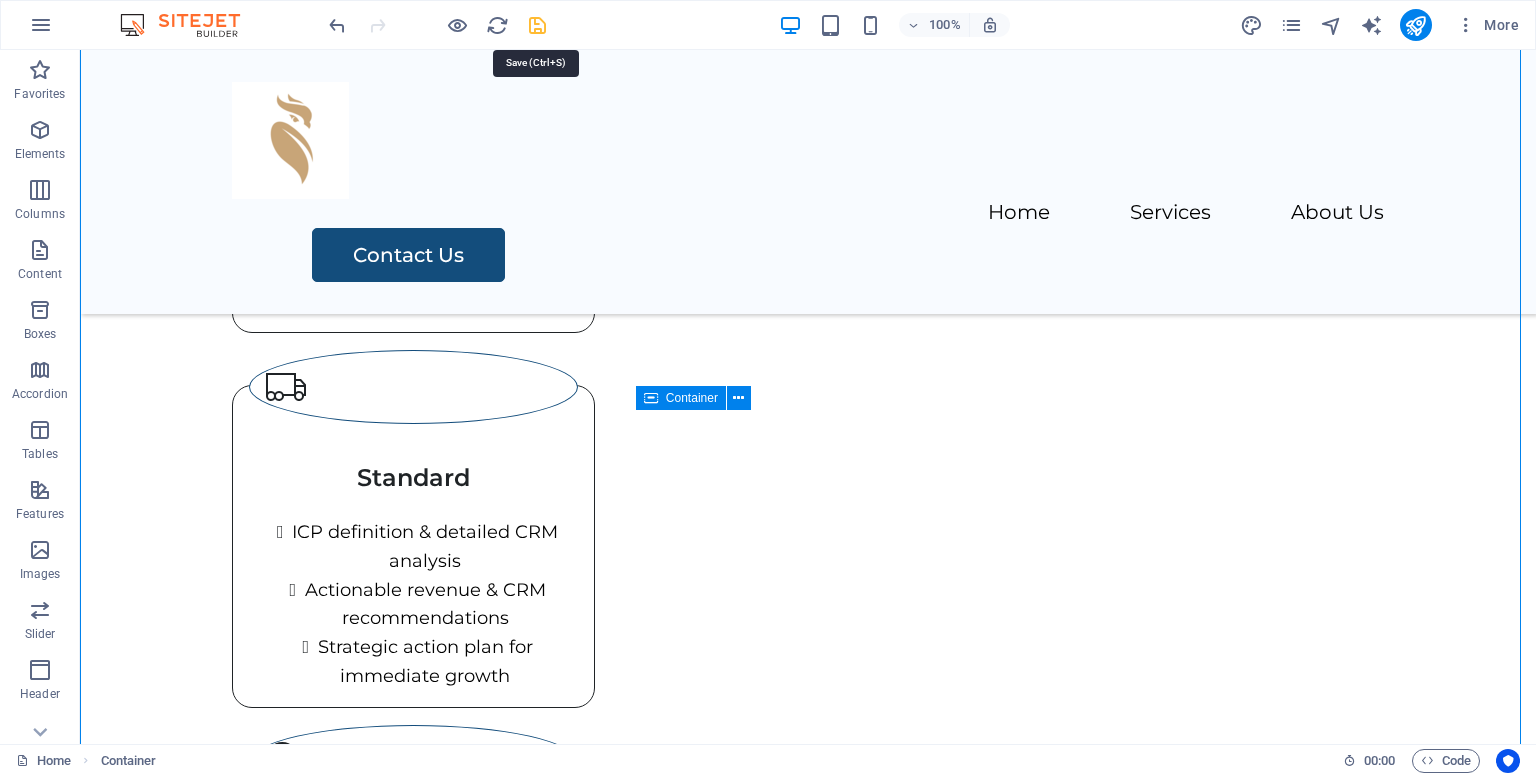 click at bounding box center [537, 25] 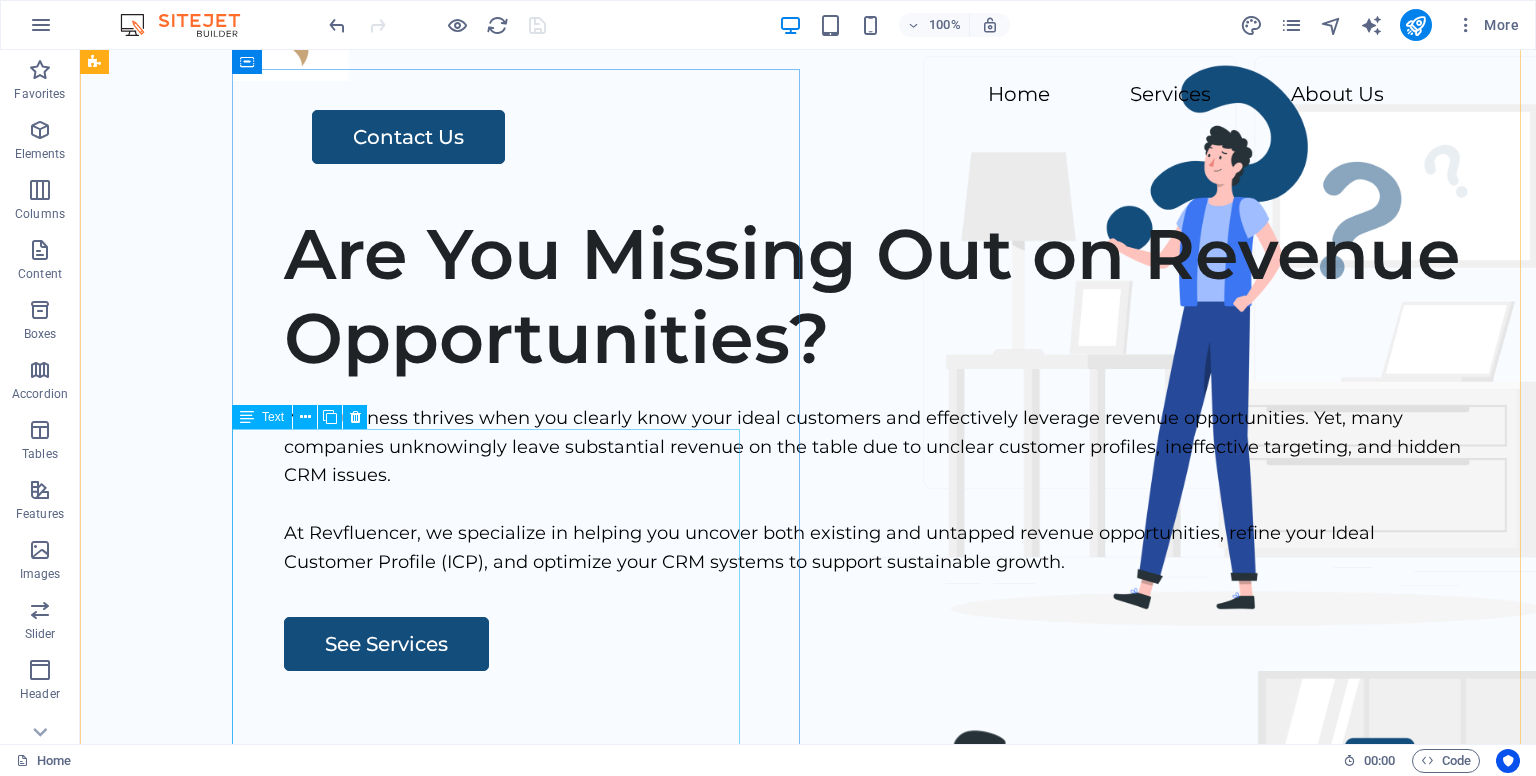 scroll, scrollTop: 0, scrollLeft: 0, axis: both 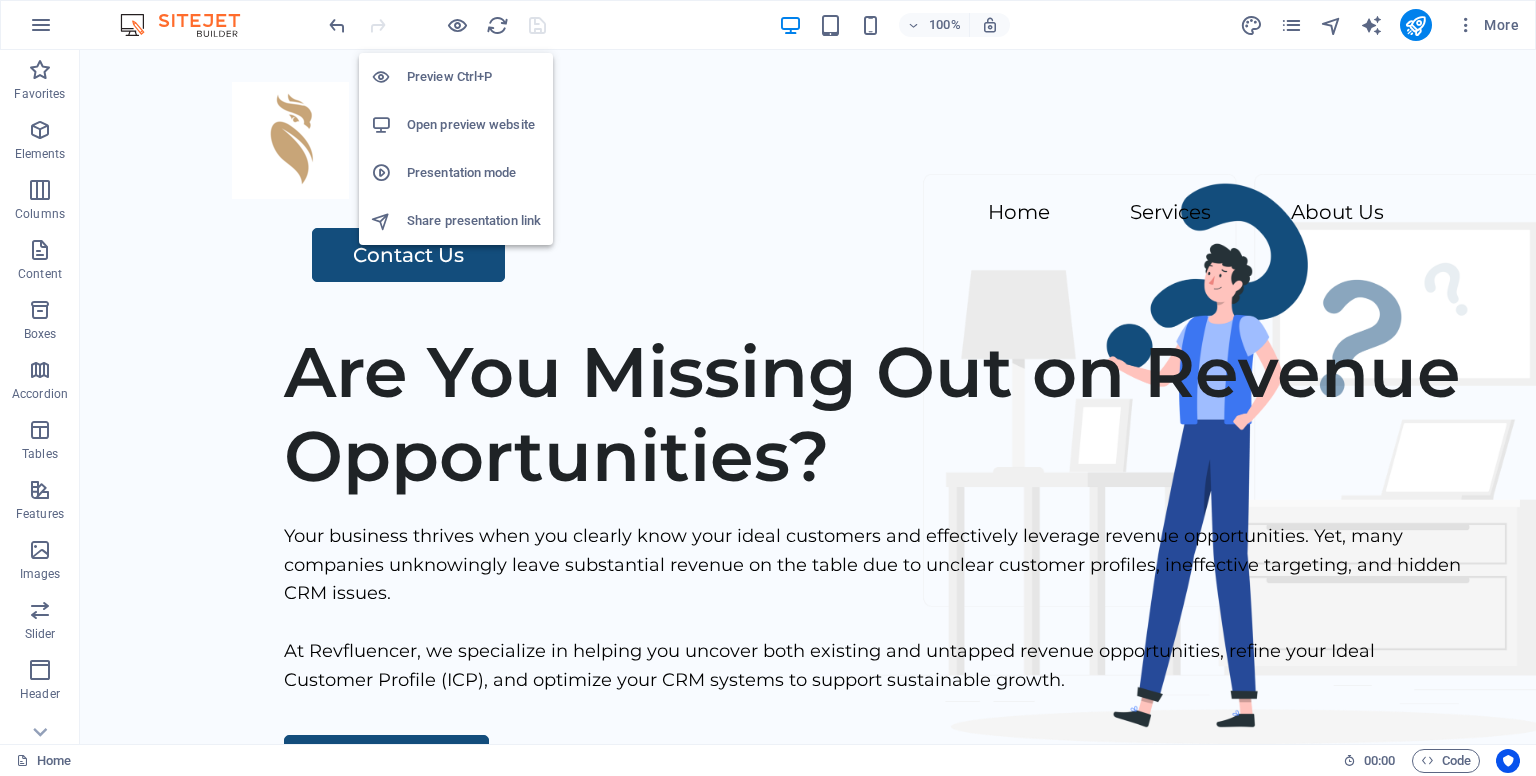 click on "Open preview website" at bounding box center (474, 125) 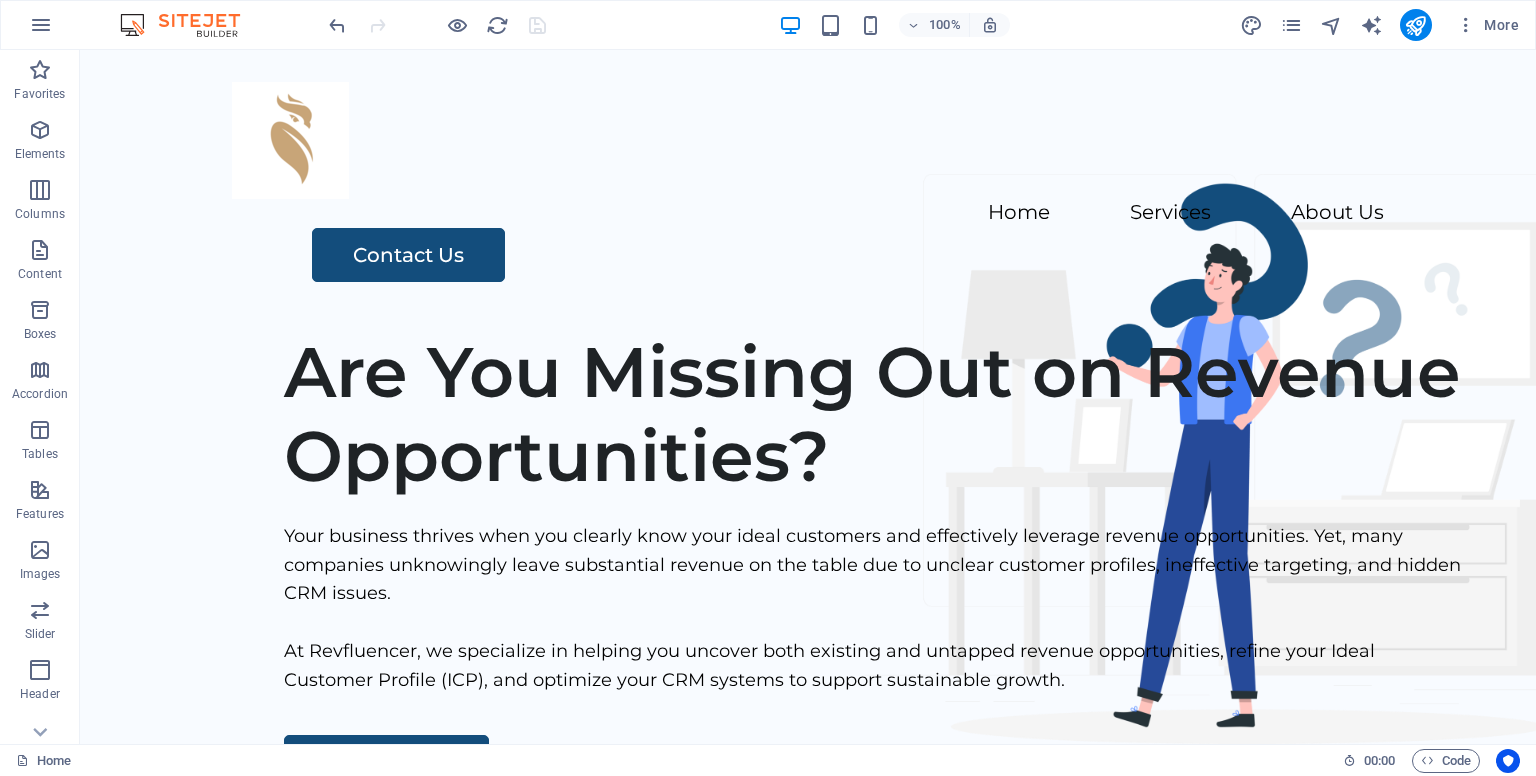 scroll, scrollTop: 0, scrollLeft: 0, axis: both 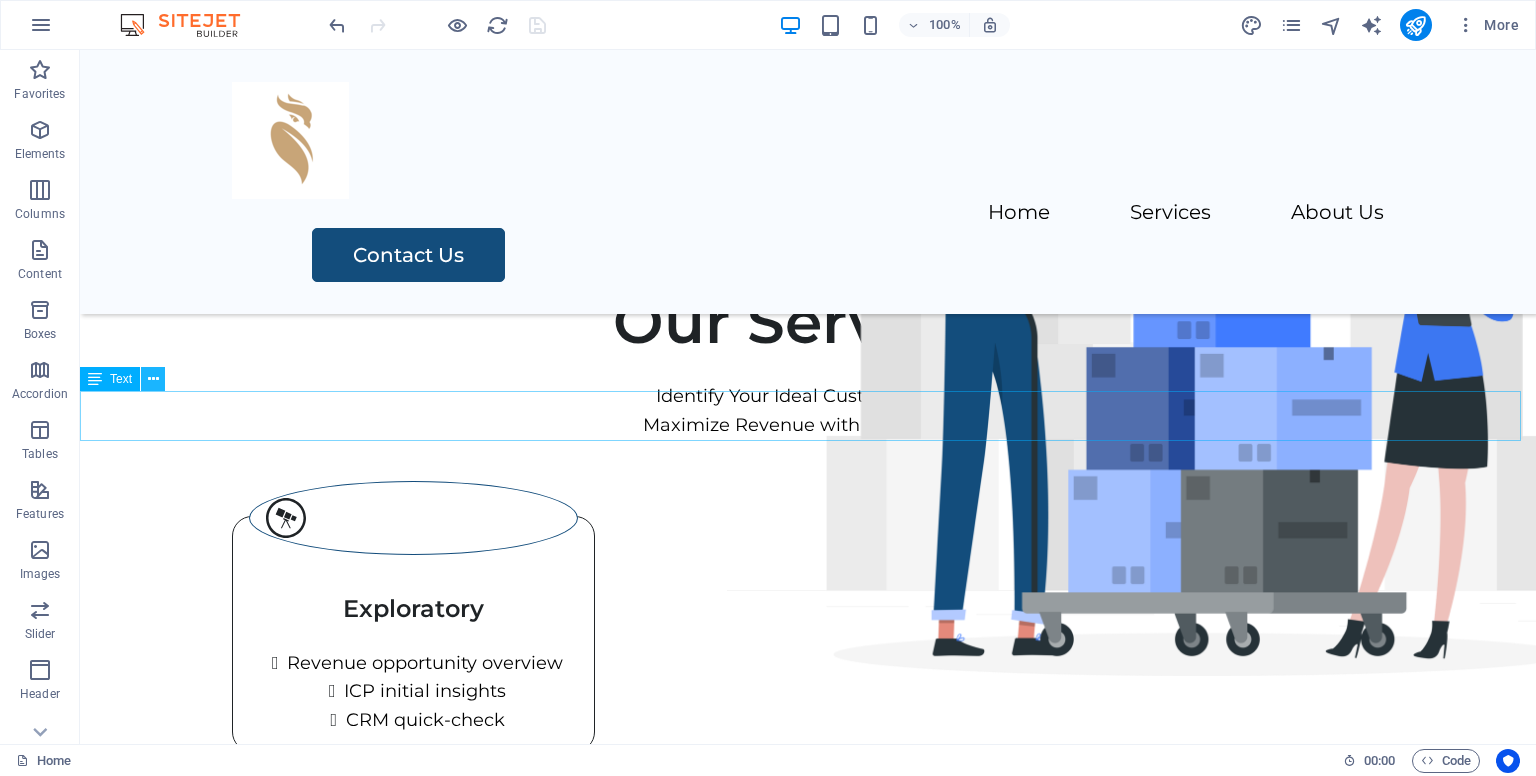 click at bounding box center [153, 379] 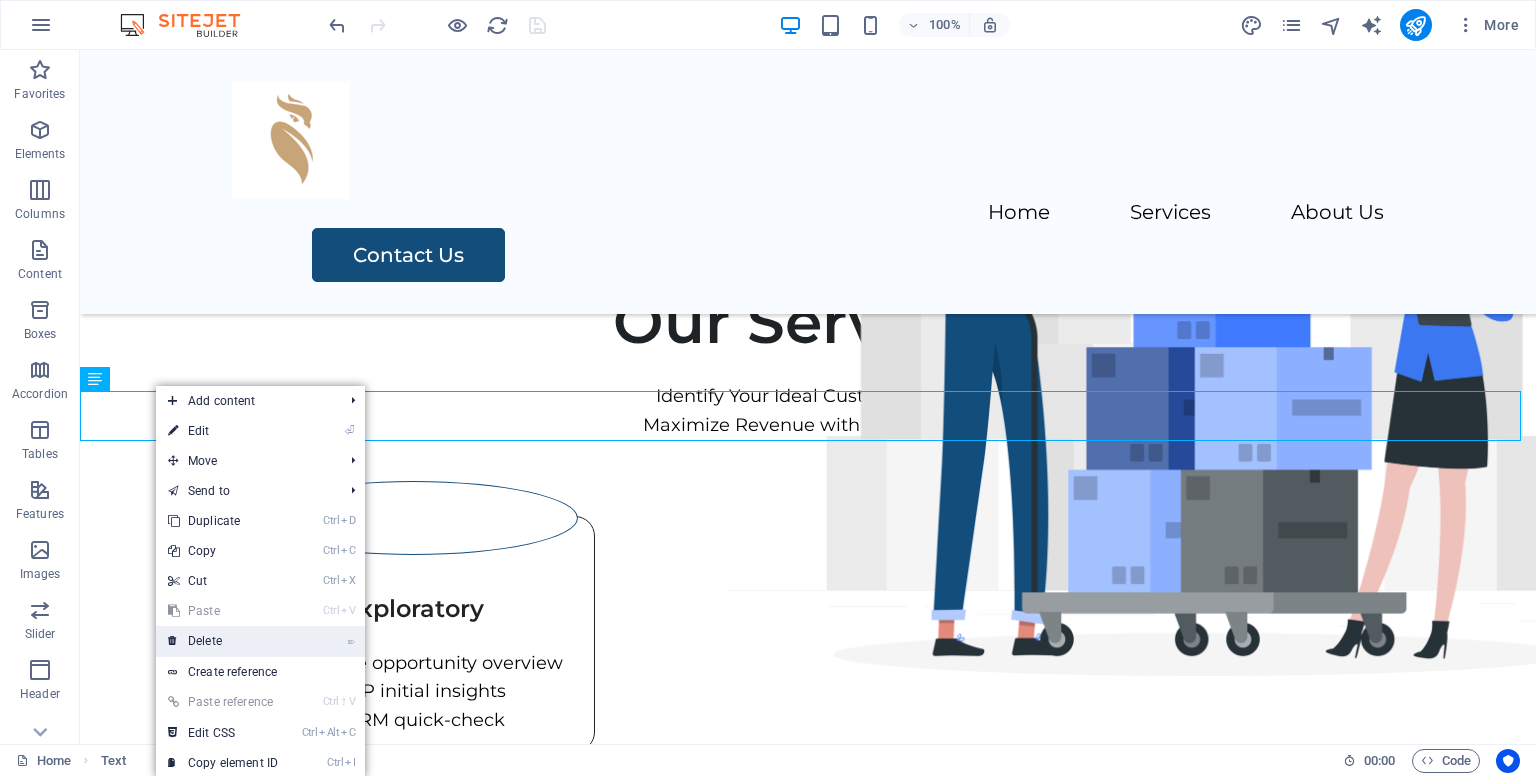 click on "⌦  Delete" at bounding box center (223, 641) 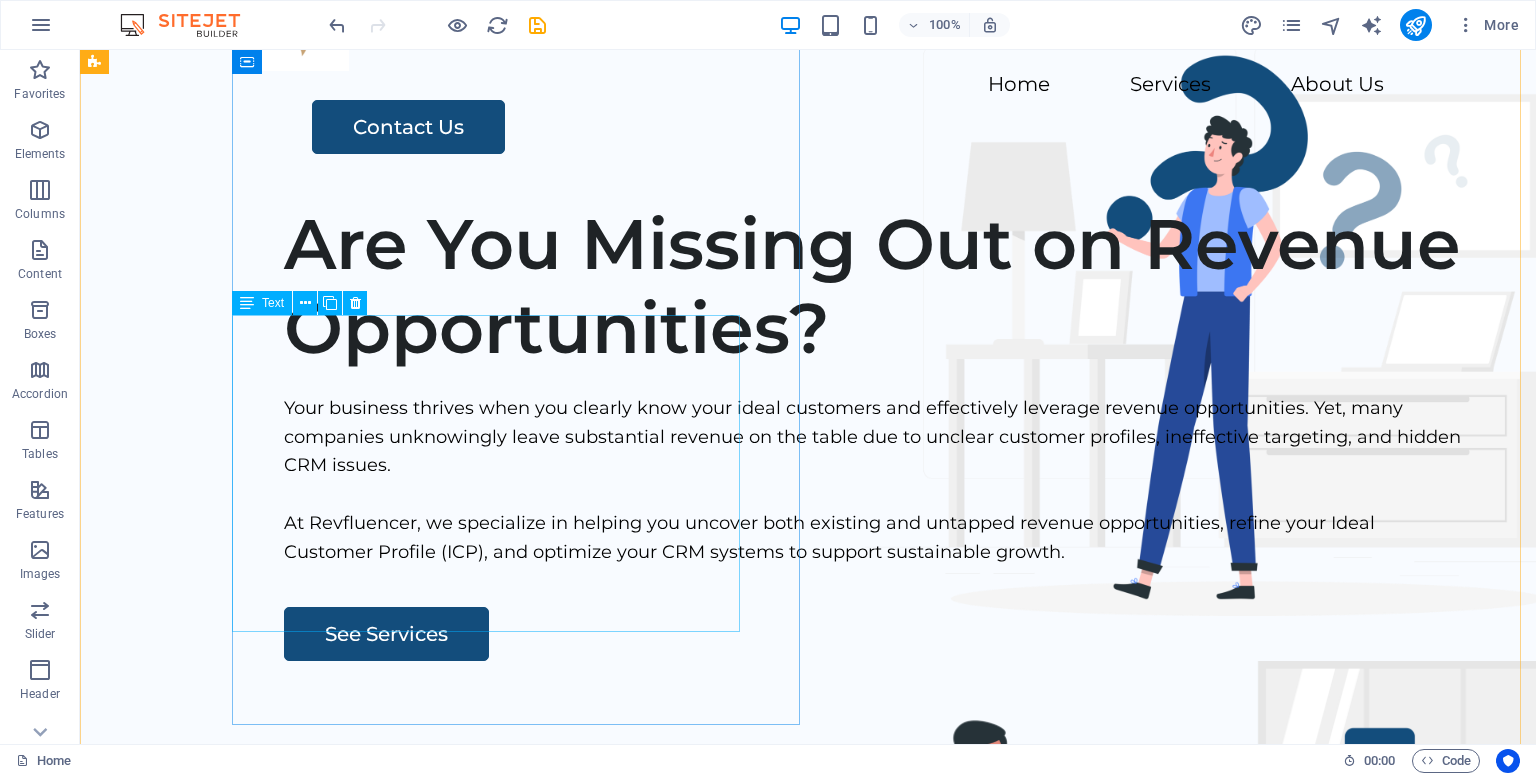 scroll, scrollTop: 0, scrollLeft: 0, axis: both 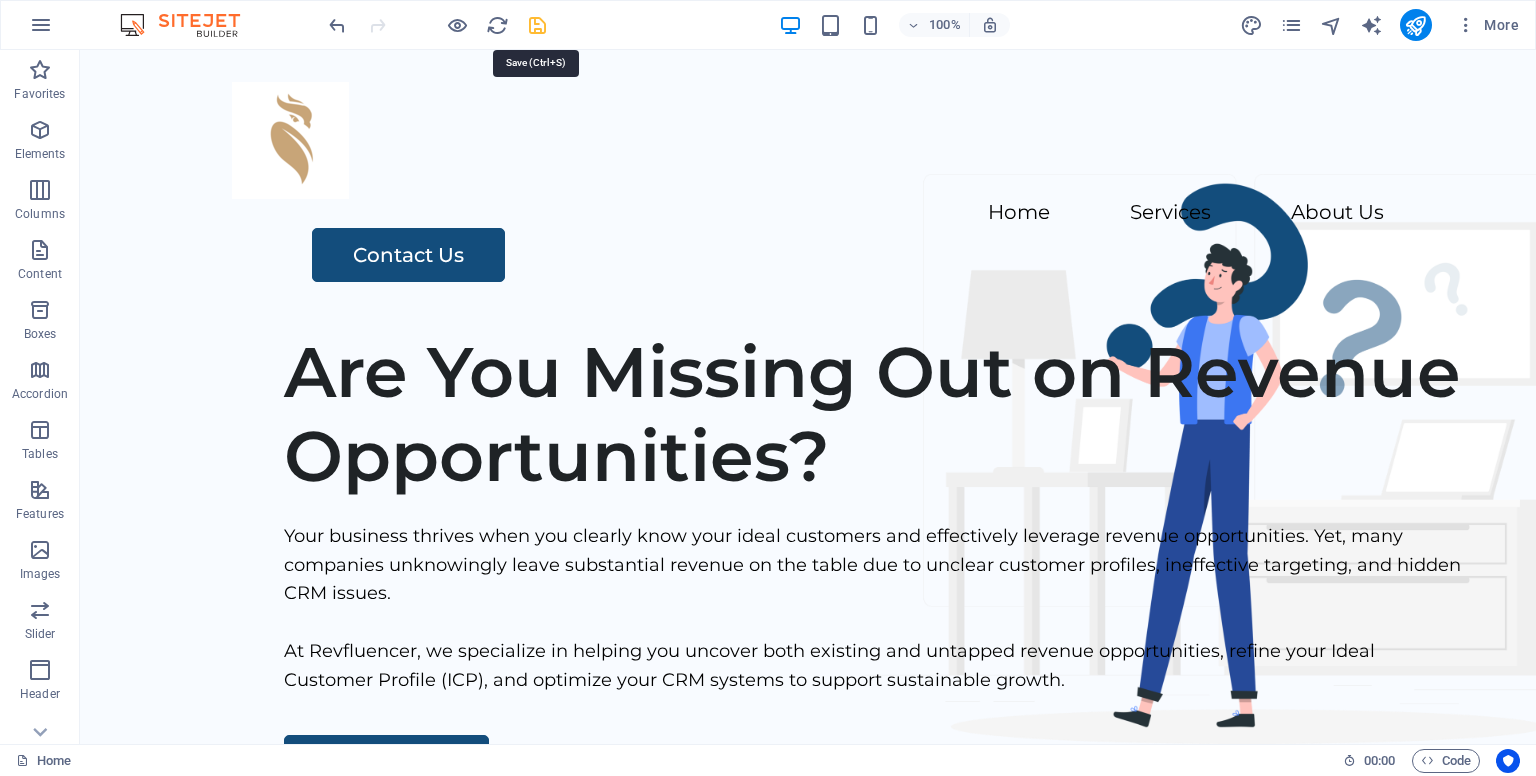 click at bounding box center [537, 25] 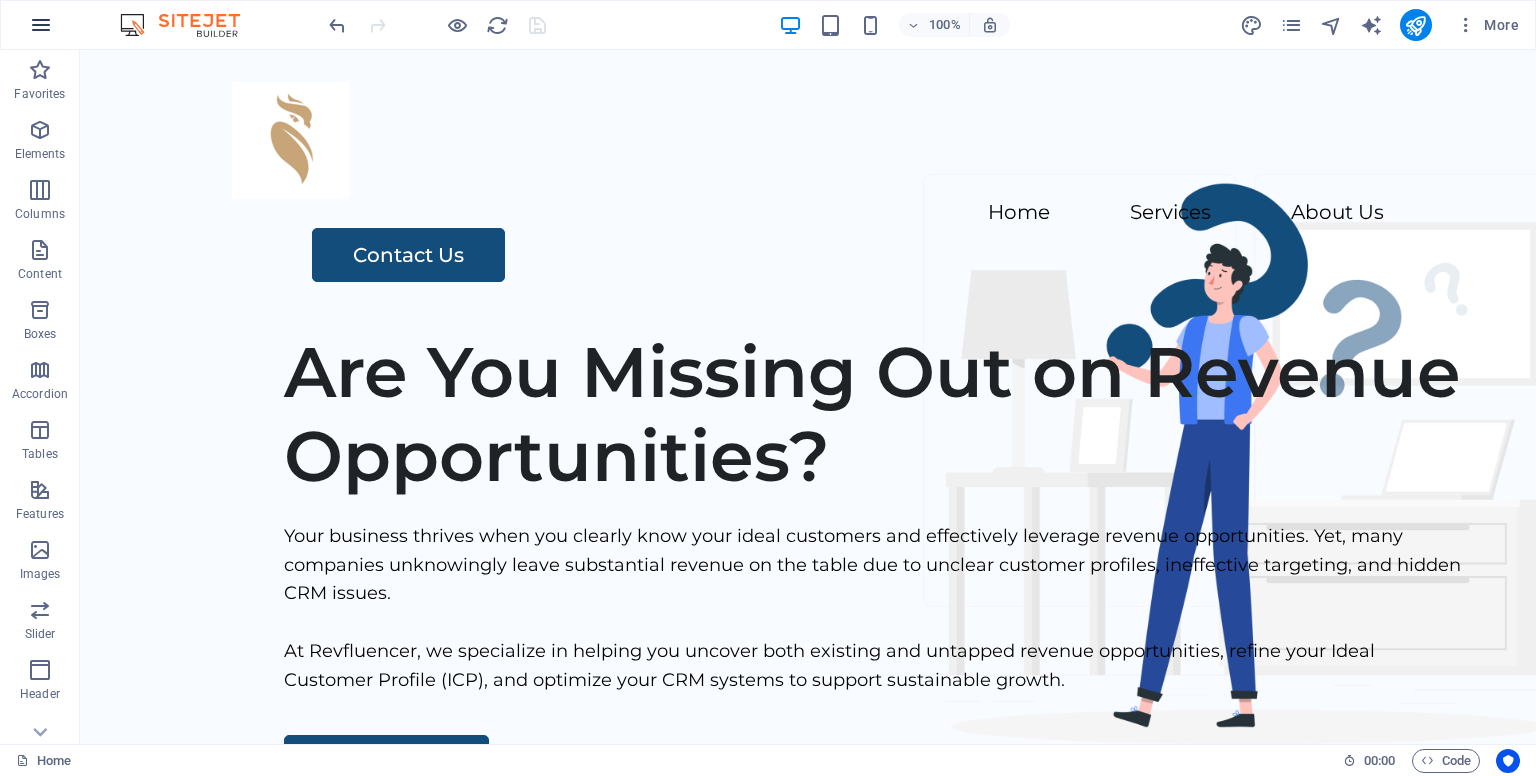 click at bounding box center [41, 25] 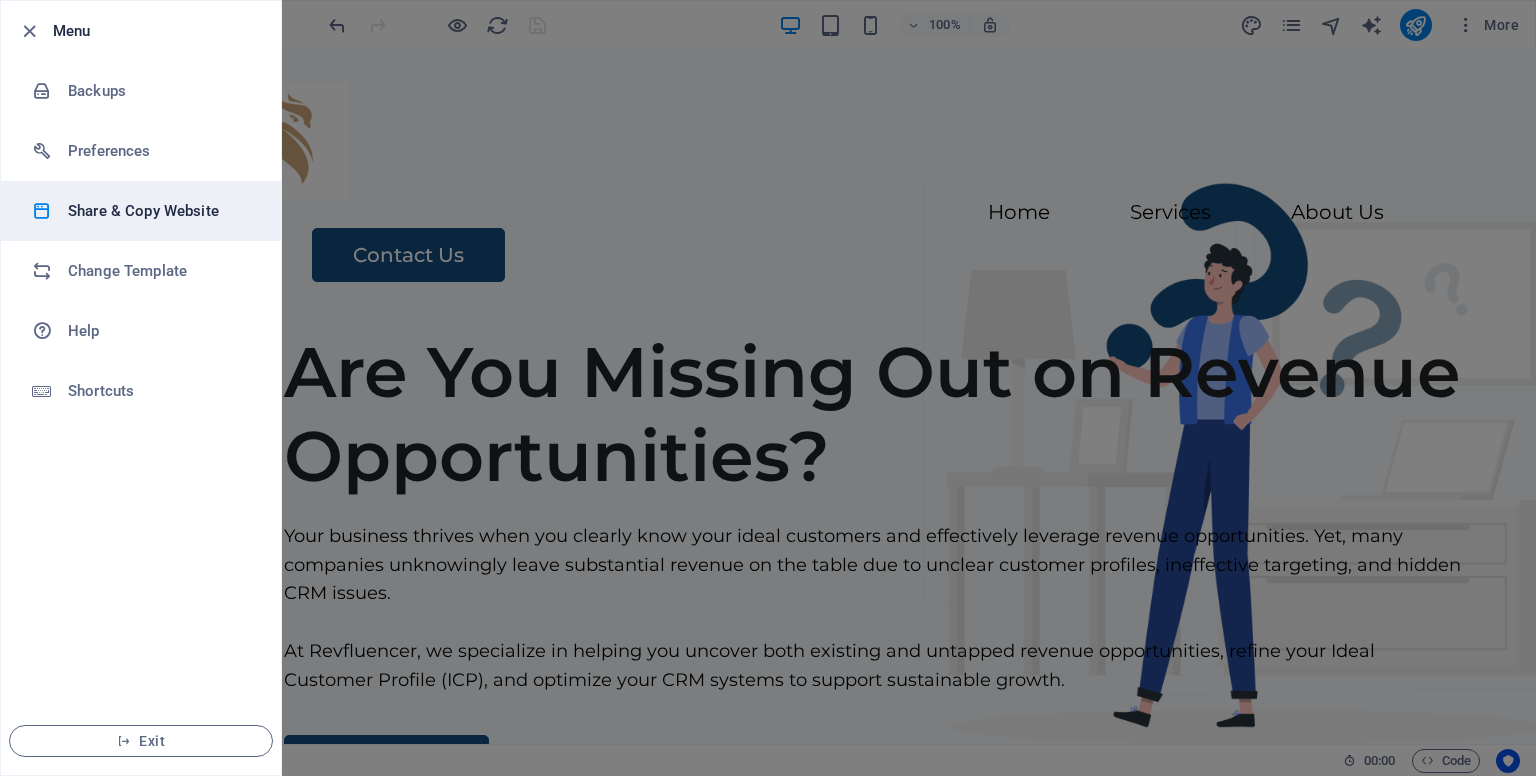 click on "Share & Copy Website" at bounding box center (160, 211) 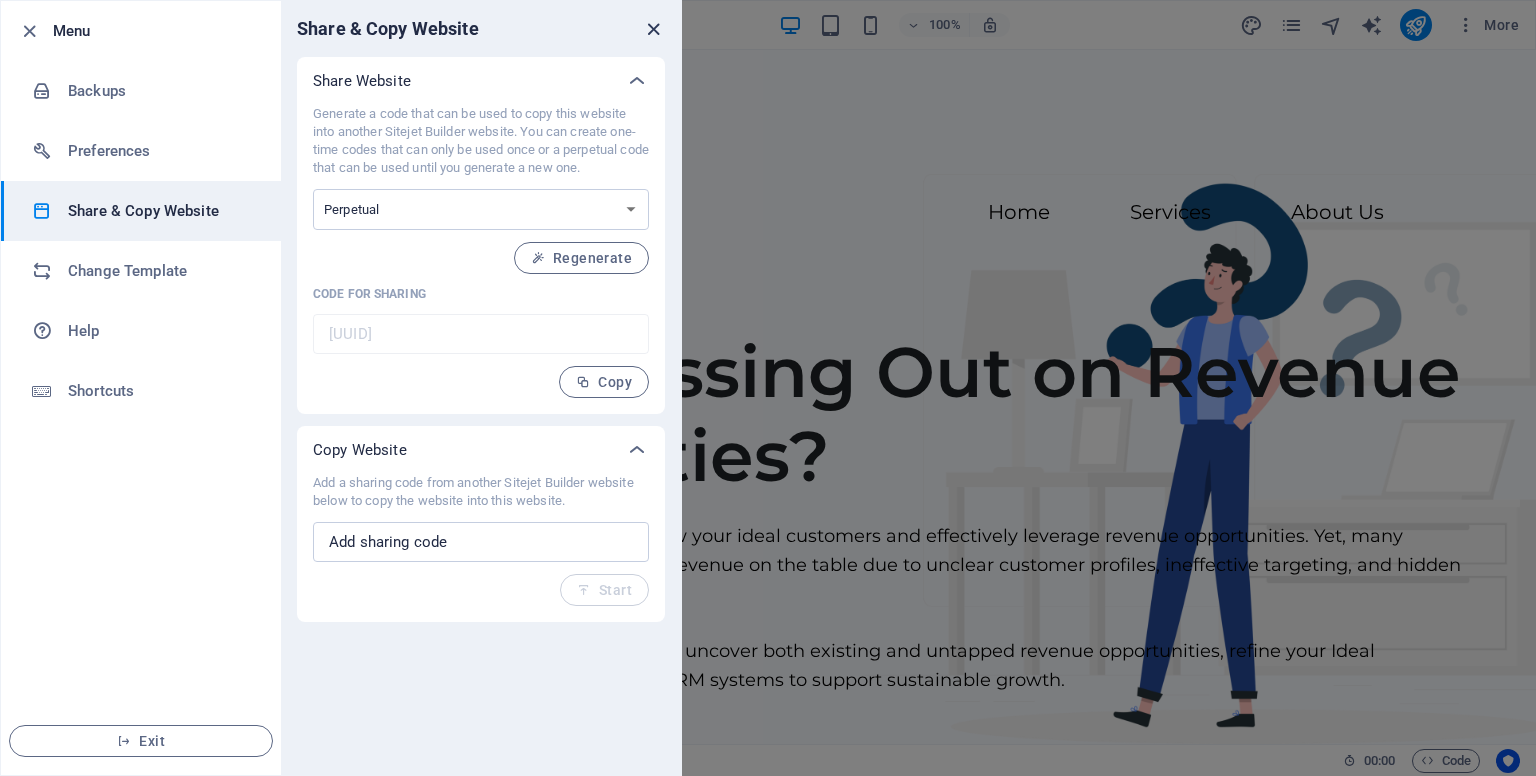 click at bounding box center [653, 29] 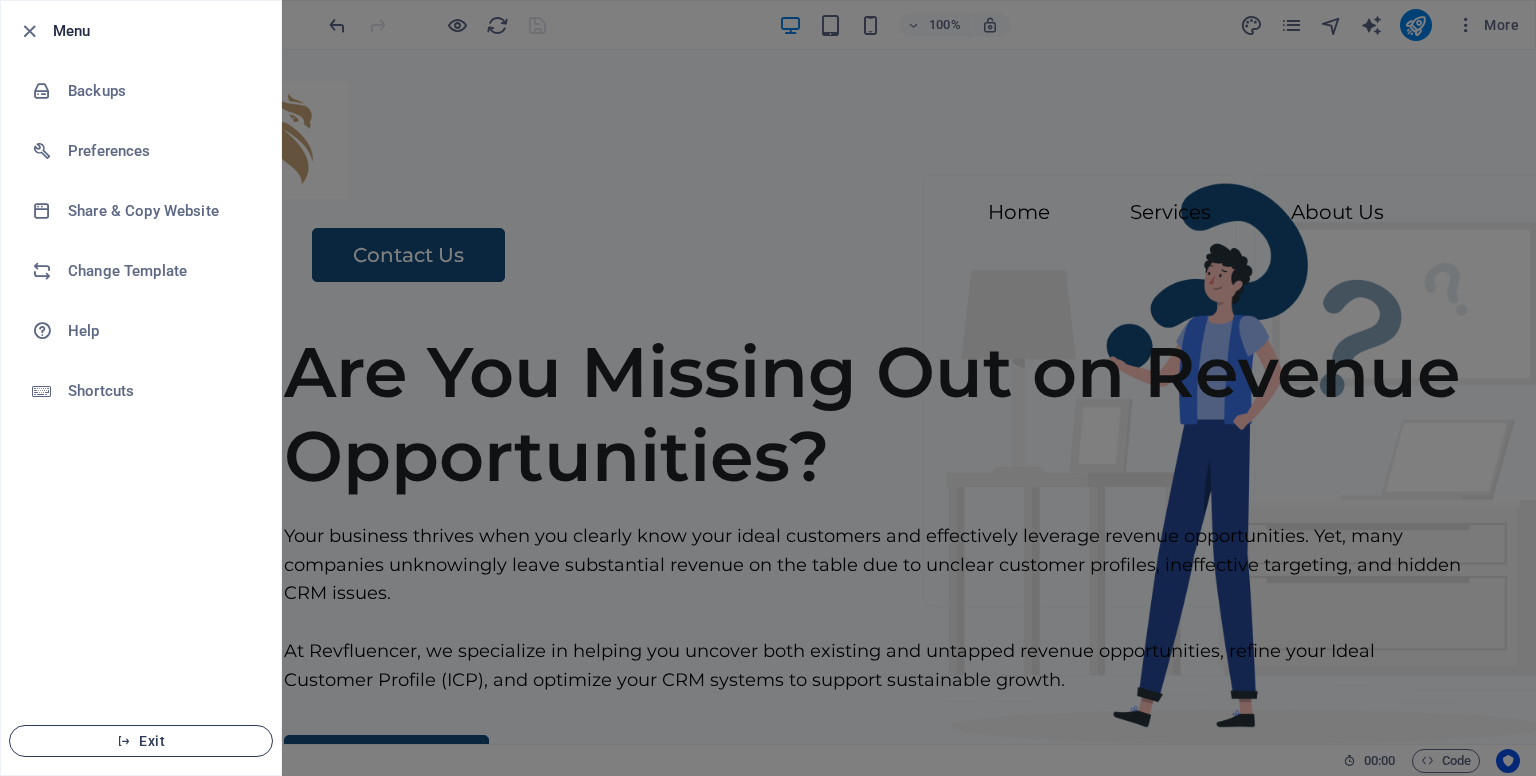 click on "Exit" at bounding box center [141, 741] 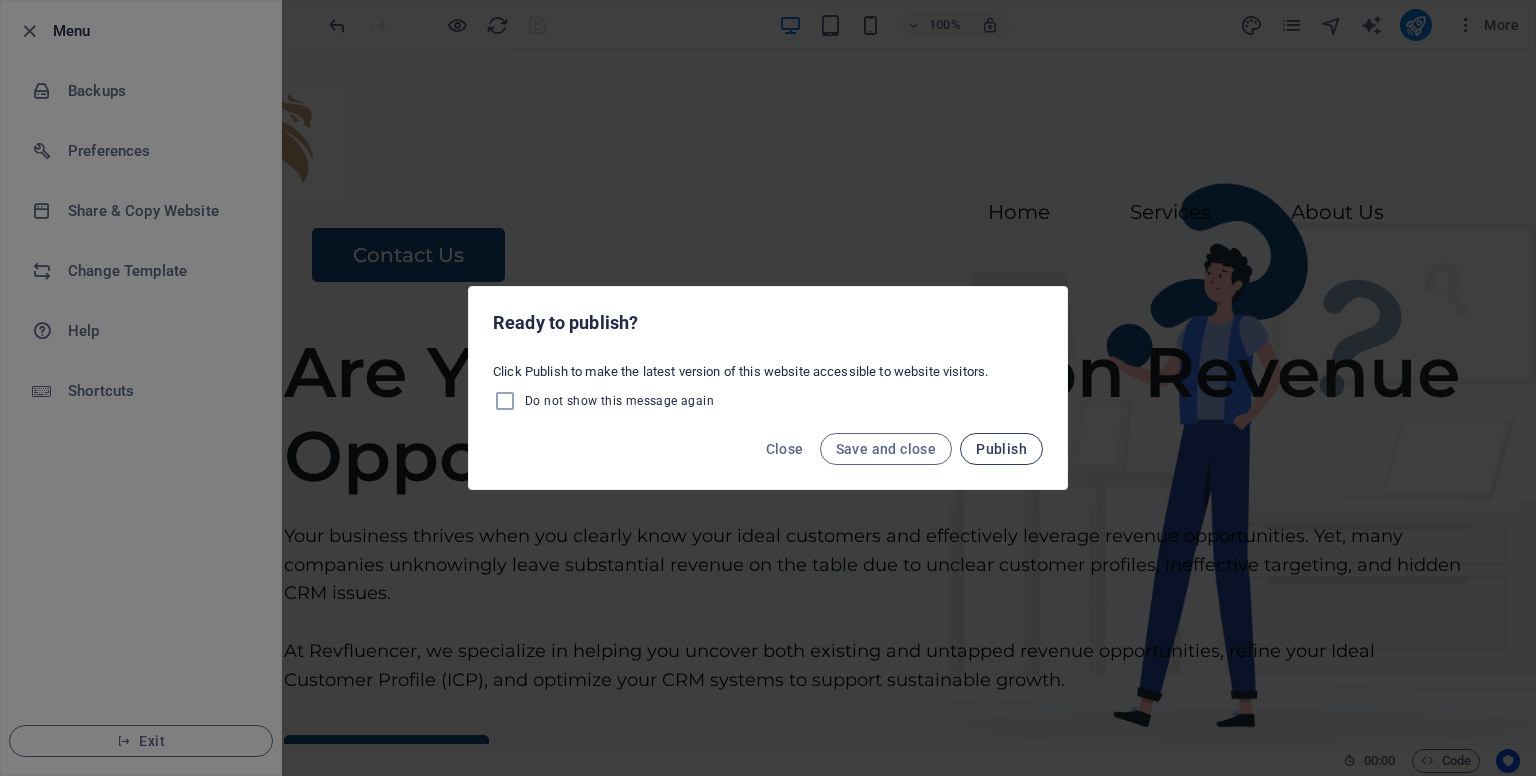 click on "Publish" at bounding box center (1001, 449) 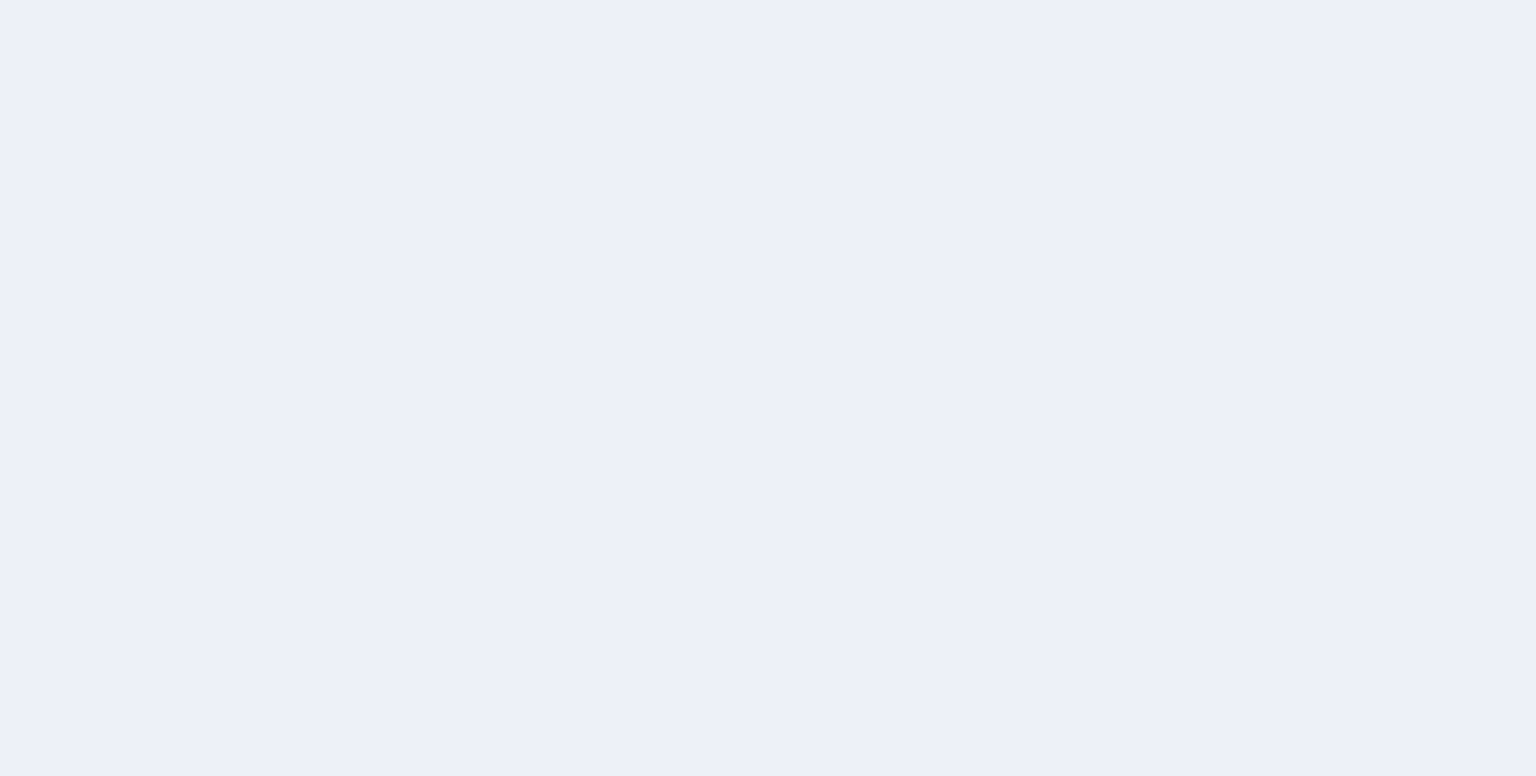 scroll, scrollTop: 0, scrollLeft: 0, axis: both 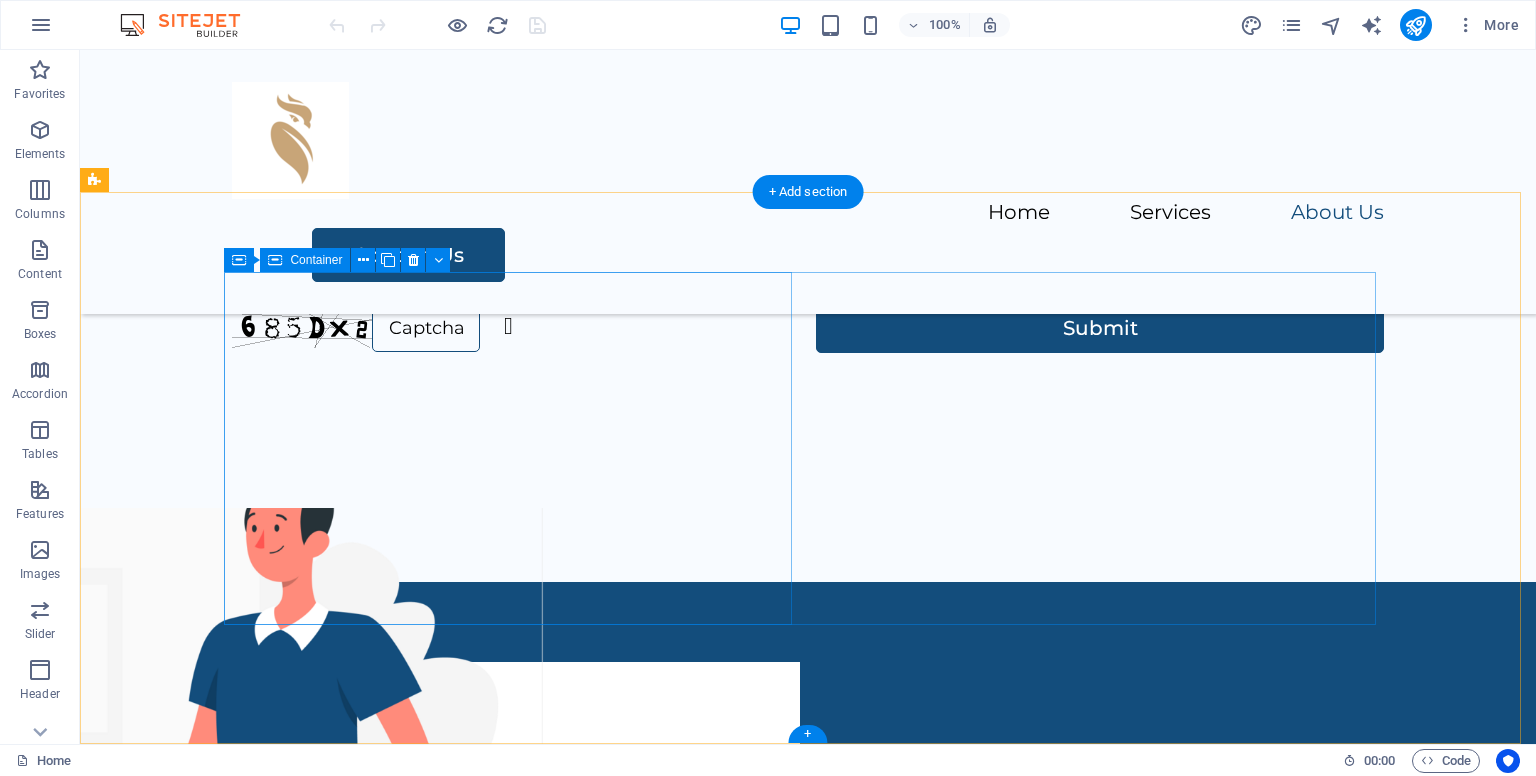 click on "Street , [CITY] , 12345
[PHONE]
[EMAIL]" at bounding box center (516, 838) 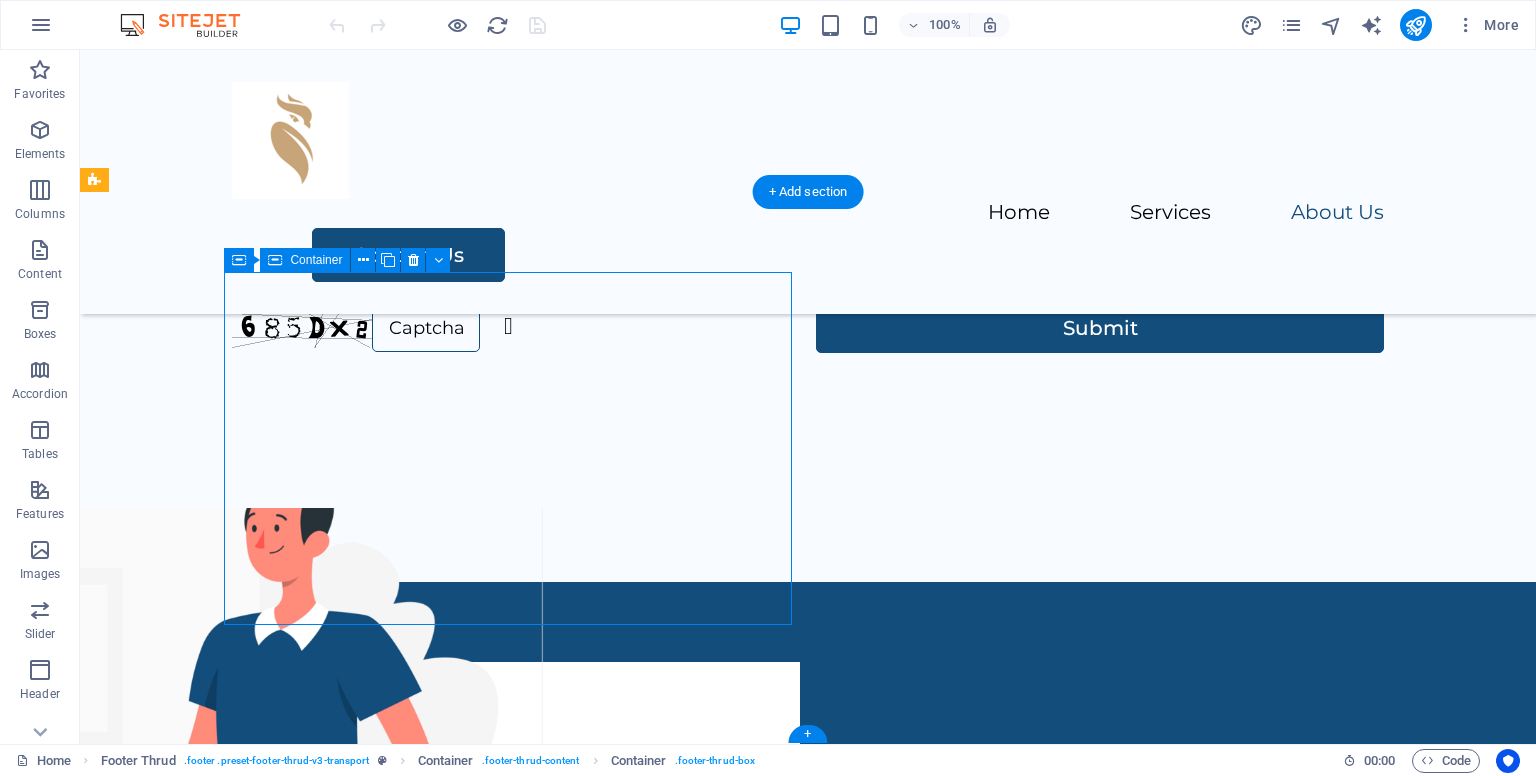 click on "Street , [CITY] , 12345
[PHONE]
[EMAIL]" at bounding box center (516, 838) 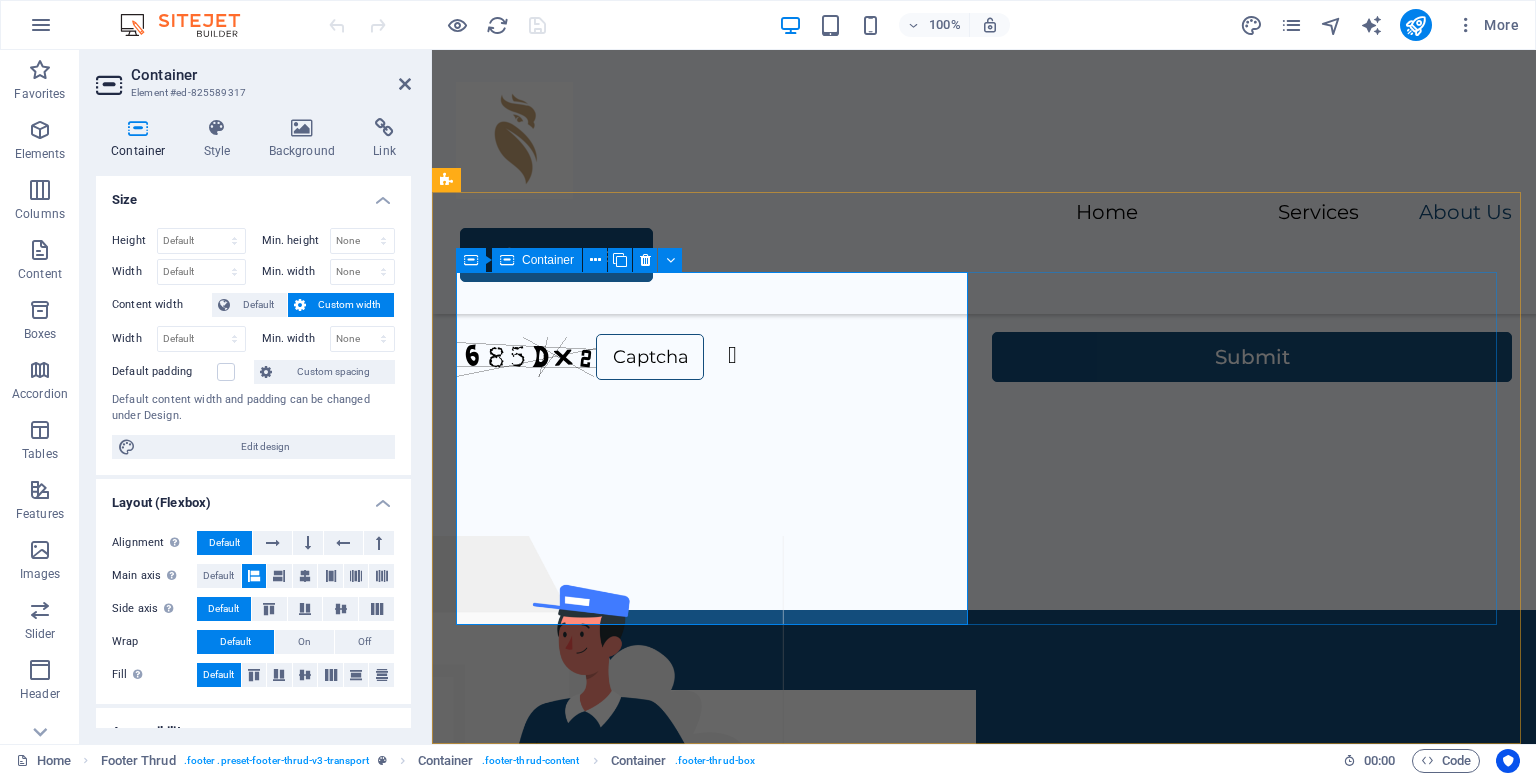 click on "Street , [CITY] , 12345
[PHONE]
[EMAIL]" at bounding box center (716, 866) 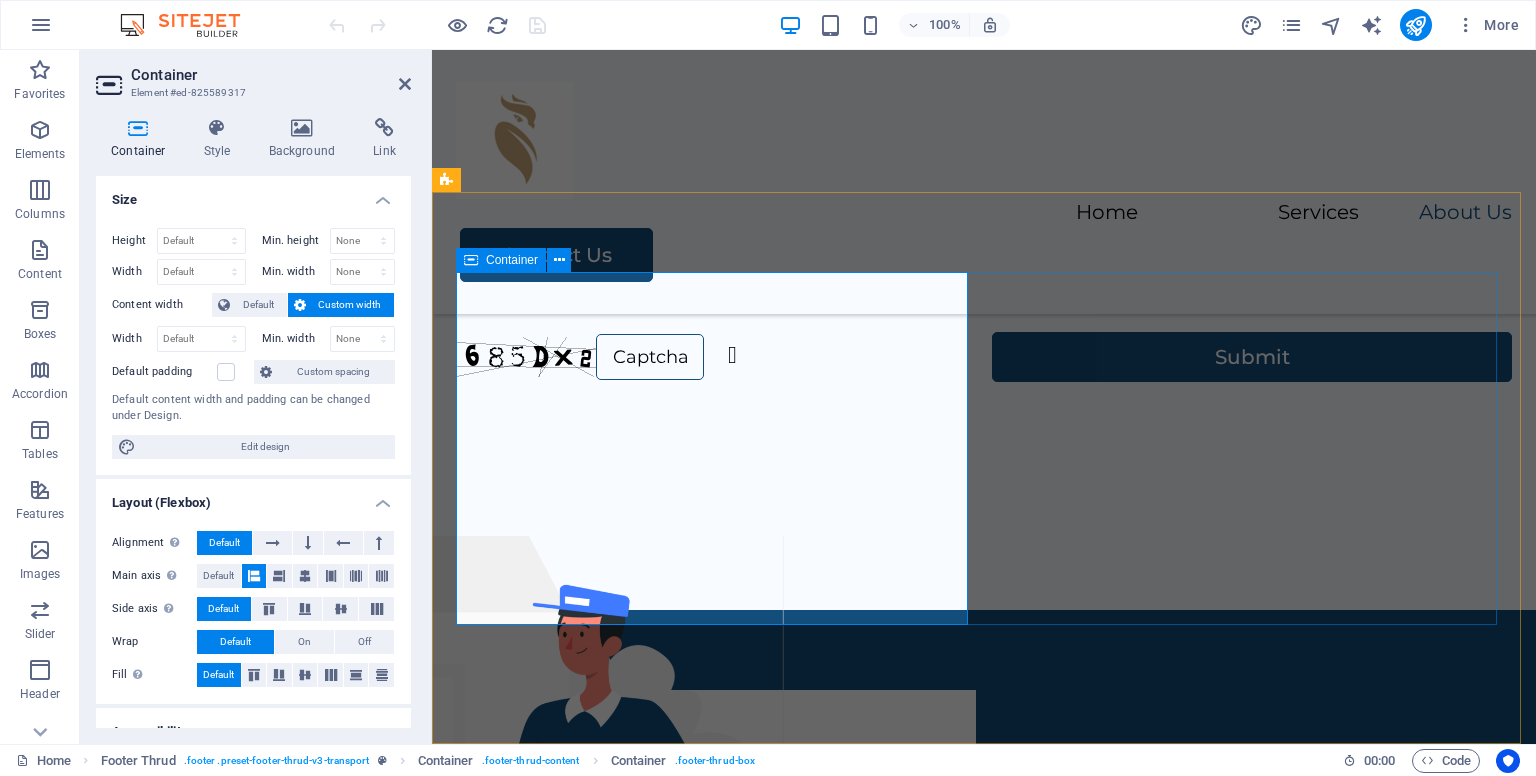 click on "Street , [CITY] , 12345
[PHONE]
[EMAIL]
Home Services About Us Pricing Contact Us HOME SERVICES ABOUT US PRICING CONTACT US" at bounding box center (984, 974) 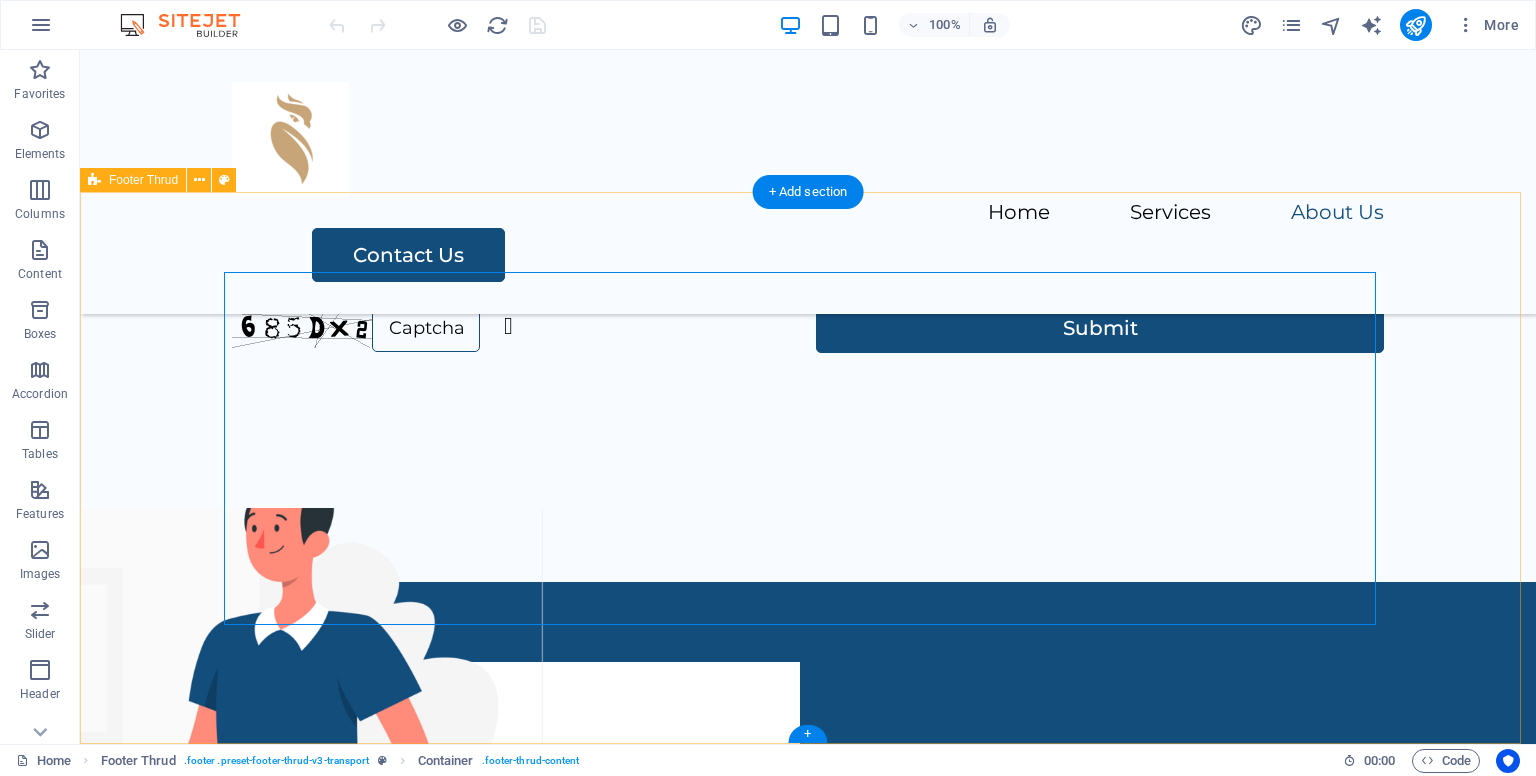 click on "Street , [CITY] 12345
Phone.:  [PHONE] Email:  [EMAIL]
Home Services About Us Pricing Contact Us HOME SERVICES ABOUT US PRICING CONTACT US
revfluencer.com   Legal Notice  |  Privacy Policy" at bounding box center (808, 981) 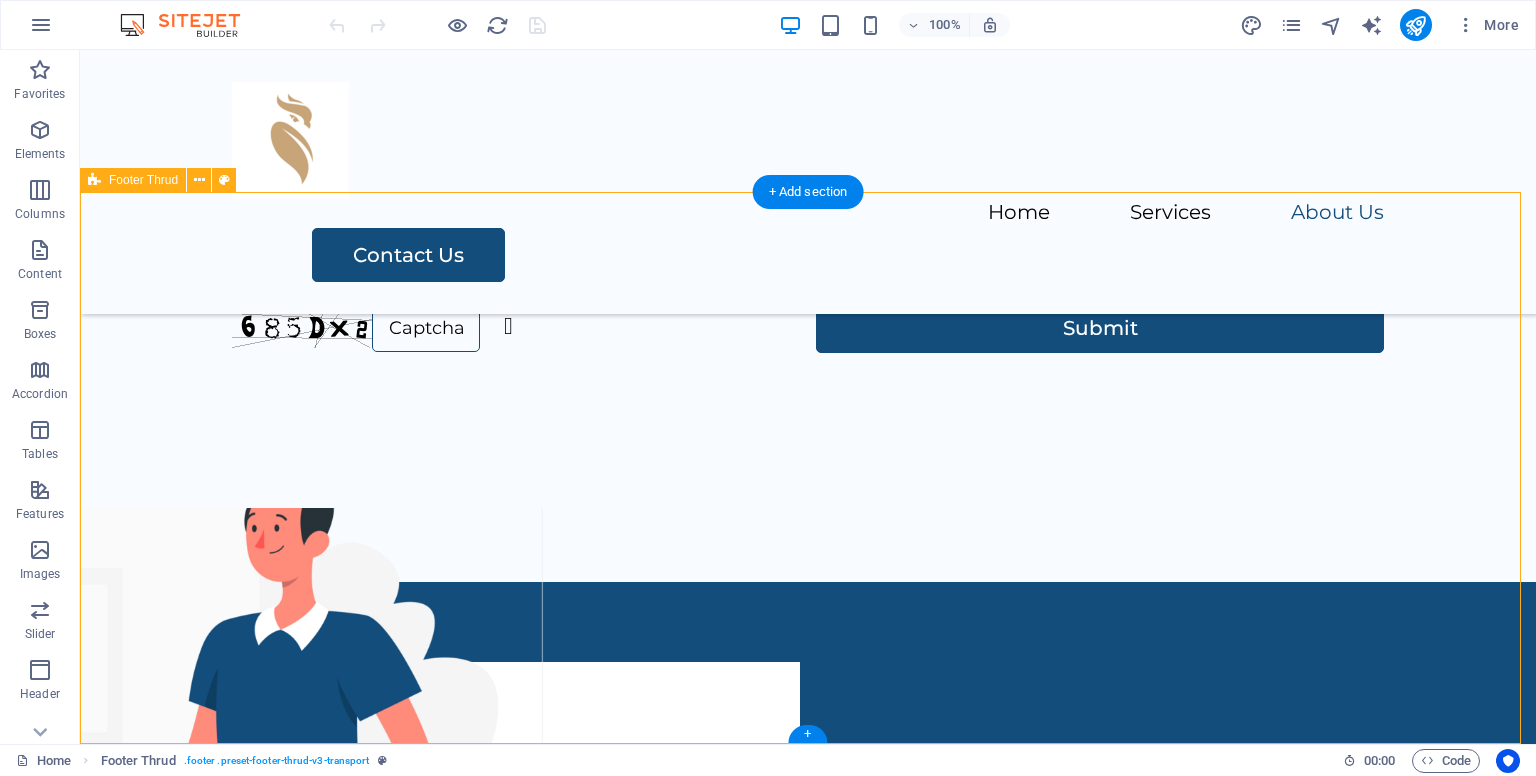 click on "Street , [CITY] 12345
Phone.:  [PHONE] Email:  [EMAIL]
Home Services About Us Pricing Contact Us HOME SERVICES ABOUT US PRICING CONTACT US
revfluencer.com   Legal Notice  |  Privacy Policy" at bounding box center [808, 981] 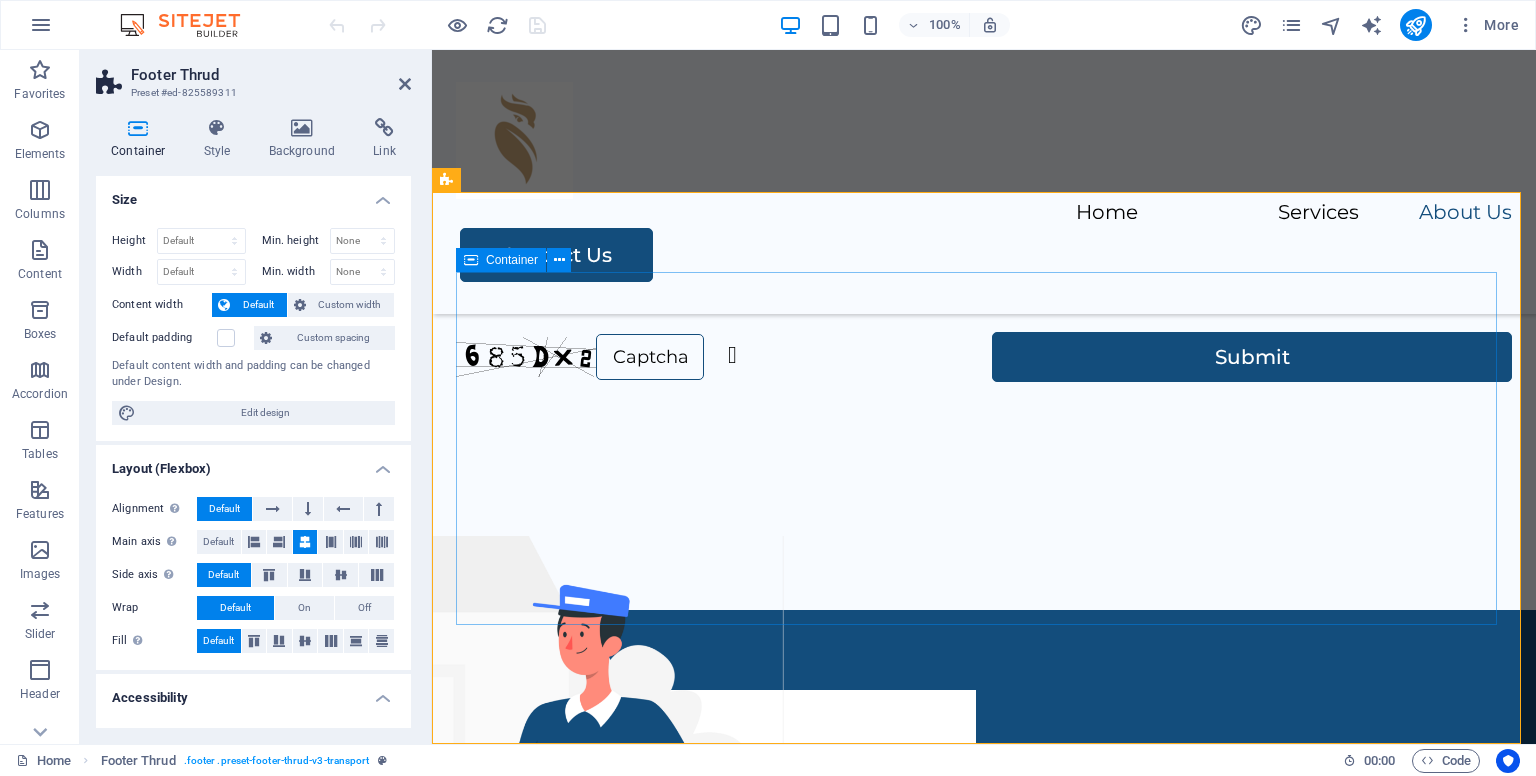click on "Street , [CITY] , 12345
[PHONE]
[EMAIL]
Home Services About Us Pricing Contact Us HOME SERVICES ABOUT US PRICING CONTACT US" at bounding box center (984, 974) 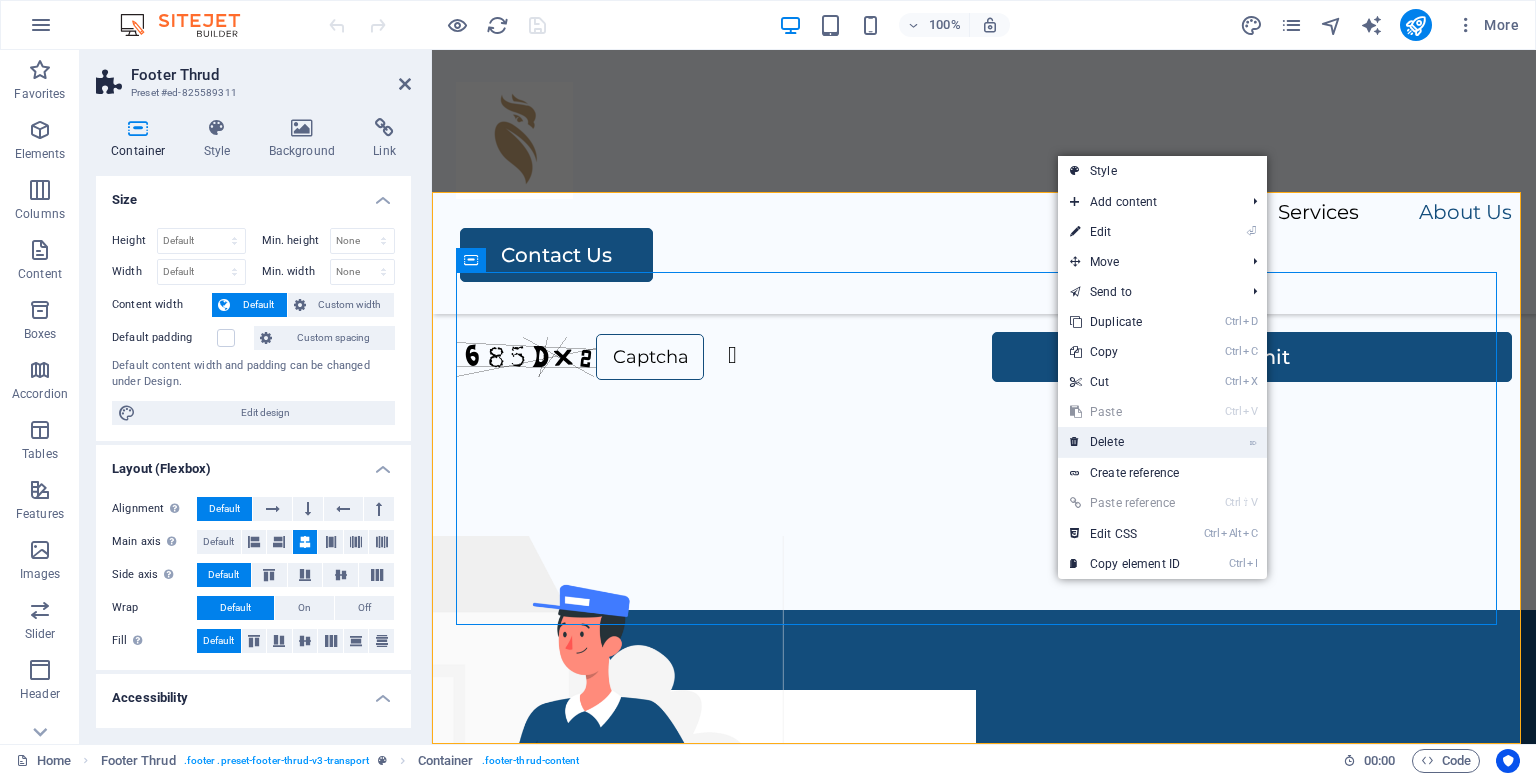 click on "⌦  Delete" at bounding box center [1125, 442] 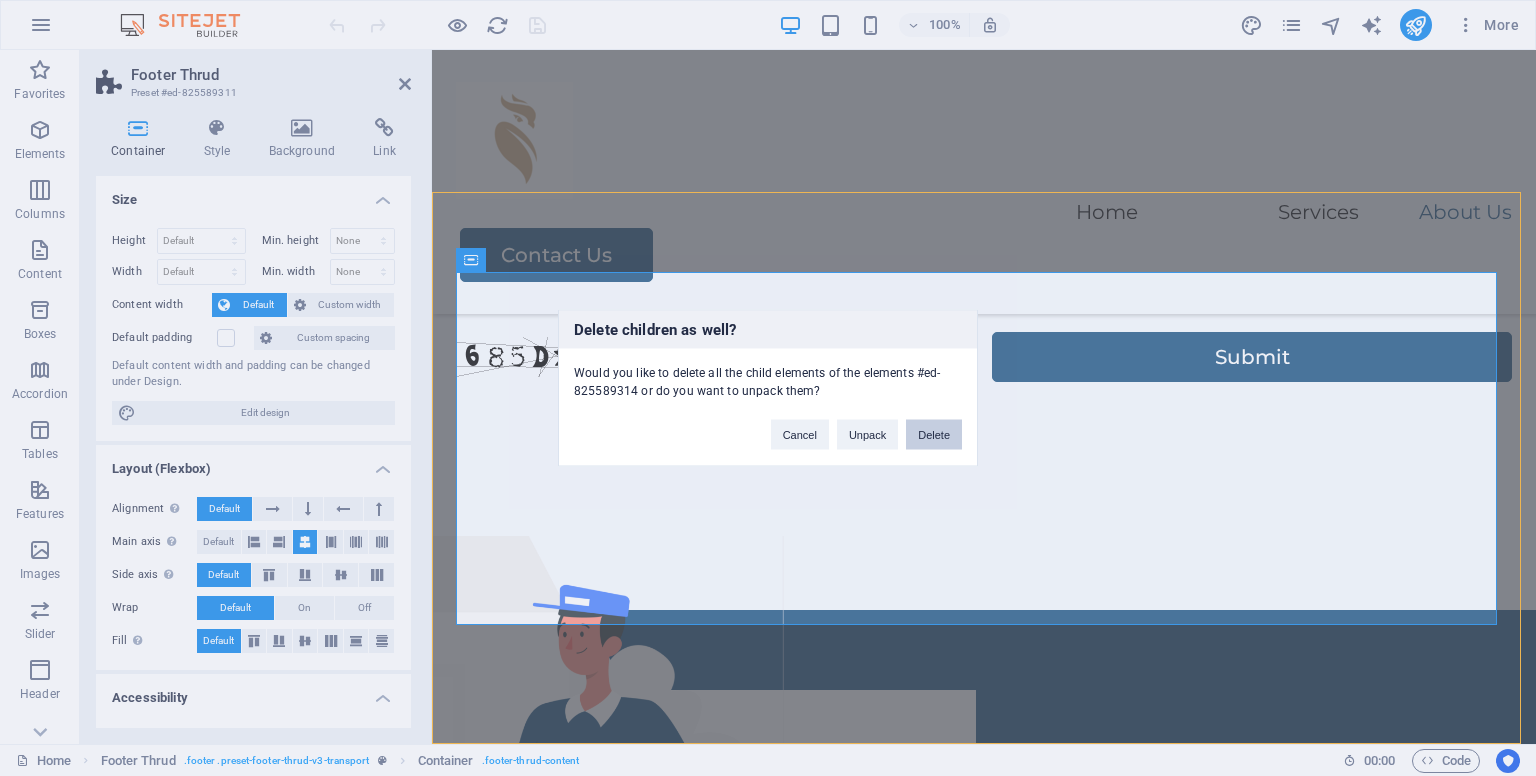 click on "Delete" at bounding box center (934, 435) 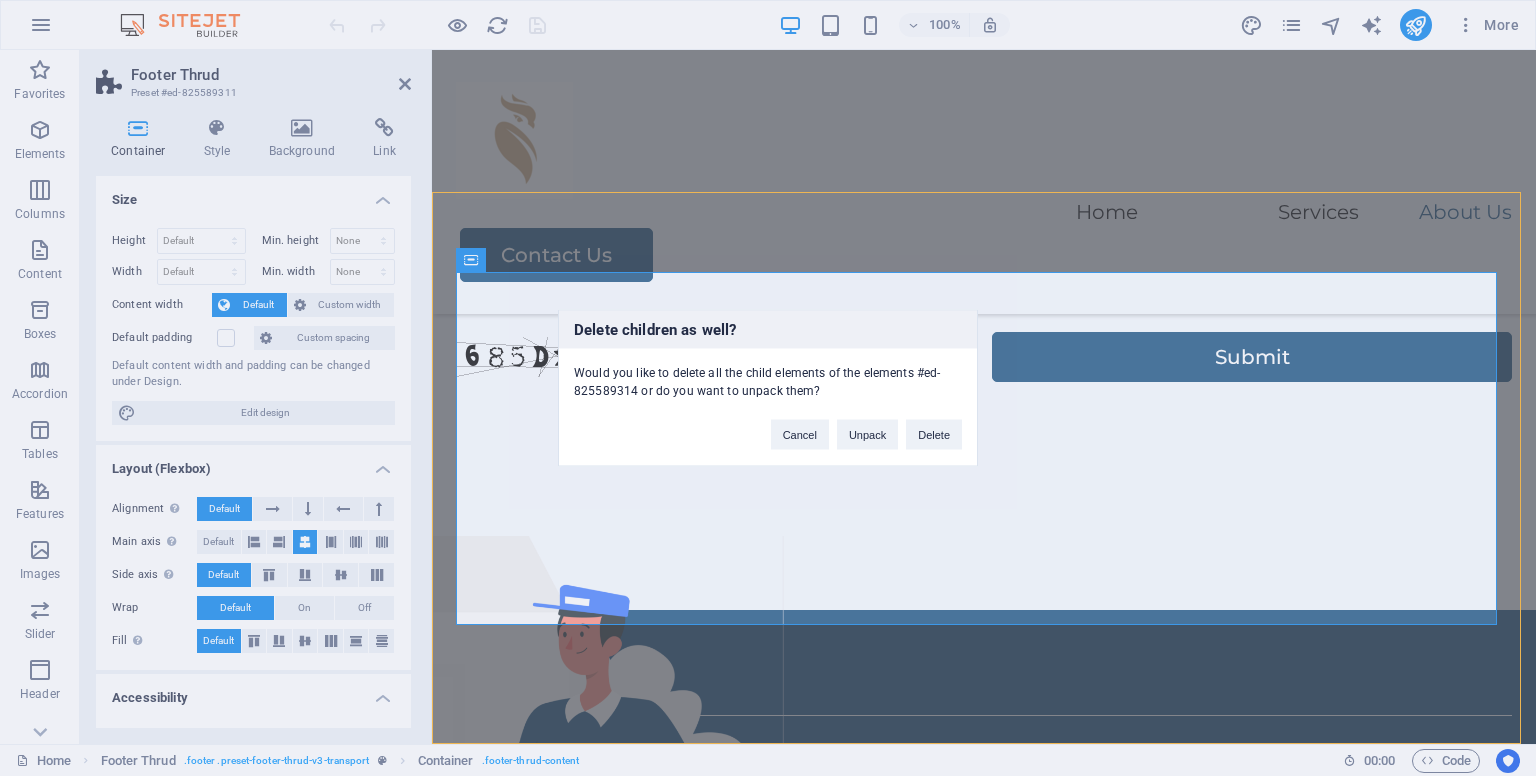 scroll, scrollTop: 3004, scrollLeft: 0, axis: vertical 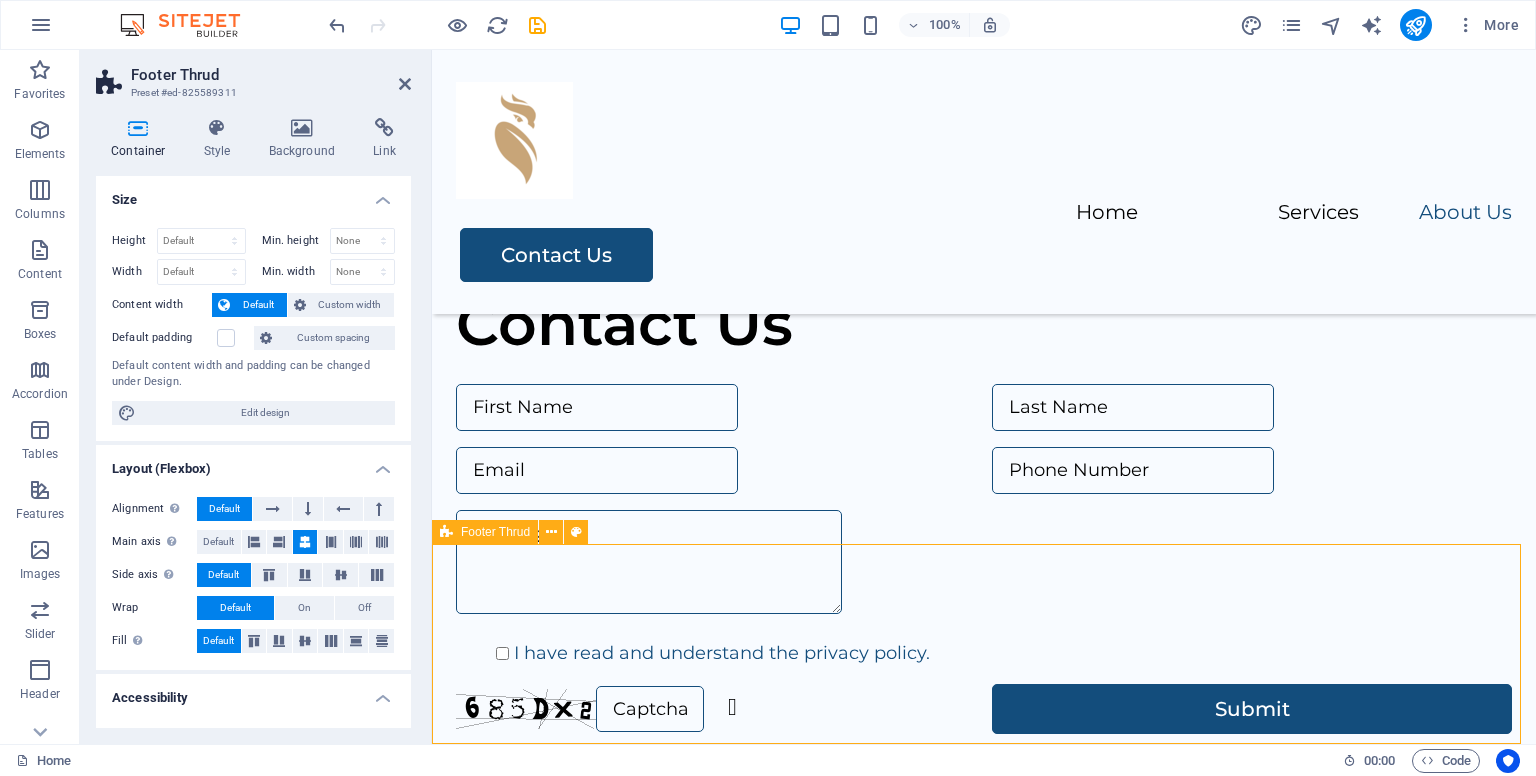 click on "revfluencer.com   Legal Notice  |  Privacy Policy" at bounding box center [984, 1076] 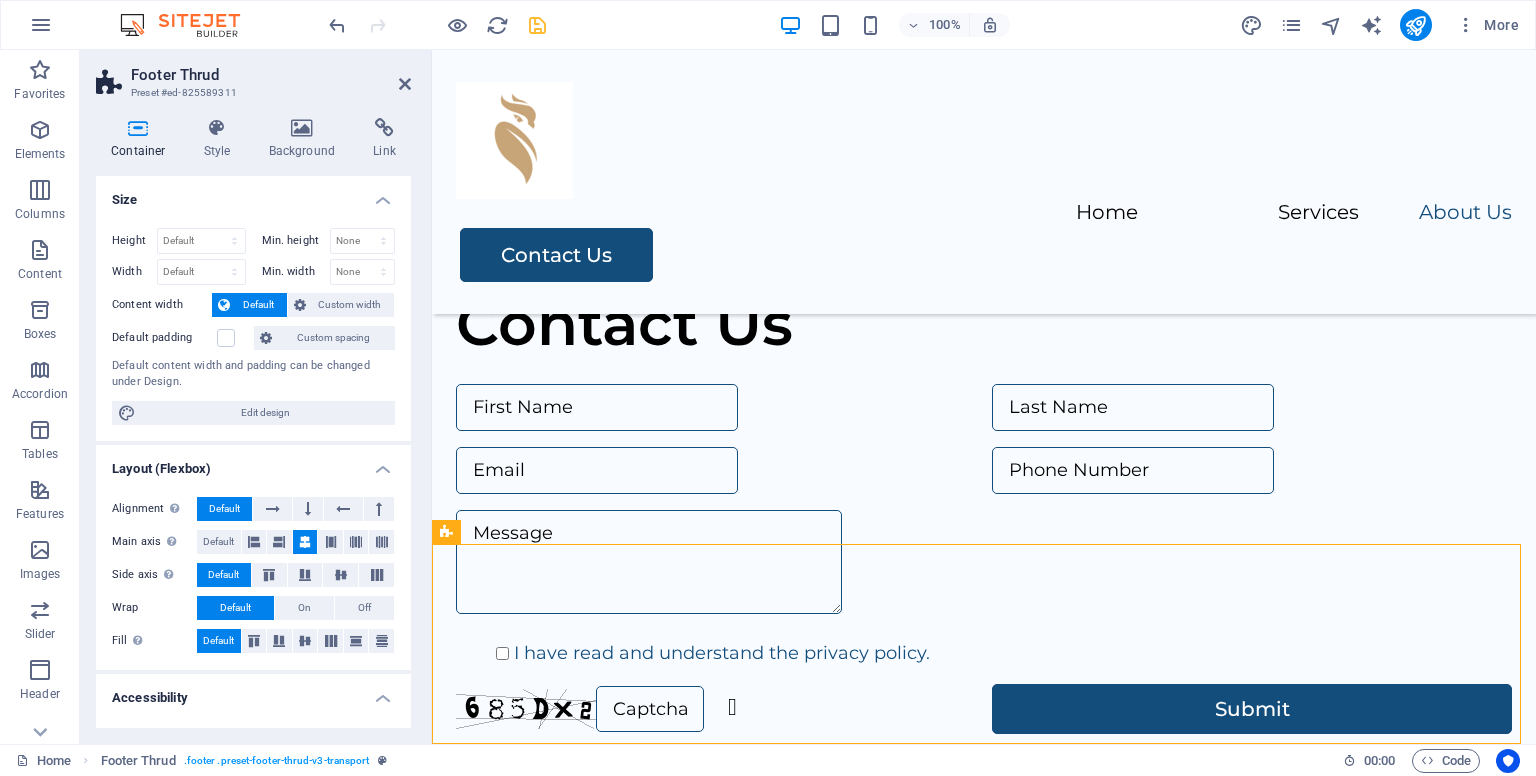 click at bounding box center [537, 25] 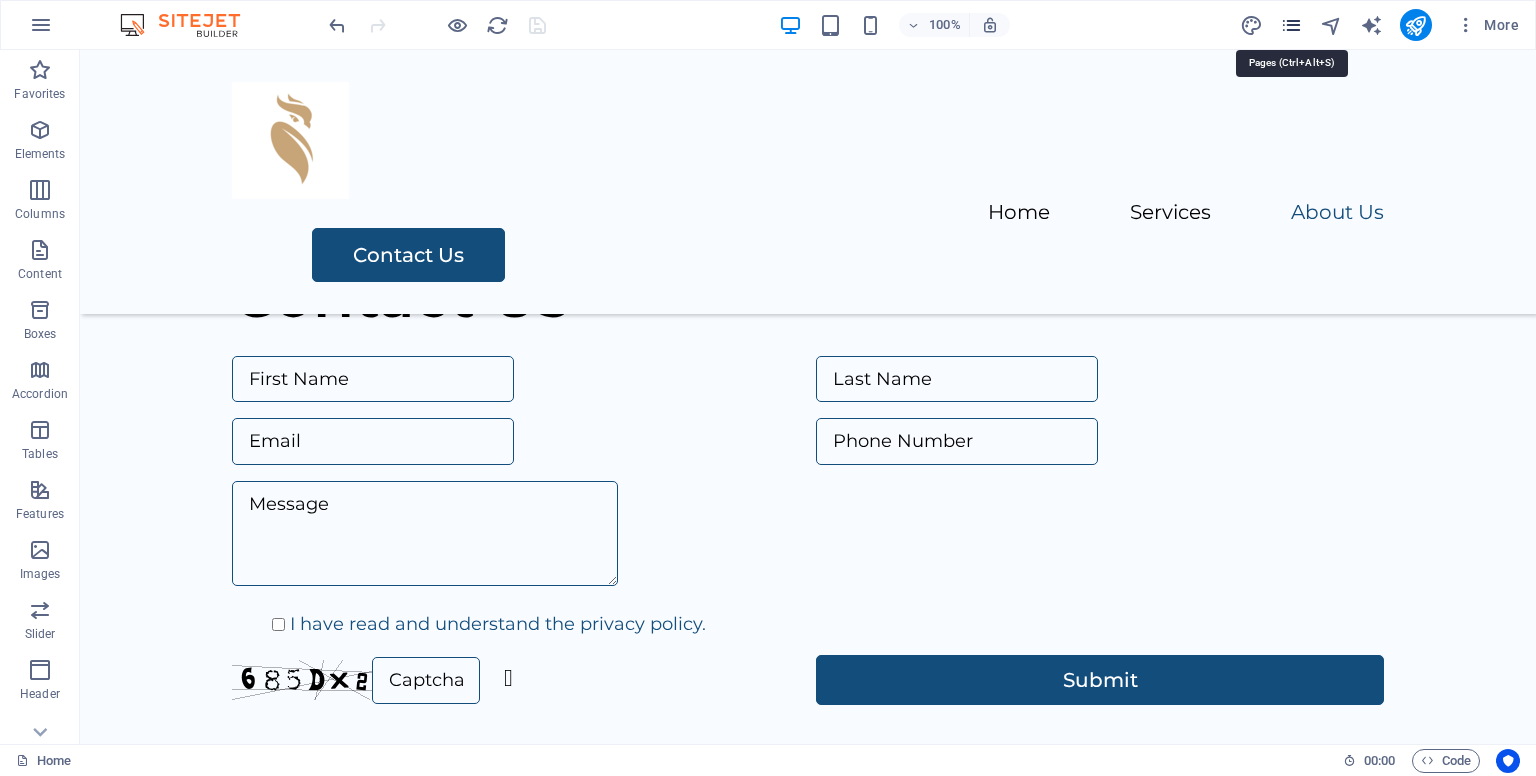 click at bounding box center [1291, 25] 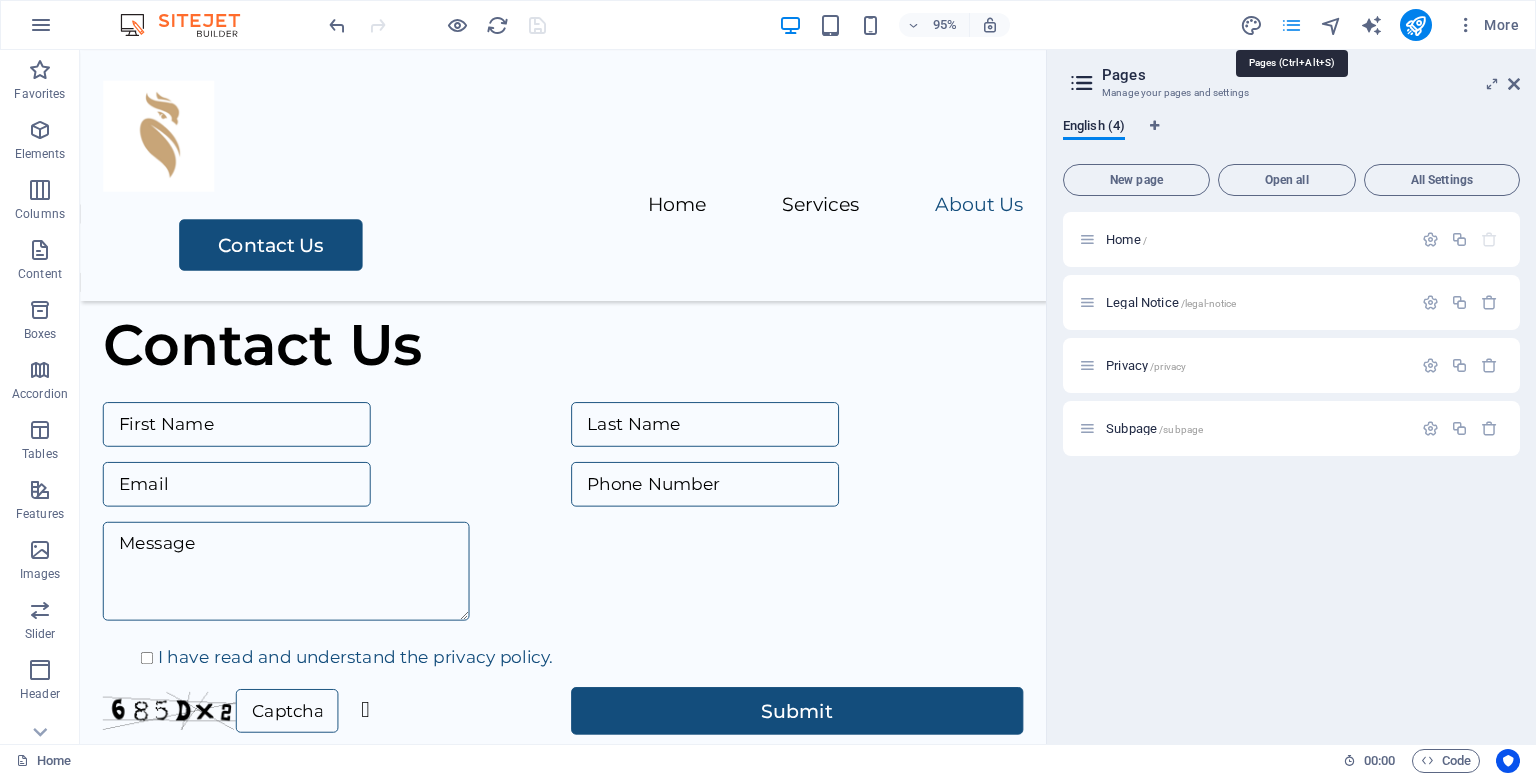 click at bounding box center [1291, 25] 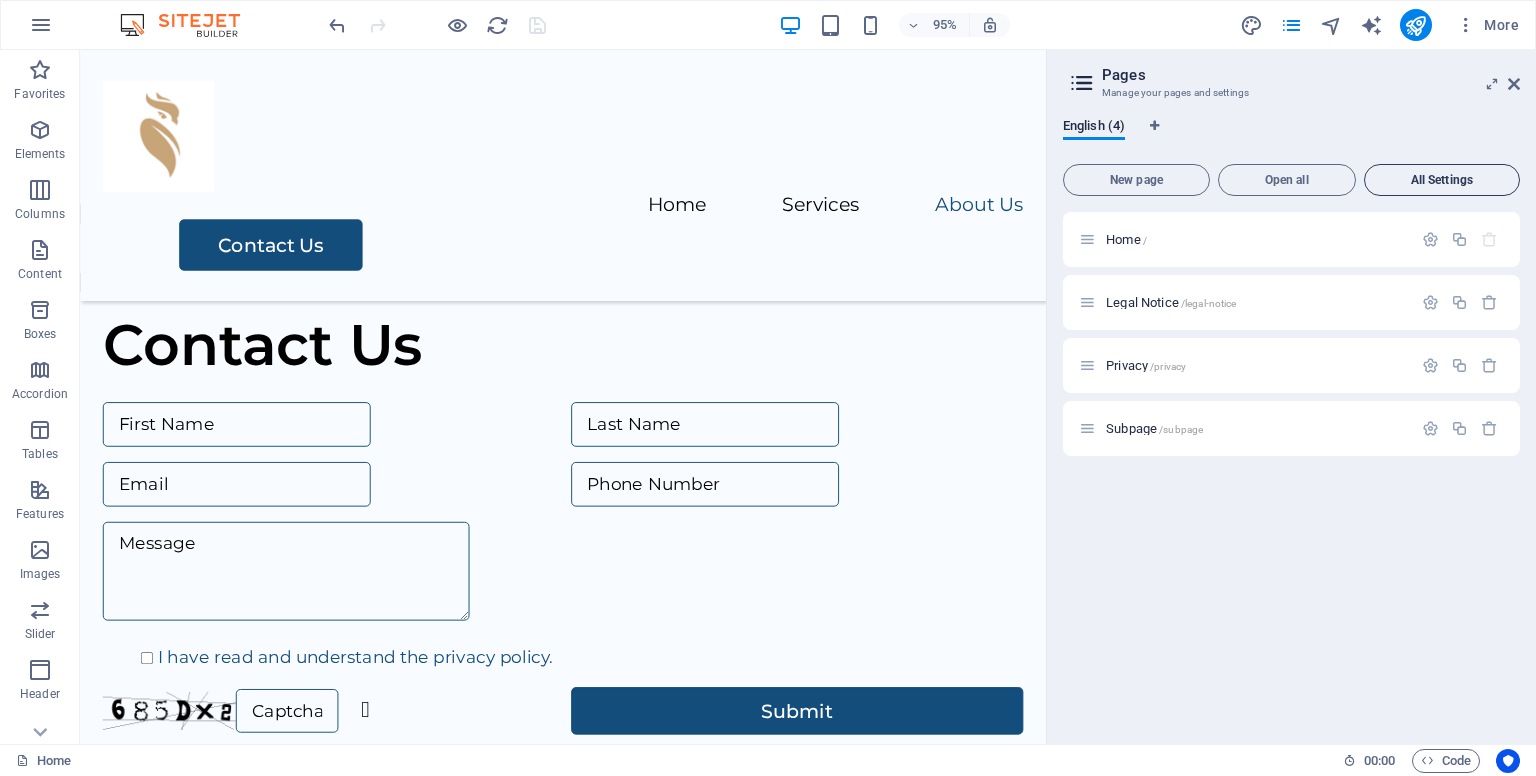 click on "All Settings" at bounding box center [1442, 180] 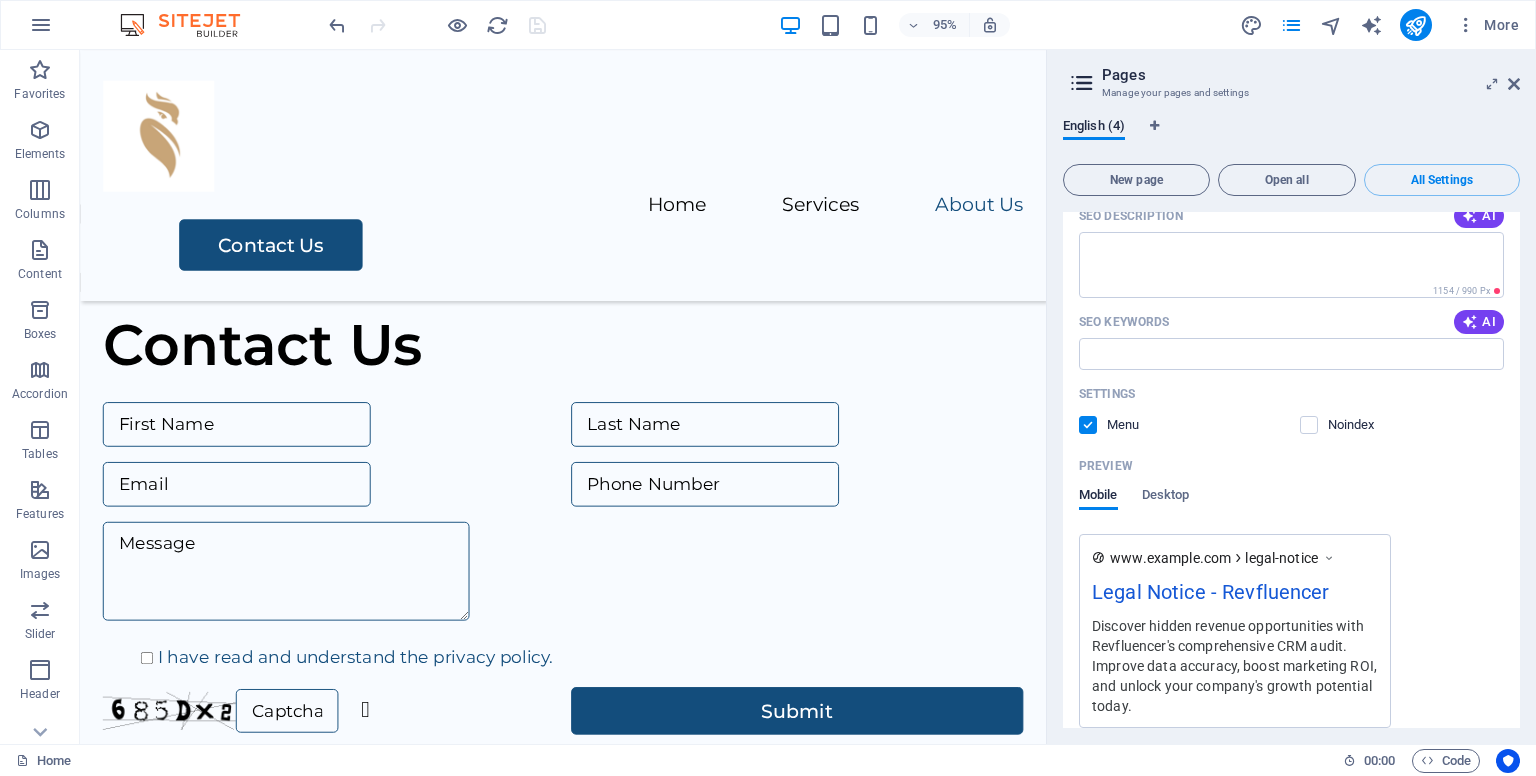 scroll, scrollTop: 1200, scrollLeft: 0, axis: vertical 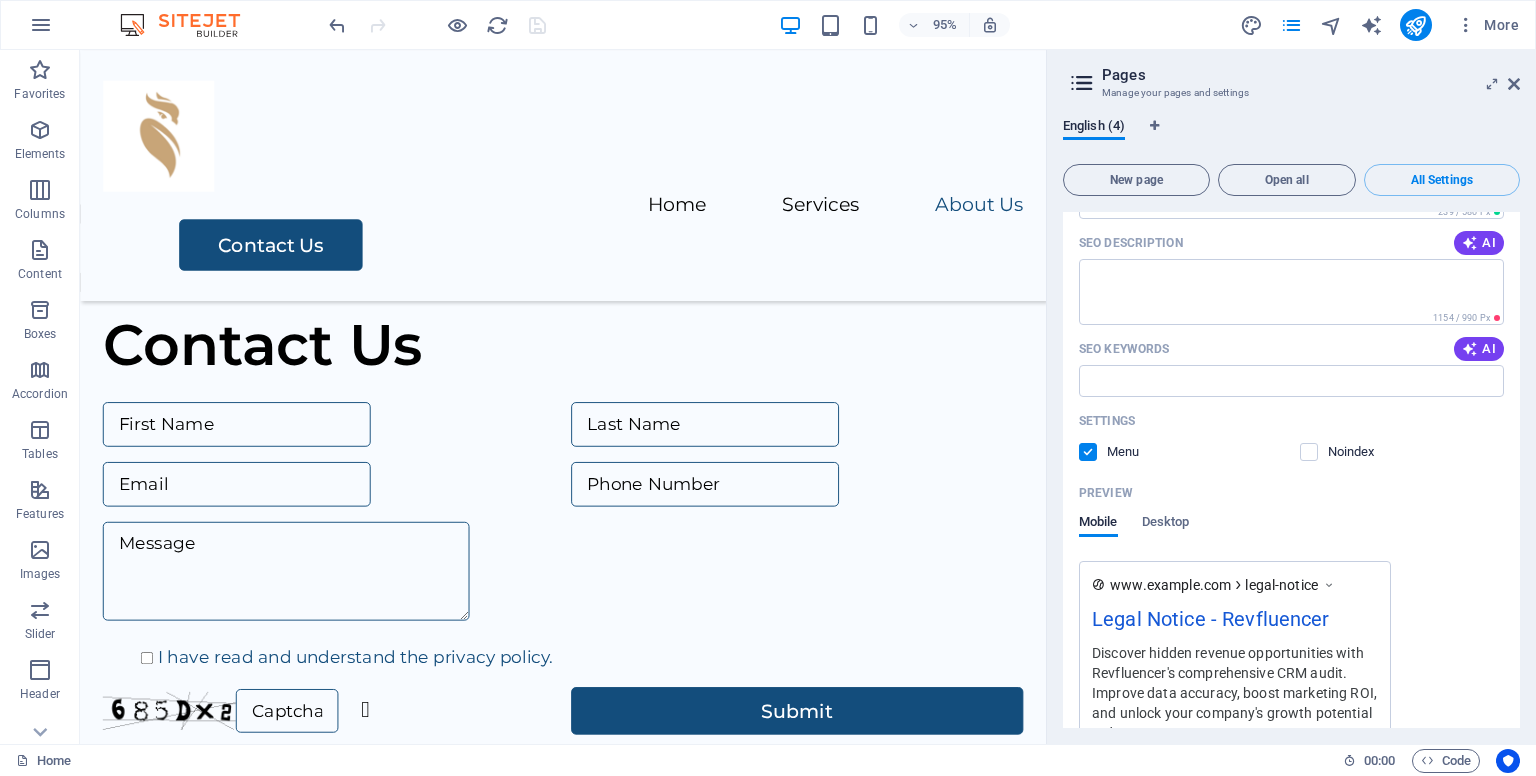 click at bounding box center (1088, 452) 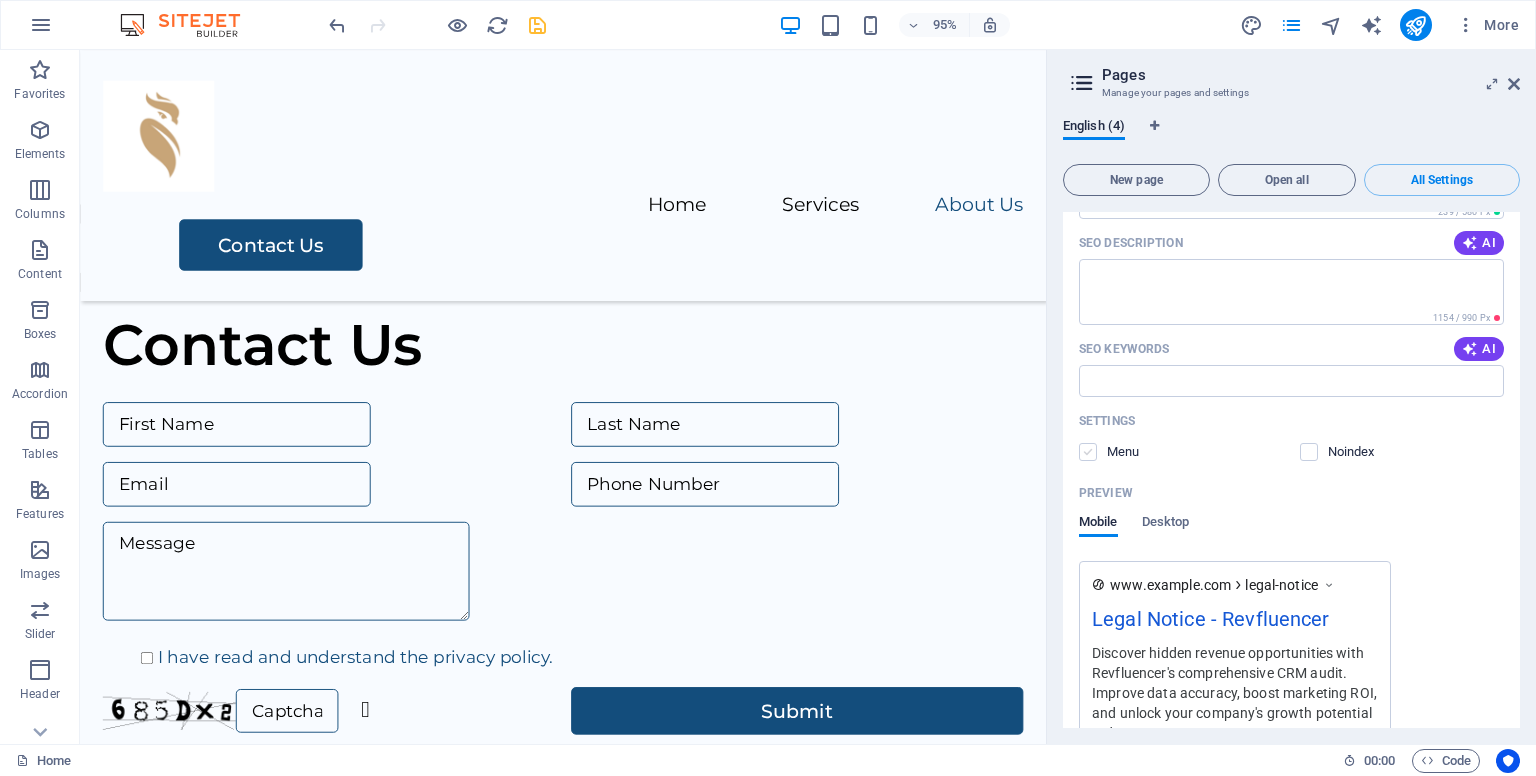 click at bounding box center (1088, 452) 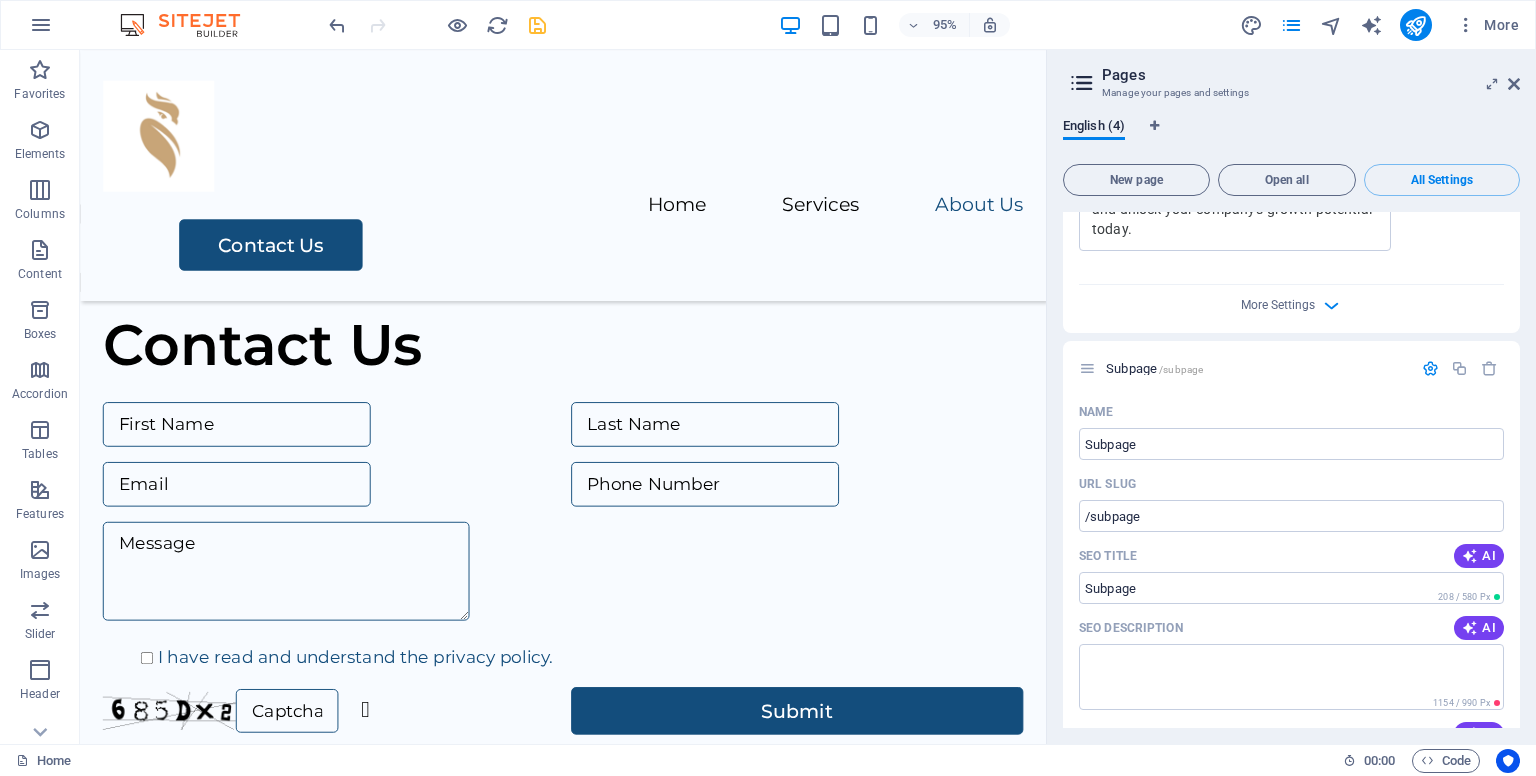 scroll, scrollTop: 2492, scrollLeft: 0, axis: vertical 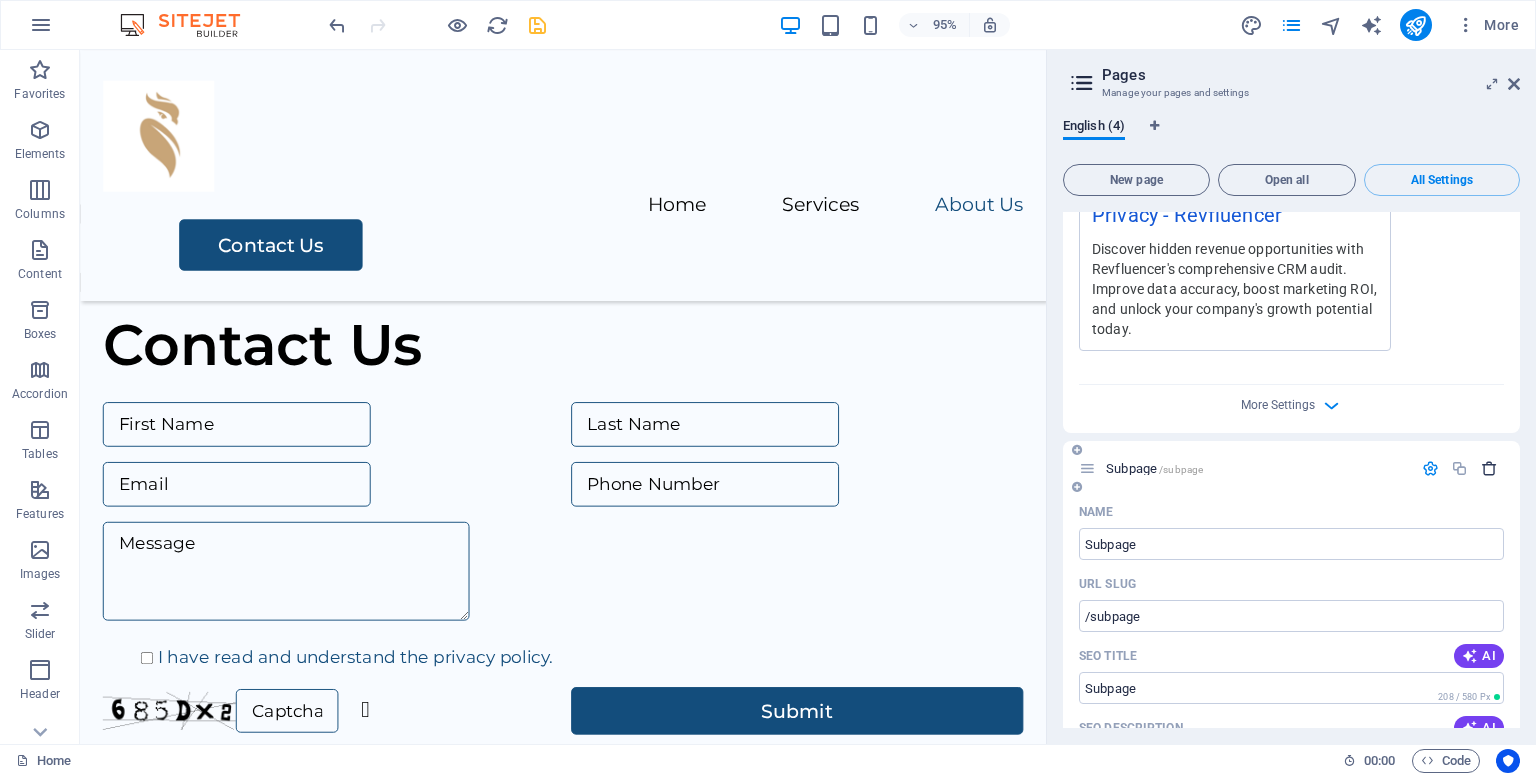 click at bounding box center (1489, 468) 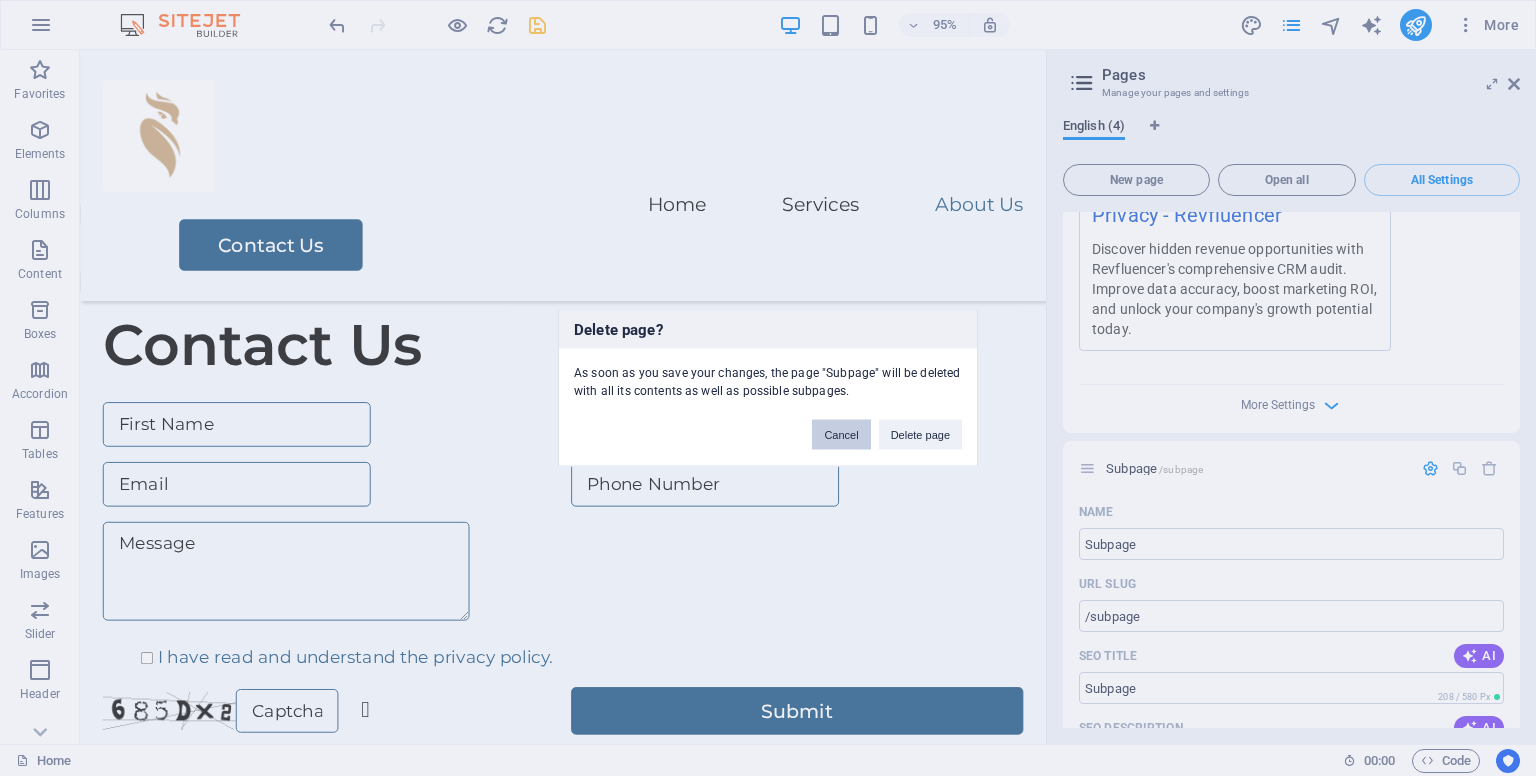 click on "Cancel" at bounding box center [841, 435] 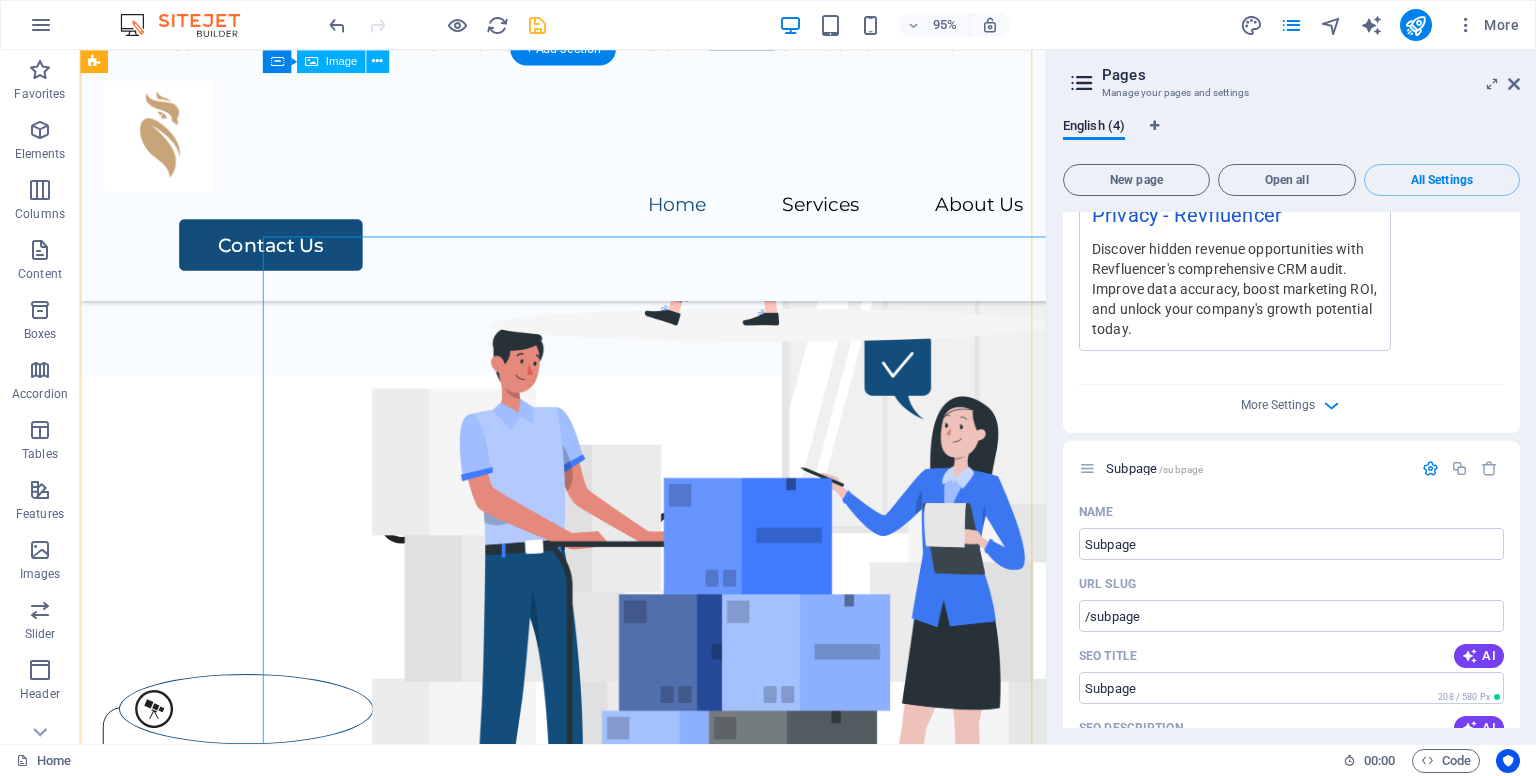 scroll, scrollTop: 0, scrollLeft: 0, axis: both 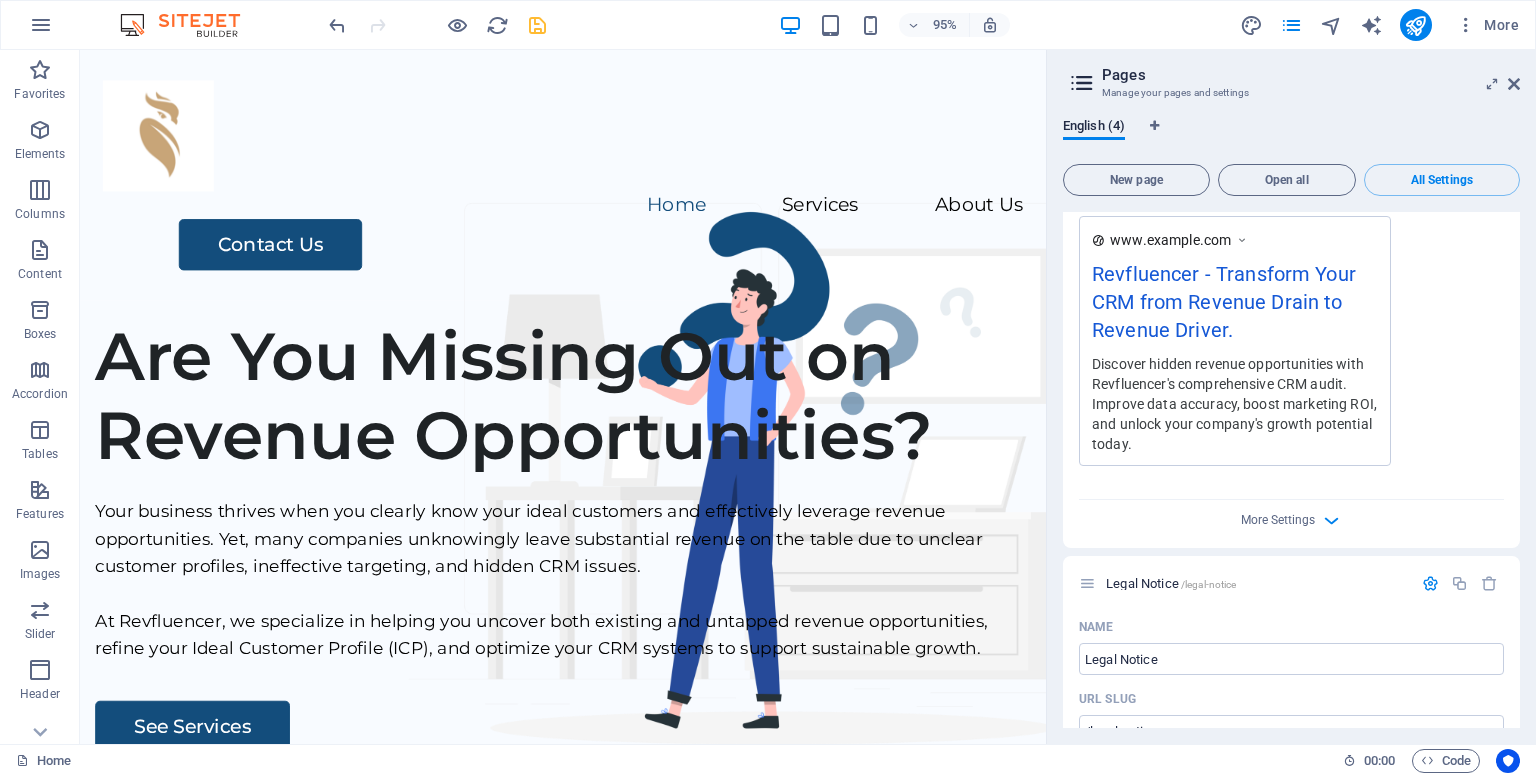 click on "More Settings" at bounding box center [1291, 516] 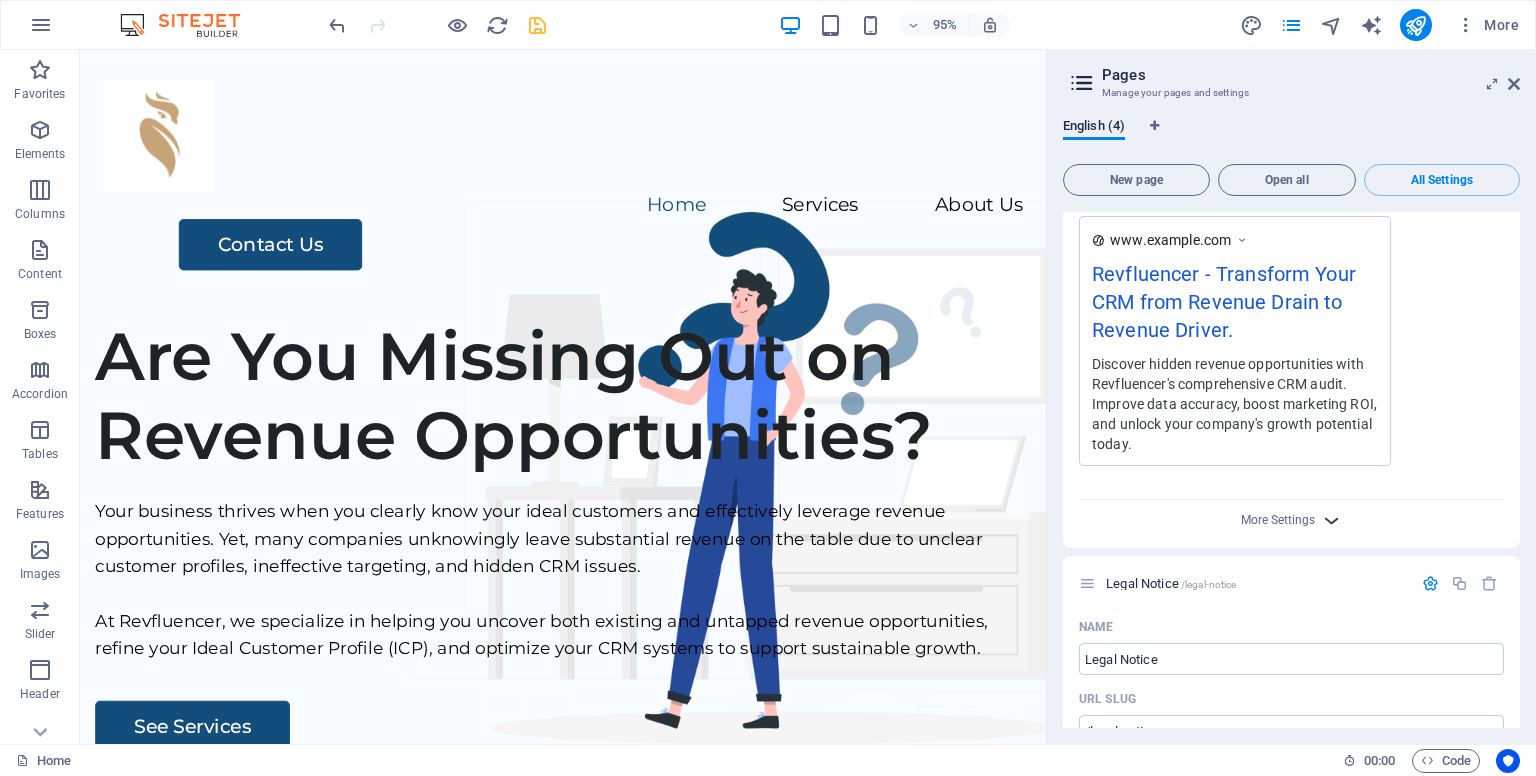 click at bounding box center (1331, 520) 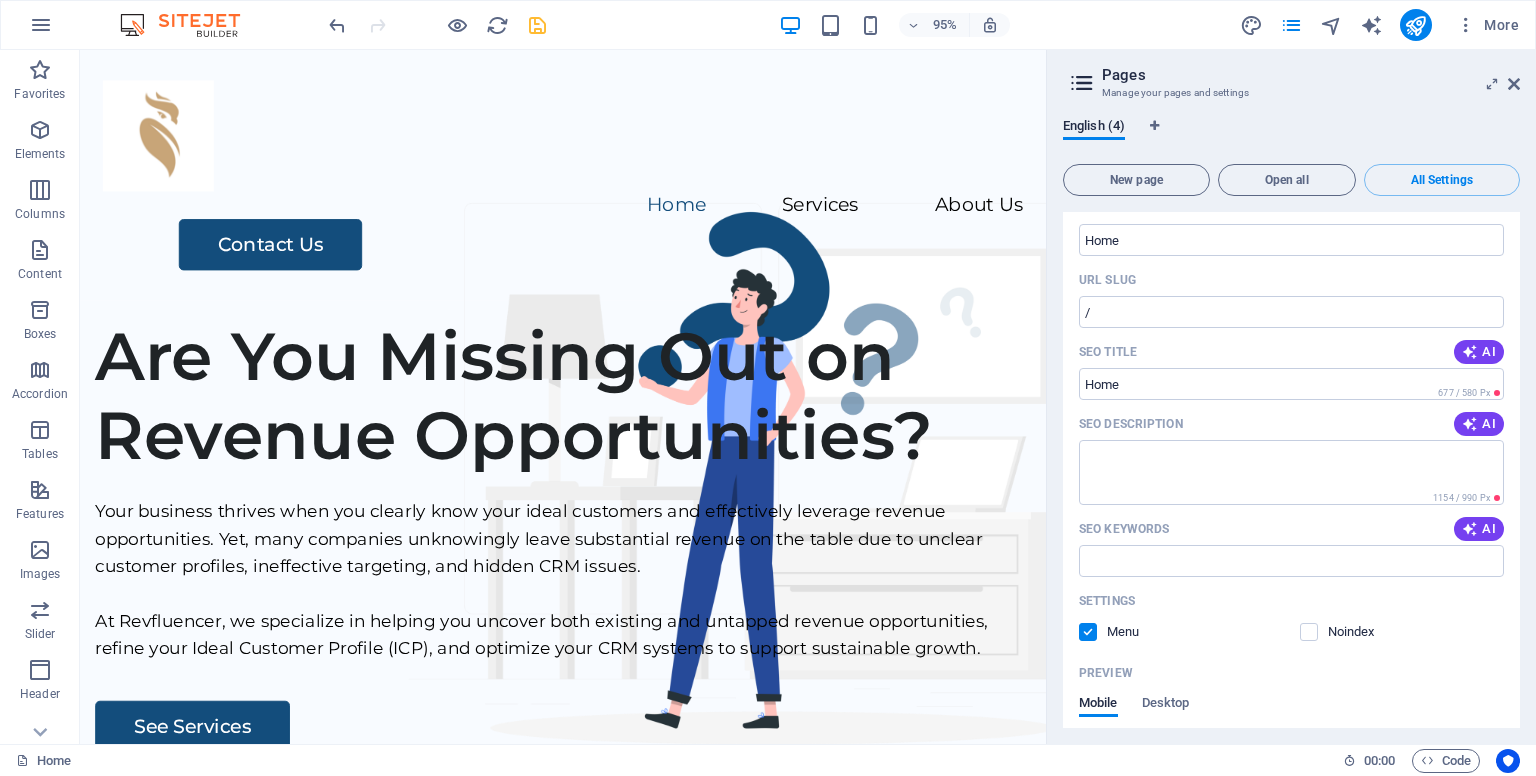 scroll, scrollTop: 0, scrollLeft: 0, axis: both 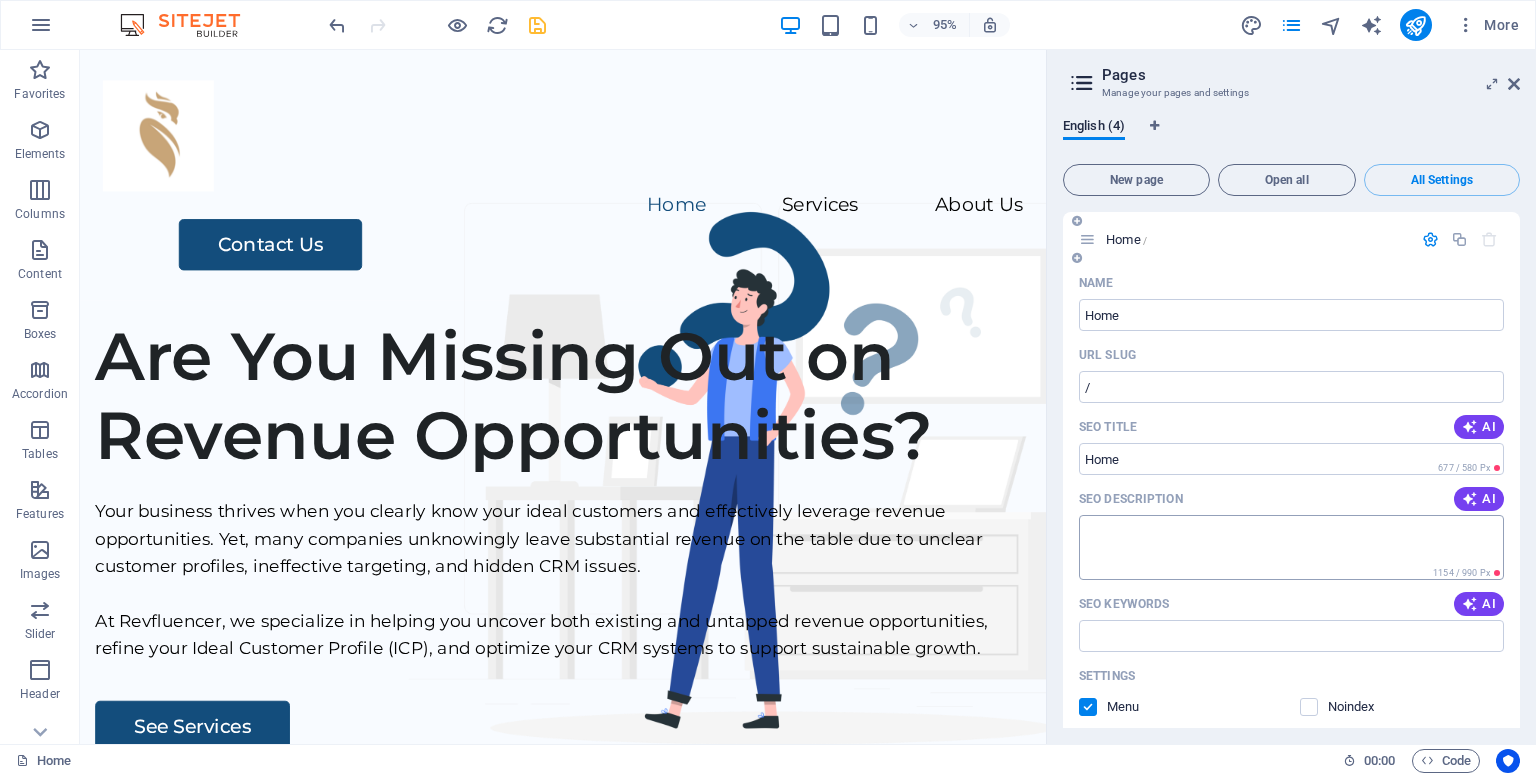 click on "SEO Description" at bounding box center [1291, 547] 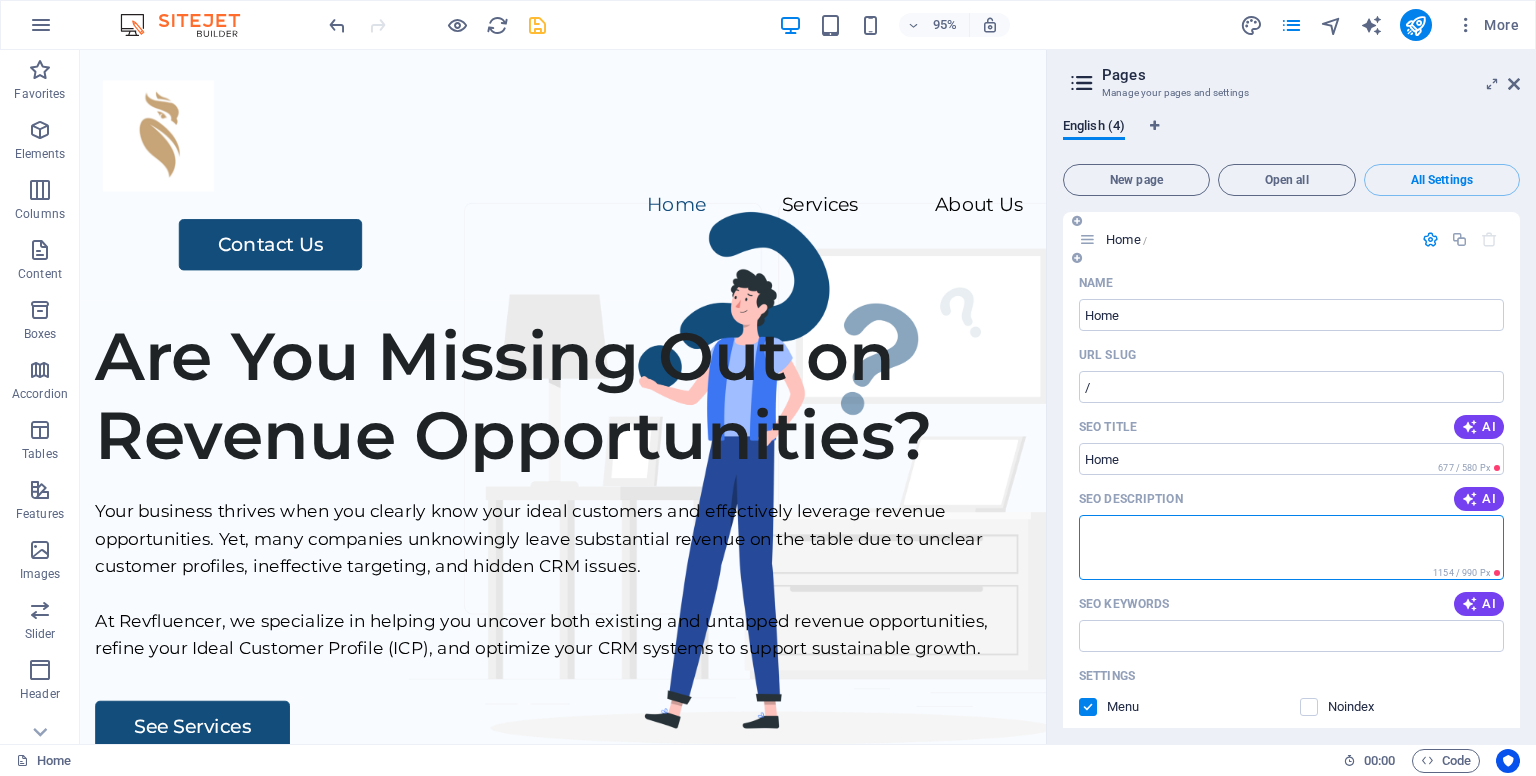 paste on "Revfluencer helps B2B companies uncover hidden revenue opportunities, define their ideal customers, and optimize CRM systems for smarter, data-driven growth." 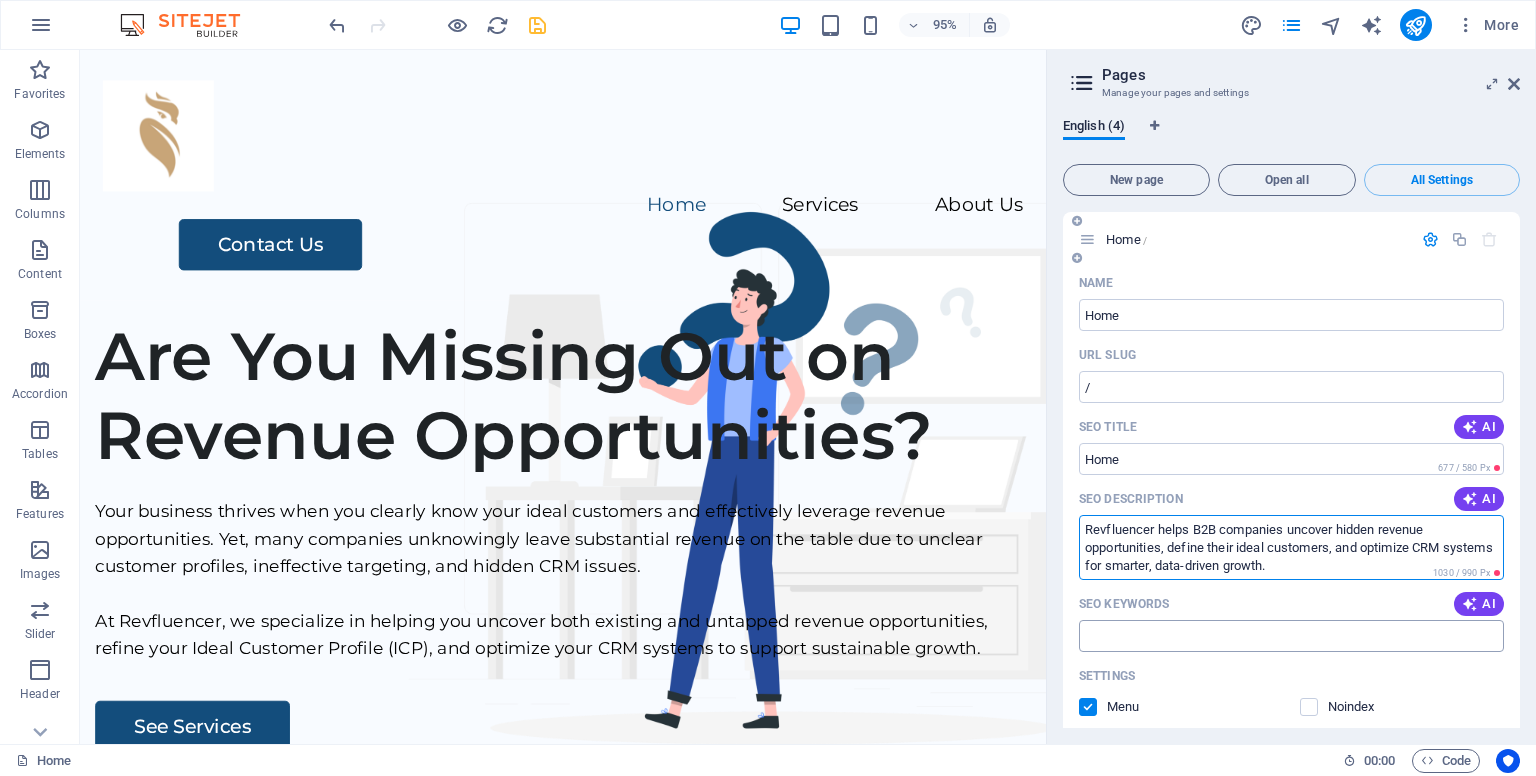 type on "Revfluencer helps B2B companies uncover hidden revenue opportunities, define their ideal customers, and optimize CRM systems for smarter, data-driven growth." 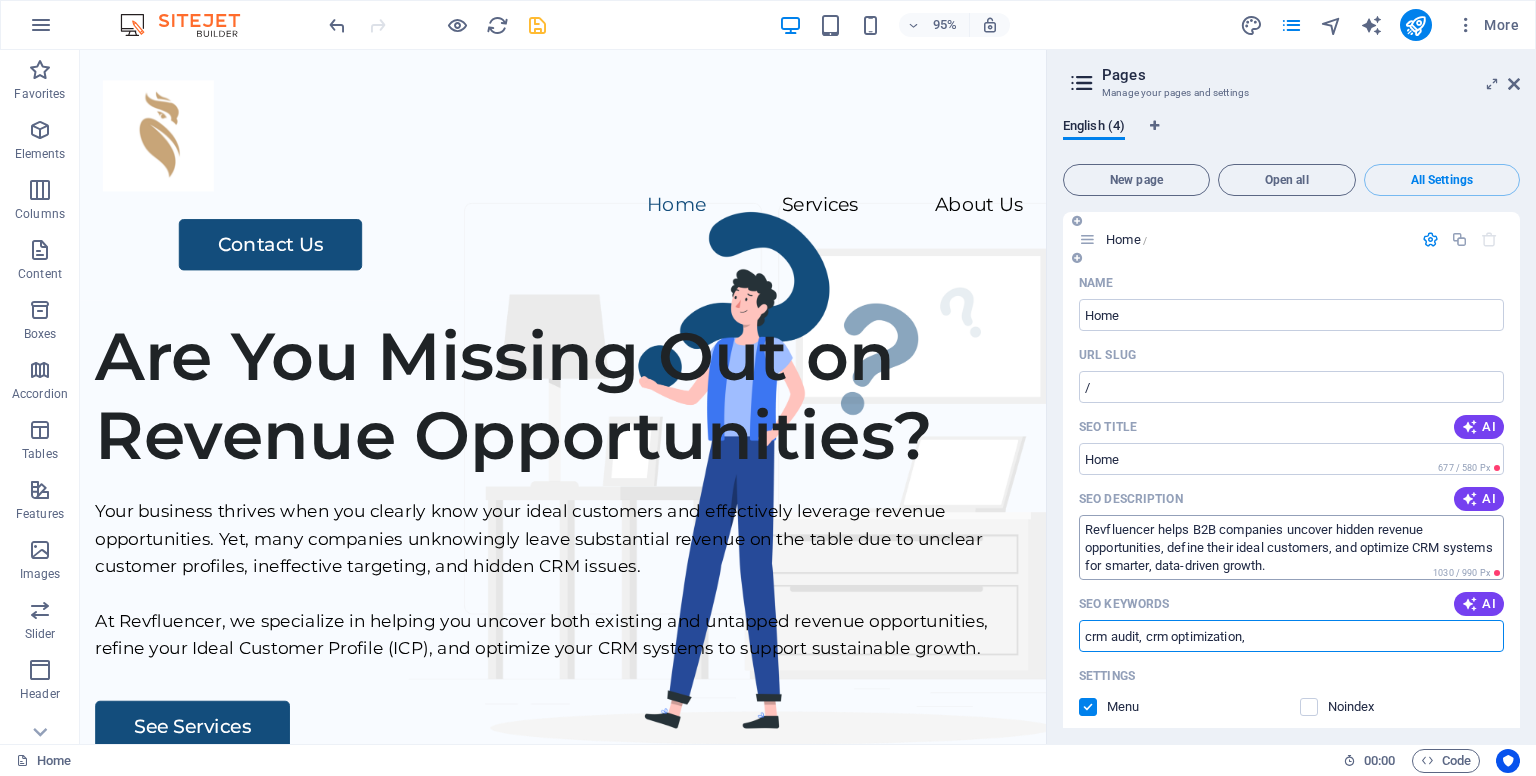 type on "crm audit, crm optimization," 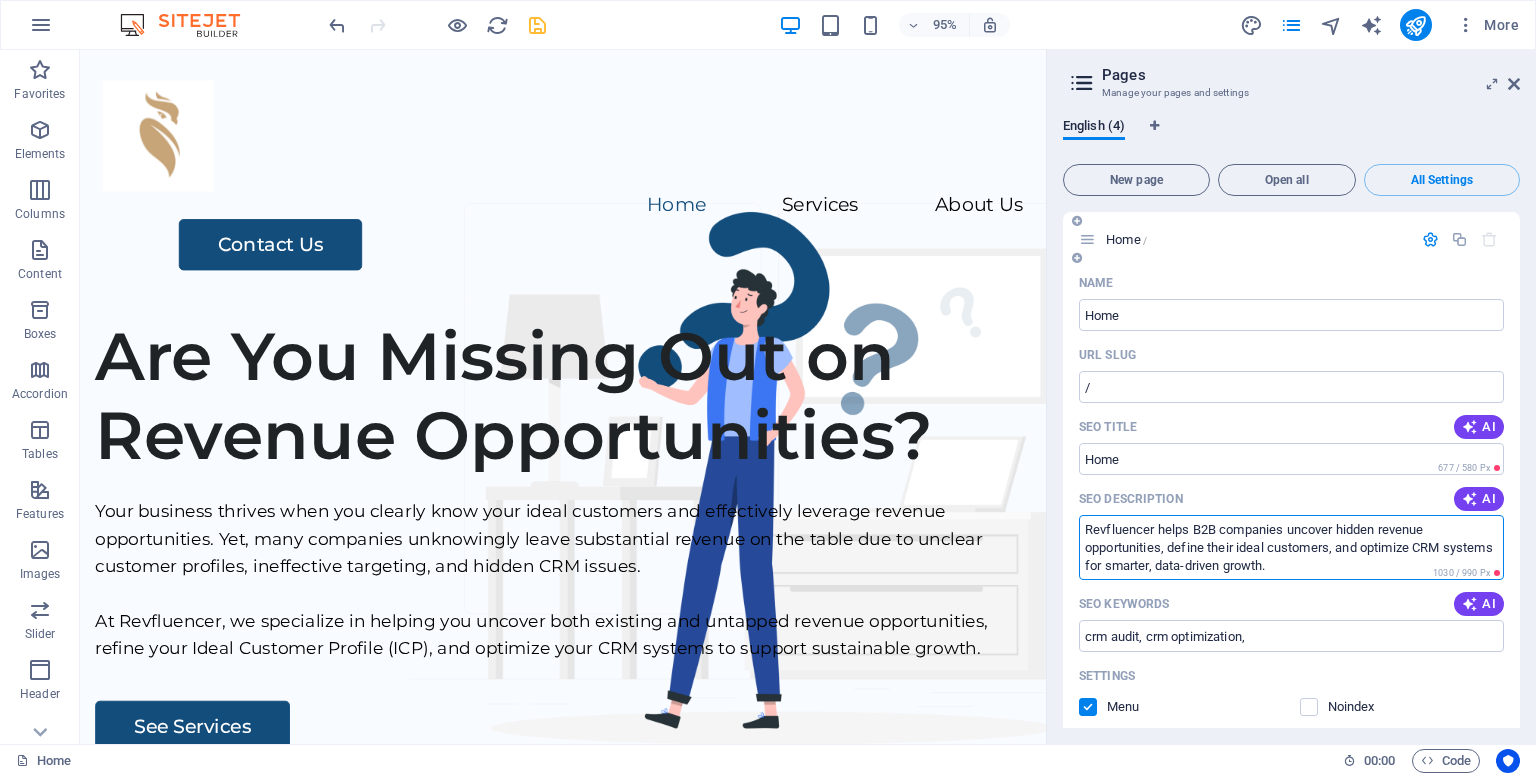 click on "Revfluencer helps B2B companies uncover hidden revenue opportunities, define their ideal customers, and optimize CRM systems for smarter, data-driven growth." at bounding box center (1291, 547) 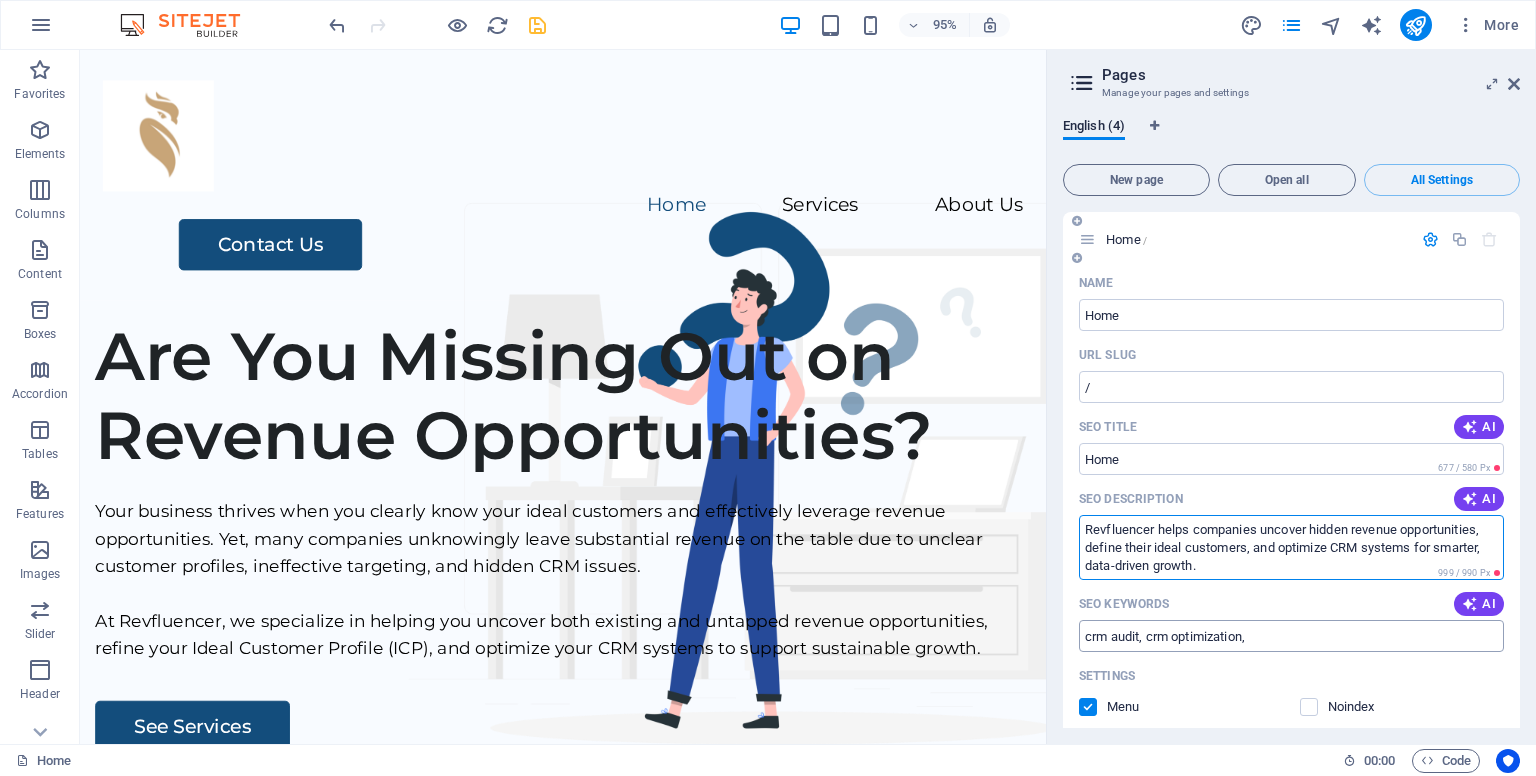 type on "Revfluencer helps companies uncover hidden revenue opportunities, define their ideal customers, and optimize CRM systems for smarter, data-driven growth." 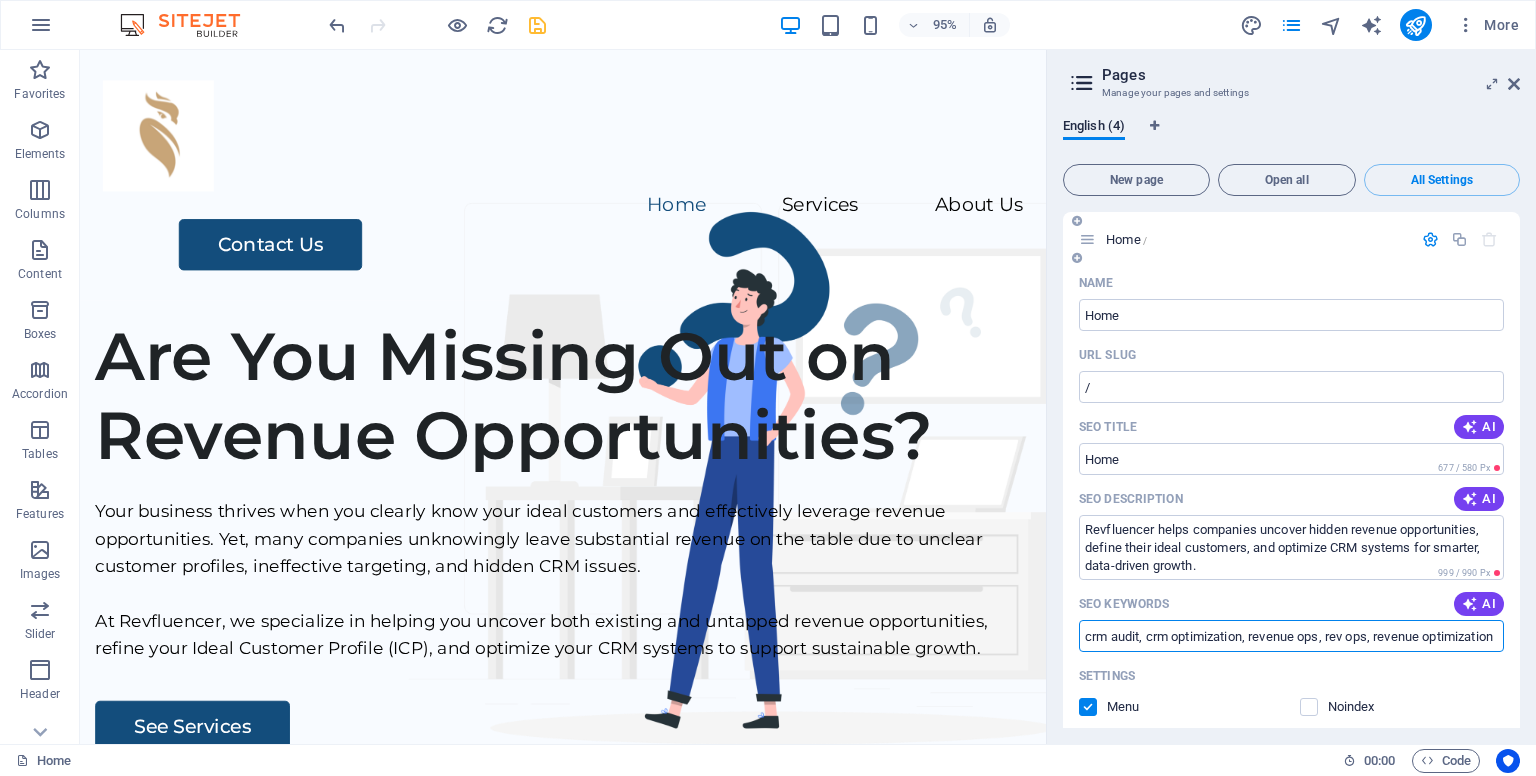 scroll, scrollTop: 0, scrollLeft: 0, axis: both 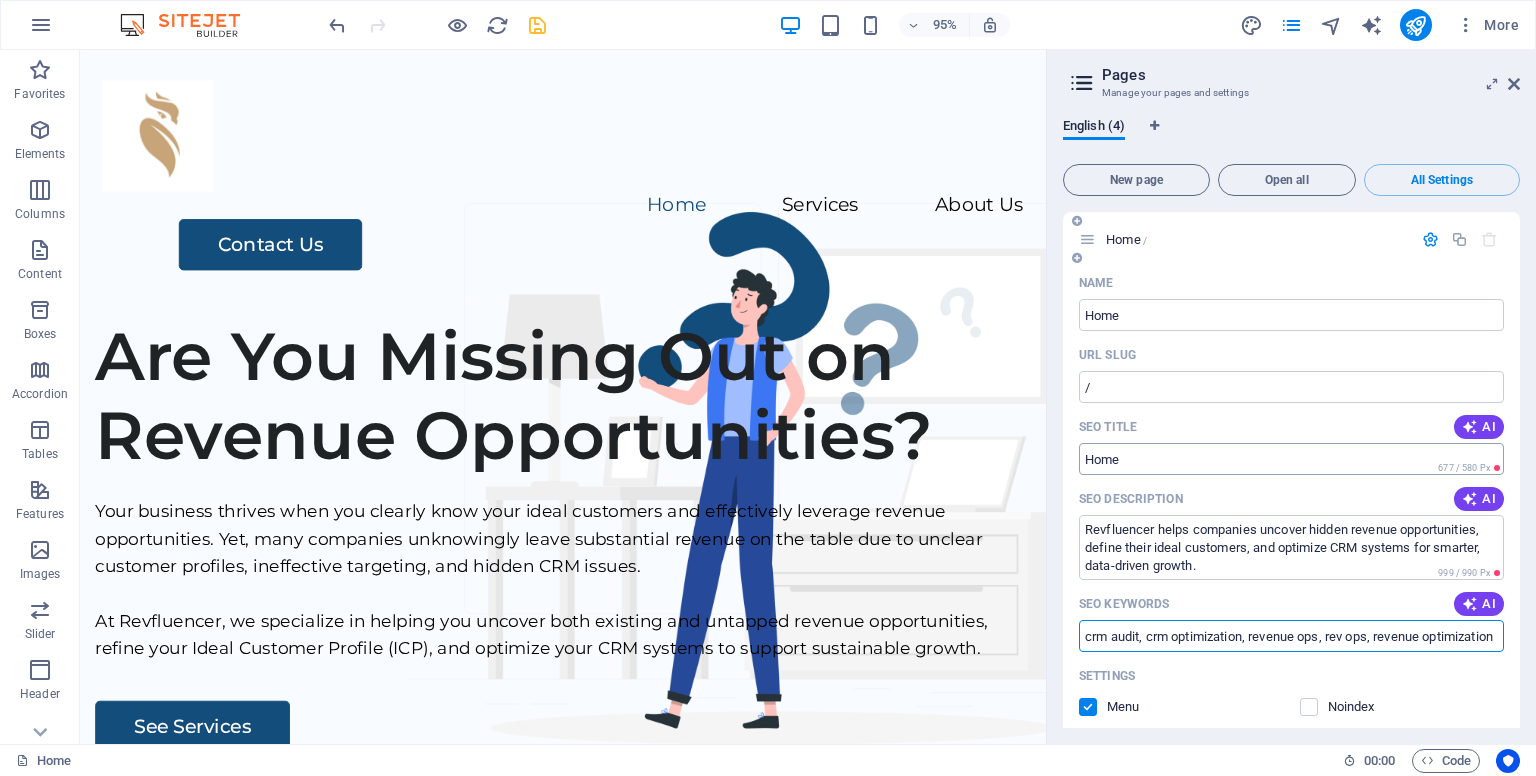 type on "crm audit, crm optimization, revenue ops, rev ops, revenue optimization" 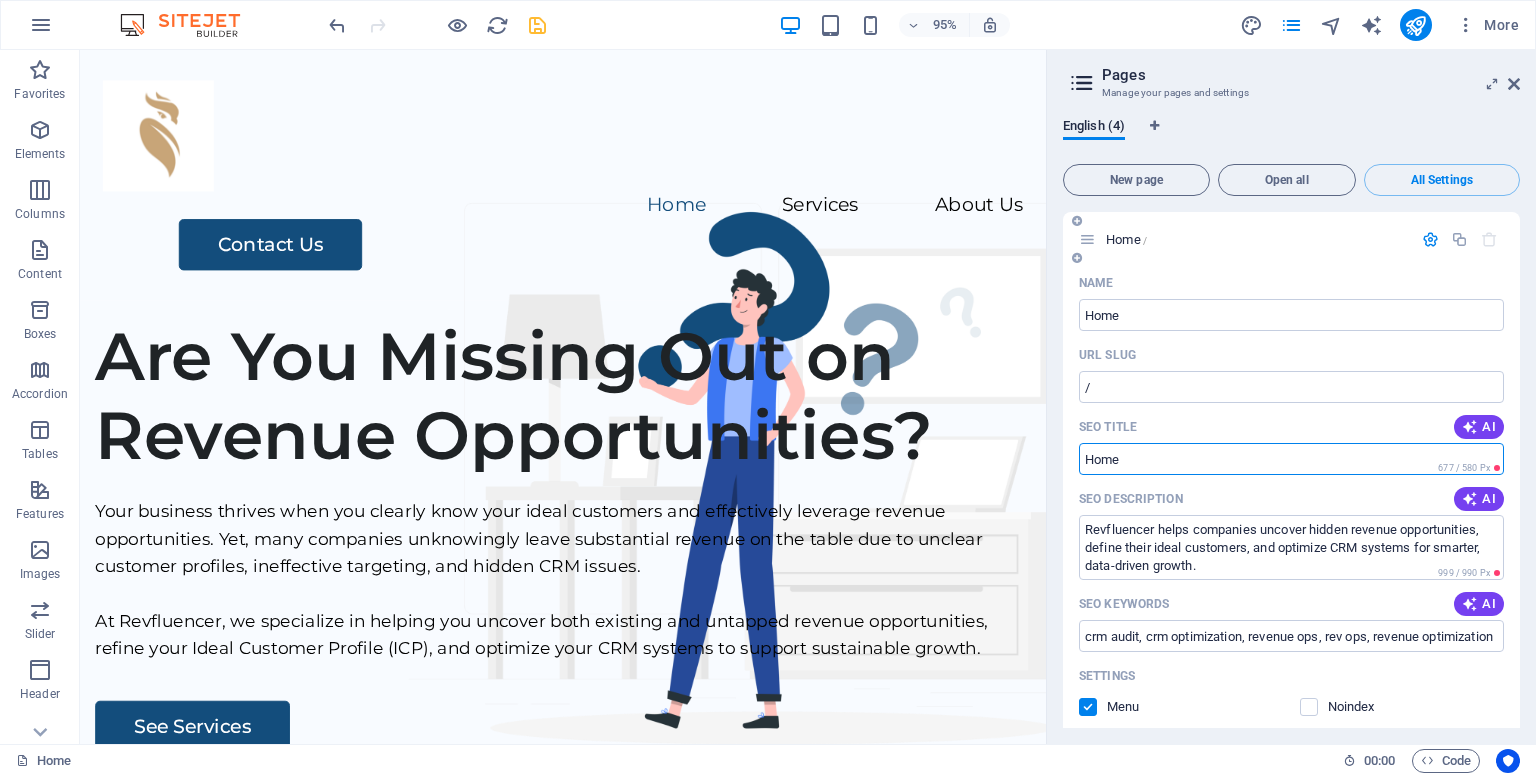 click on "SEO Title" at bounding box center [1291, 459] 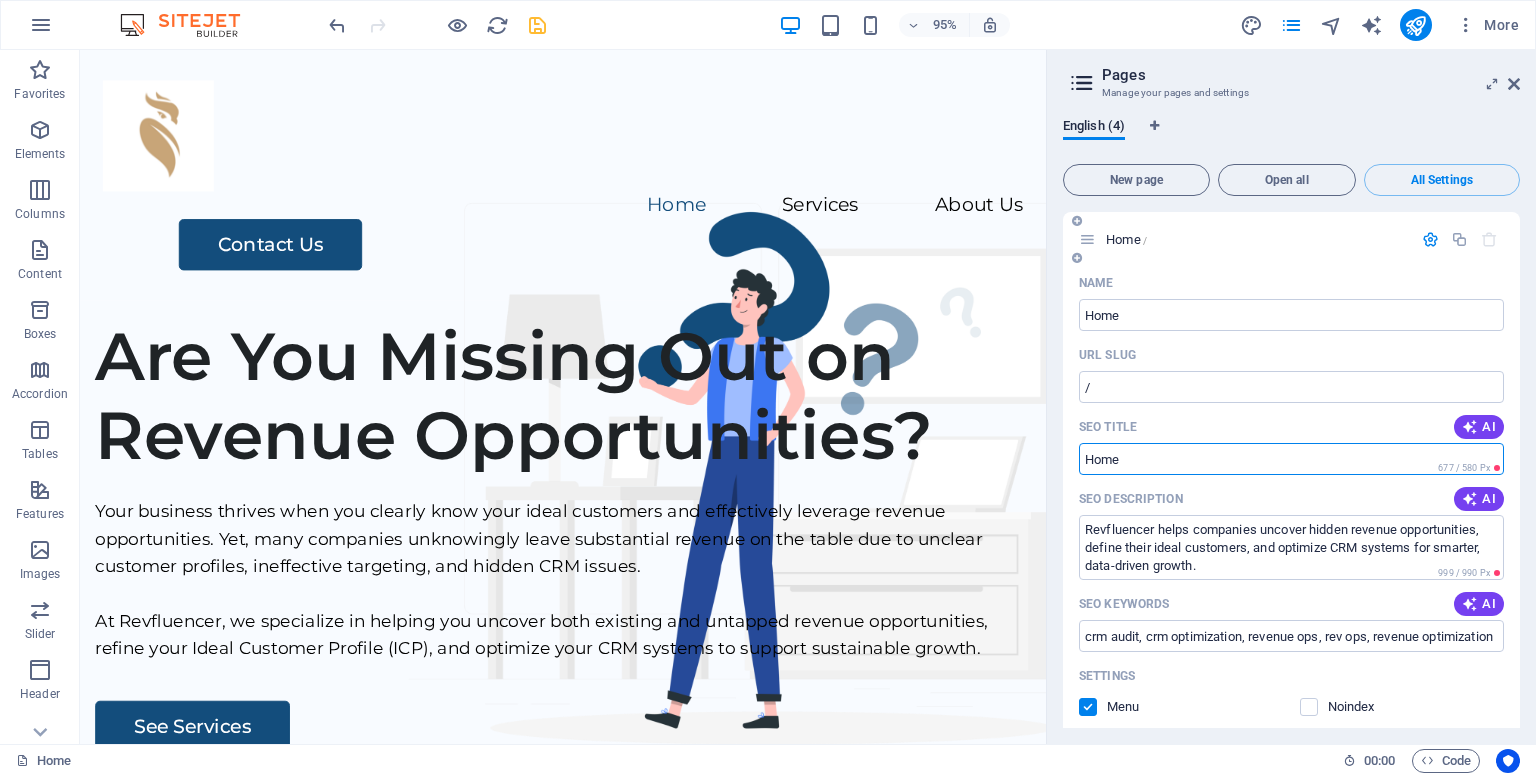 click on "SEO Title" at bounding box center [1291, 459] 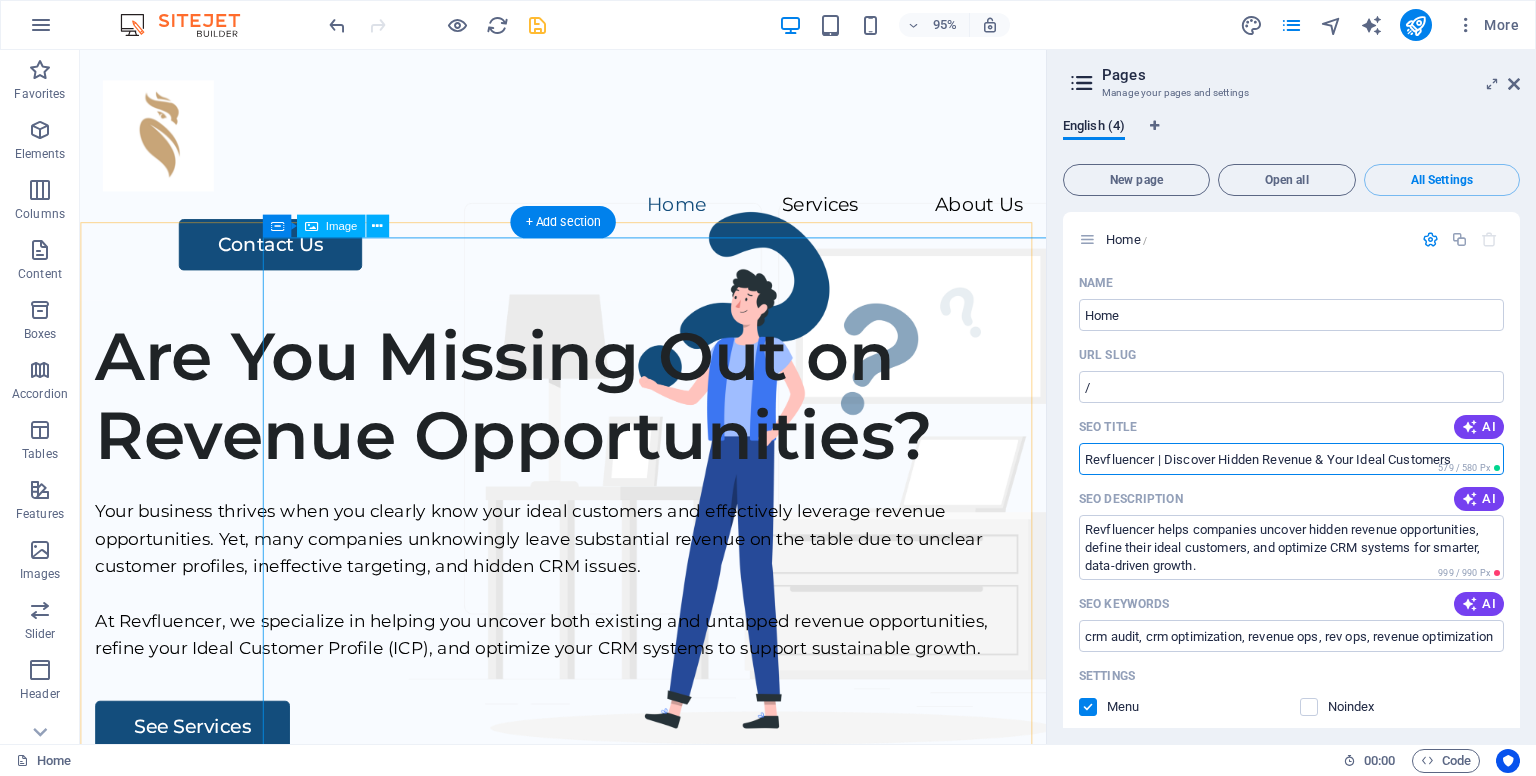 drag, startPoint x: 1160, startPoint y: 513, endPoint x: 1022, endPoint y: 488, distance: 140.24622 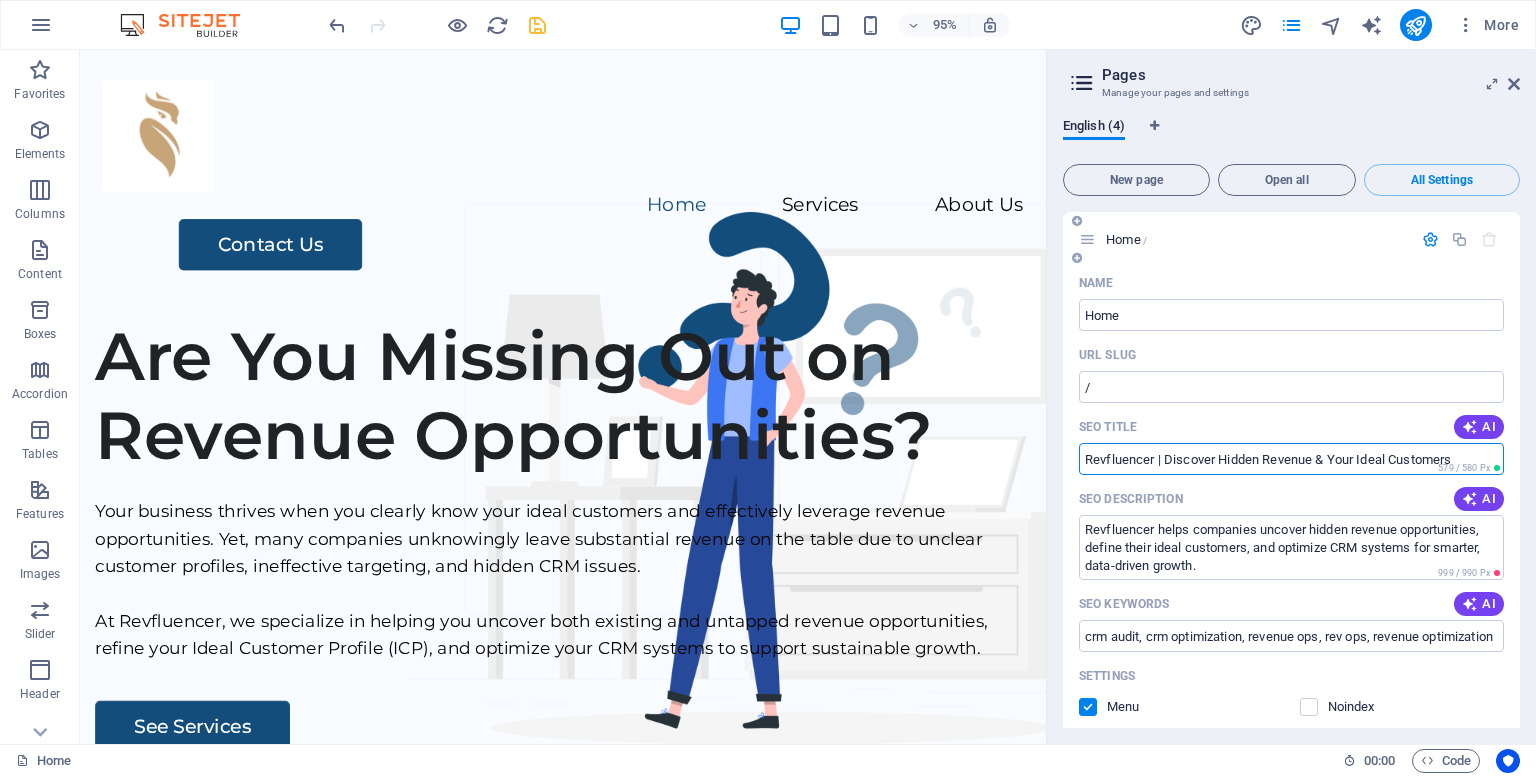 click on "Revfluencer | Discover Hidden Revenue & Your Ideal Customers" at bounding box center (1291, 459) 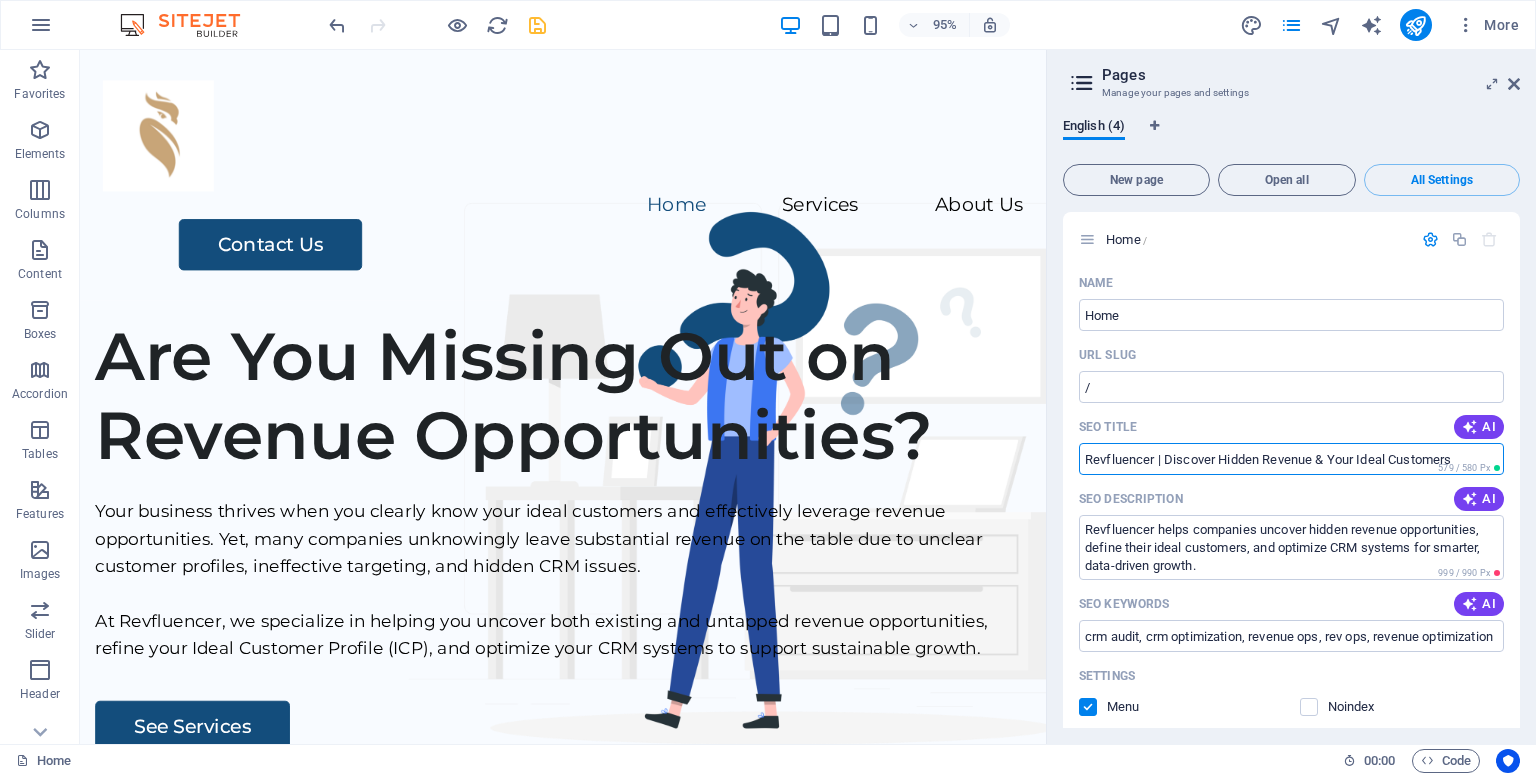 type on "Revfluencer | Discover Hidden Revenue & Your Ideal Customers" 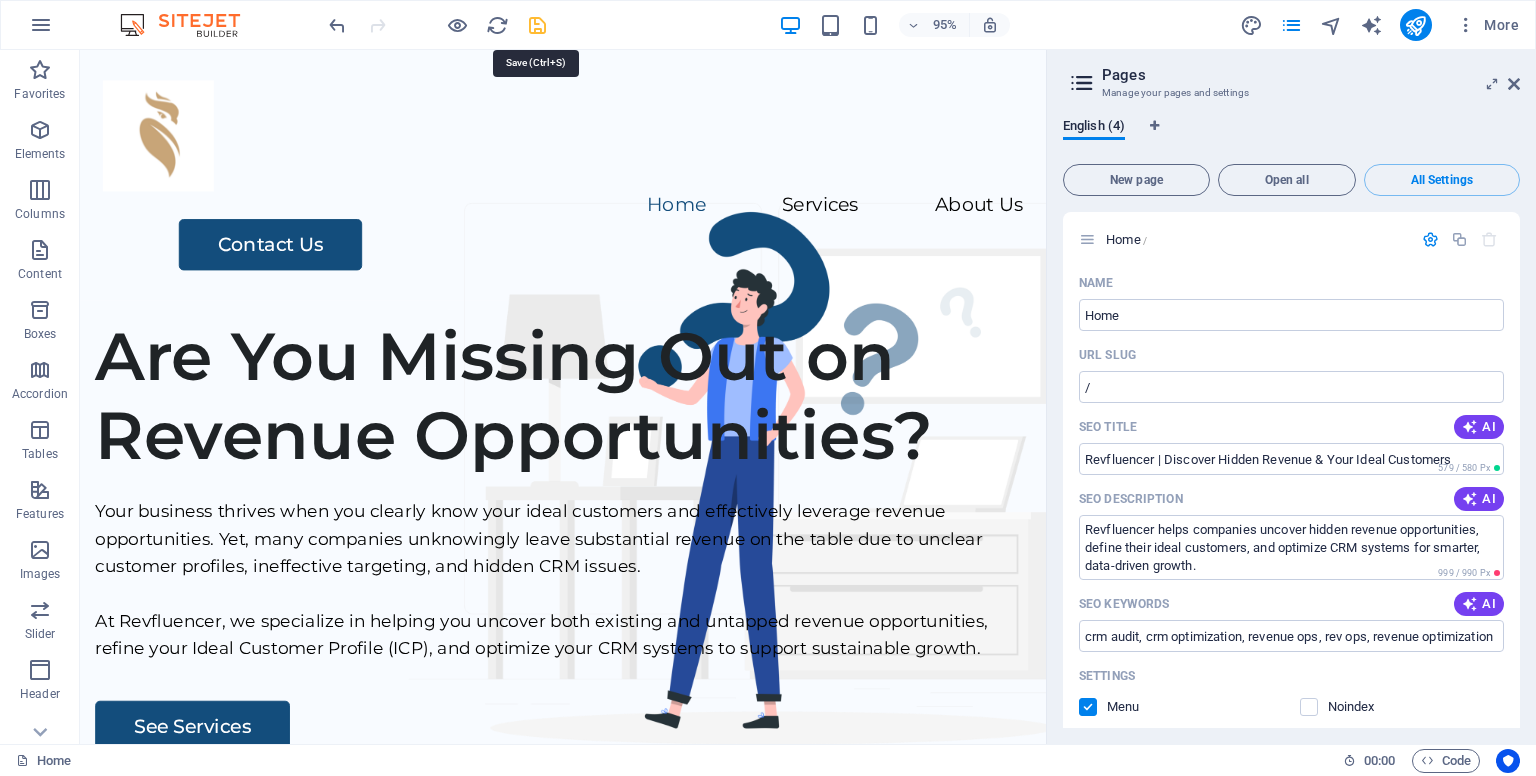 click at bounding box center [537, 25] 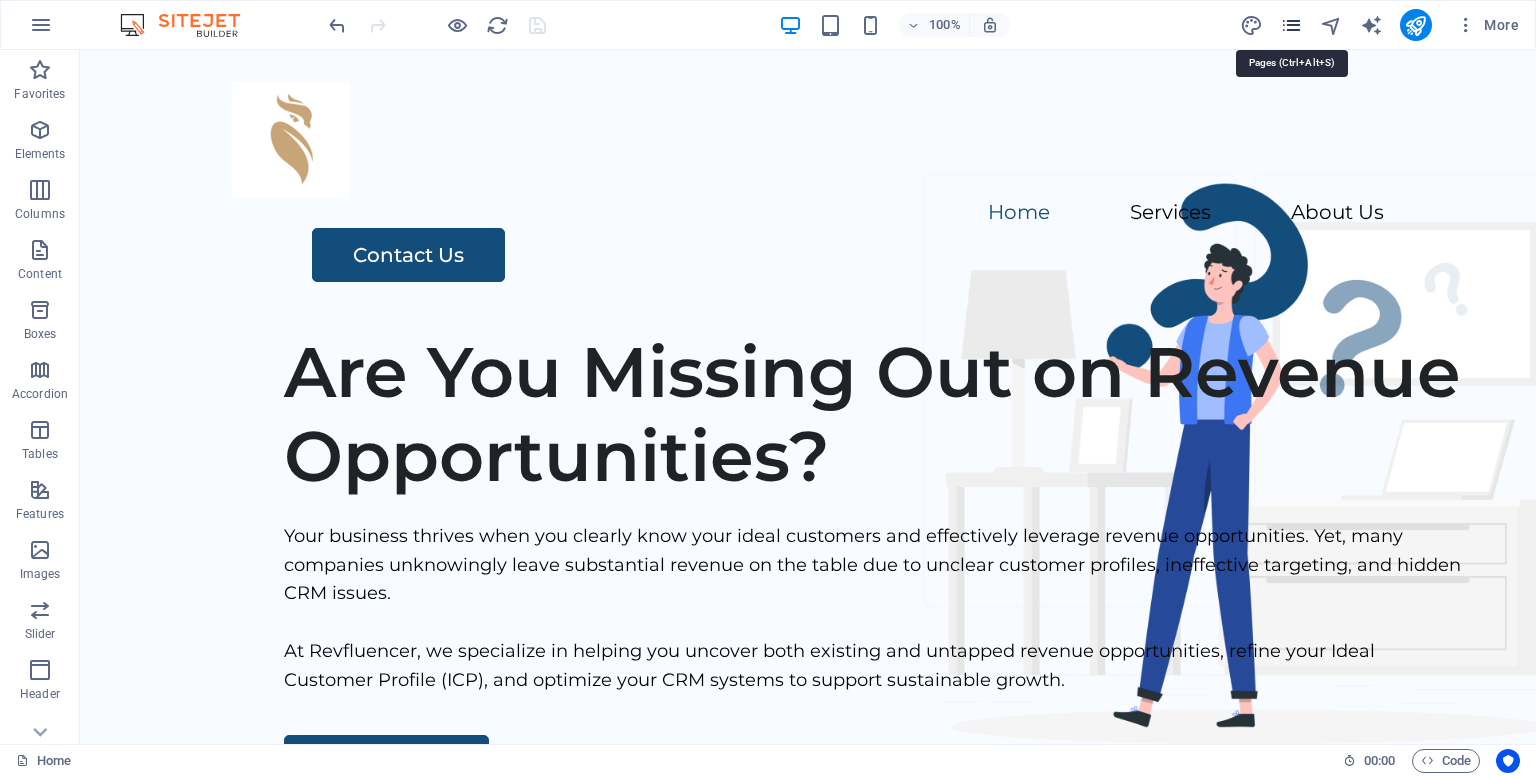 click at bounding box center (1291, 25) 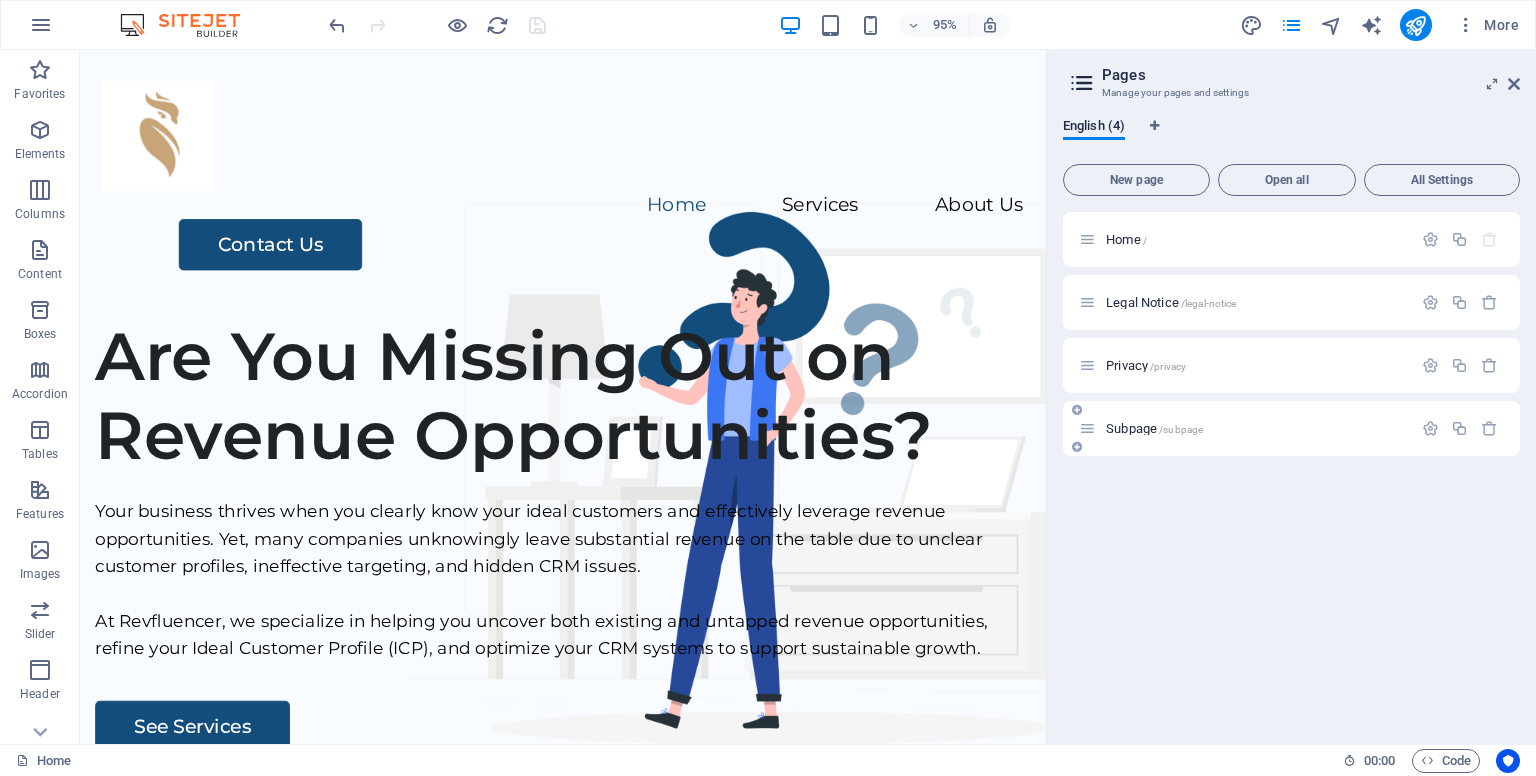 click on "Subpage /subpage" at bounding box center (1256, 428) 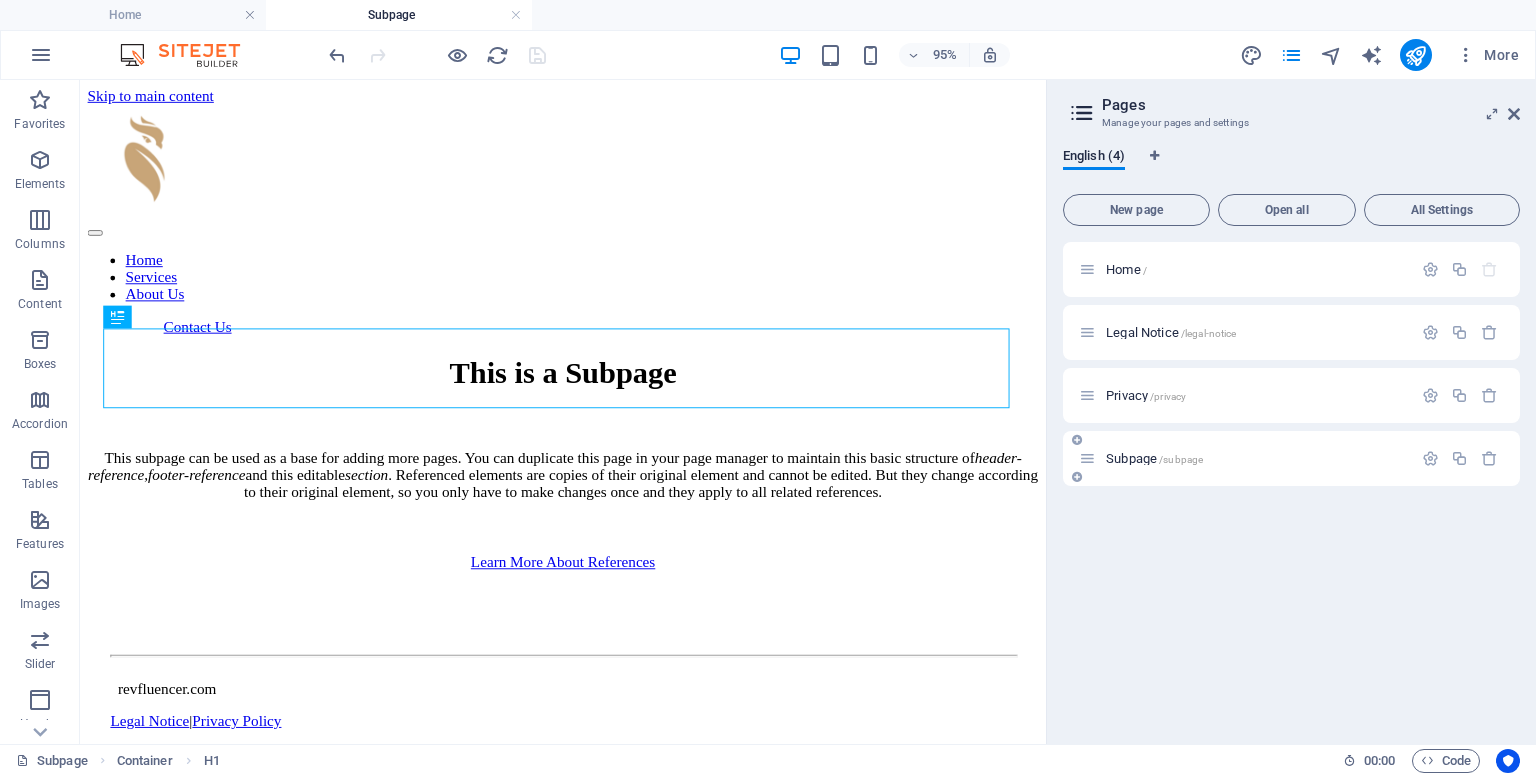 scroll, scrollTop: 0, scrollLeft: 0, axis: both 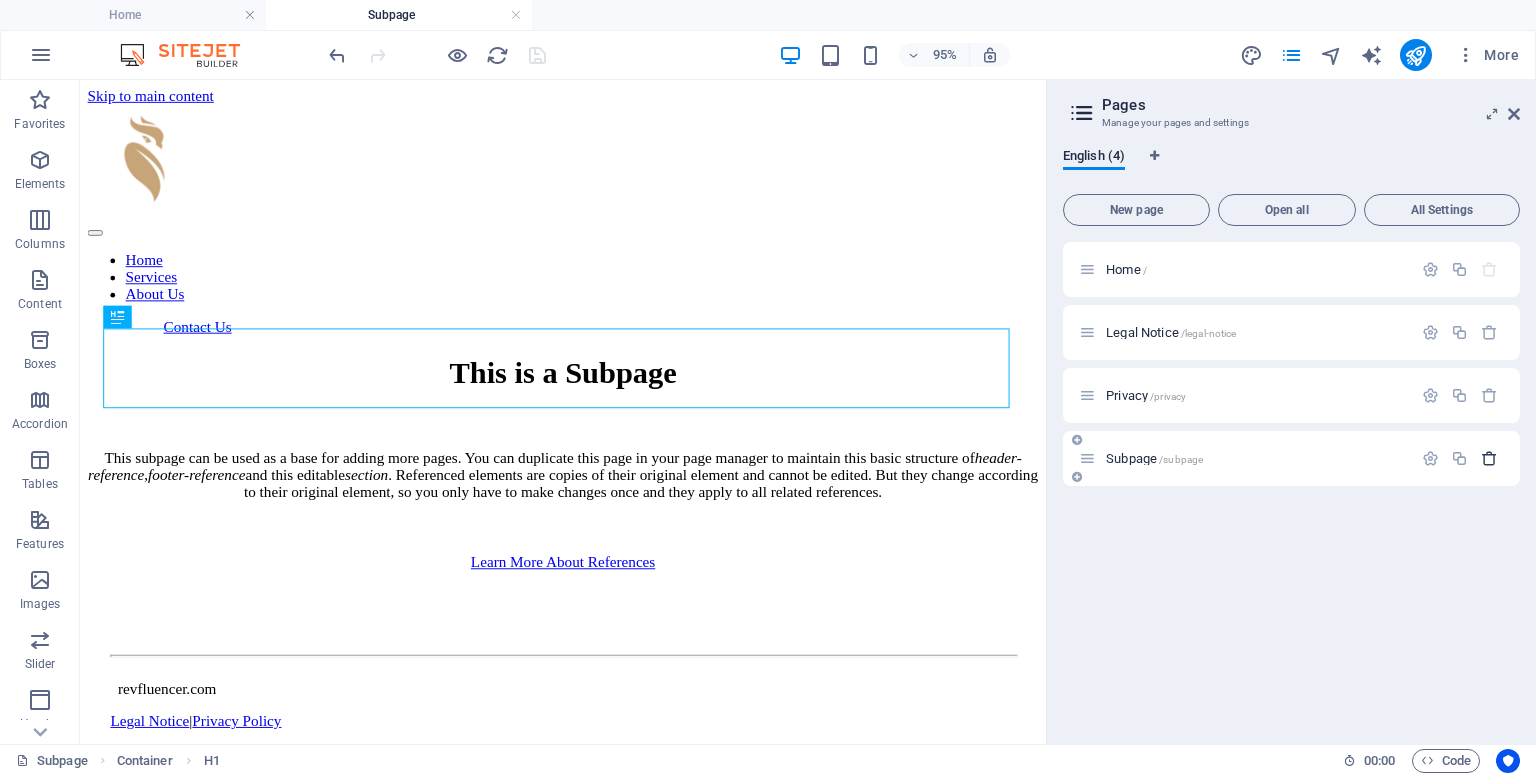 click at bounding box center (1489, 458) 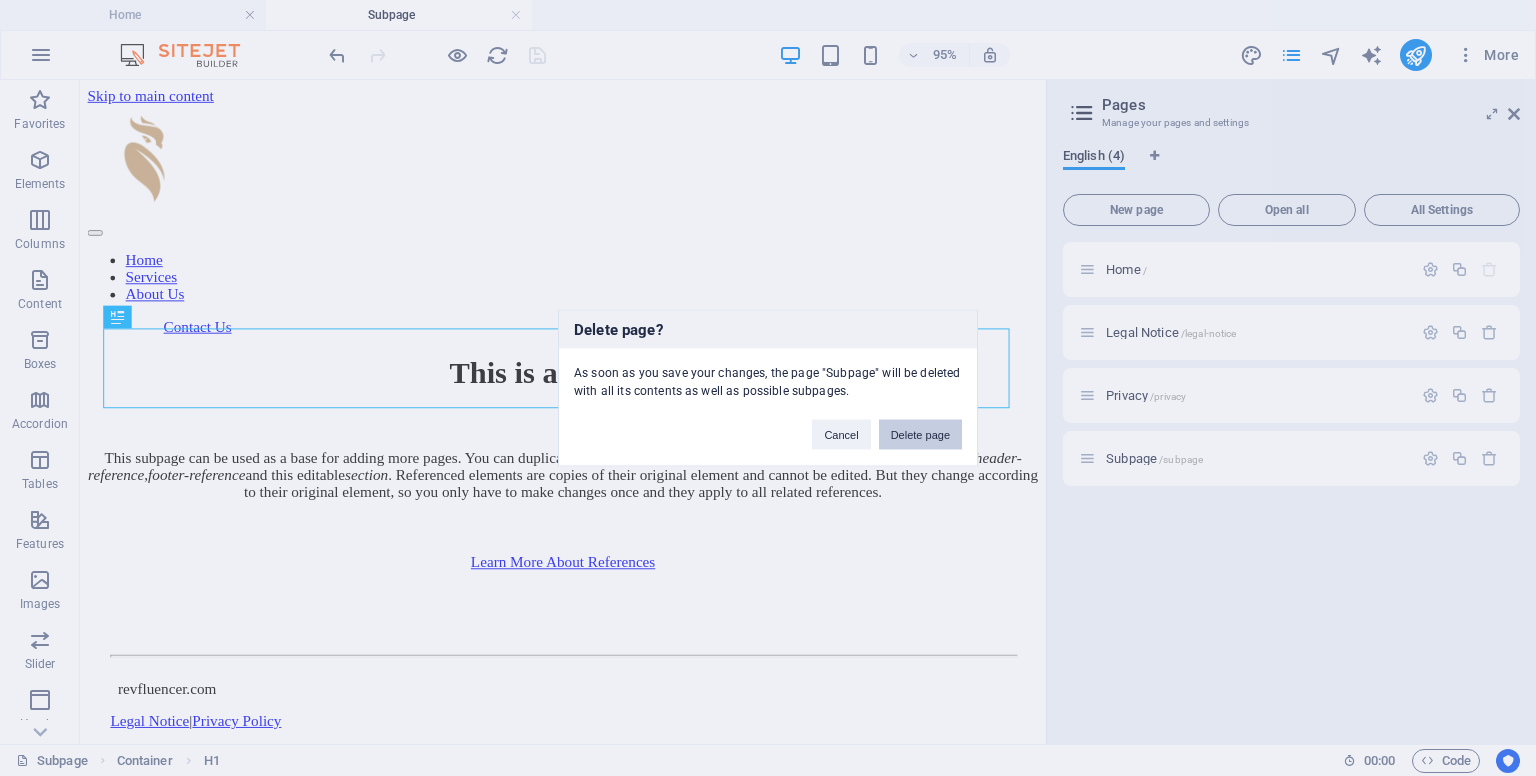 click on "Delete page" at bounding box center (920, 435) 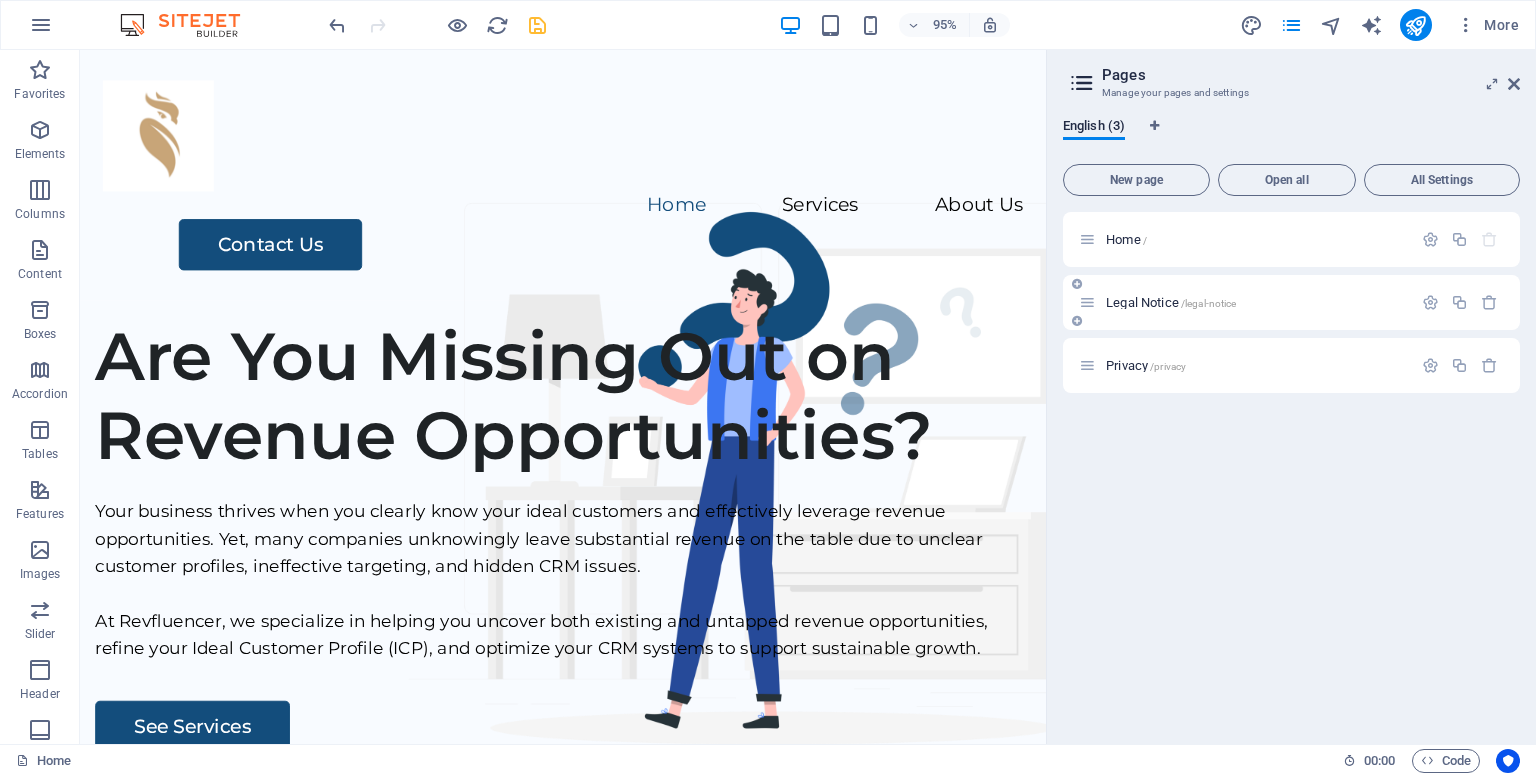 click on "Legal Notice /legal-notice" at bounding box center (1256, 302) 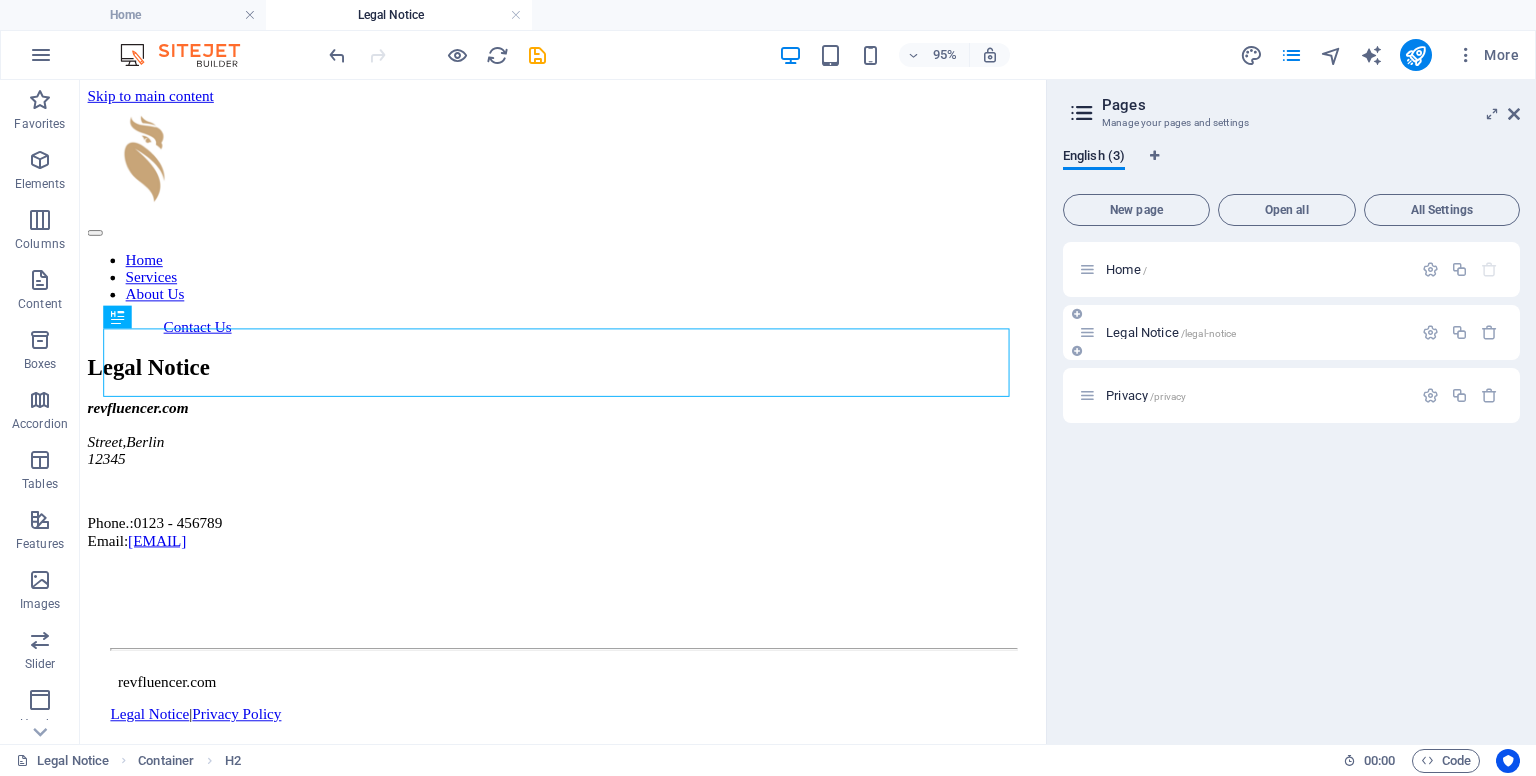 scroll, scrollTop: 0, scrollLeft: 0, axis: both 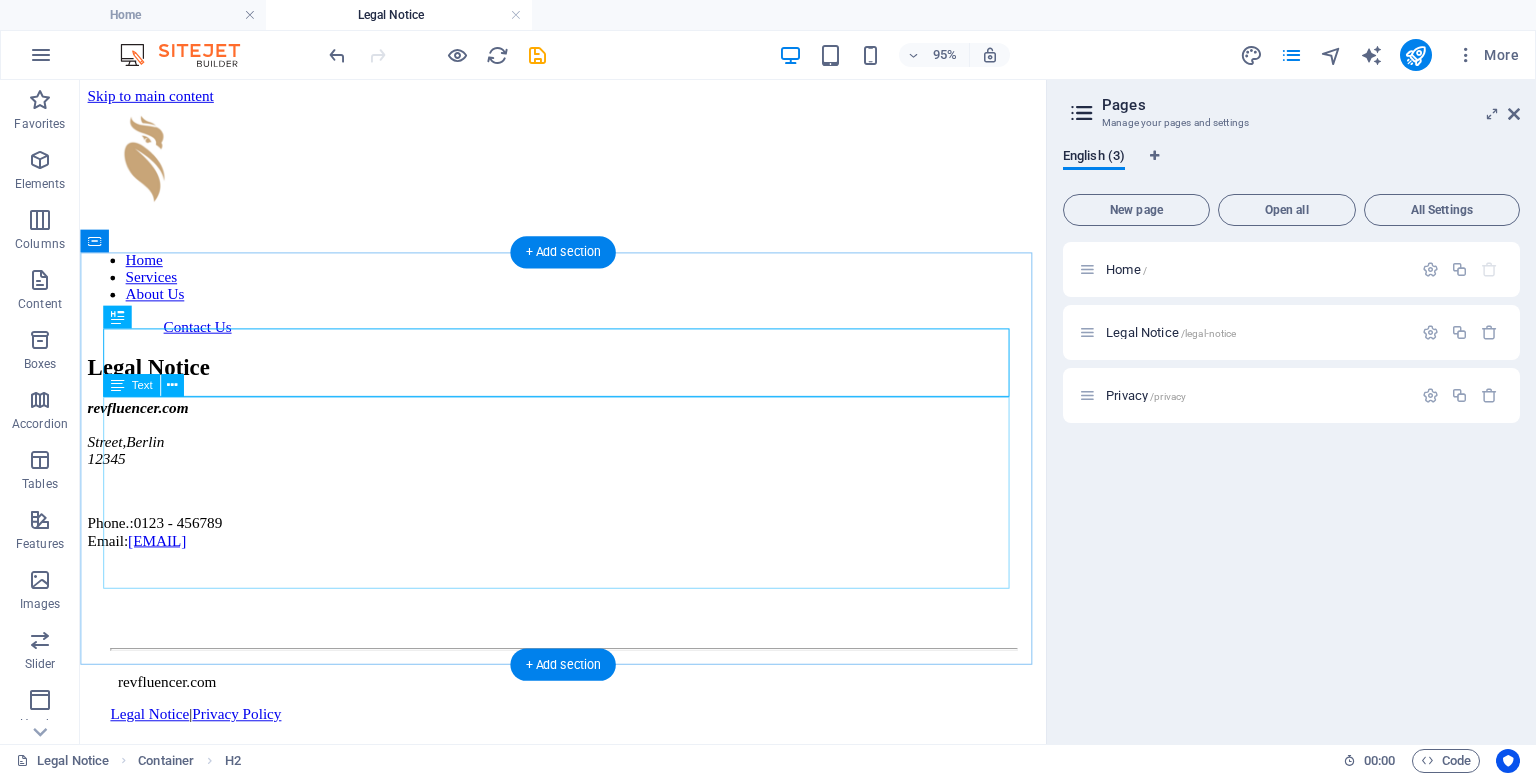 click on "revfluencer.com   Street ,  Berlin 12345
Phone.:  0123 - 456789 Email:  6bd663cf76308ca27b3834ad3d6ca7@cpanel.local" at bounding box center (588, 495) 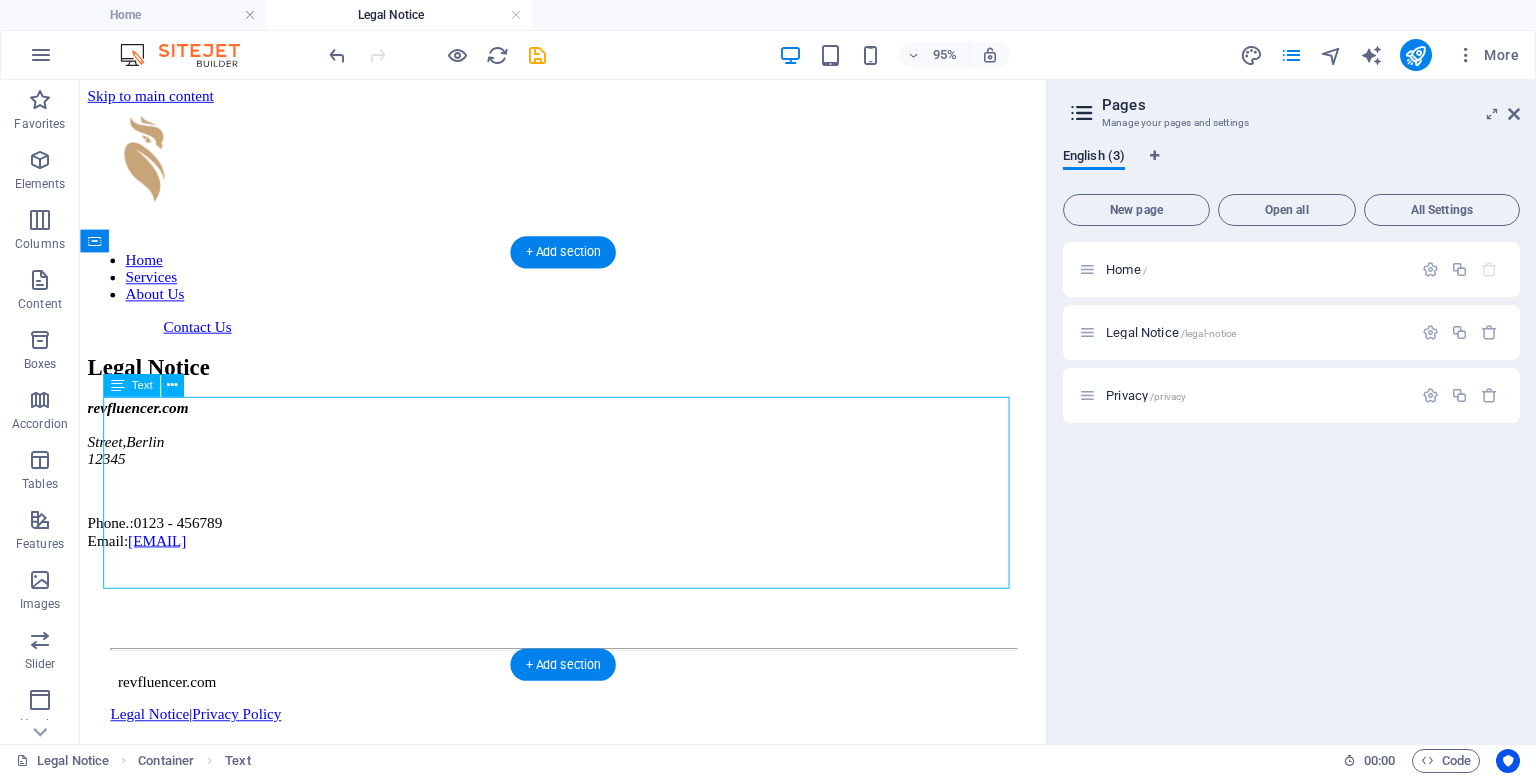 click on "revfluencer.com   Street ,  Berlin 12345
Phone.:  0123 - 456789 Email:  6bd663cf76308ca27b3834ad3d6ca7@cpanel.local" at bounding box center [588, 495] 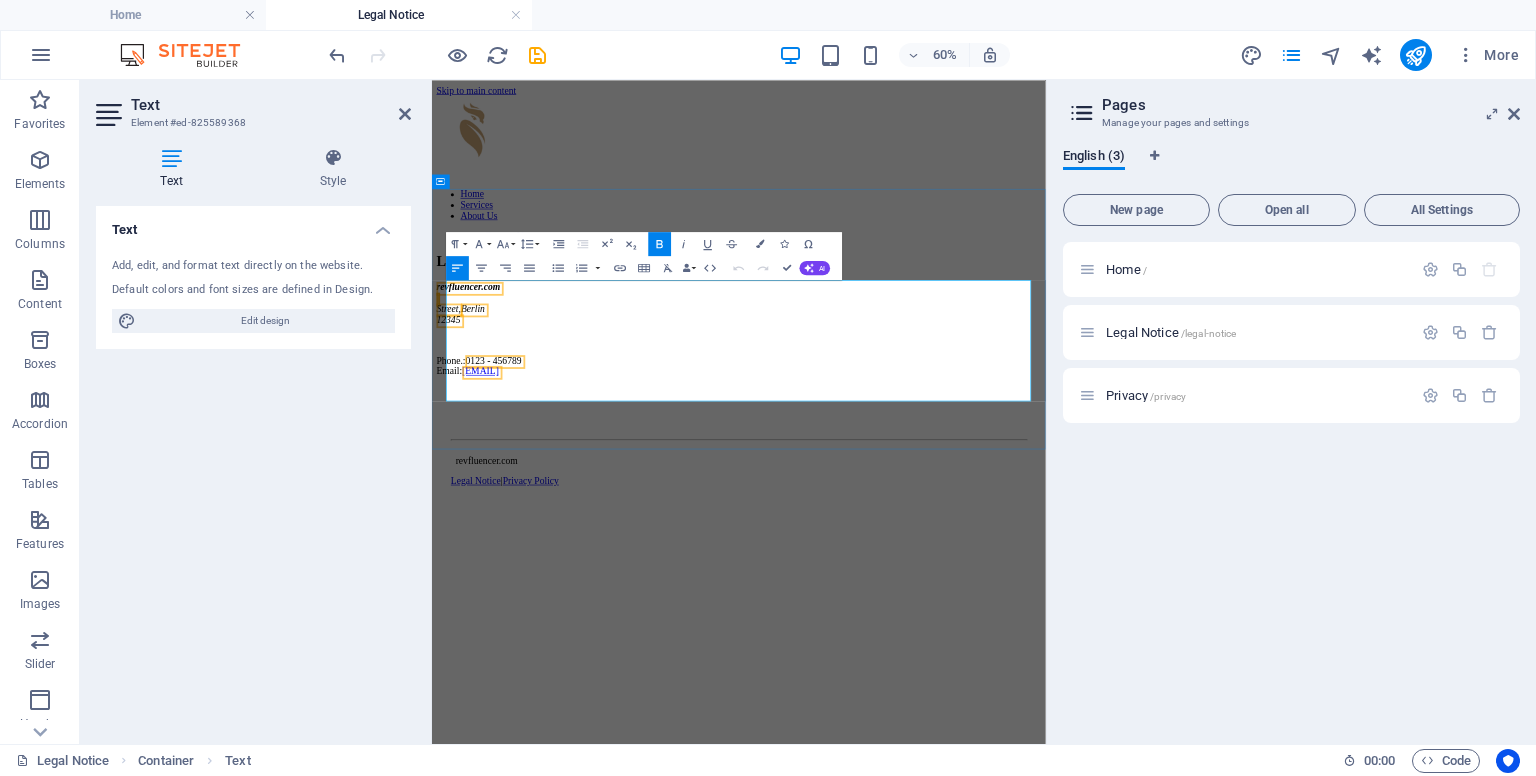 click on "revfluencer.com   Street ,  Berlin 12345" at bounding box center [943, 452] 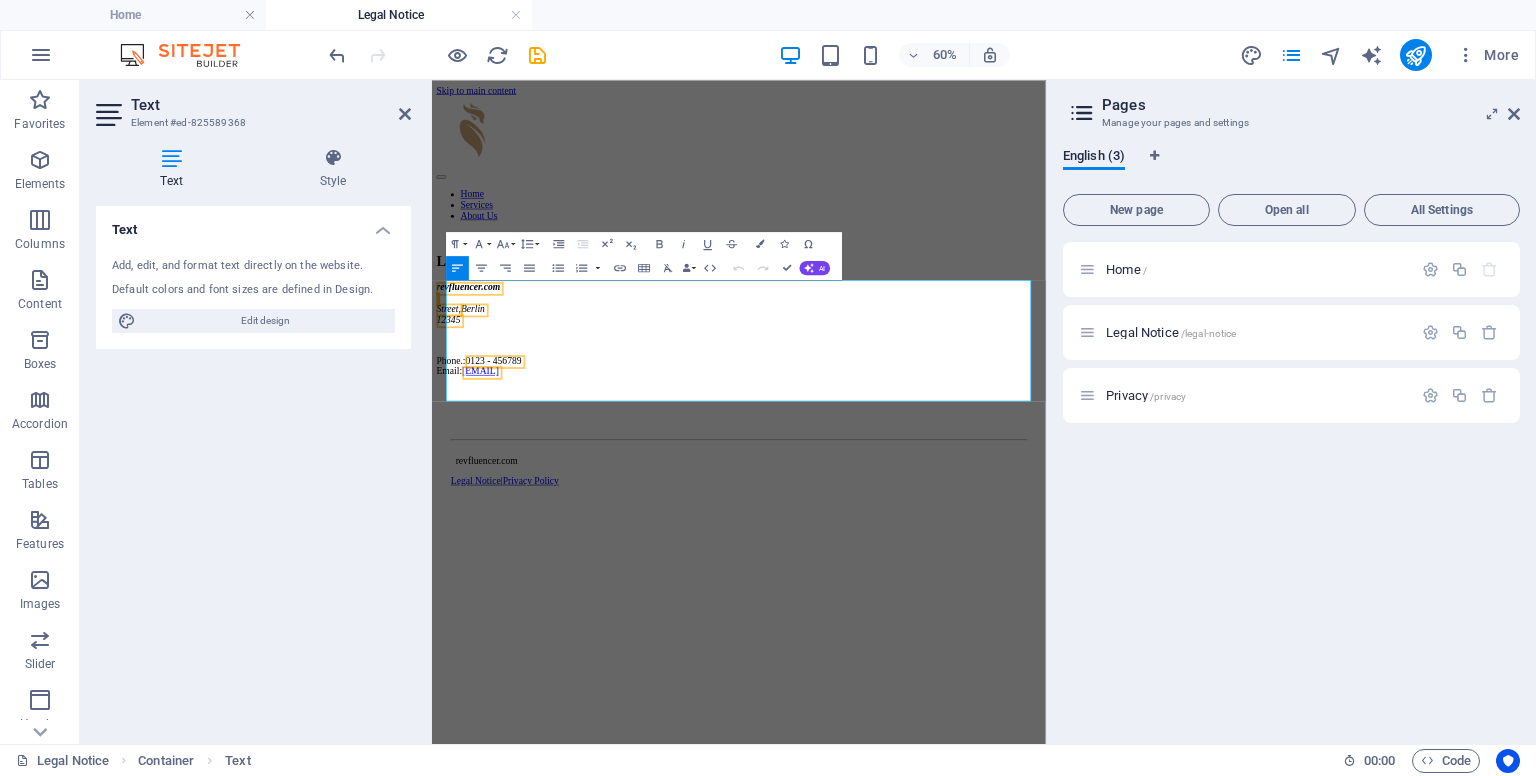 drag, startPoint x: 999, startPoint y: 596, endPoint x: 860, endPoint y: 390, distance: 248.50955 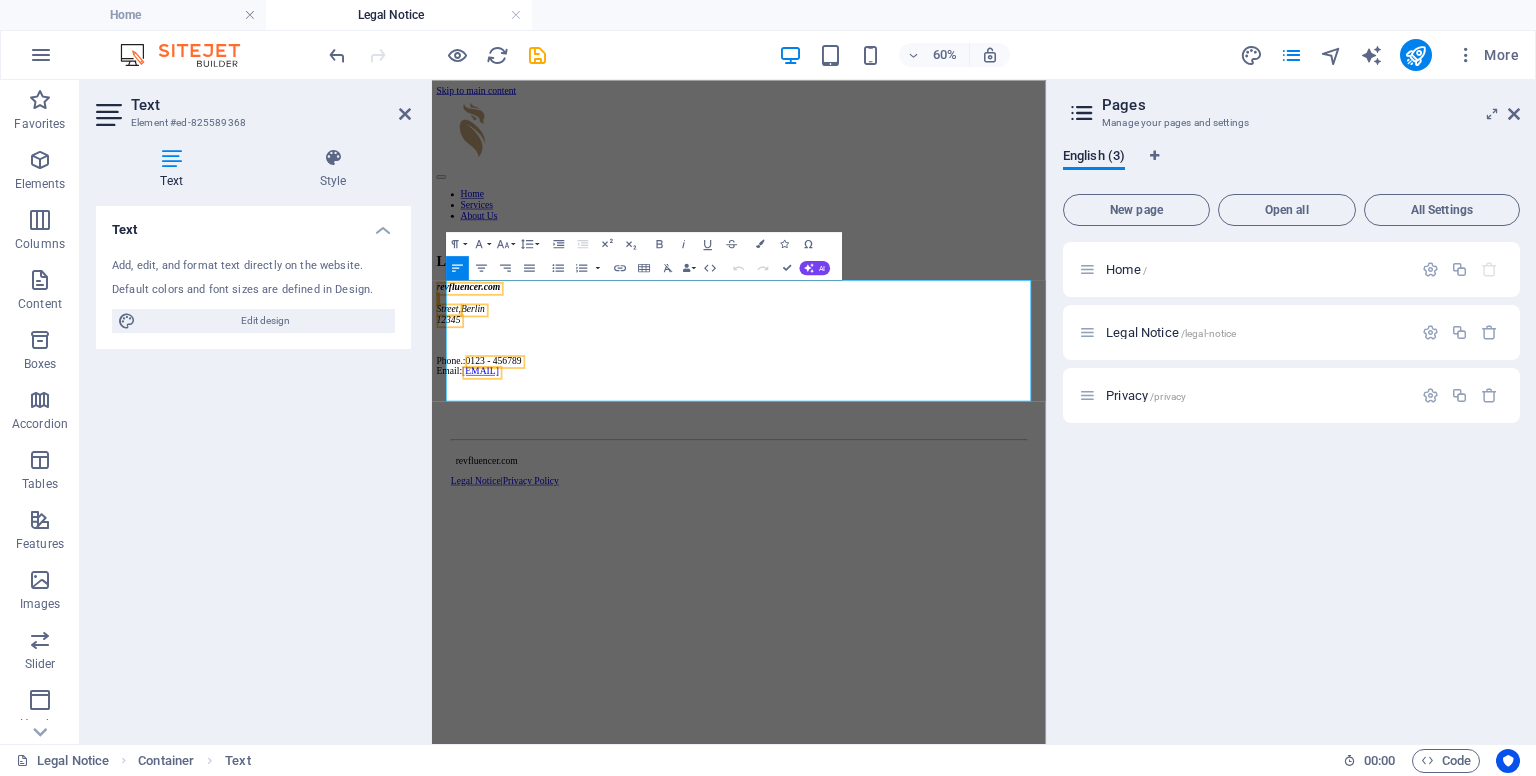 click on "Skip to main content
Home Services About Us Contact Us Legal Notice revfluencer.com   Street ,  Berlin 12345
Phone.:  0123 - 456789 Email:  6bd663cf76308ca27b3834ad3d6ca7@cpanel.local
revfluencer.com   Legal Notice  |  Privacy Policy" at bounding box center [943, 450] 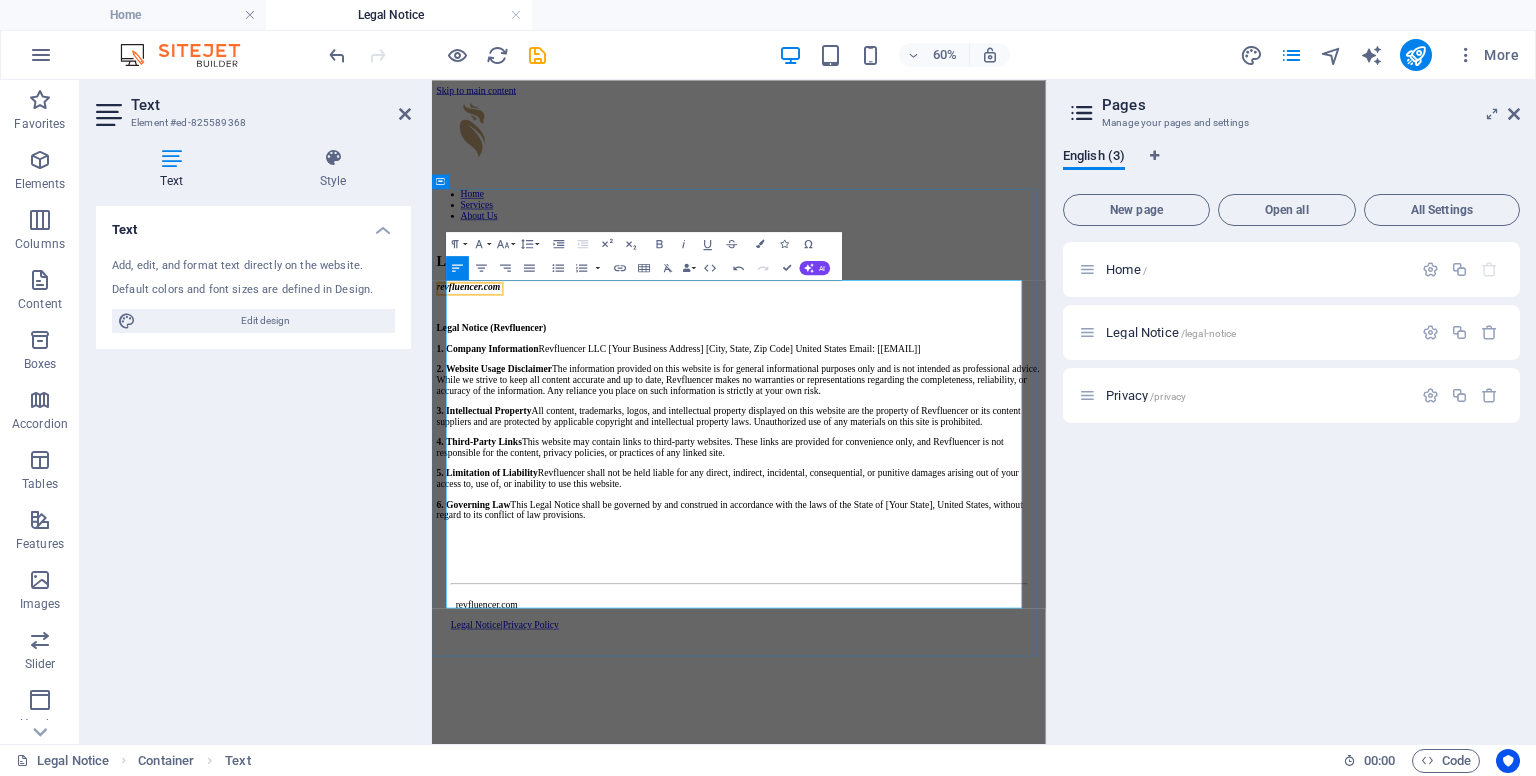click on "1. Company Information" at bounding box center [525, 526] 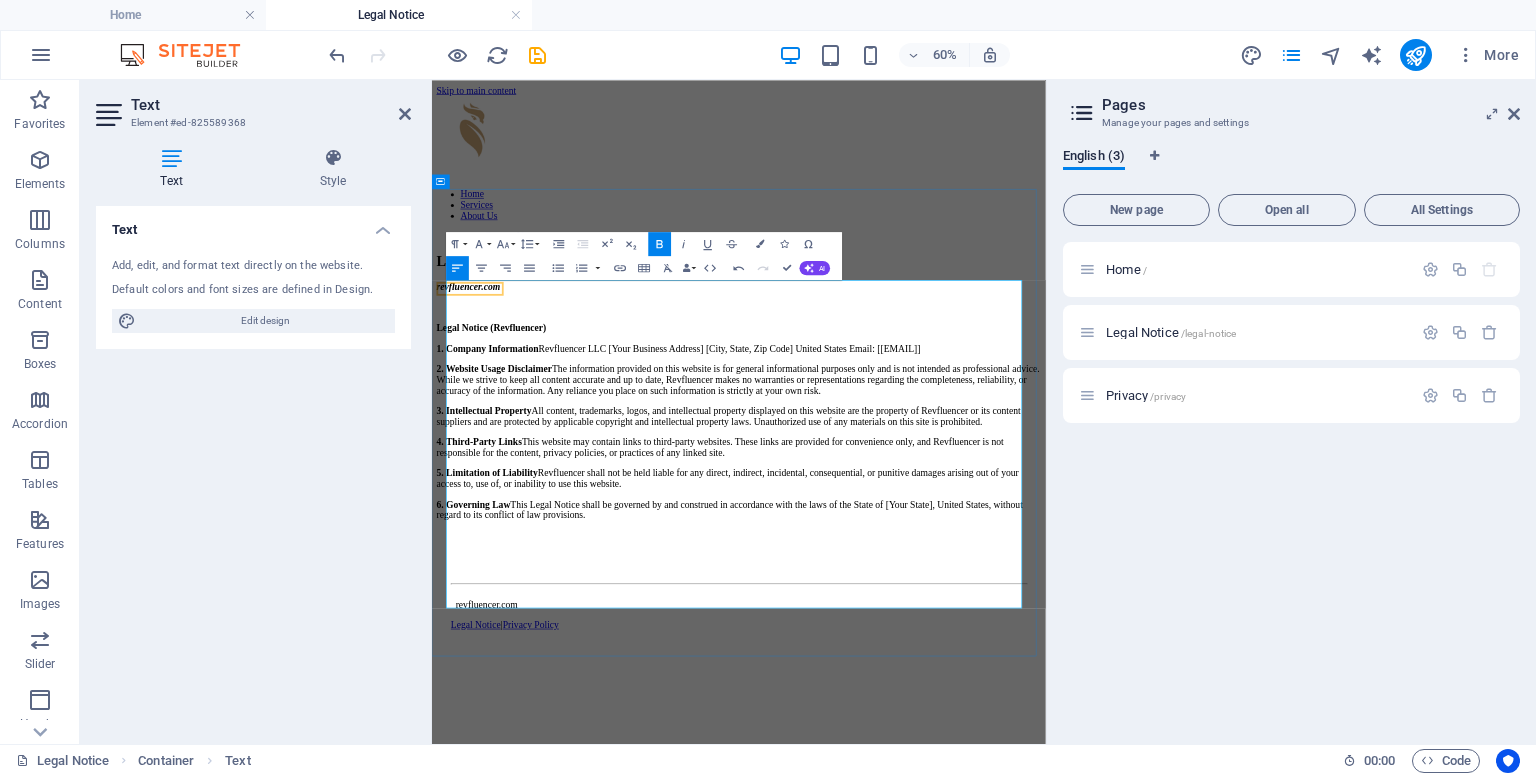 type 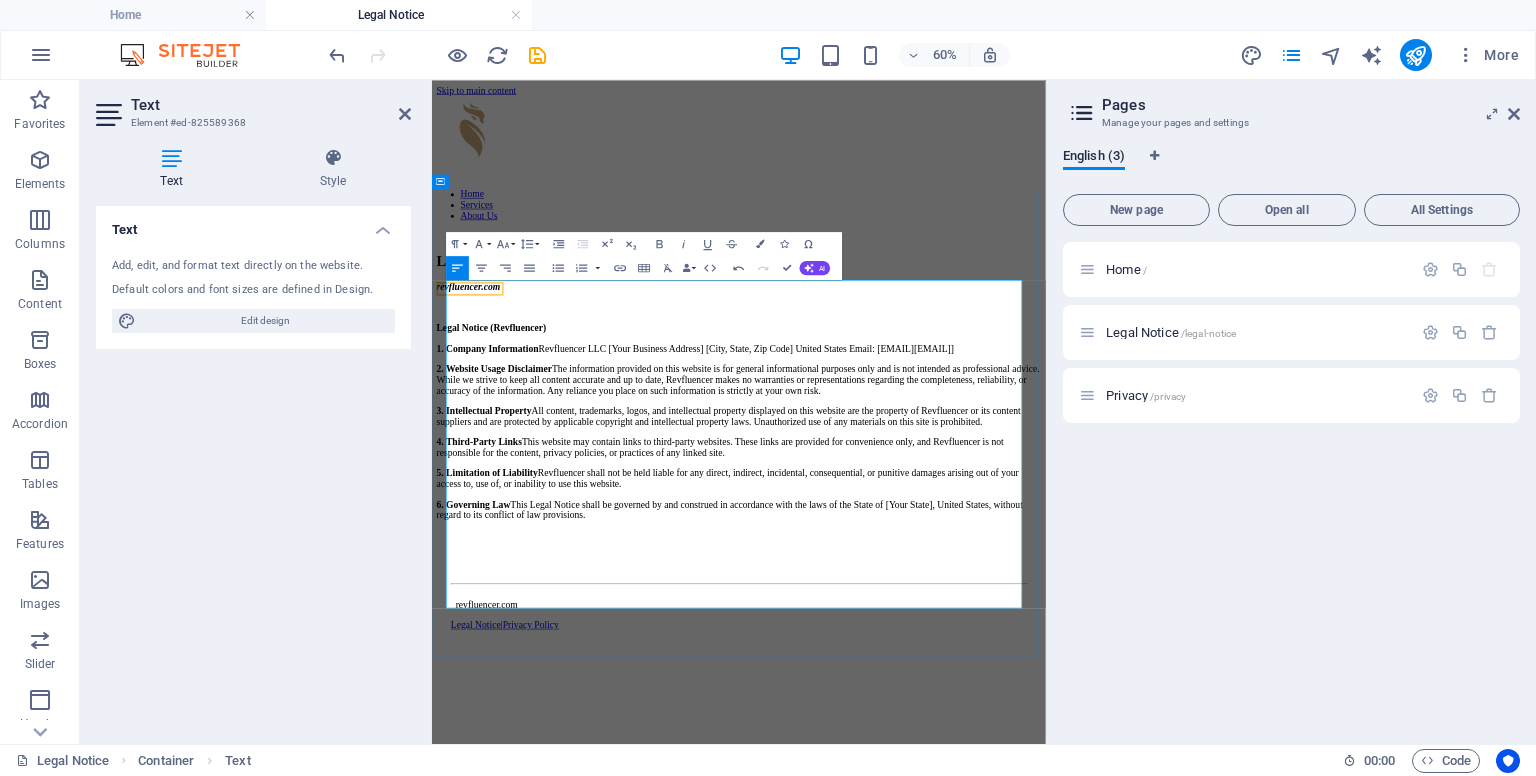 click on "1. Company Information  Revfluencer LLC [Your Business Address] [City, State, Zip Code] United States Email: info @revfluencer.com ]" at bounding box center (943, 527) 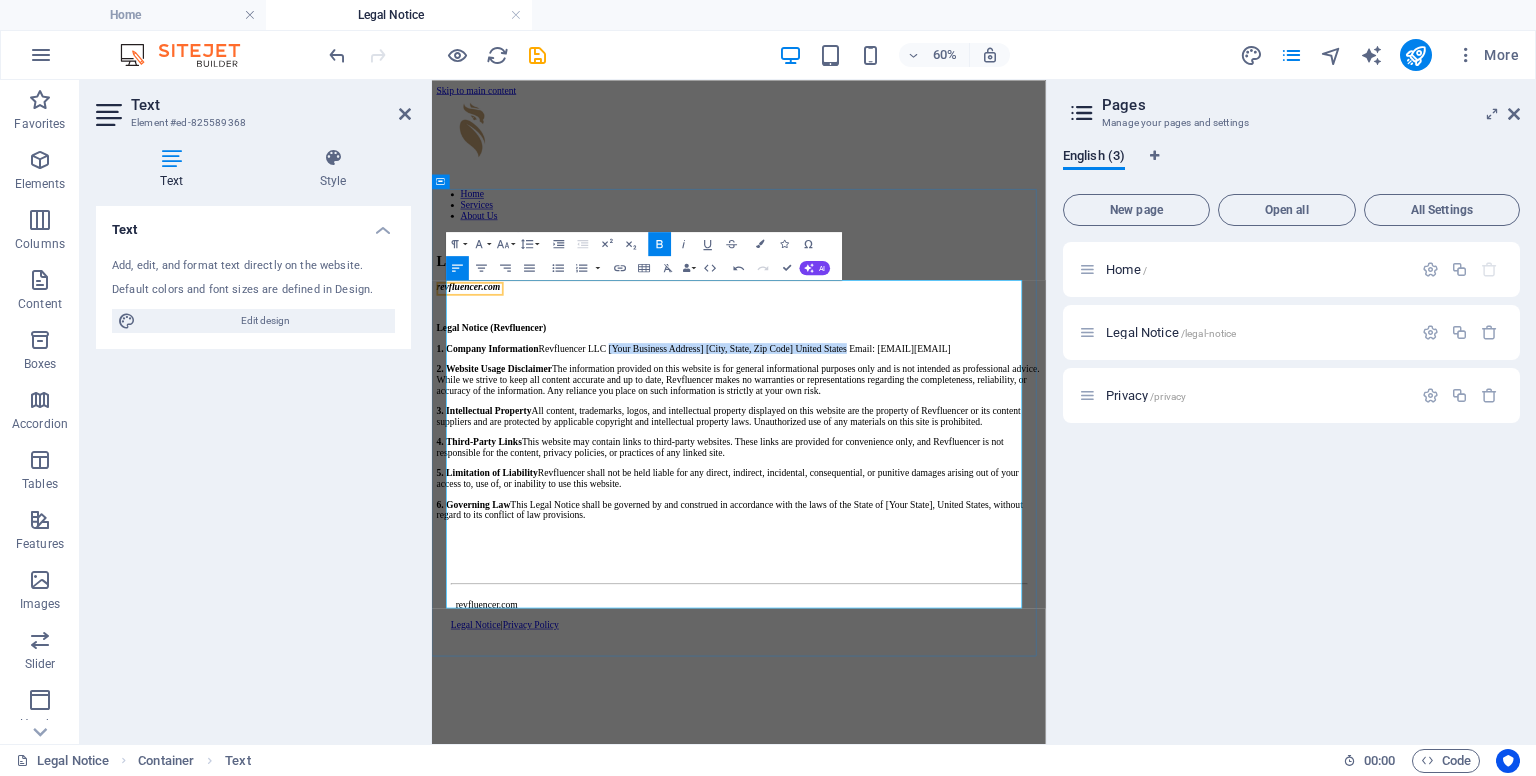 drag, startPoint x: 833, startPoint y: 516, endPoint x: 1362, endPoint y: 524, distance: 529.0605 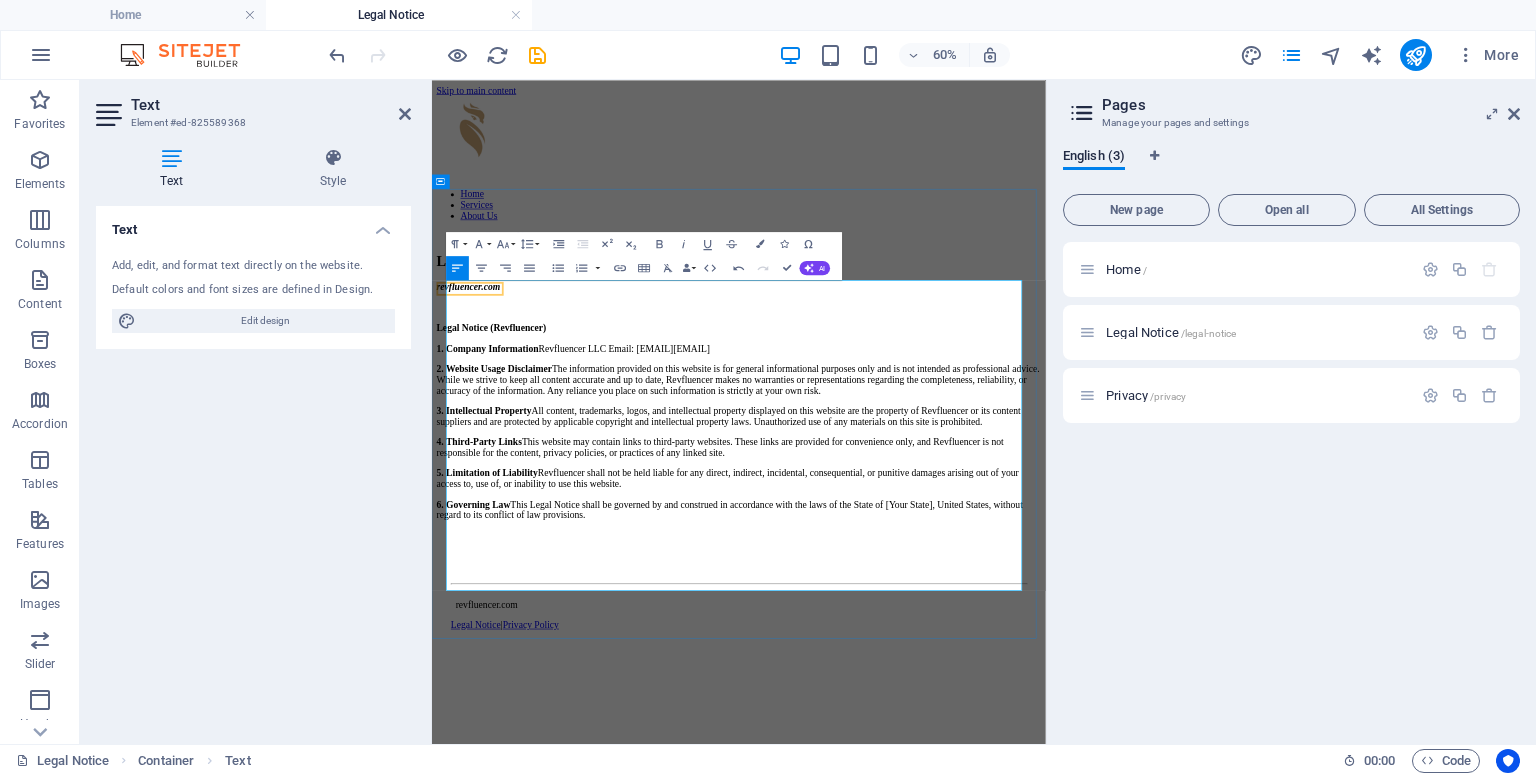 click on "1. Company Information  Revfluencer LLC  Email: info @revfluencer.com" at bounding box center [943, 527] 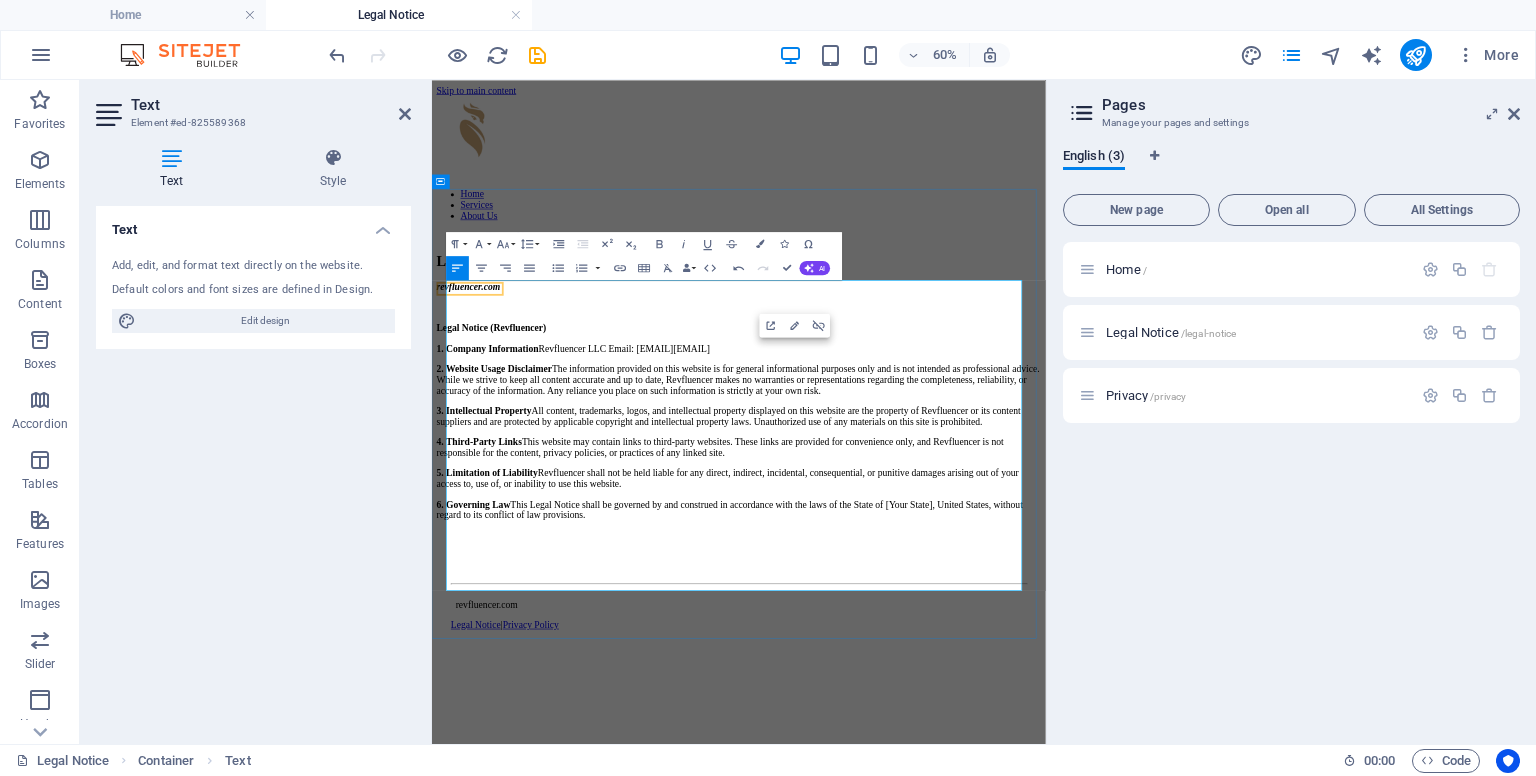 click on "1. Company Information  Revfluencer LLC  Email: info @revfluencer.com" at bounding box center (943, 527) 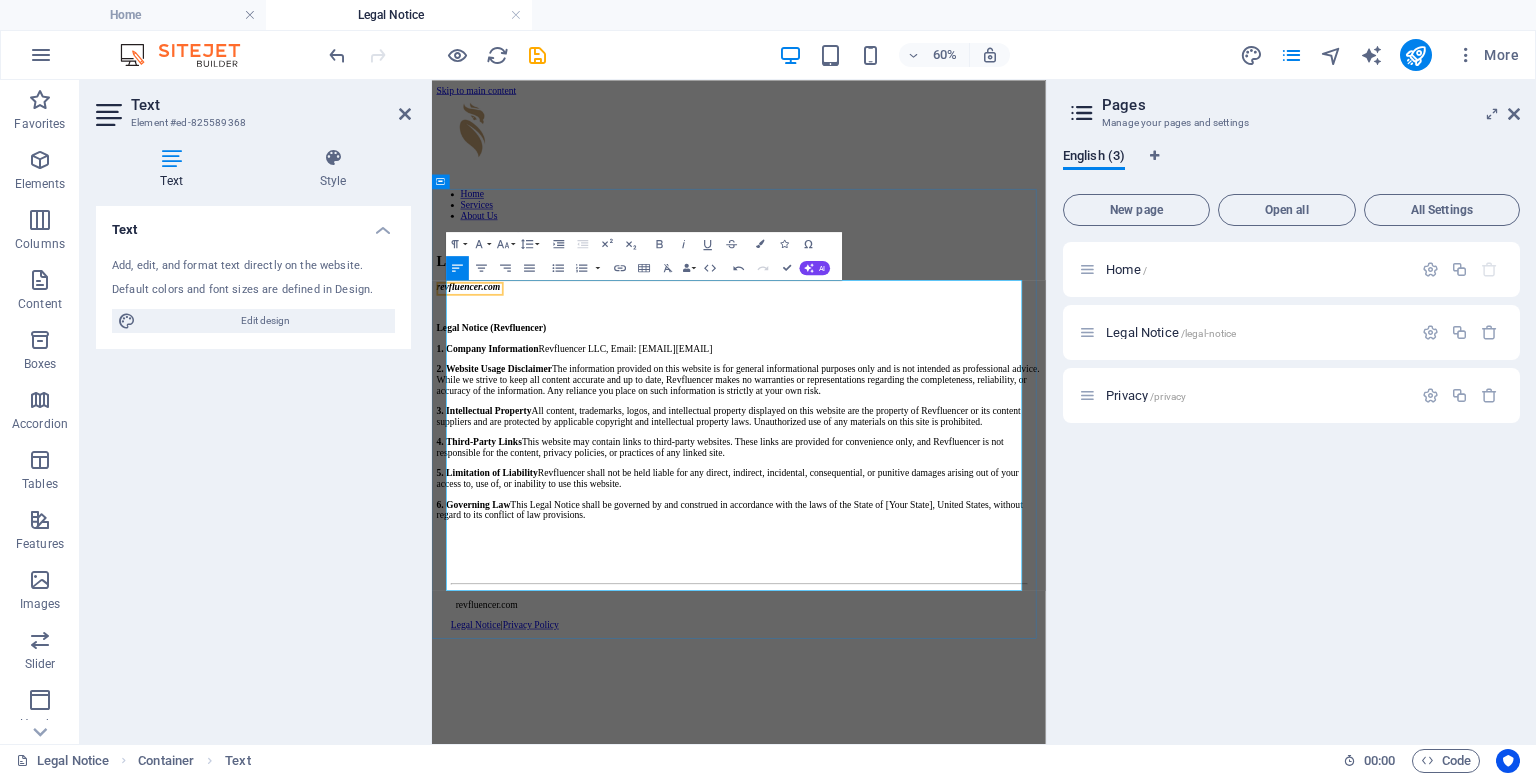 click on "2. Website Usage Disclaimer The information provided on this website is for general informational purposes only and is not intended as professional advice. While we strive to keep all content accurate and up to date, Revfluencer makes no warranties or representations regarding the completeness, reliability, or accuracy of the information. Any reliance you place on such information is strictly at your own risk." at bounding box center (943, 579) 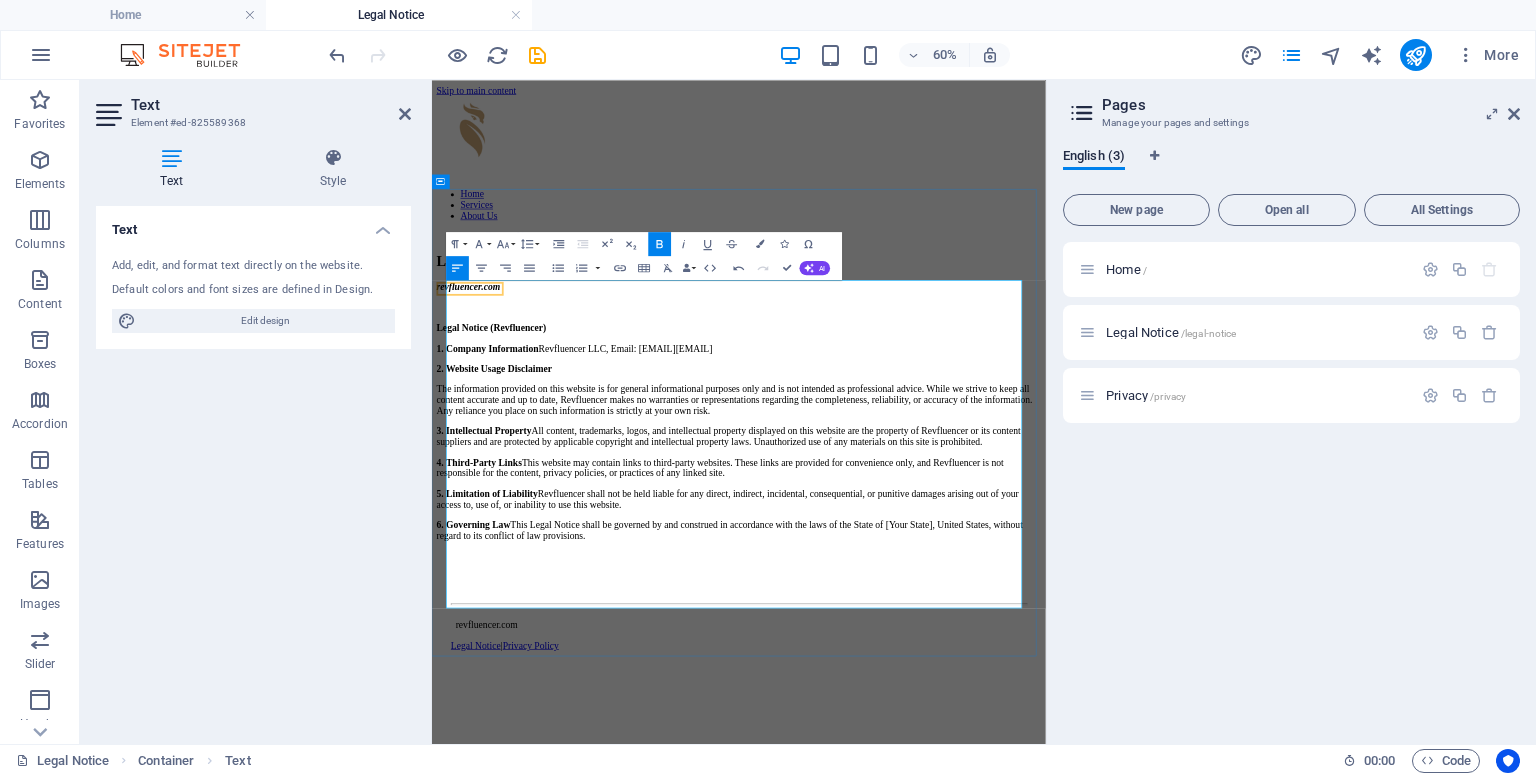 click on "1. Company Information  Revfluencer LLC, Email: info @revfluencer.com" at bounding box center (943, 527) 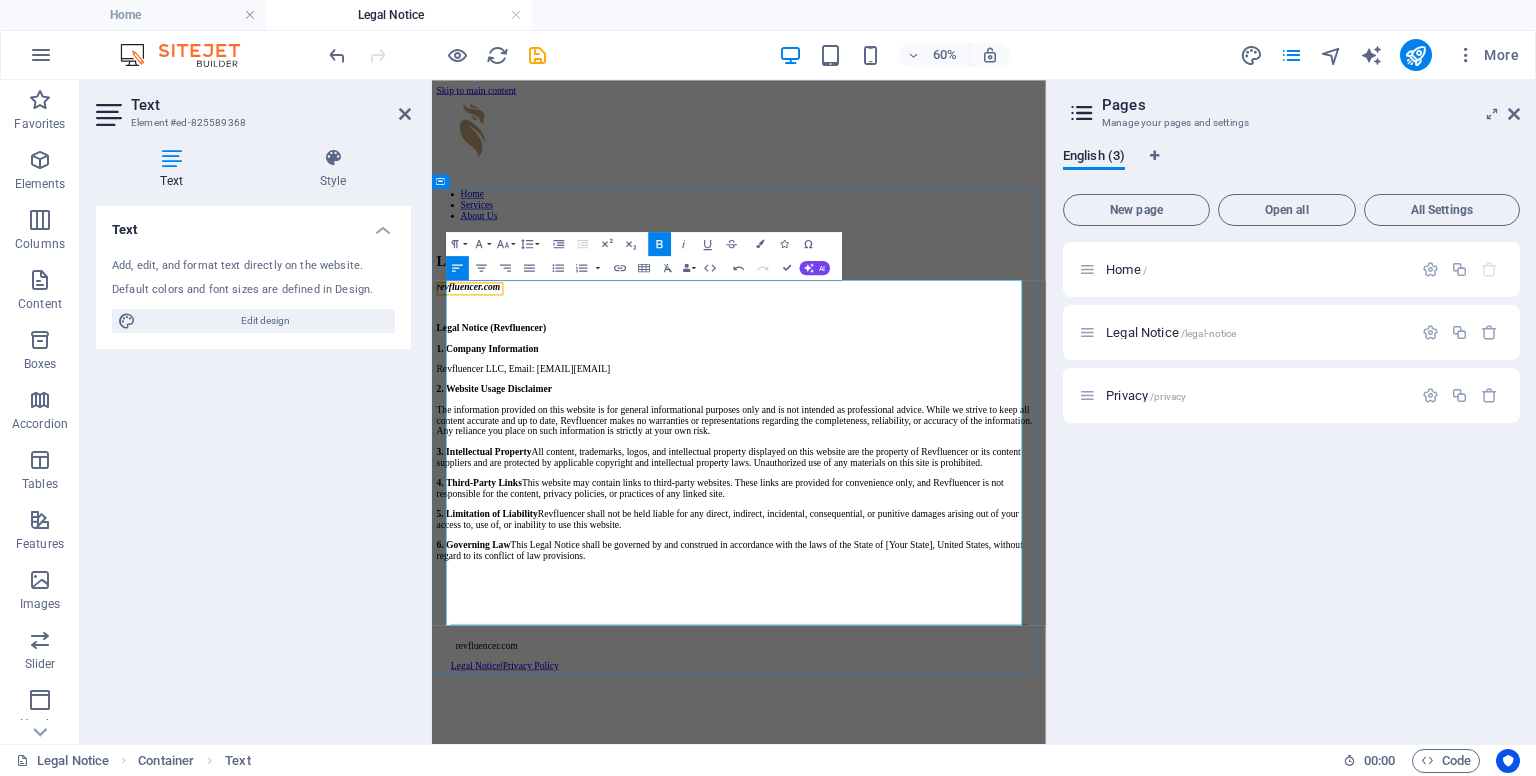 click on "3. Intellectual Property All content, trademarks, logos, and intellectual property displayed on this website are the property of Revfluencer or its content suppliers and are protected by applicable copyright and intellectual property laws. Unauthorized use of any materials on this site is prohibited." at bounding box center [943, 708] 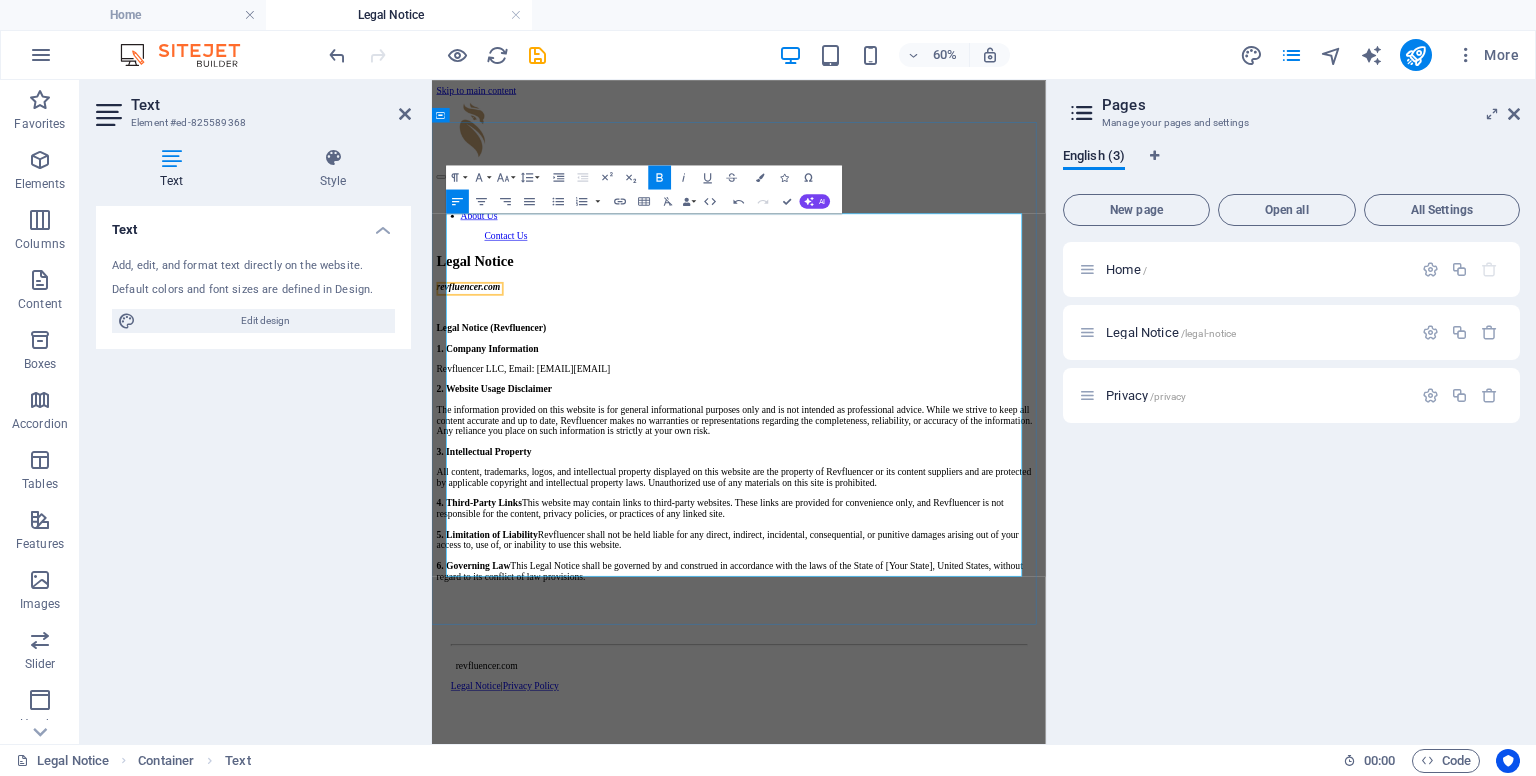 scroll, scrollTop: 111, scrollLeft: 0, axis: vertical 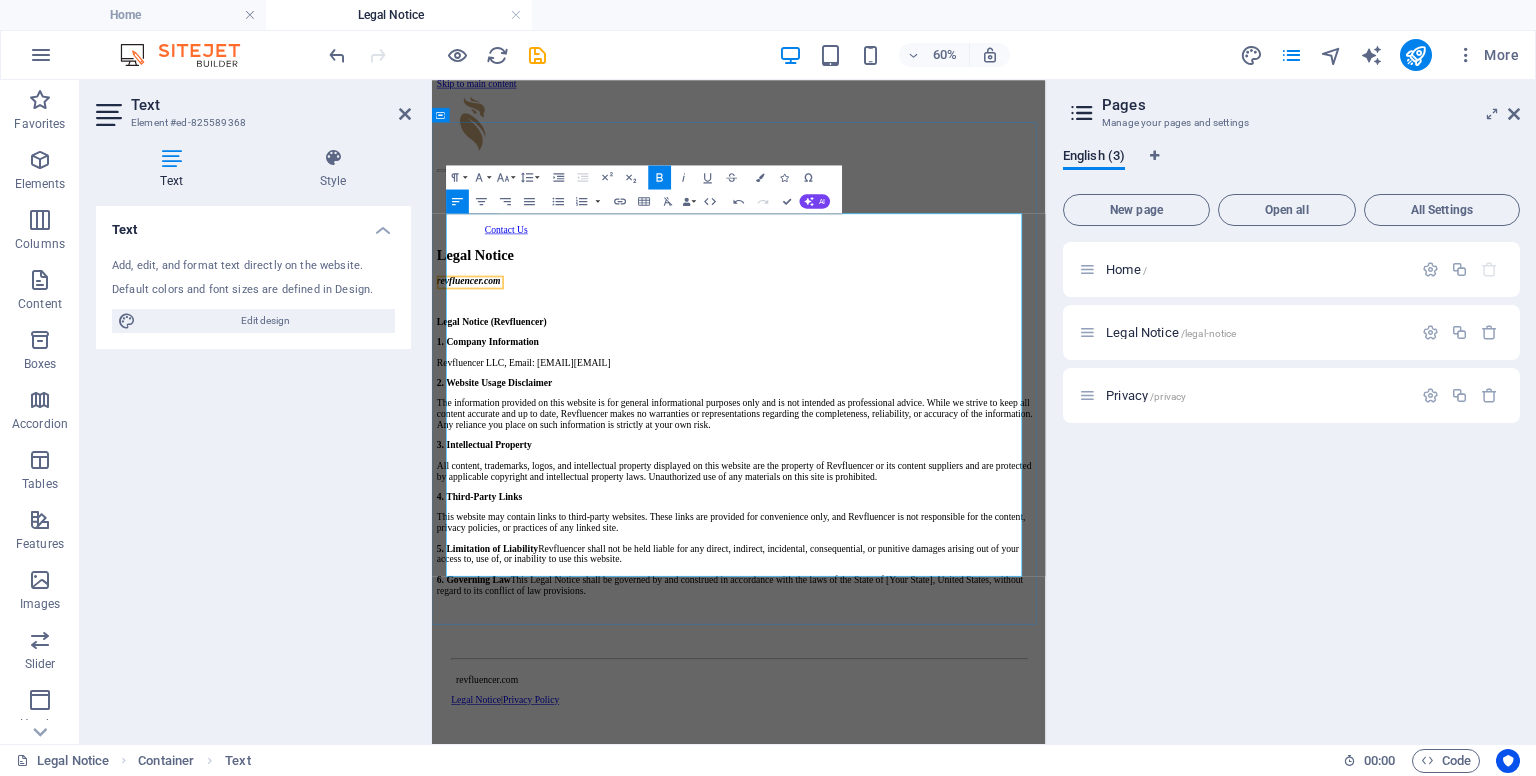 click on "5. Limitation of Liability" at bounding box center (524, 860) 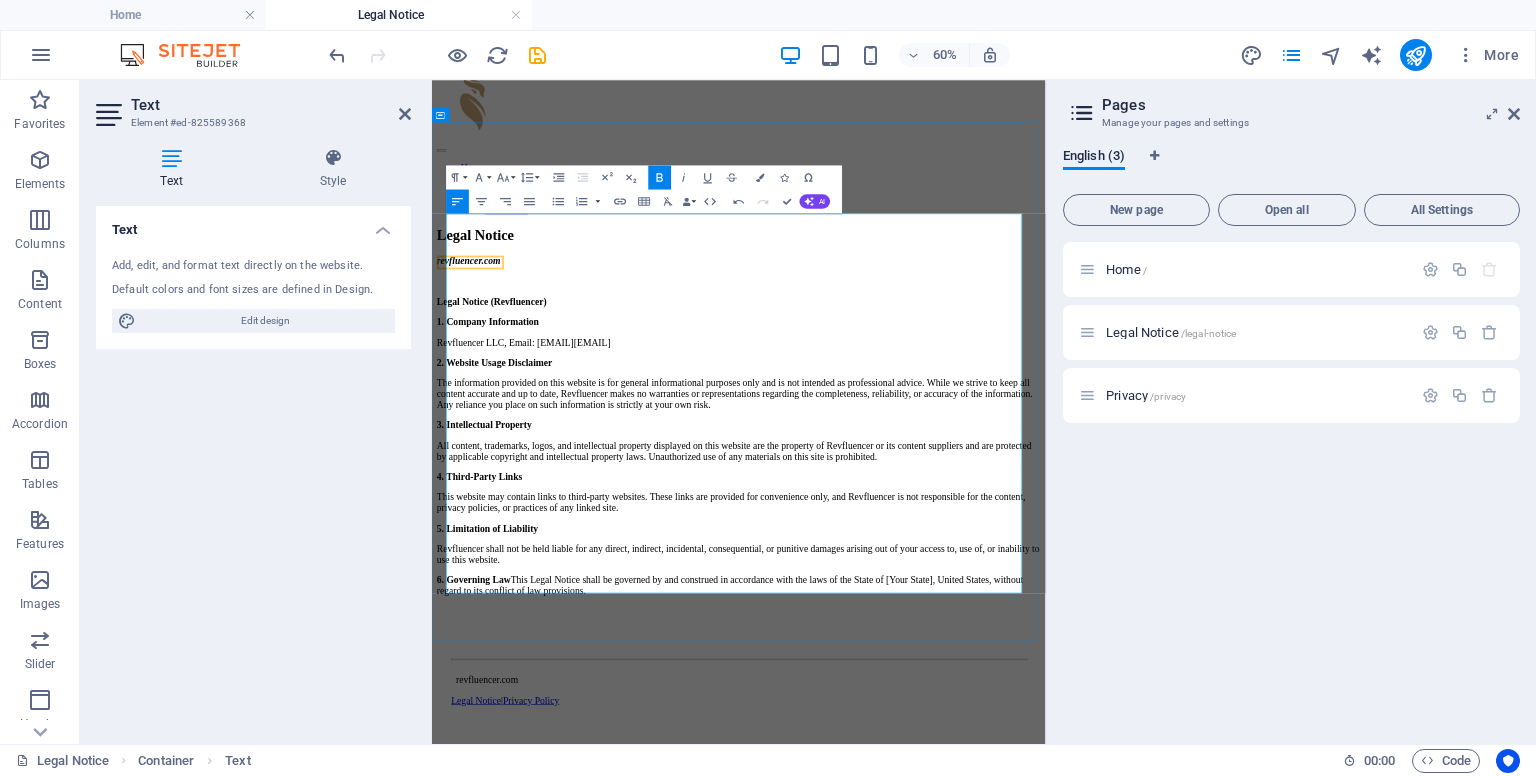 click on "6. Governing Law This Legal Notice shall be governed by and construed in accordance with the laws of the State of [Your State], United States, without regard to its conflict of law provisions." at bounding box center [943, 922] 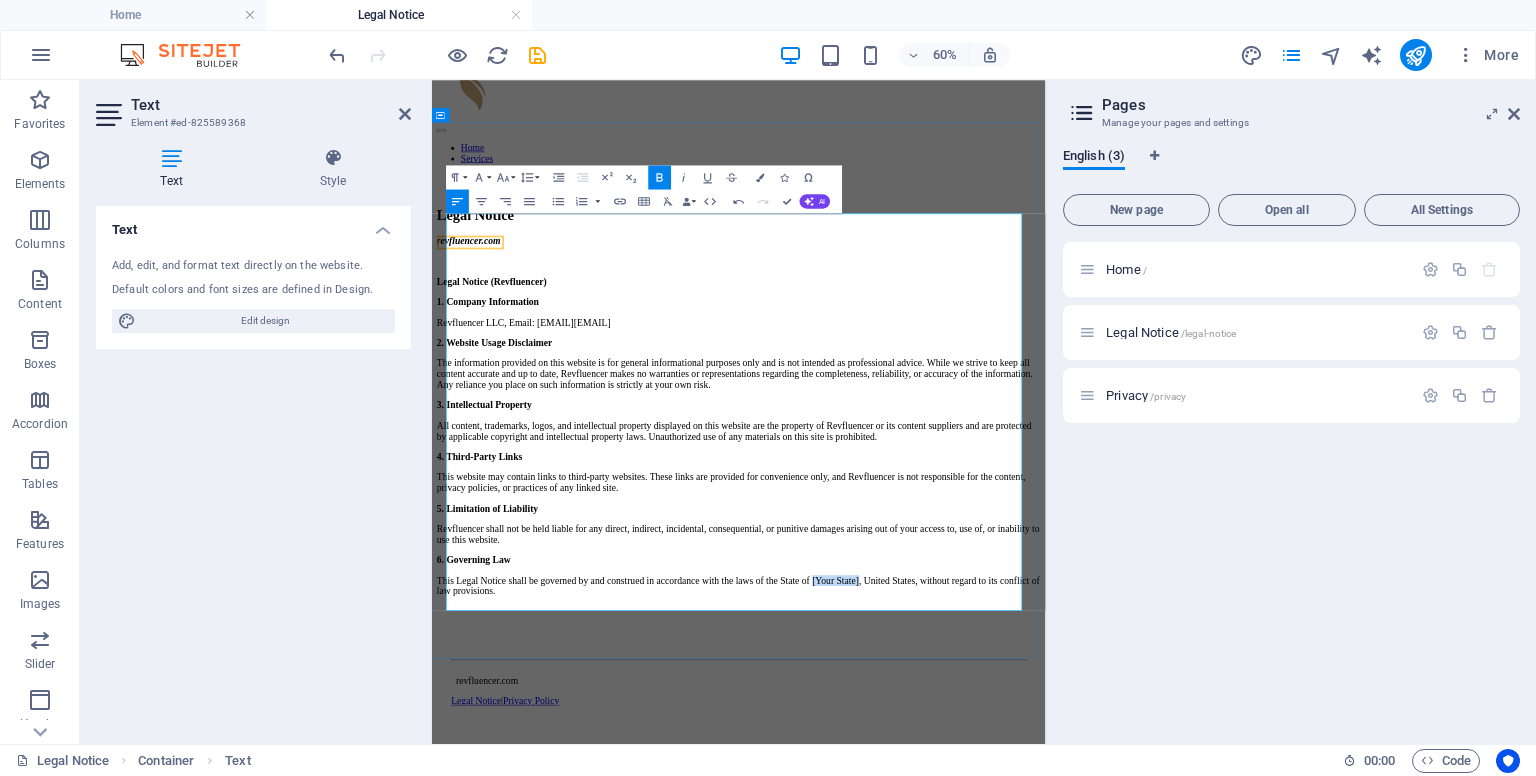 drag, startPoint x: 1329, startPoint y: 920, endPoint x: 506, endPoint y: 960, distance: 823.9715 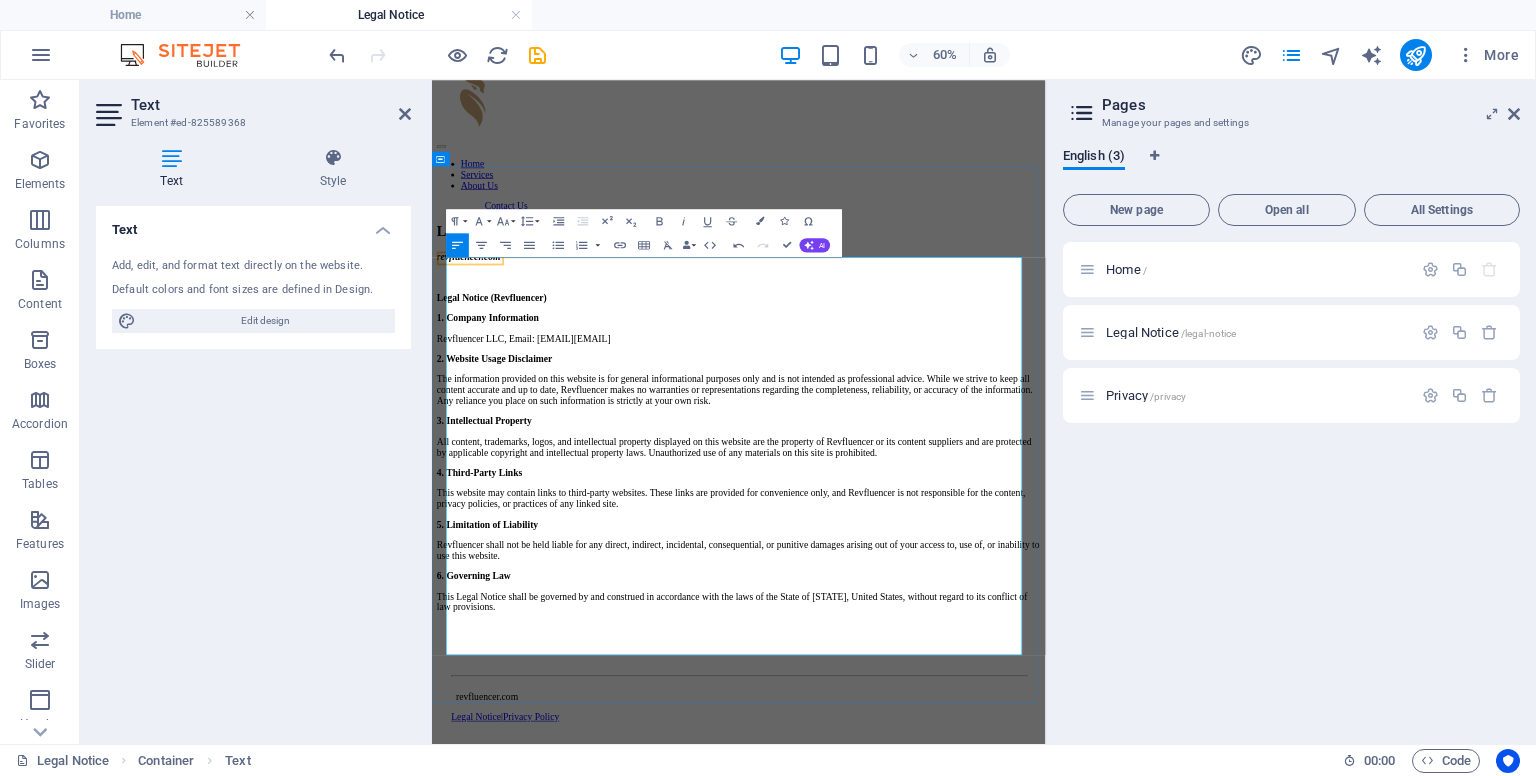 scroll, scrollTop: 0, scrollLeft: 0, axis: both 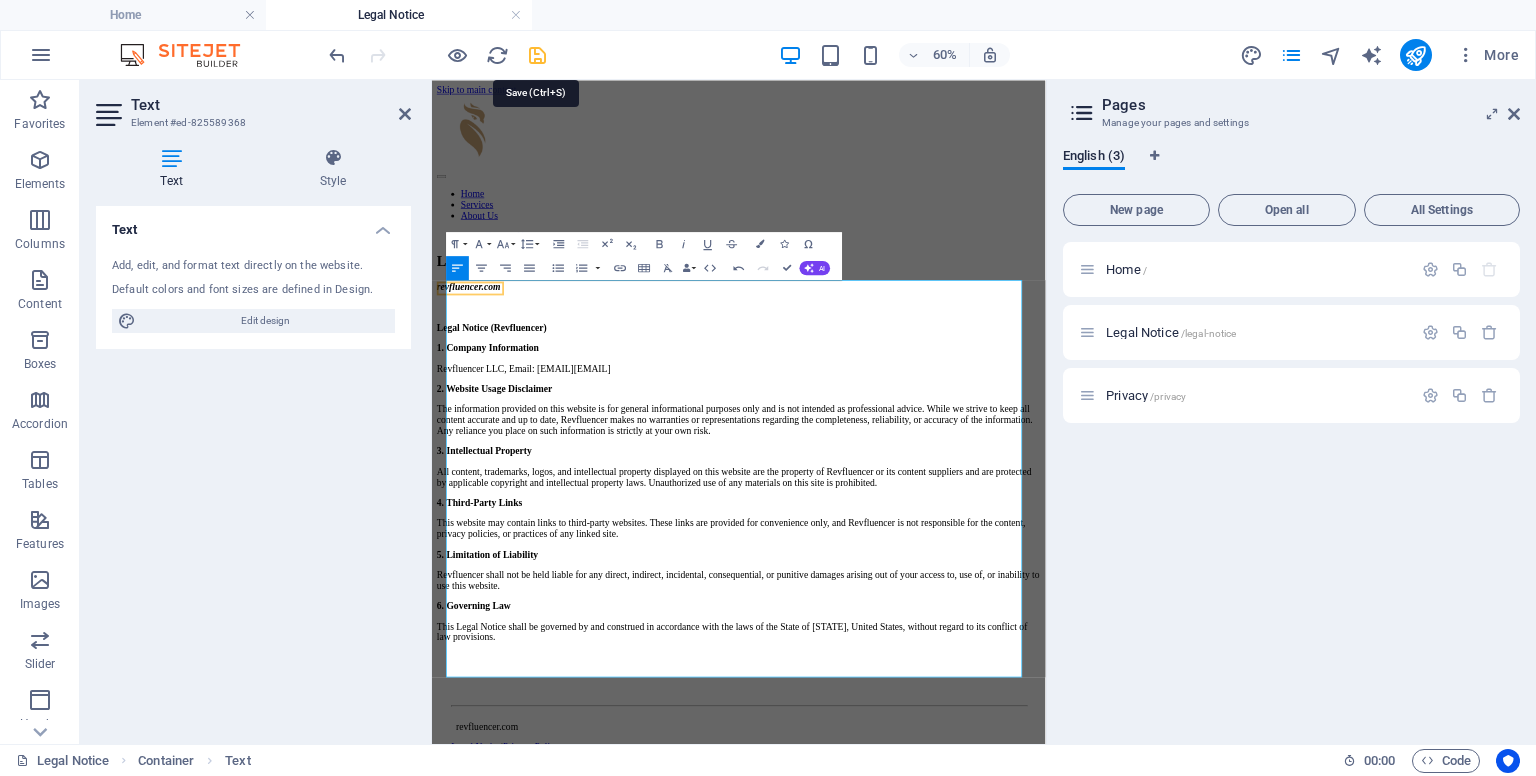 click at bounding box center [537, 55] 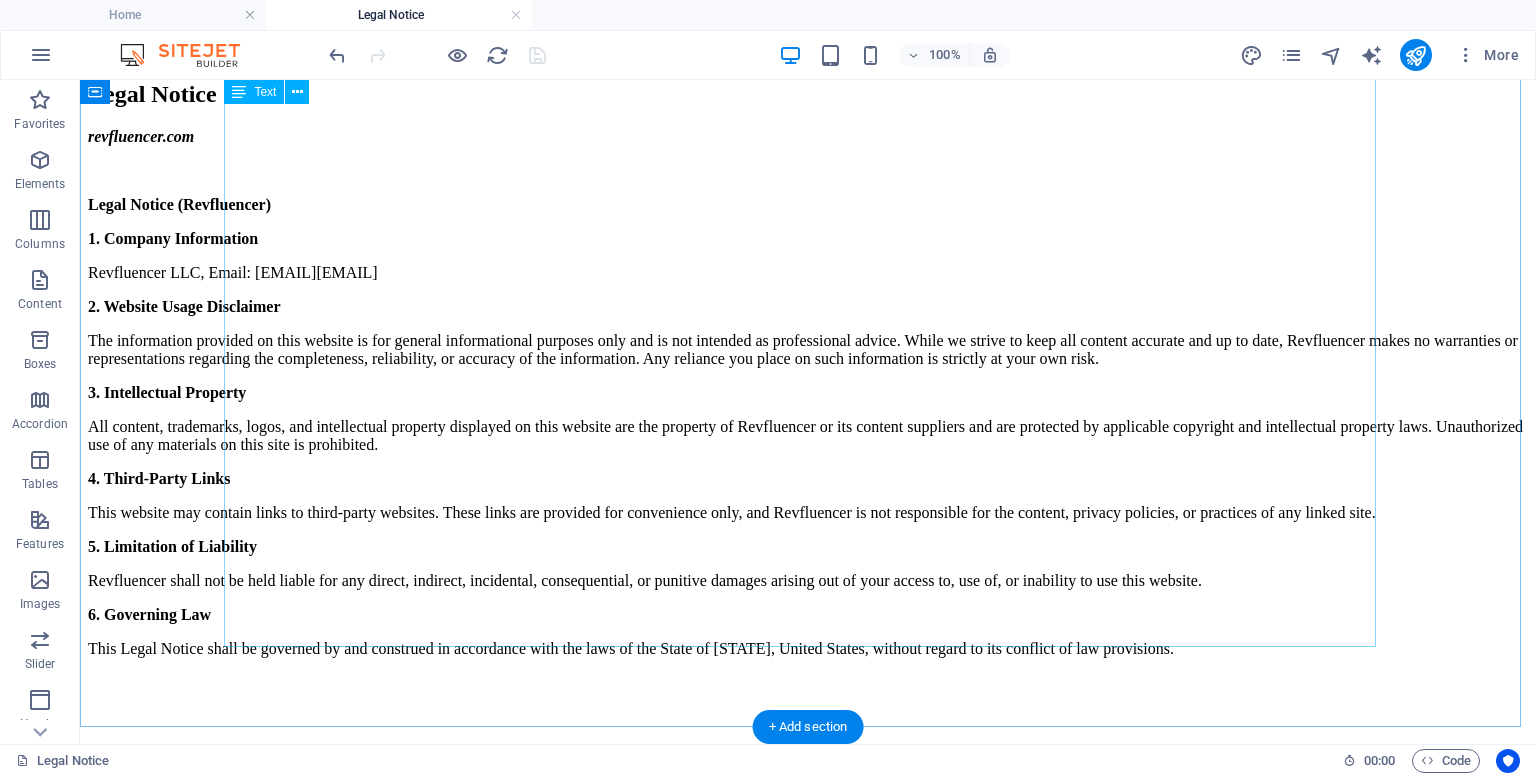 scroll, scrollTop: 0, scrollLeft: 0, axis: both 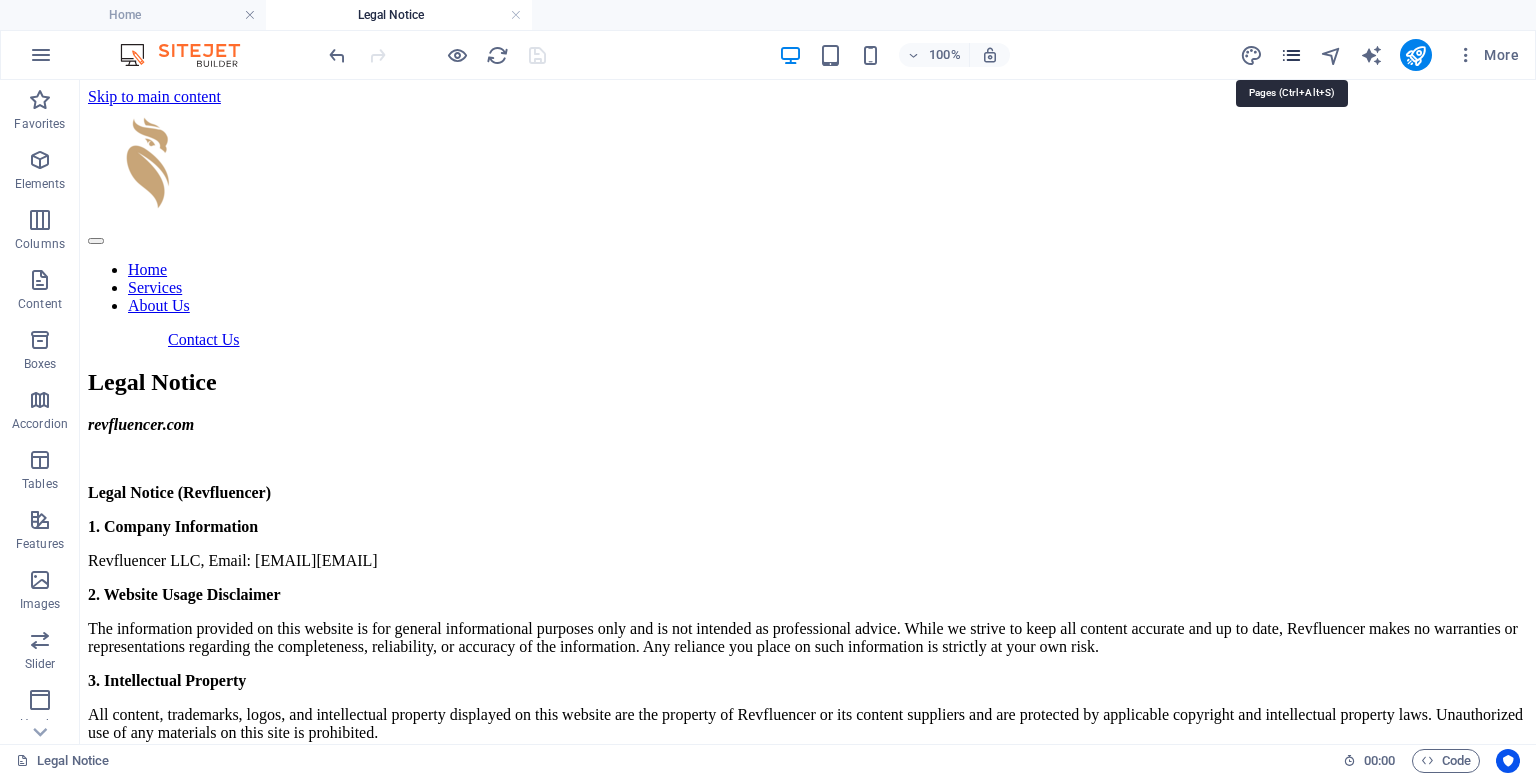 click at bounding box center (1291, 55) 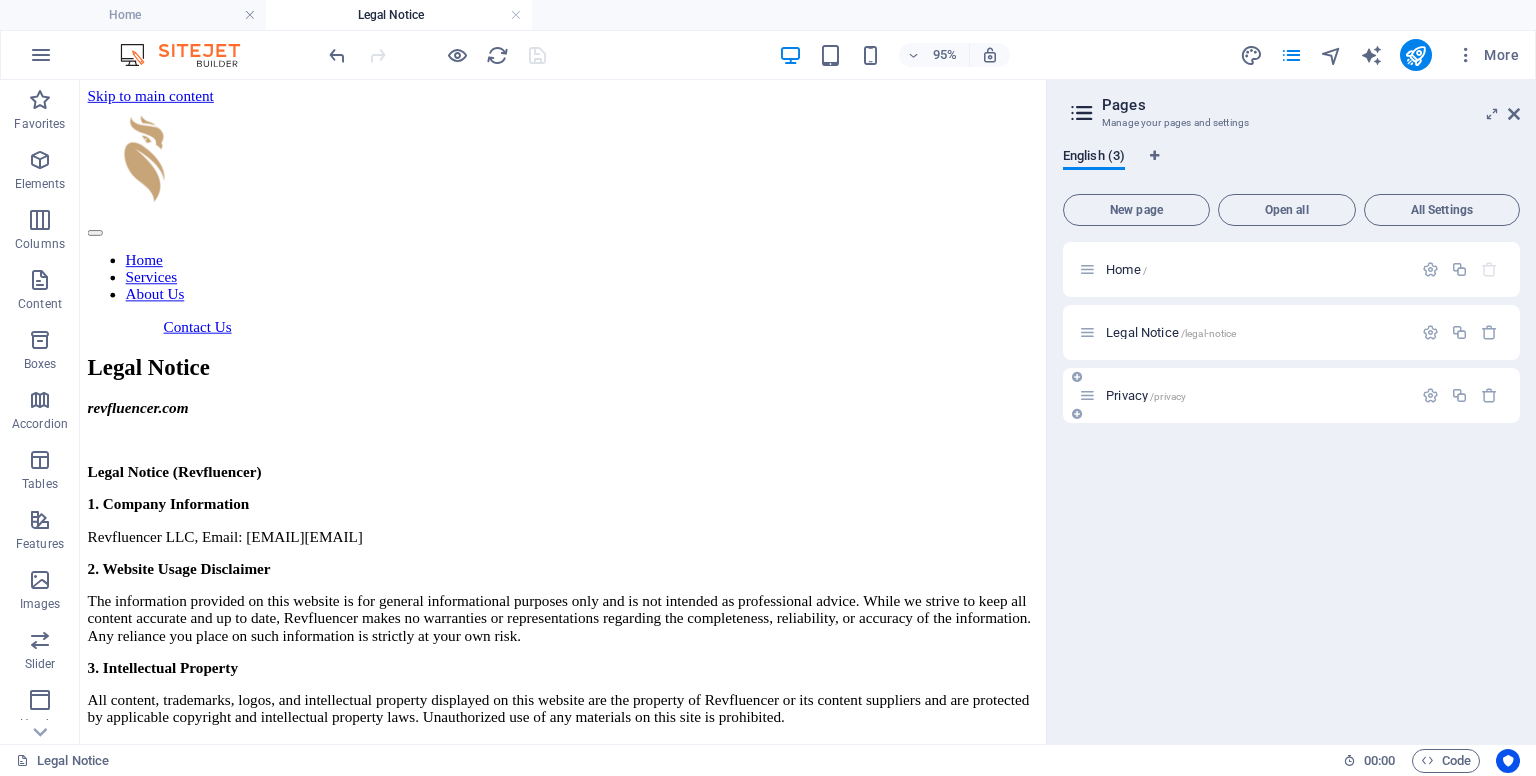 click on "Privacy /privacy" at bounding box center [1256, 395] 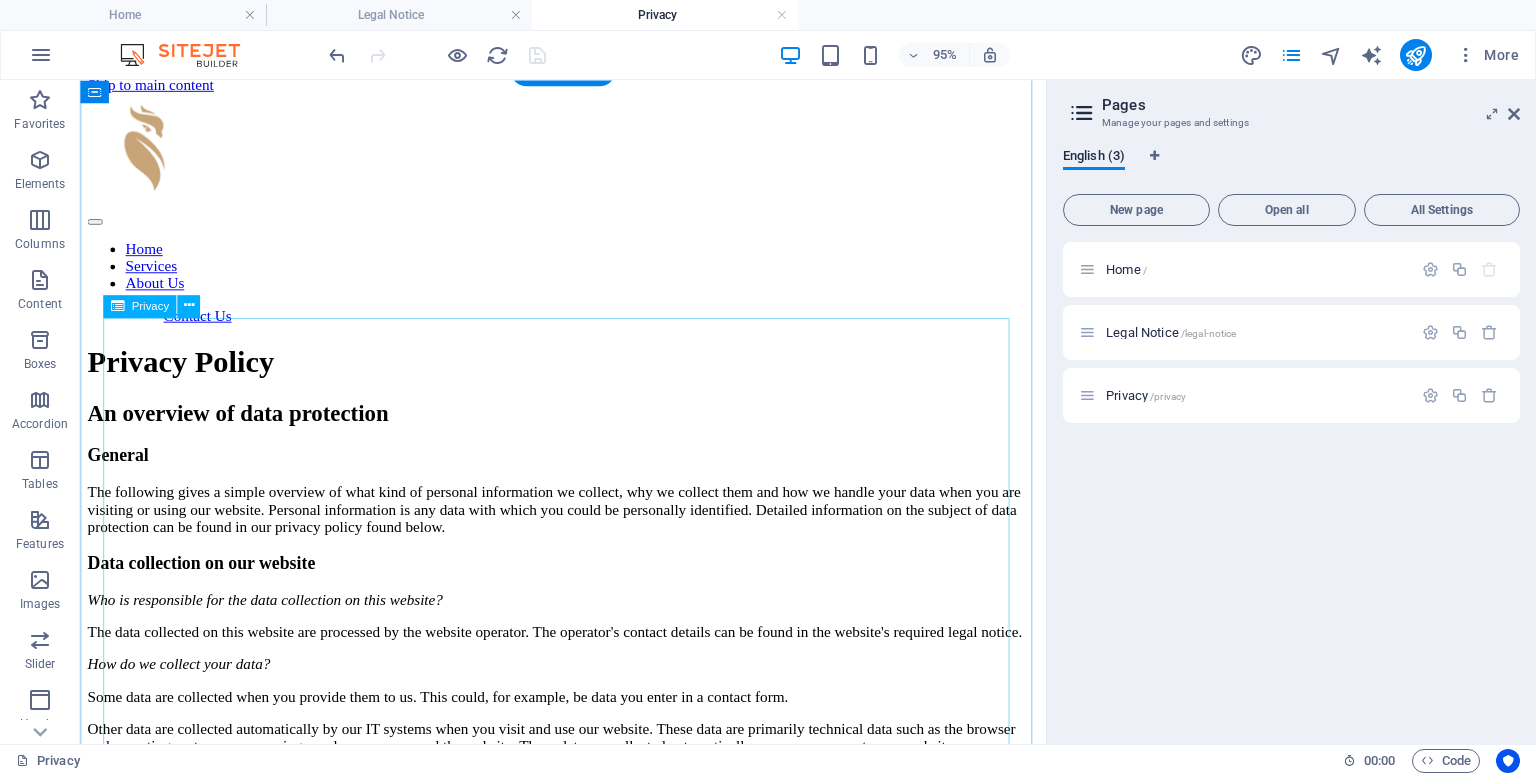 scroll, scrollTop: 11, scrollLeft: 0, axis: vertical 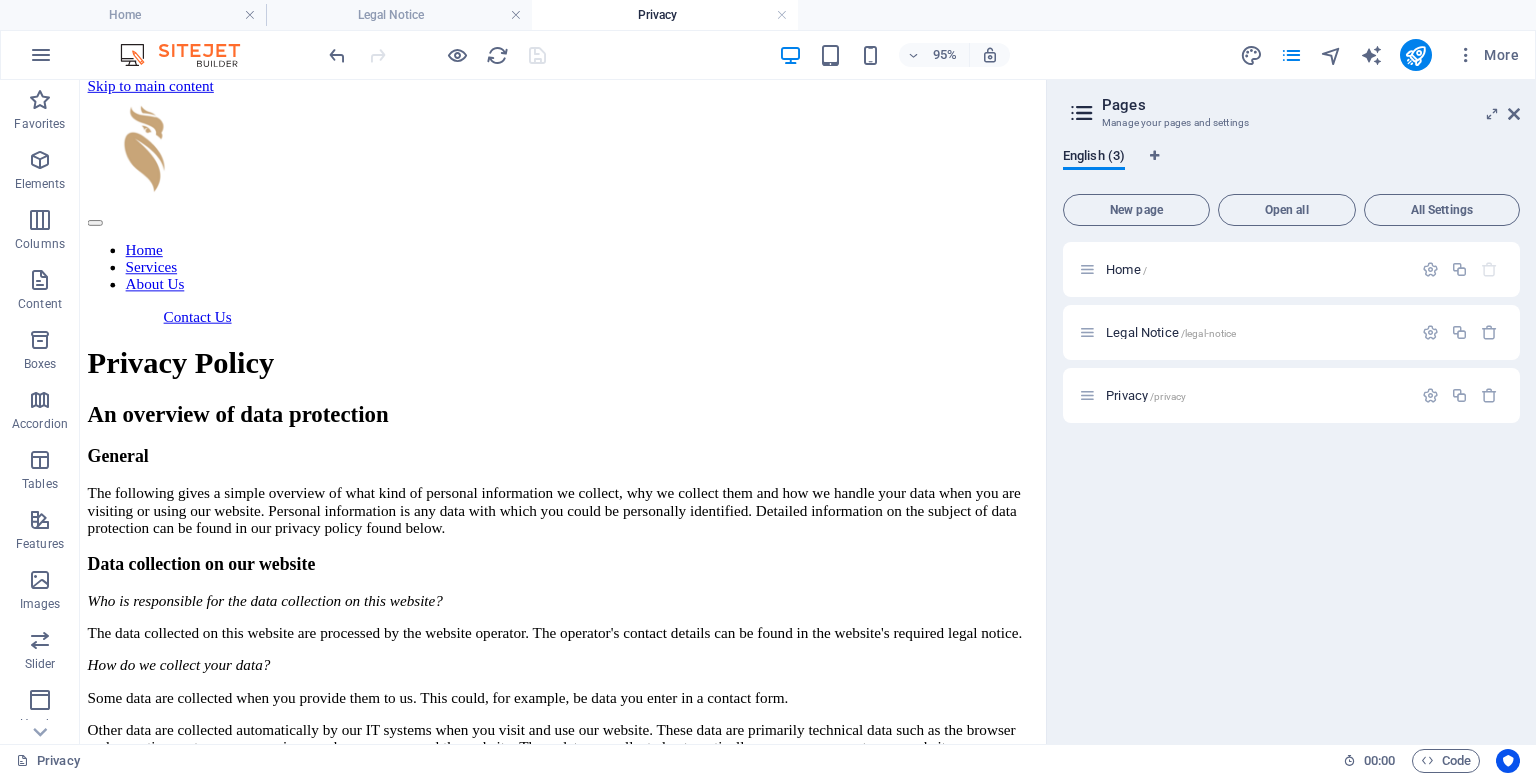 click on "Home / Legal Notice /legal-notice Privacy /privacy" at bounding box center (1291, 485) 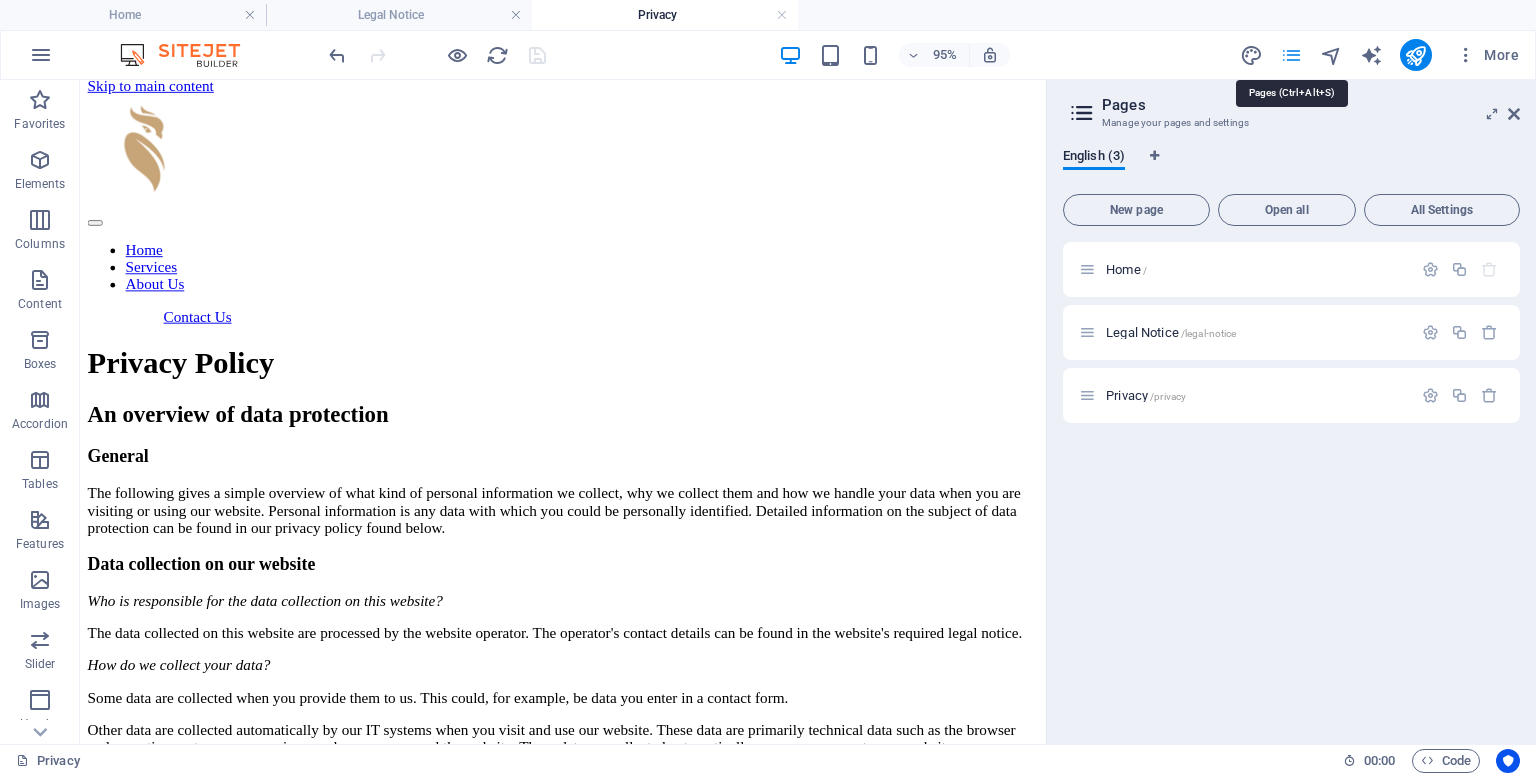 click at bounding box center [1291, 55] 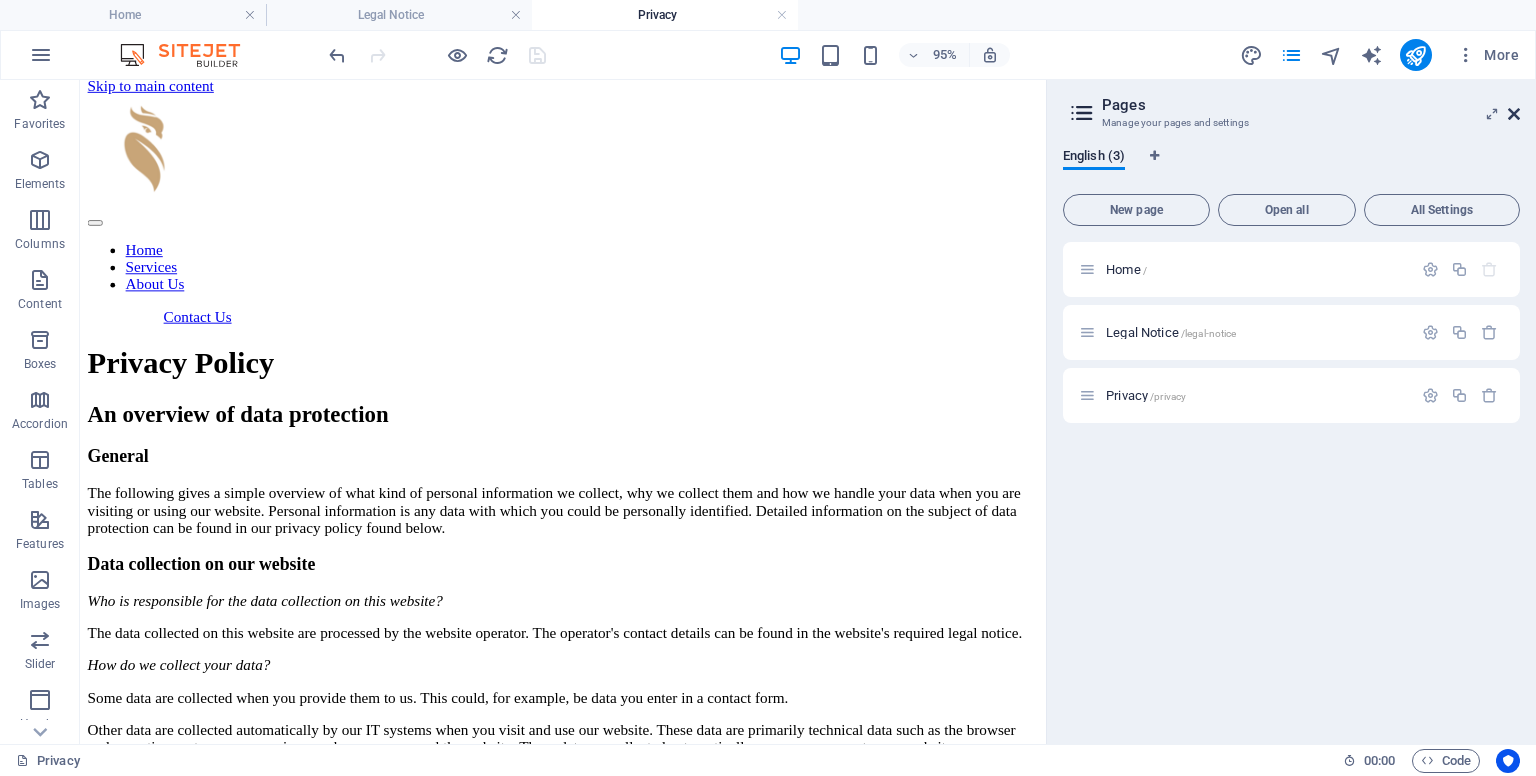 click at bounding box center [1514, 114] 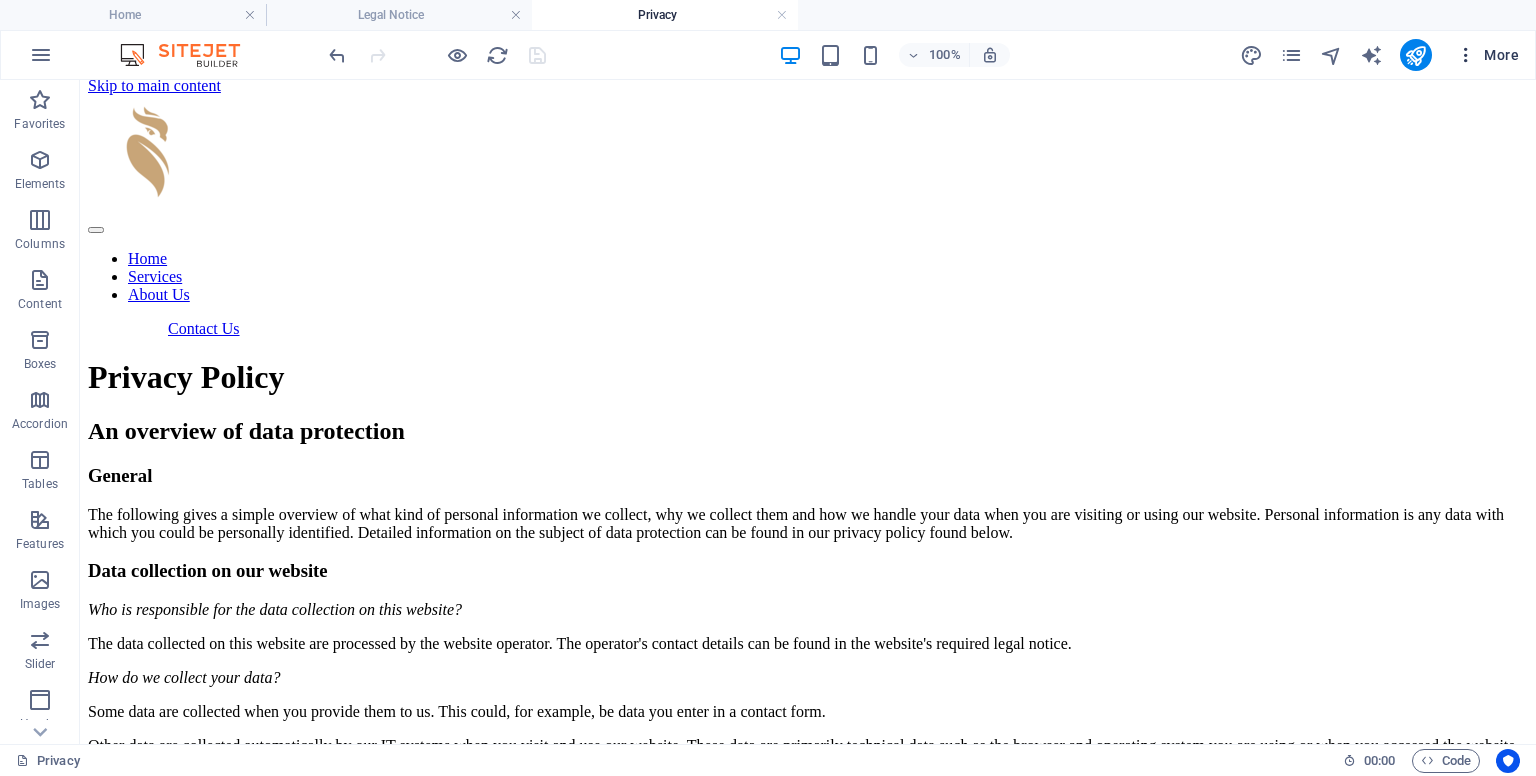 click at bounding box center (1466, 55) 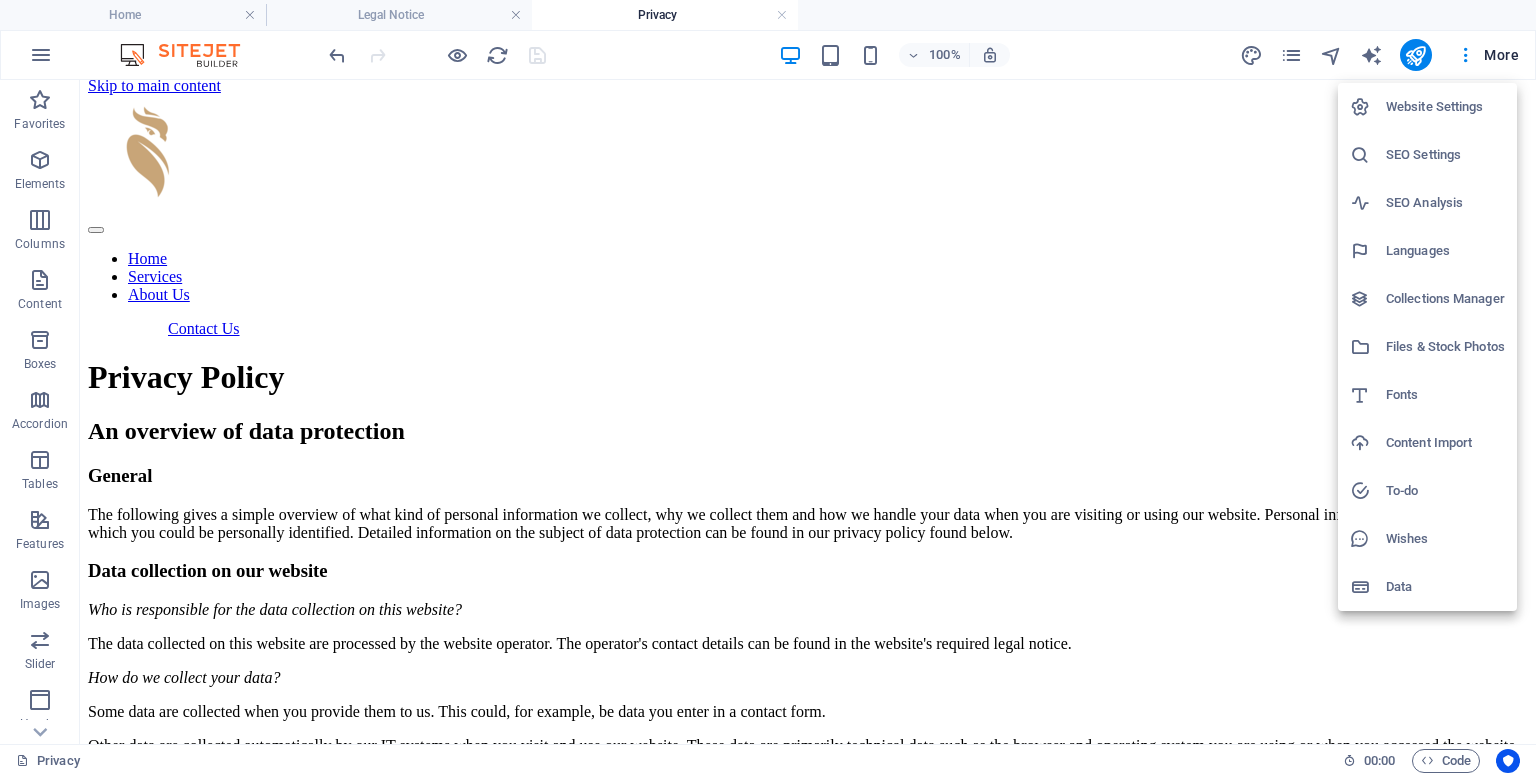 click at bounding box center [768, 388] 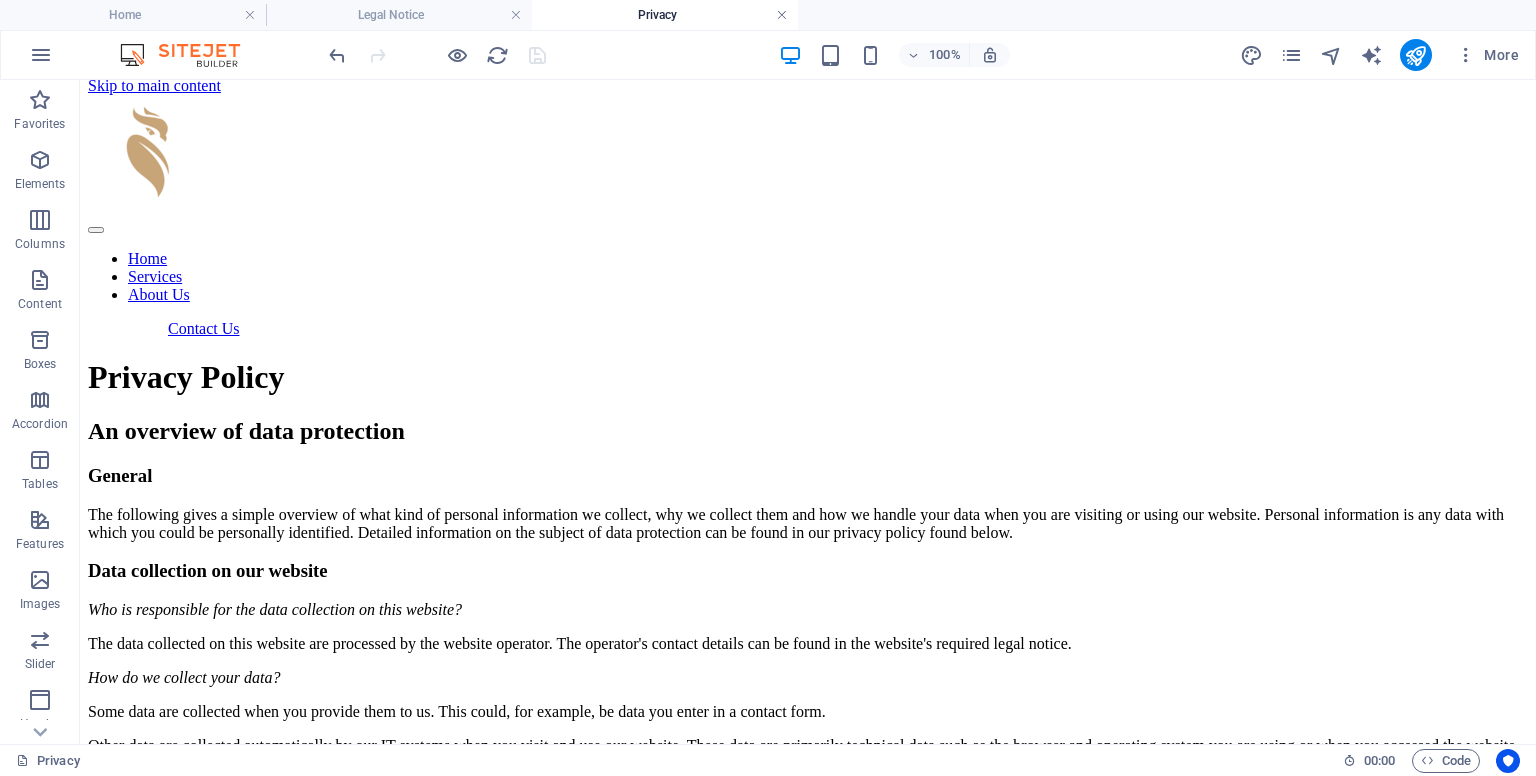 click at bounding box center (782, 15) 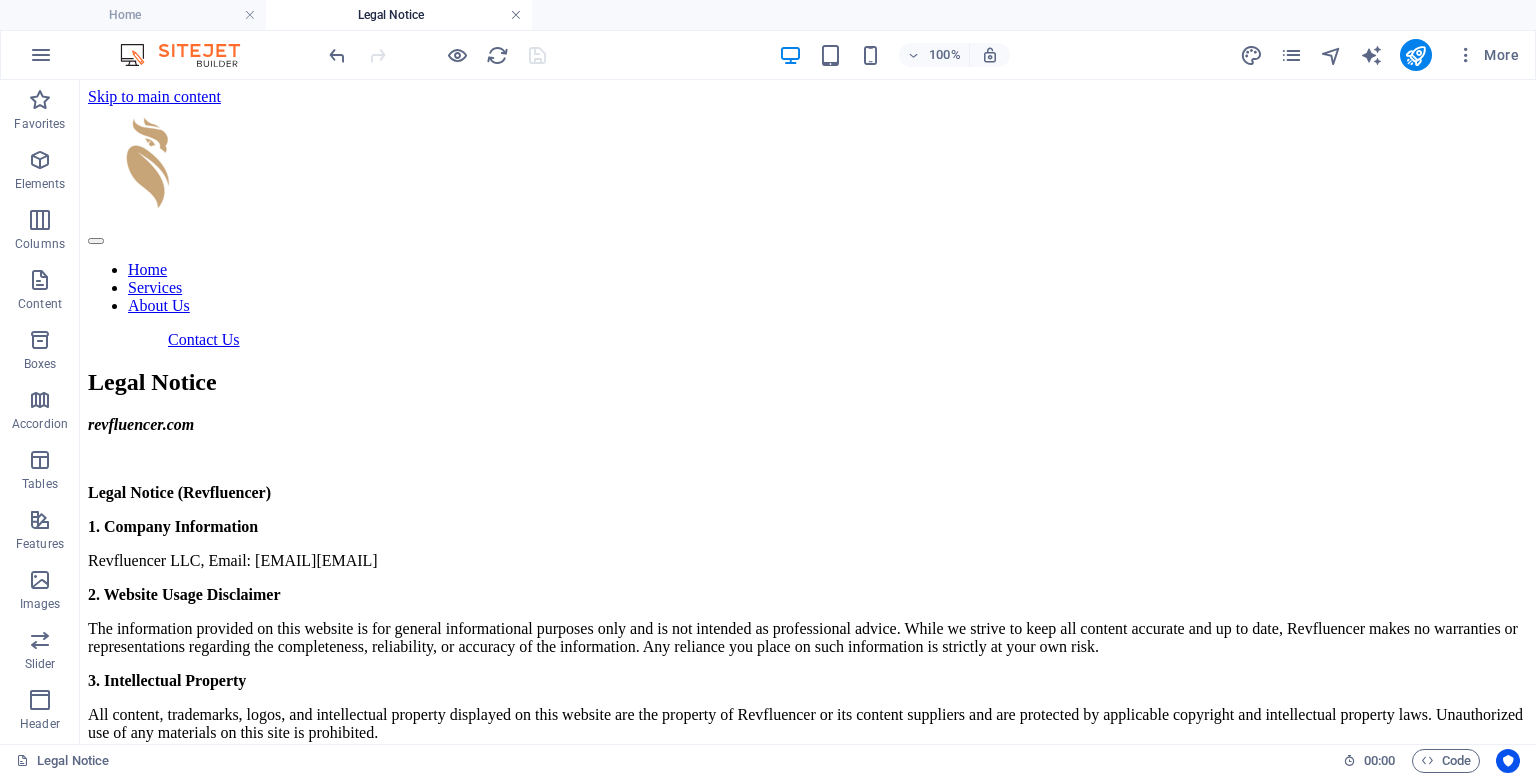 click at bounding box center (516, 15) 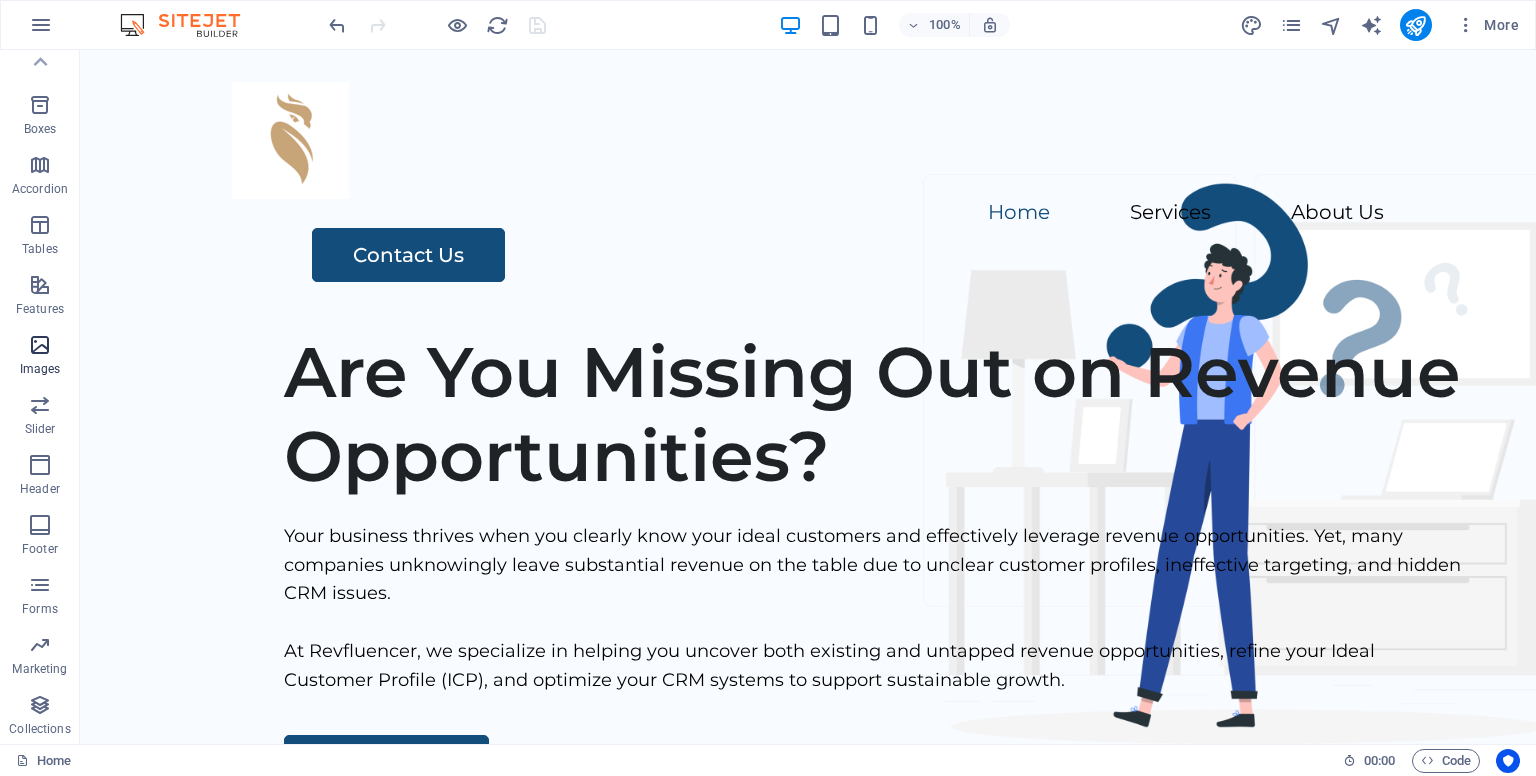scroll, scrollTop: 0, scrollLeft: 0, axis: both 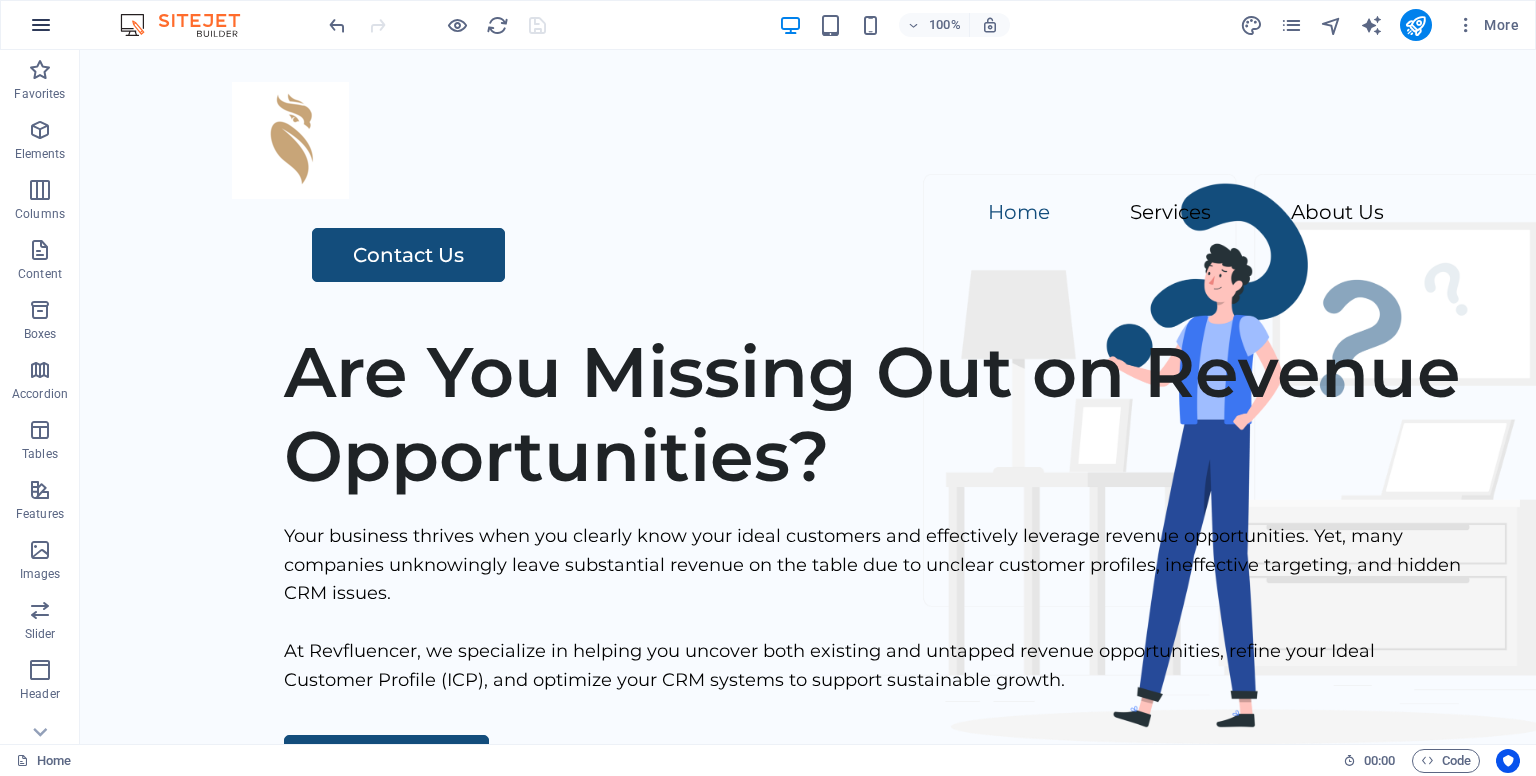 click at bounding box center (41, 25) 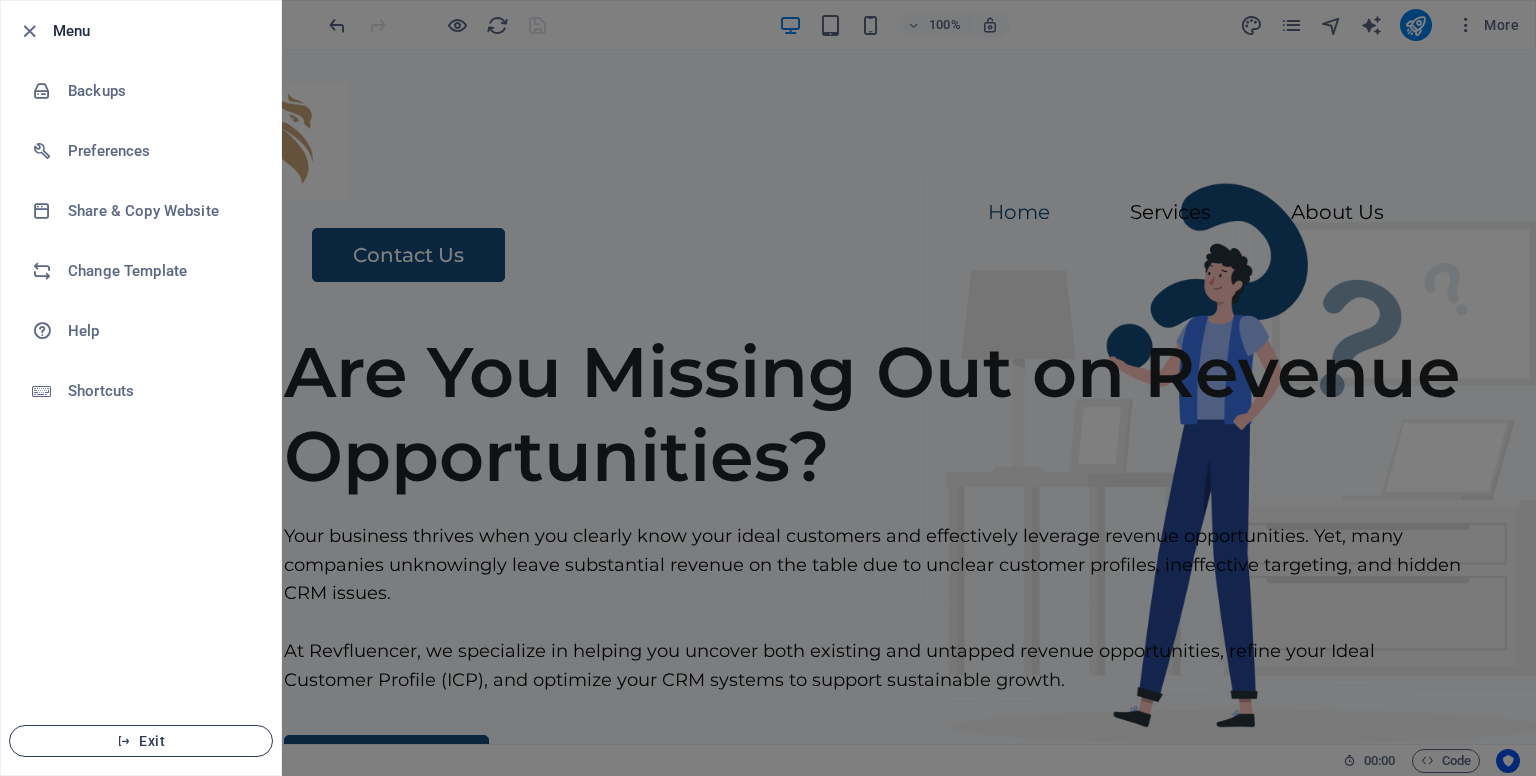 click on "Exit" at bounding box center (141, 741) 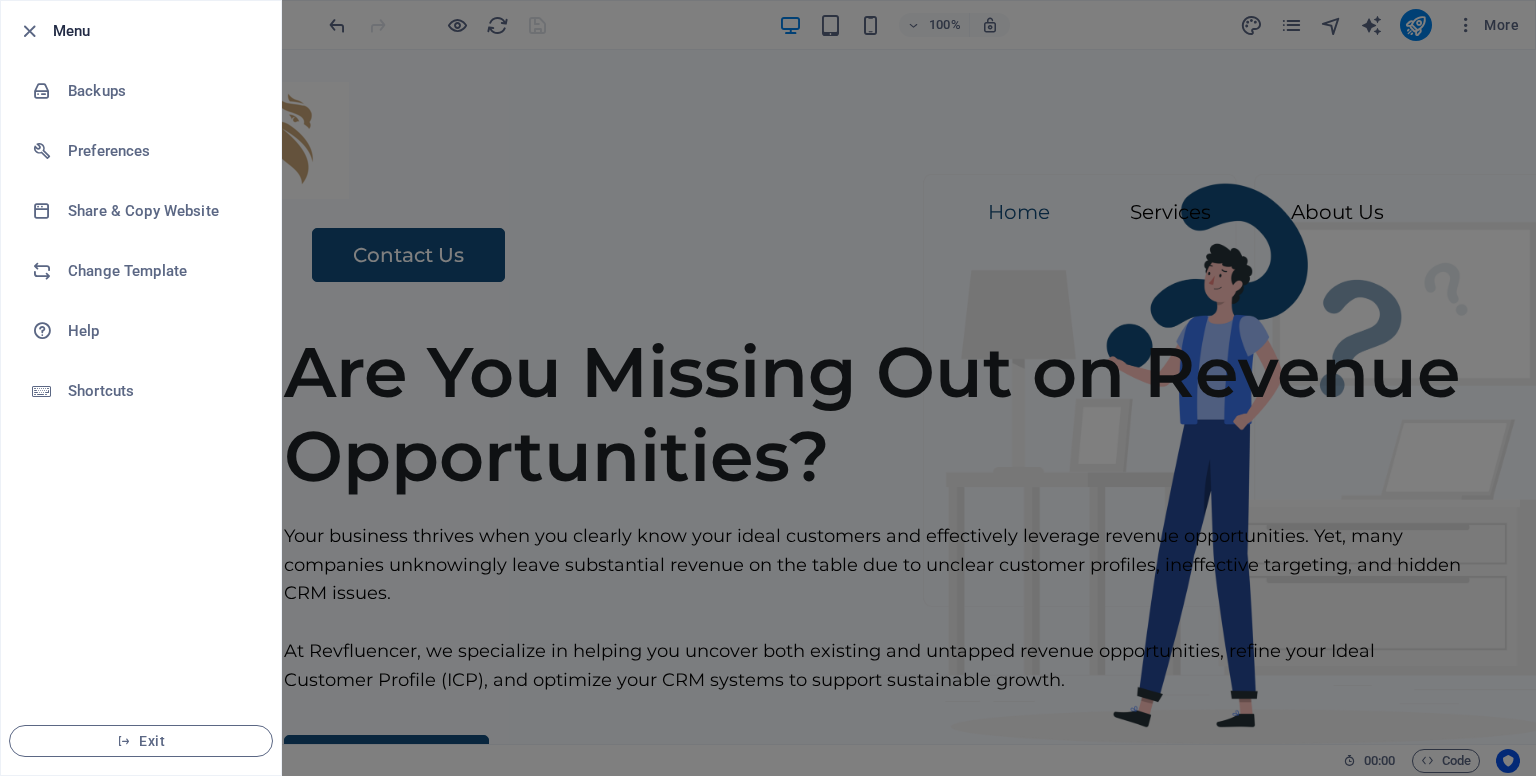 click at bounding box center [768, 388] 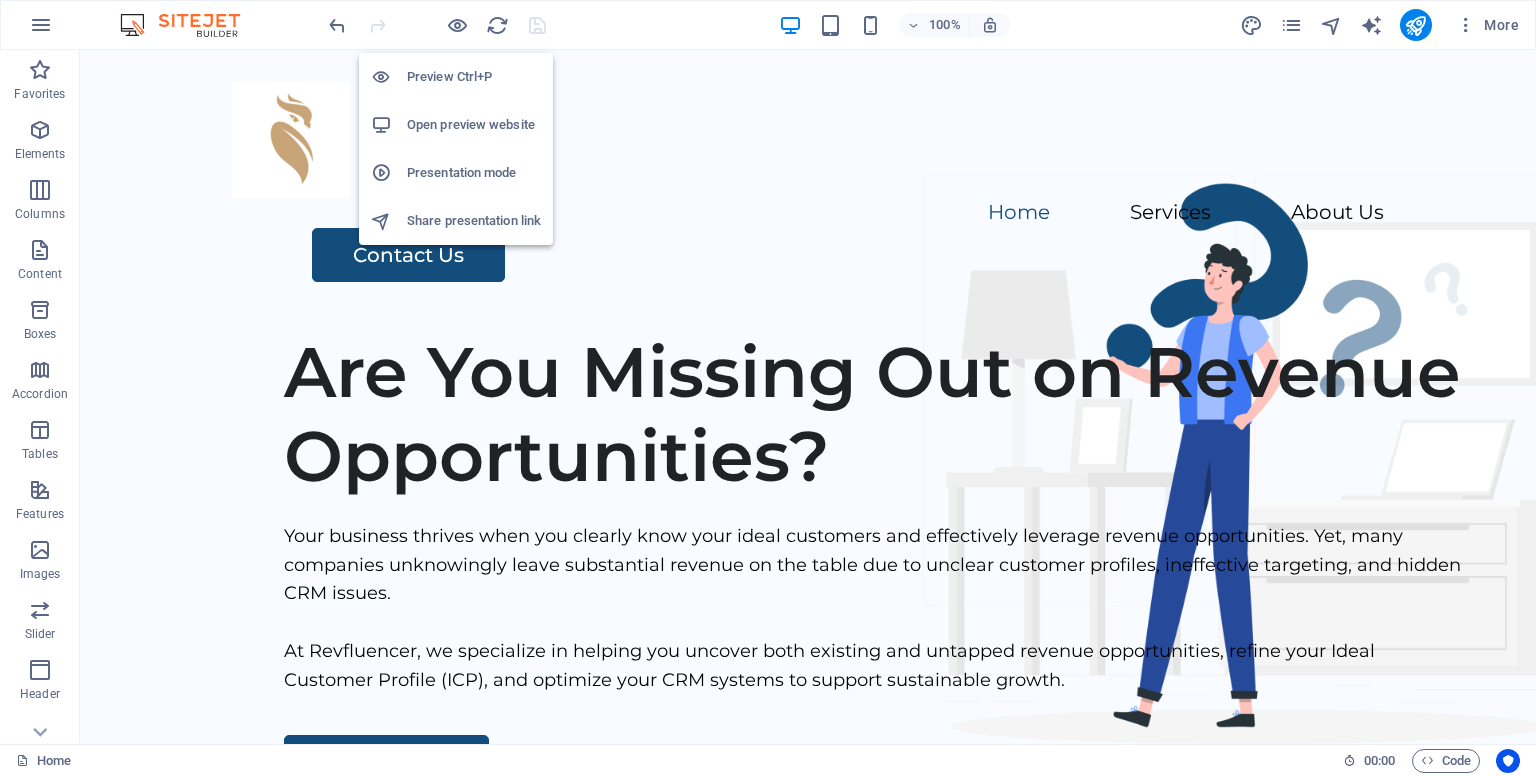 click on "Open preview website" at bounding box center [474, 125] 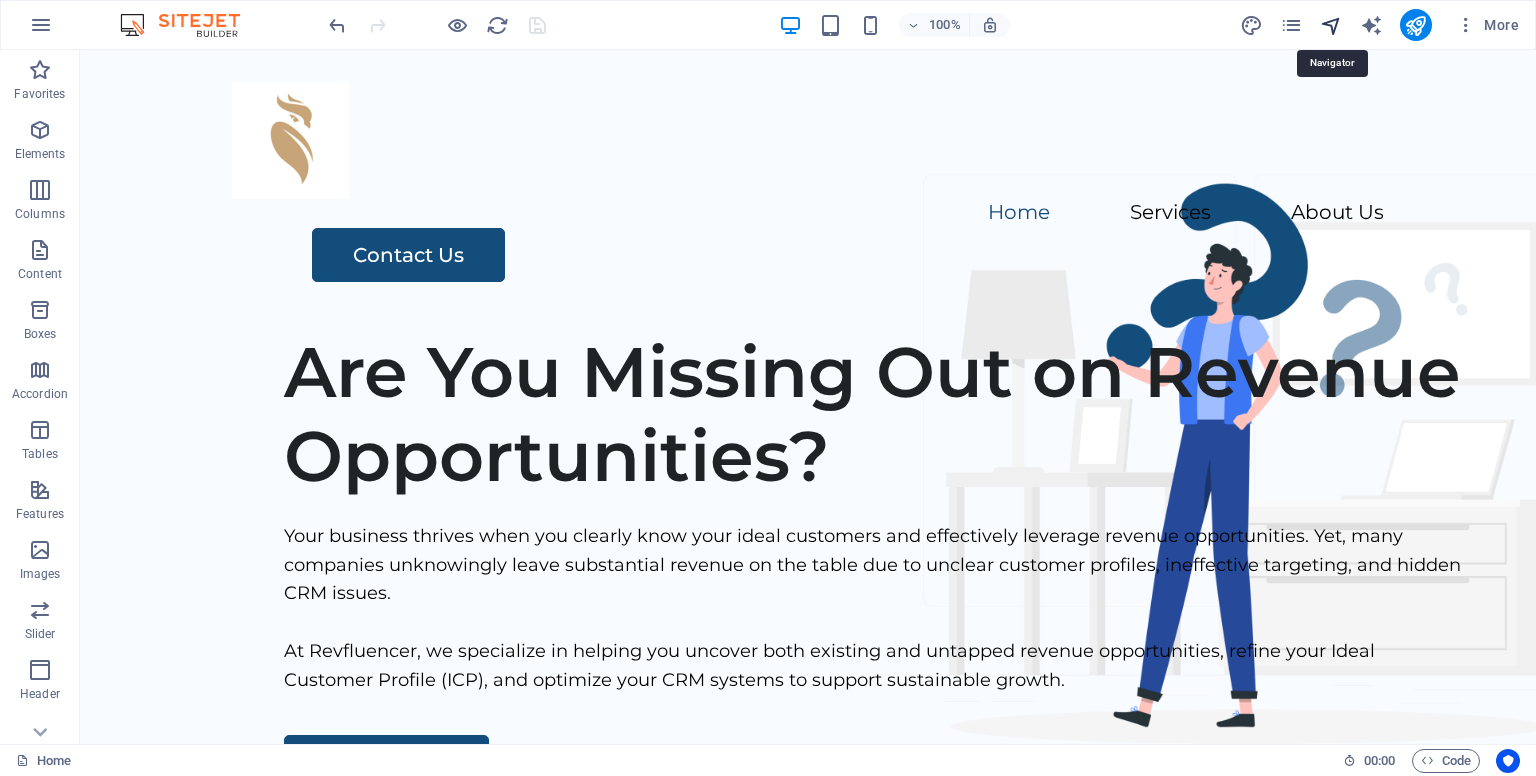 click at bounding box center (1331, 25) 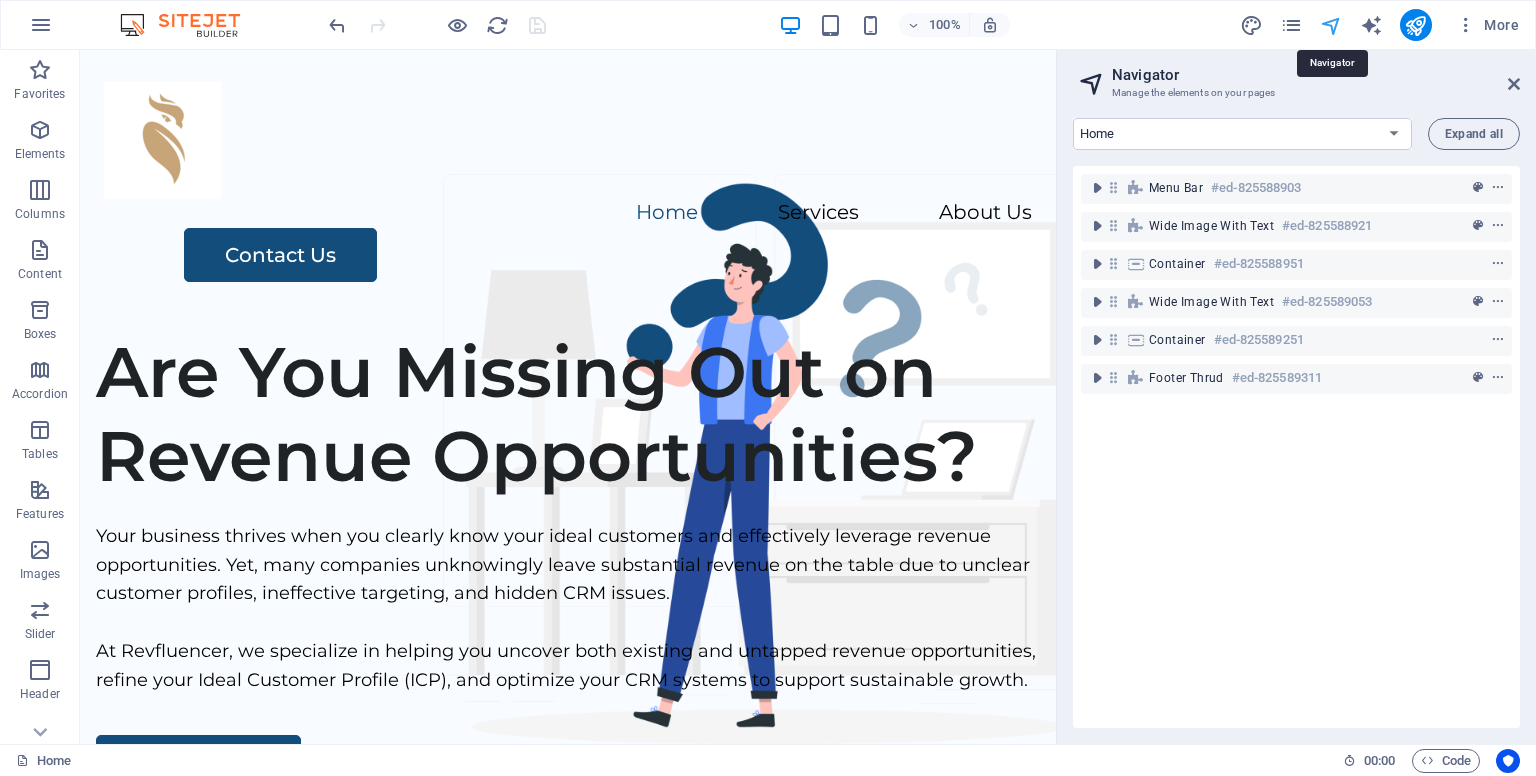 click at bounding box center (1331, 25) 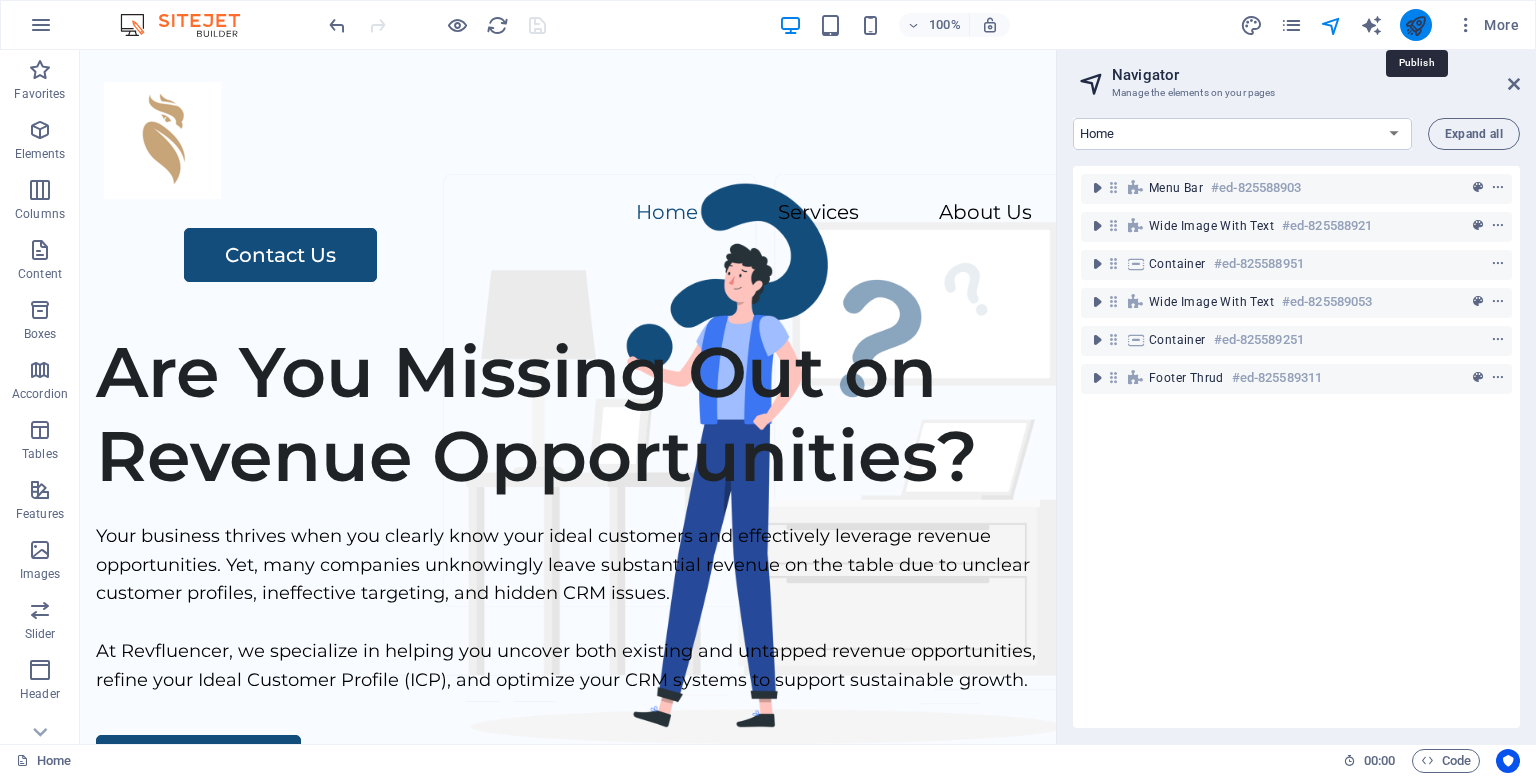 click at bounding box center [1415, 25] 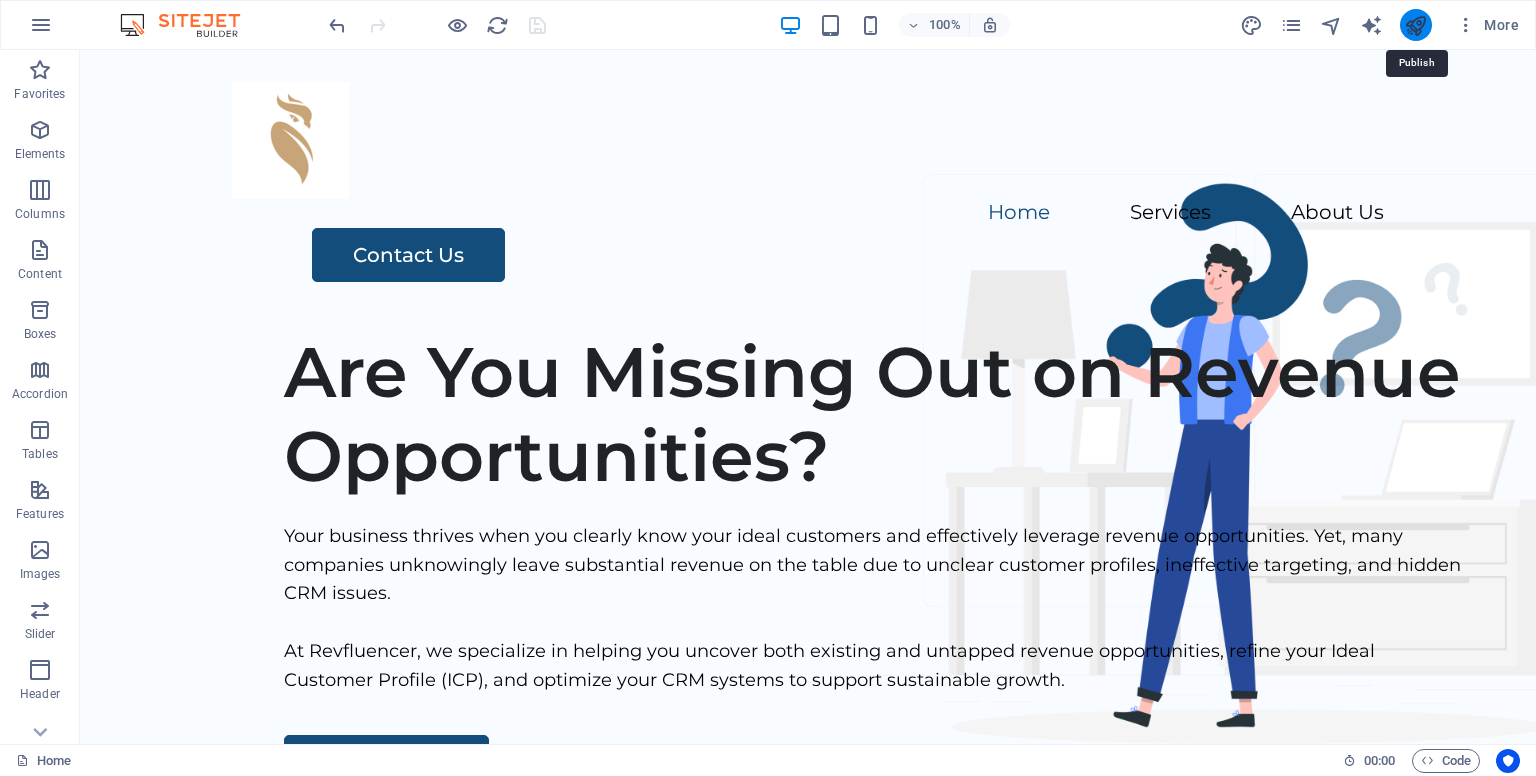 click at bounding box center (1415, 25) 